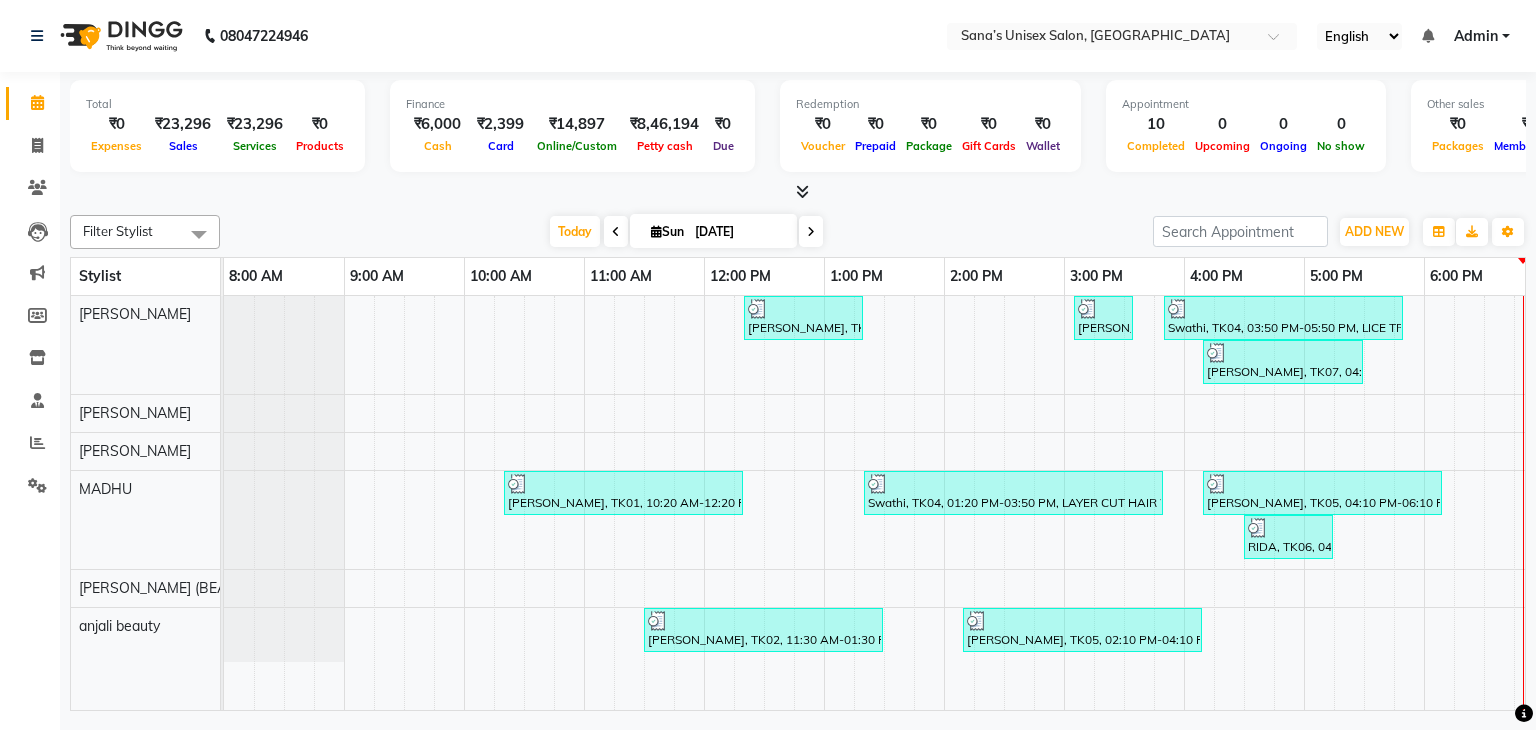 scroll, scrollTop: 0, scrollLeft: 0, axis: both 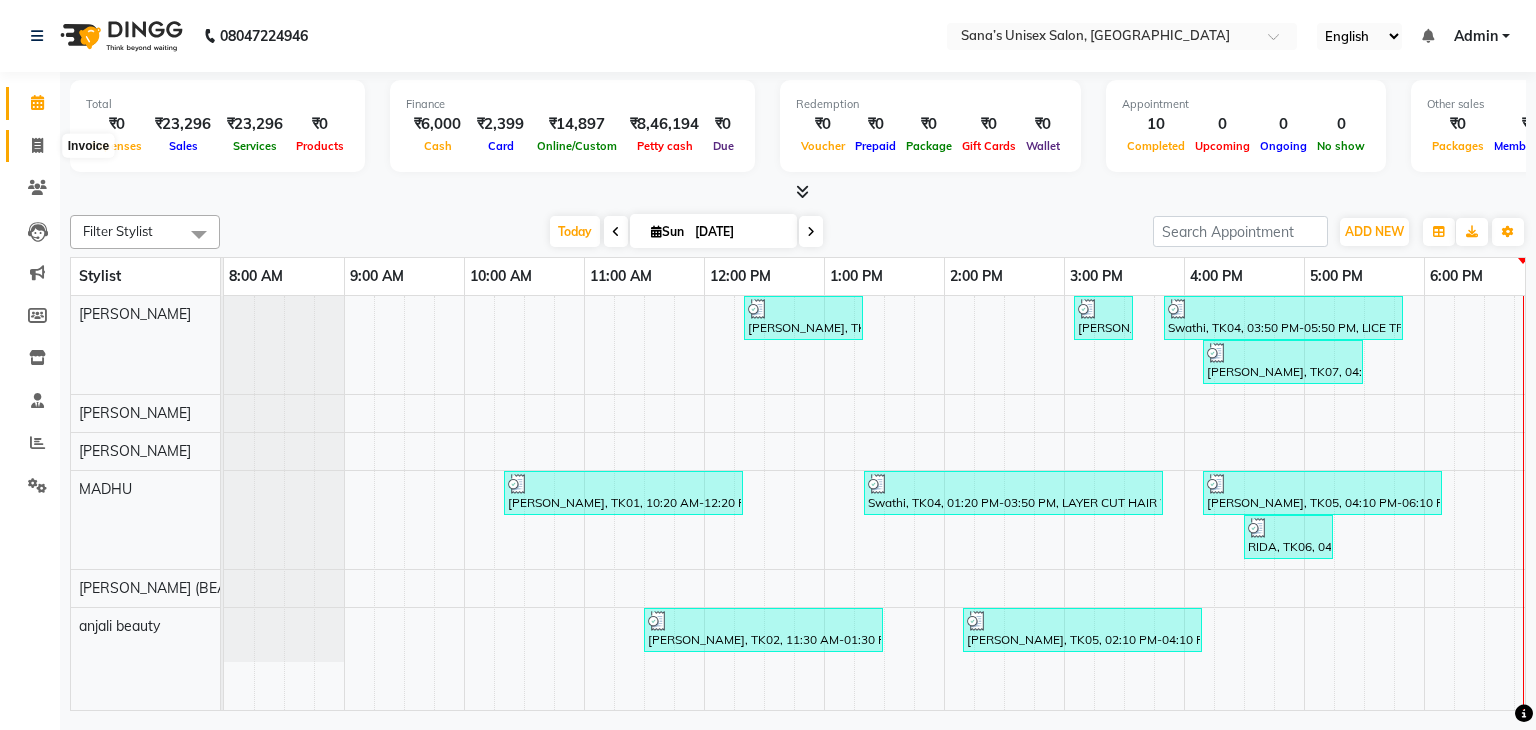 click 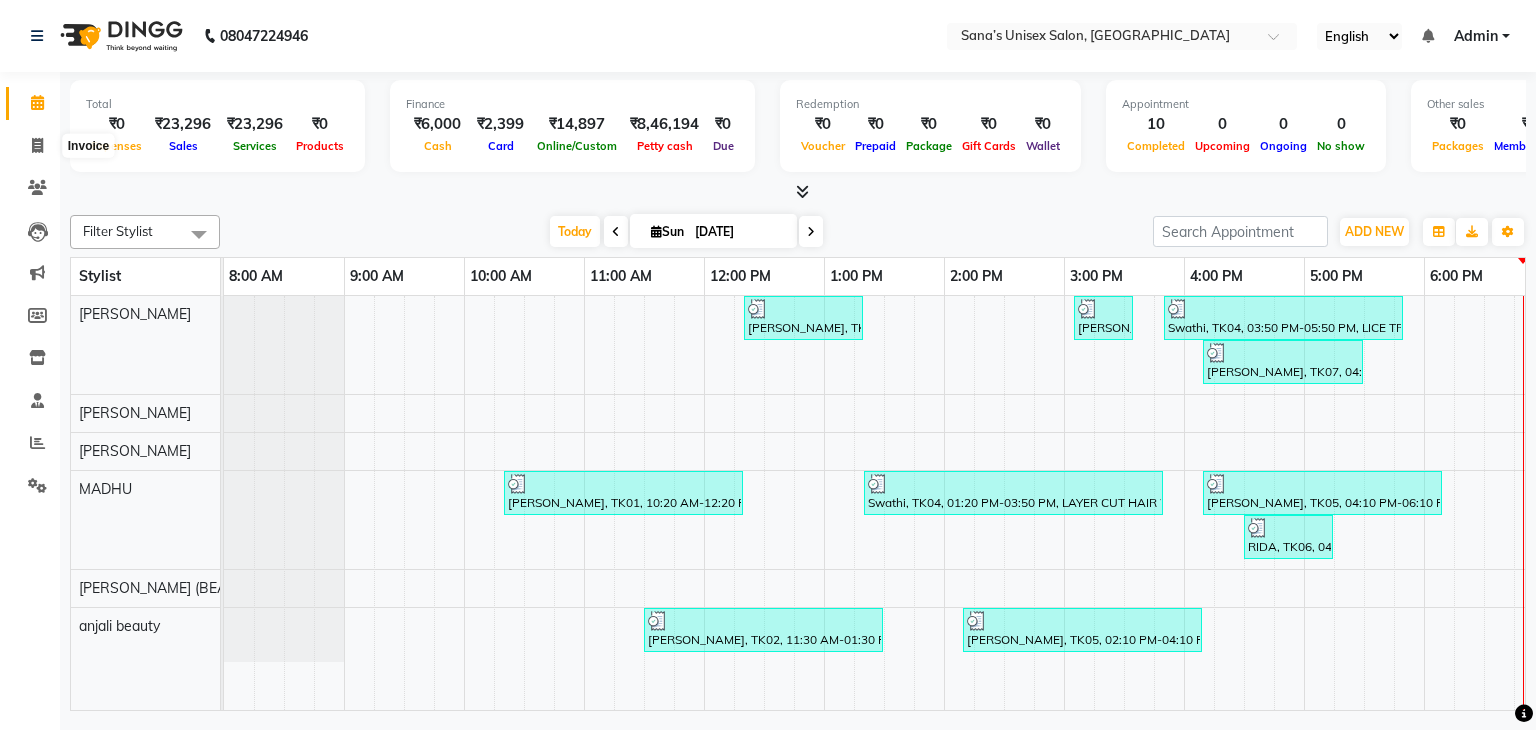 select on "6091" 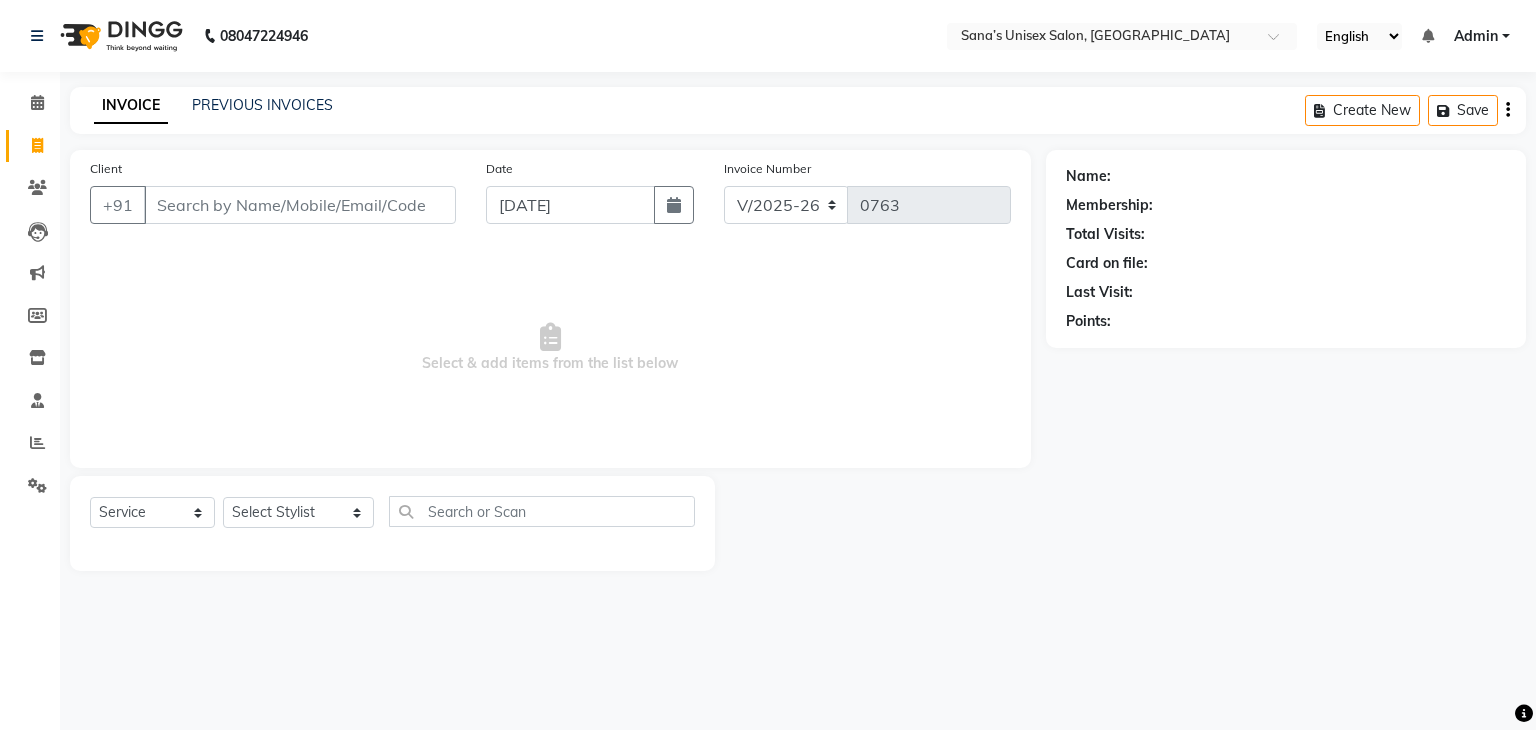 click on "Client" at bounding box center [300, 205] 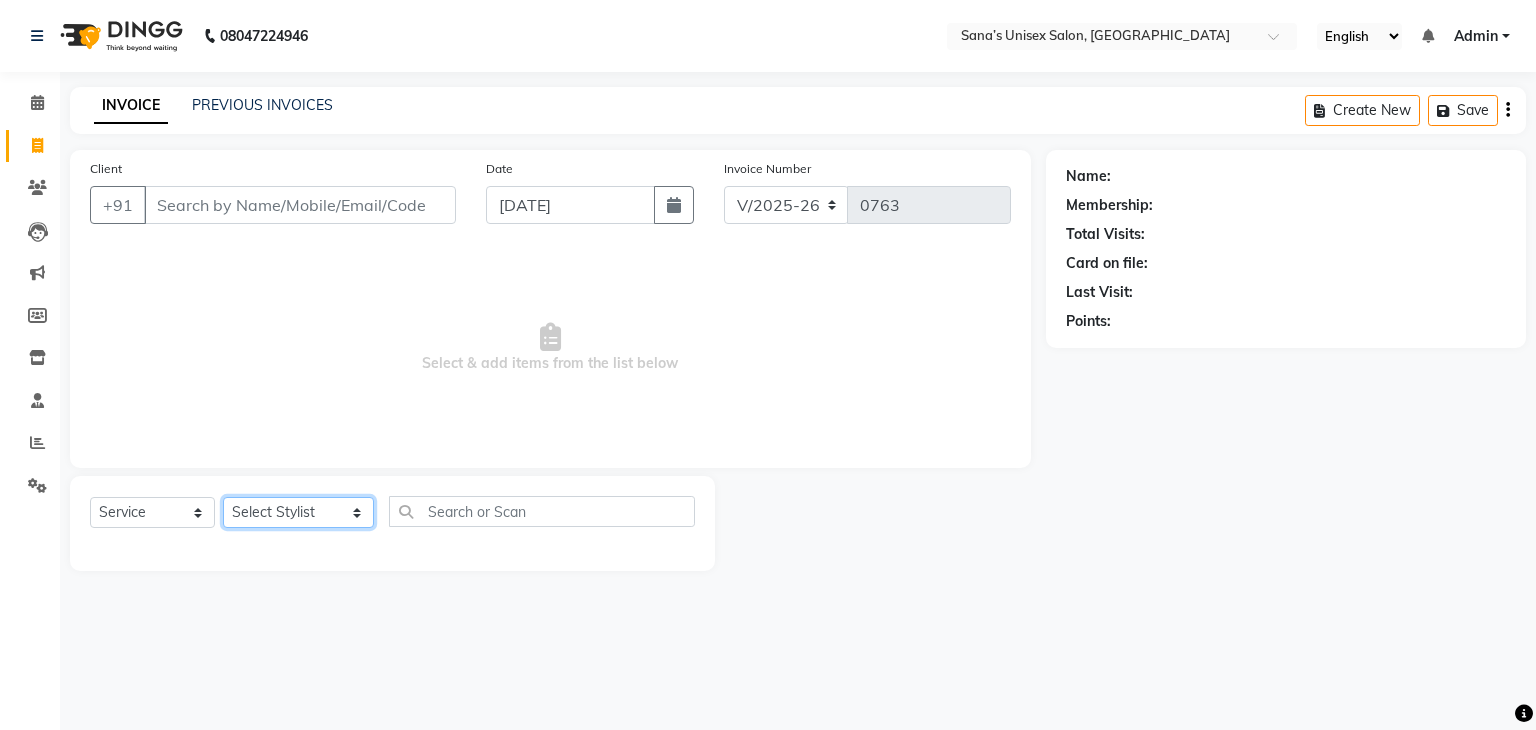 click on "Select Stylist anjali beauty MADHU MUTHU MARI (BEAUTY THERAPIST) NANDHINI PRABA SANJITHA" 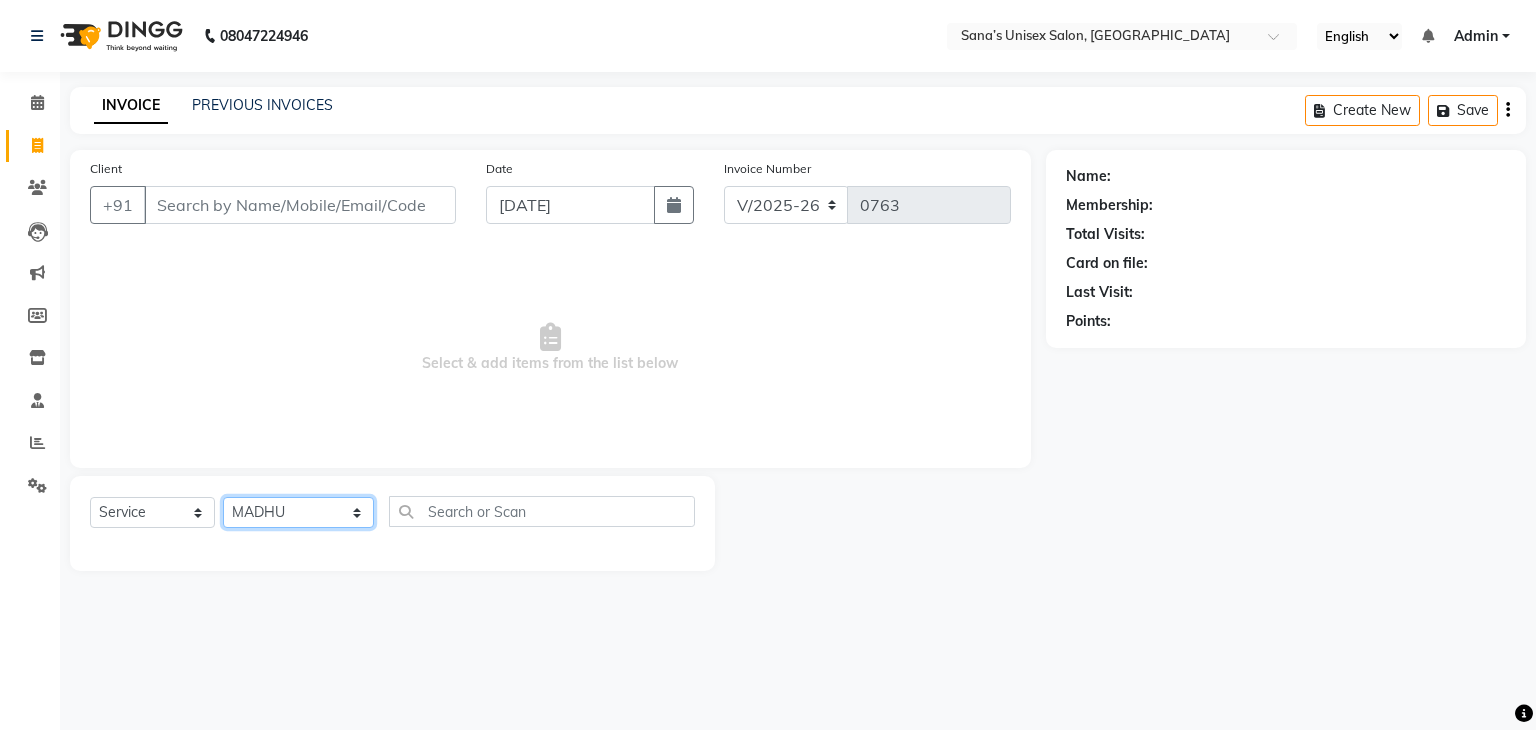 click on "Select Stylist anjali beauty MADHU MUTHU MARI (BEAUTY THERAPIST) NANDHINI PRABA SANJITHA" 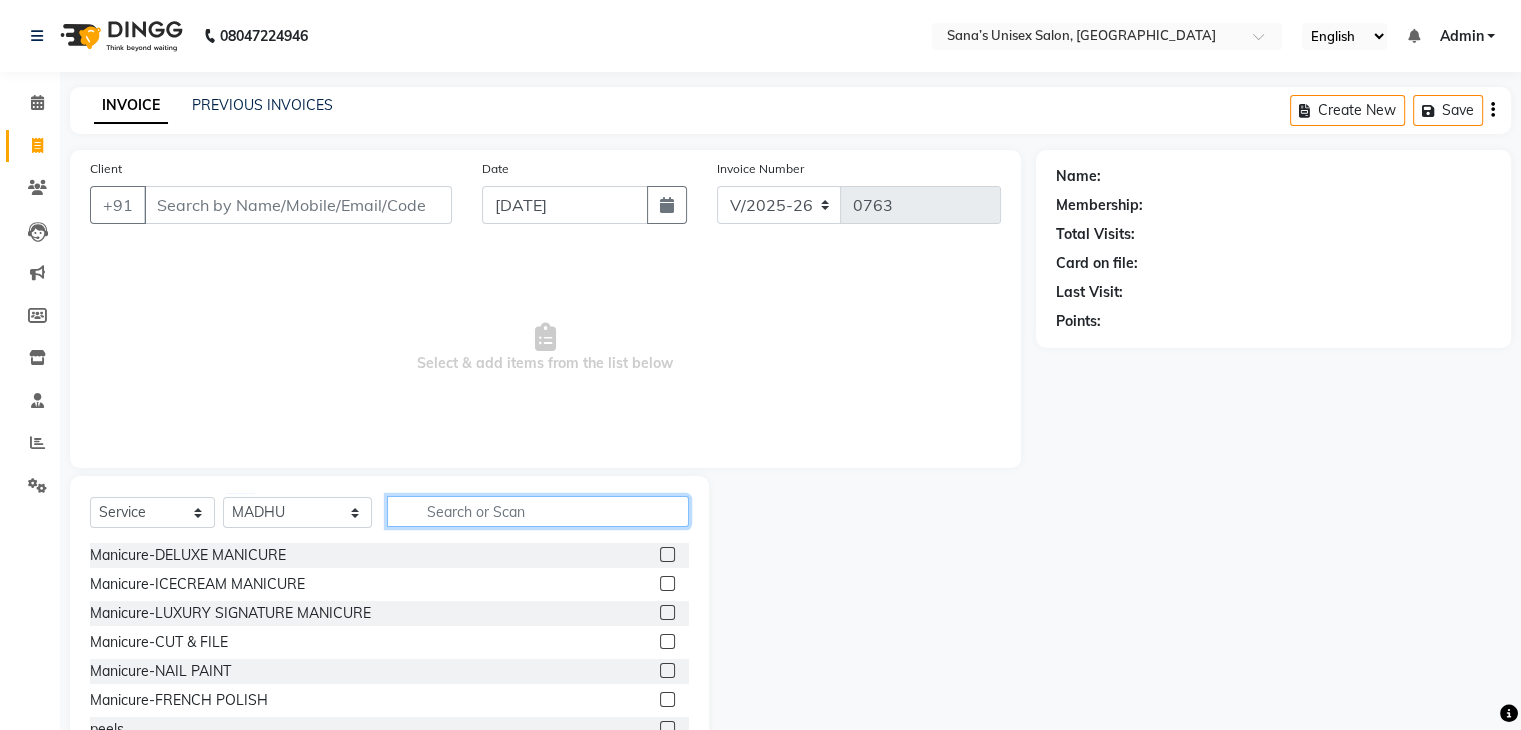 click 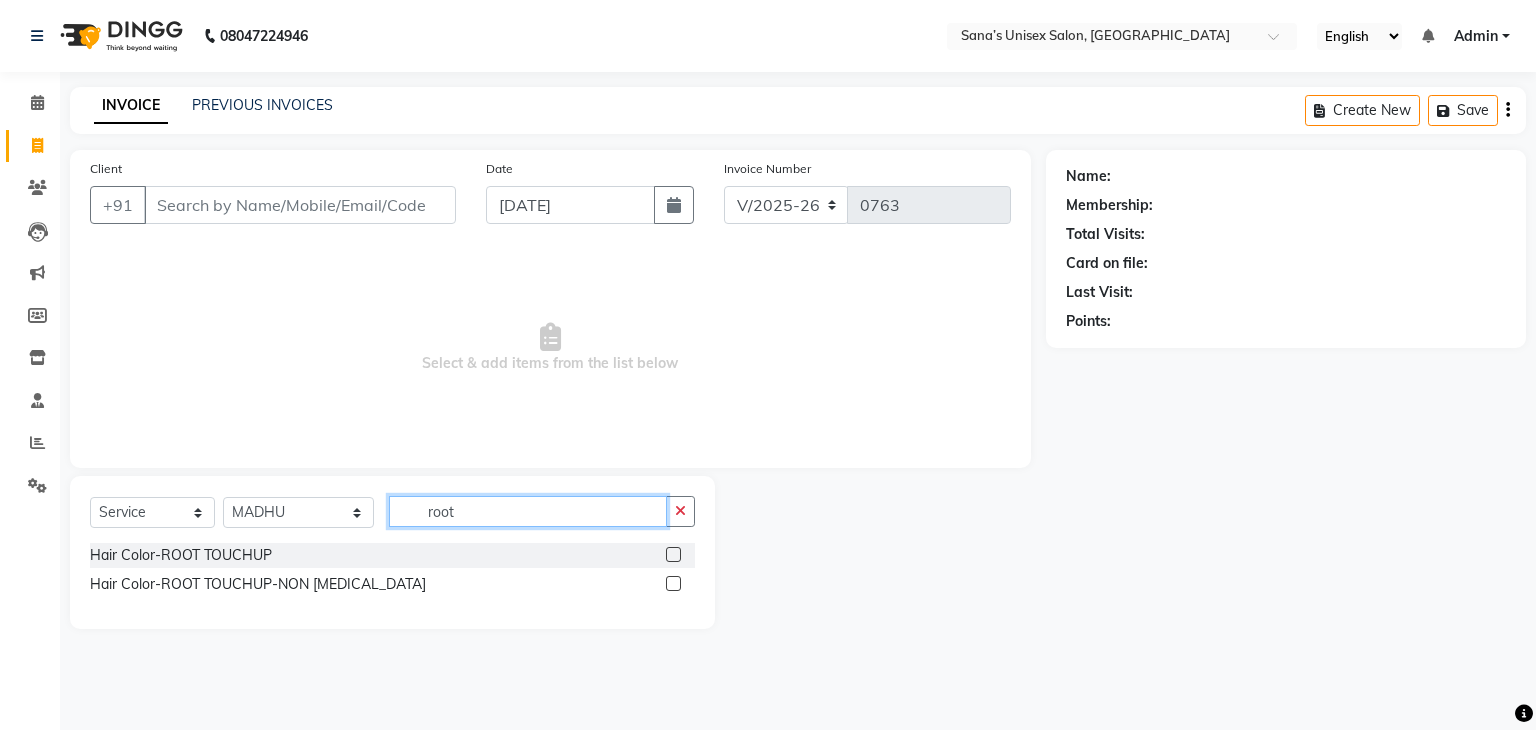 type on "root" 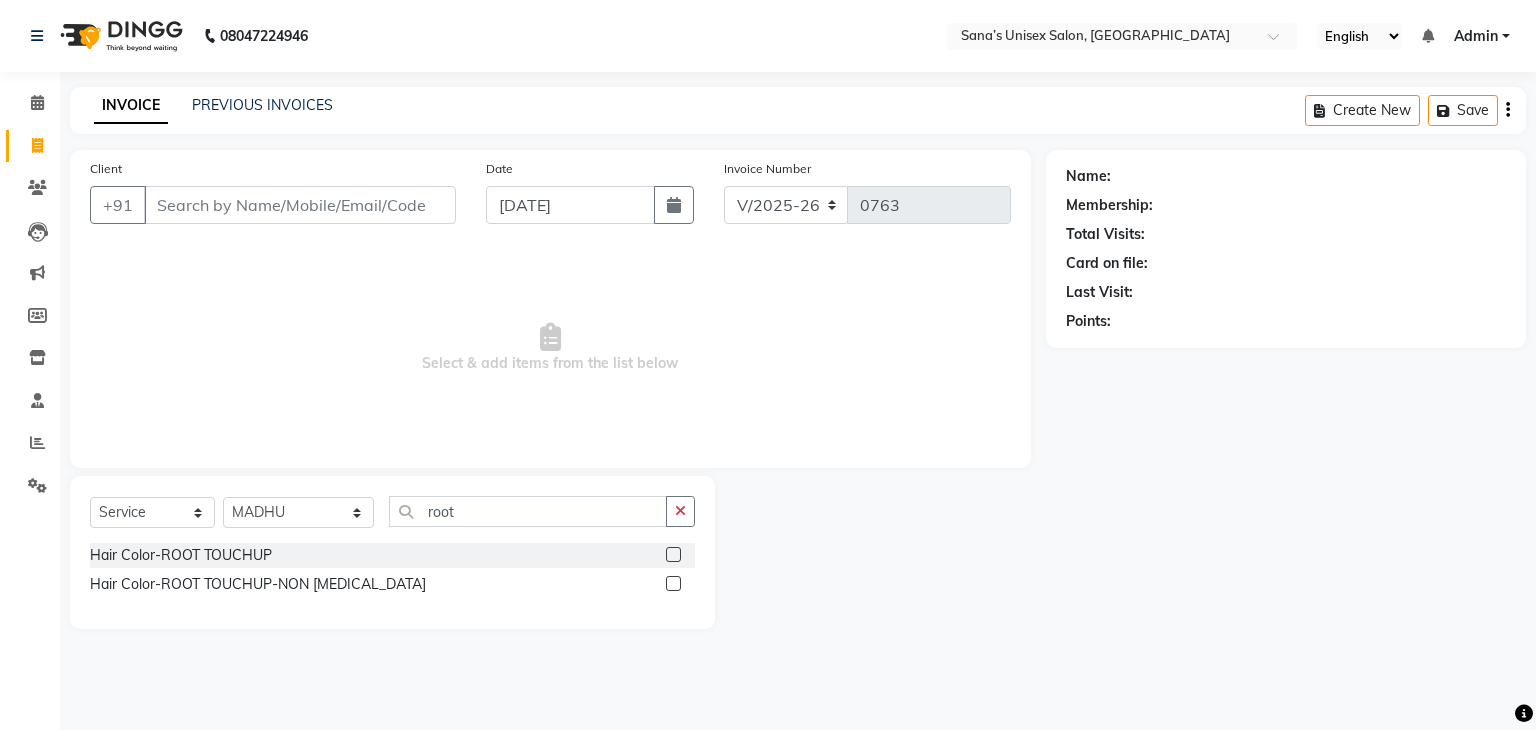 click 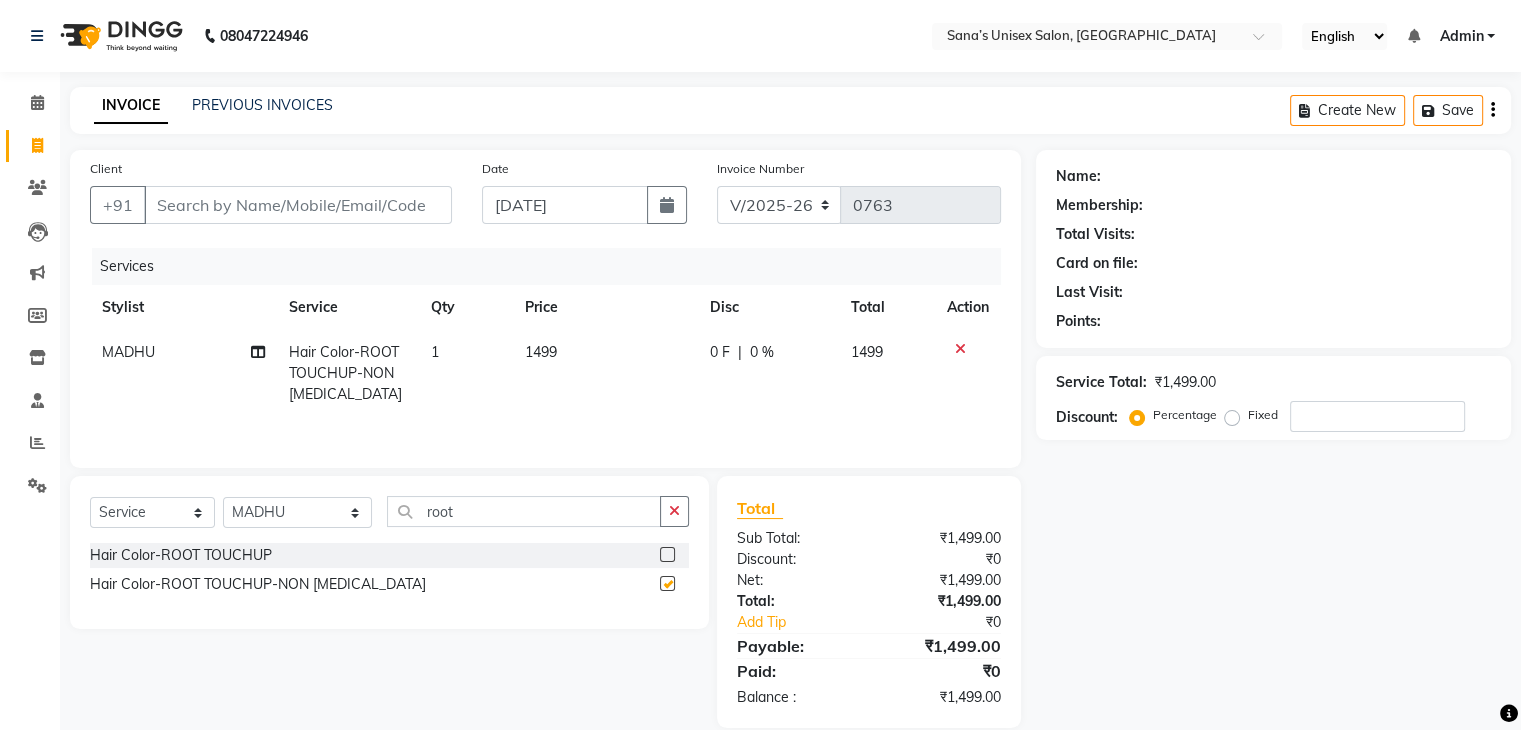 checkbox on "false" 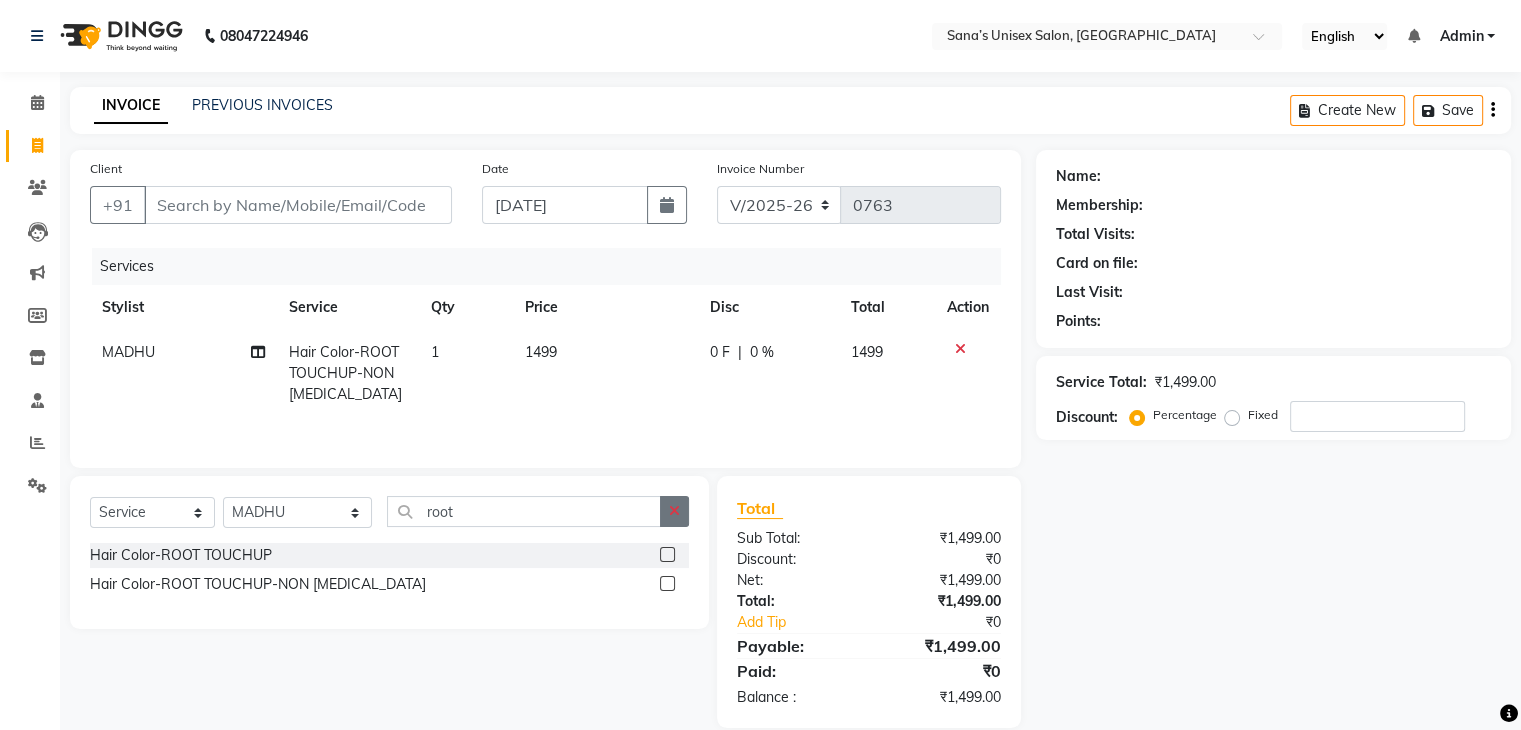click 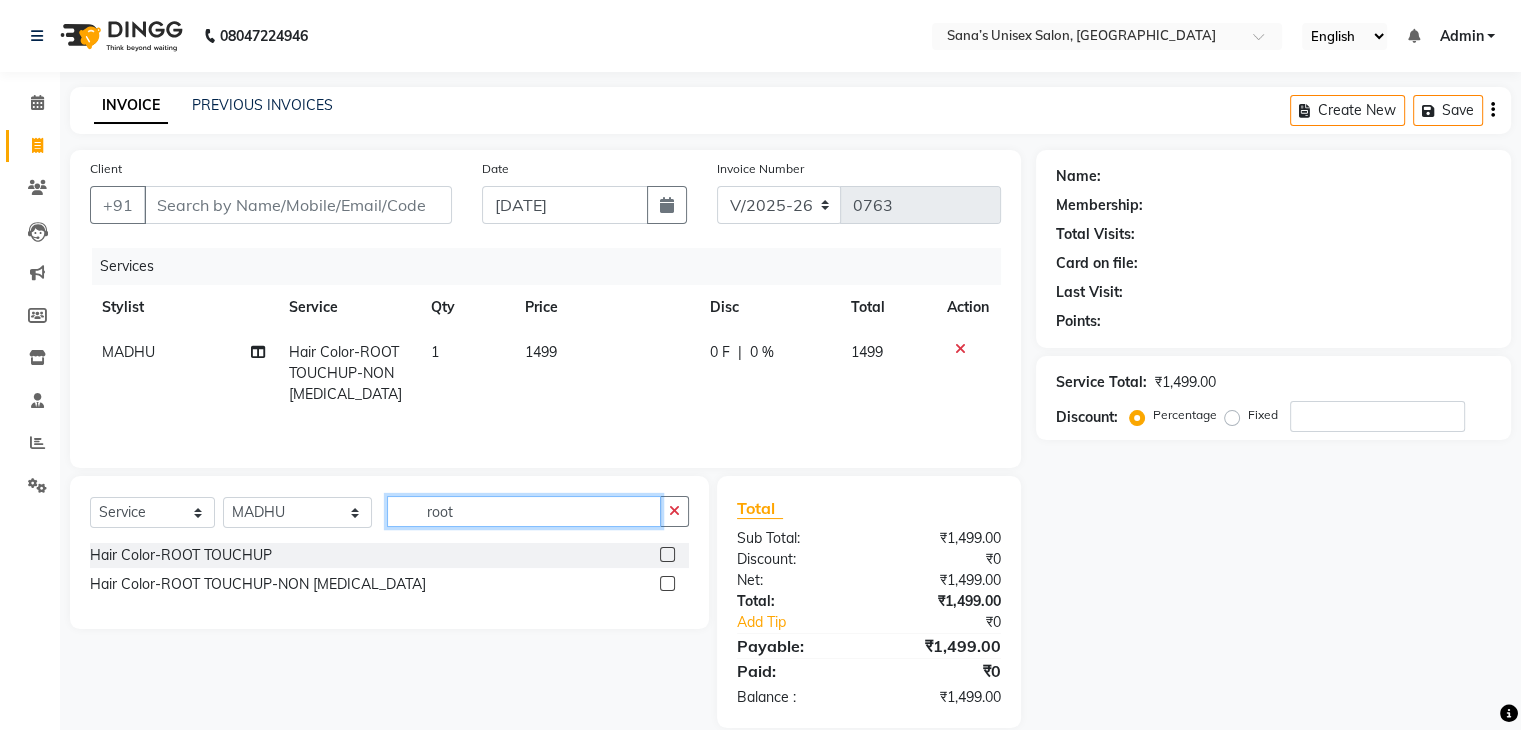 type 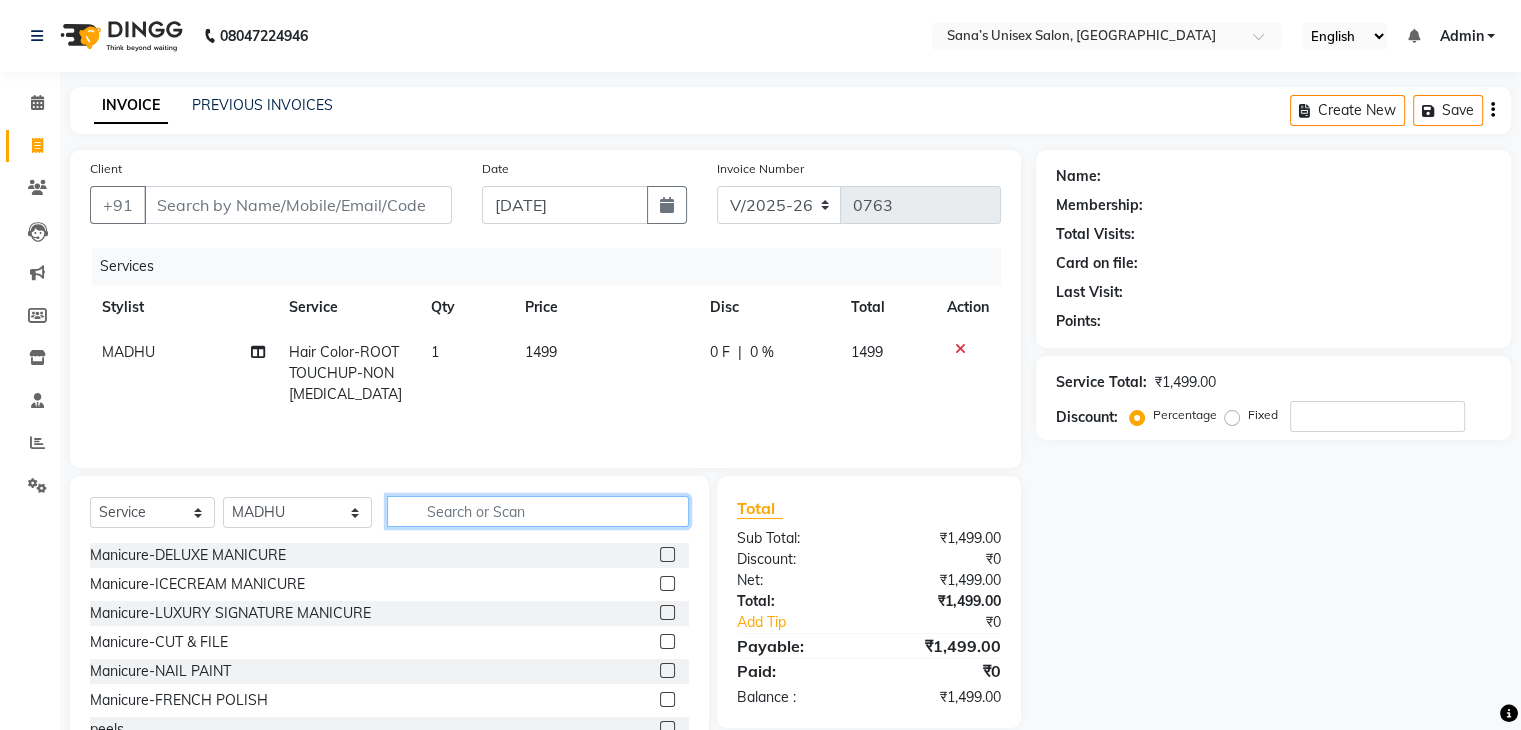 click 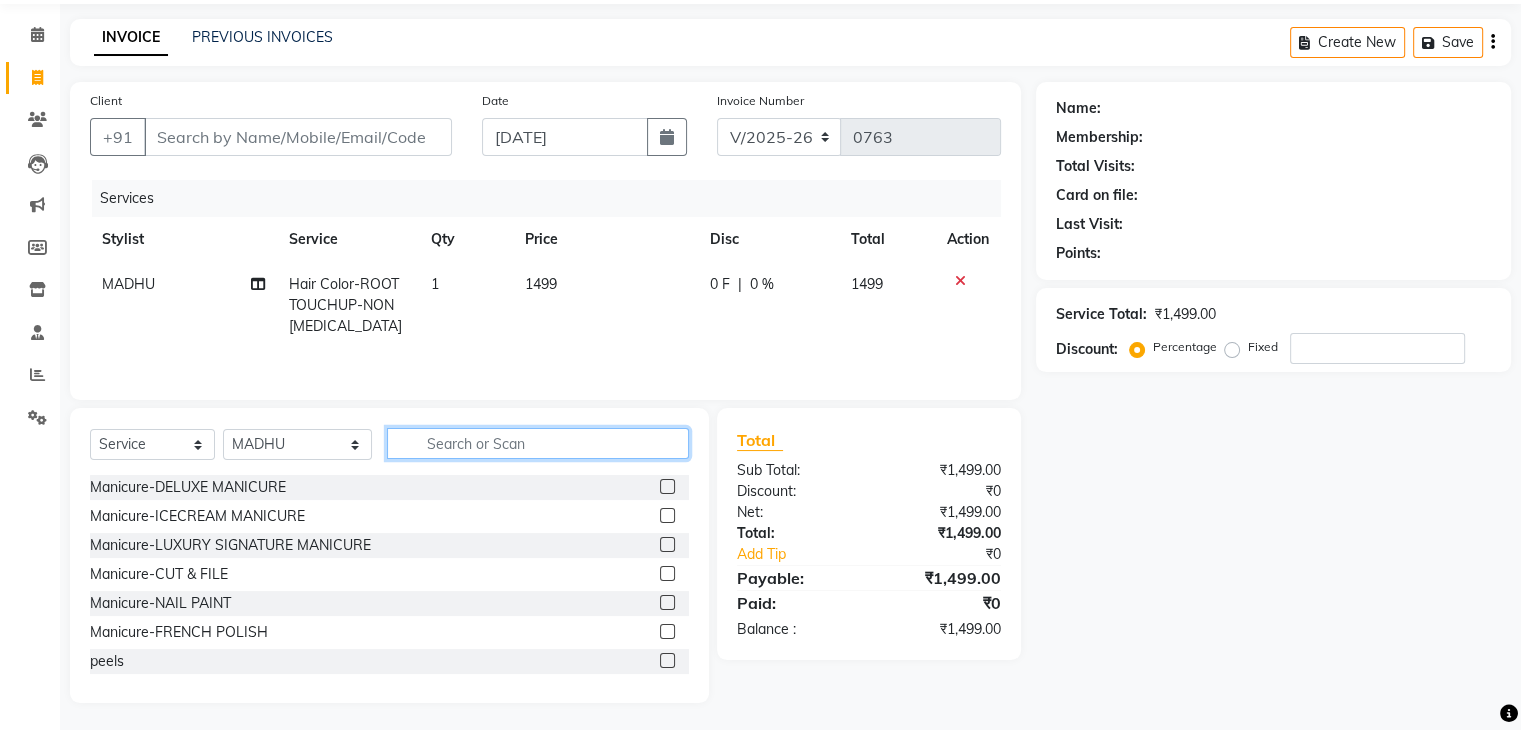 scroll, scrollTop: 72, scrollLeft: 0, axis: vertical 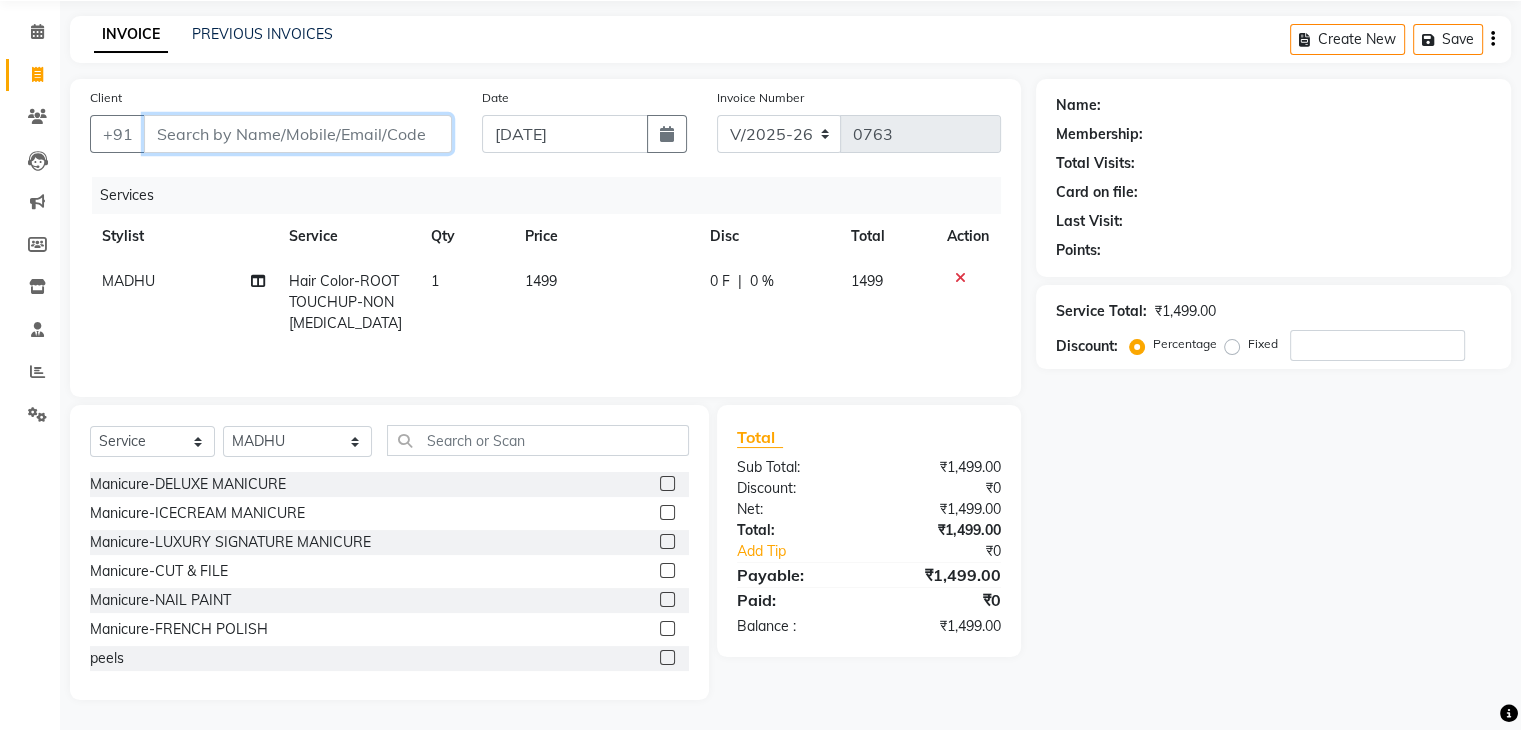 click on "Client" at bounding box center [298, 134] 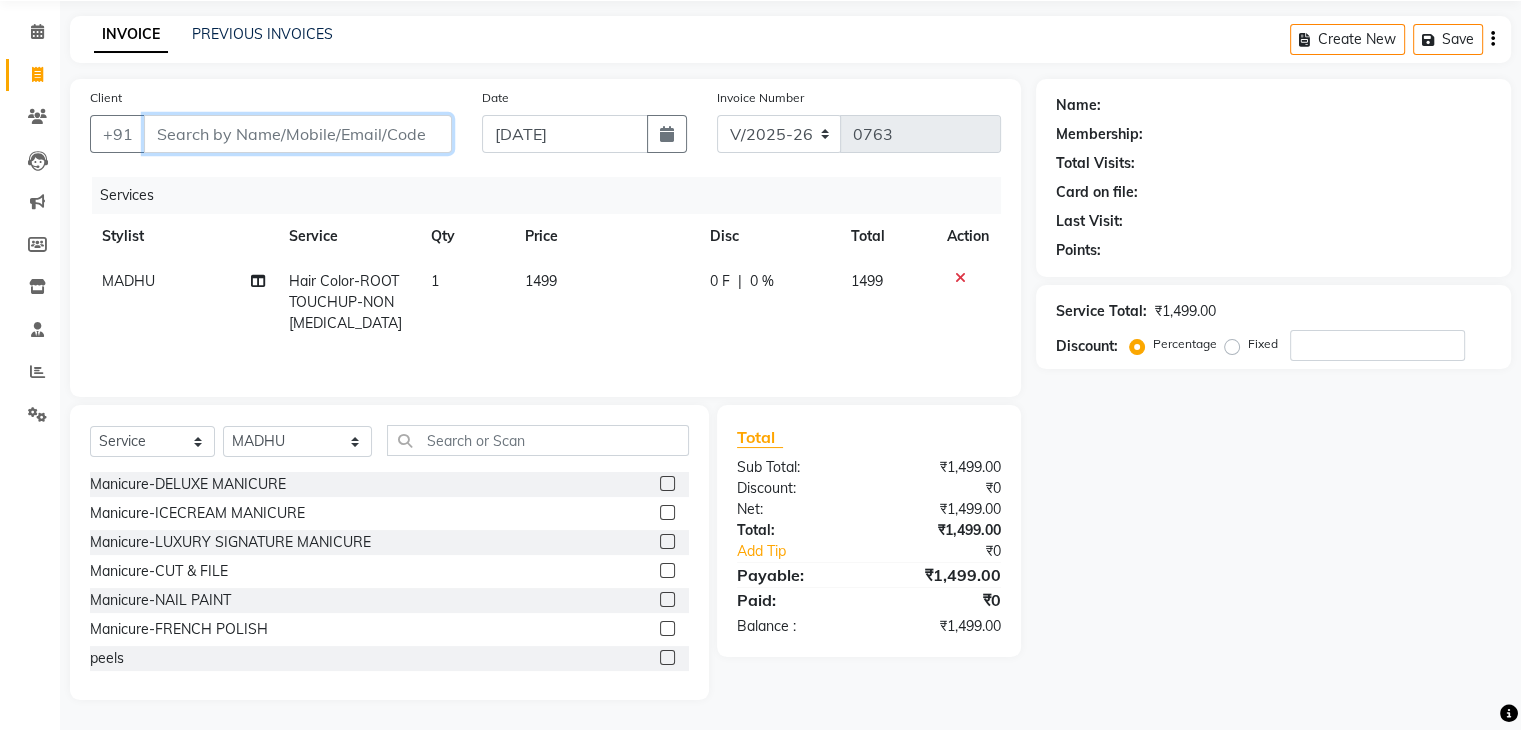 type on "9" 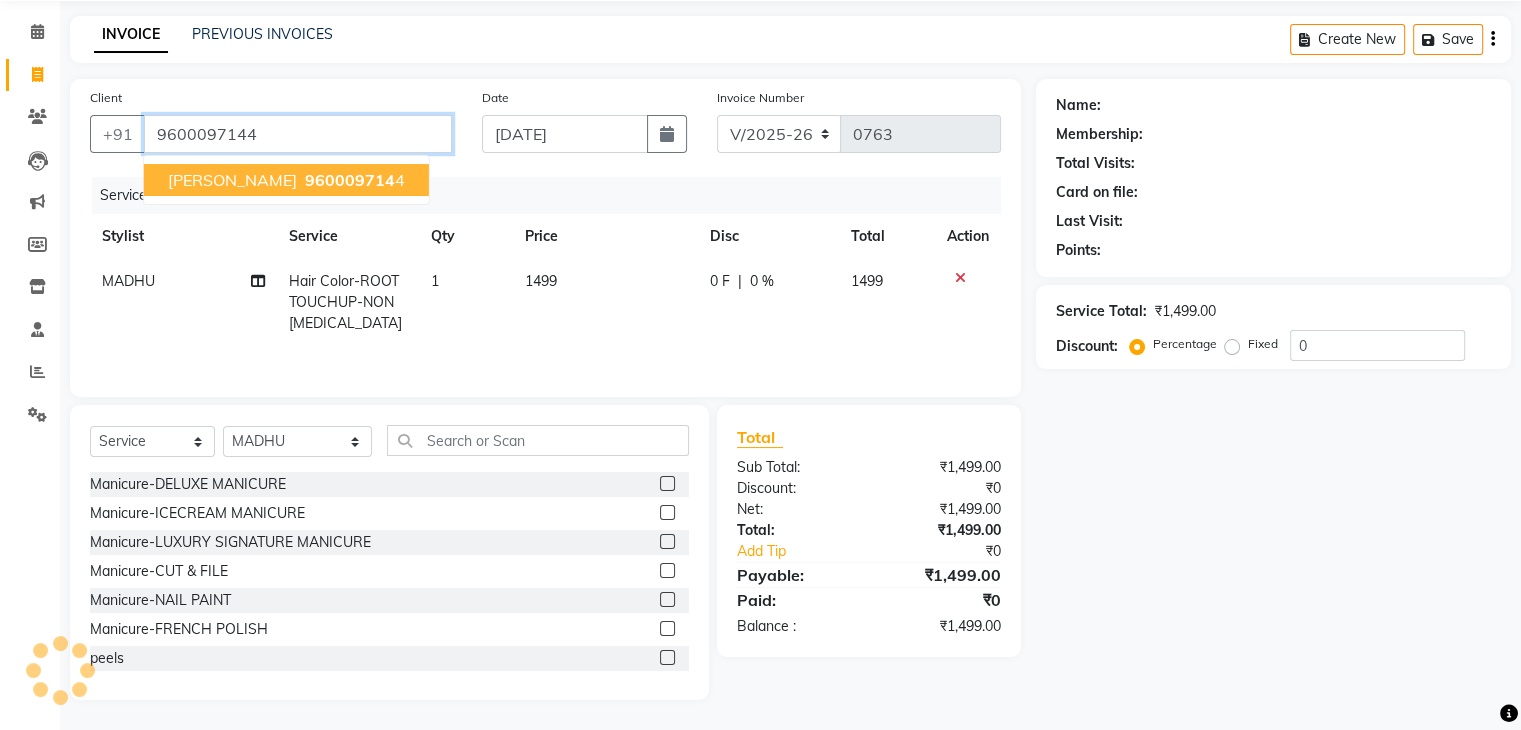 type on "9600097144" 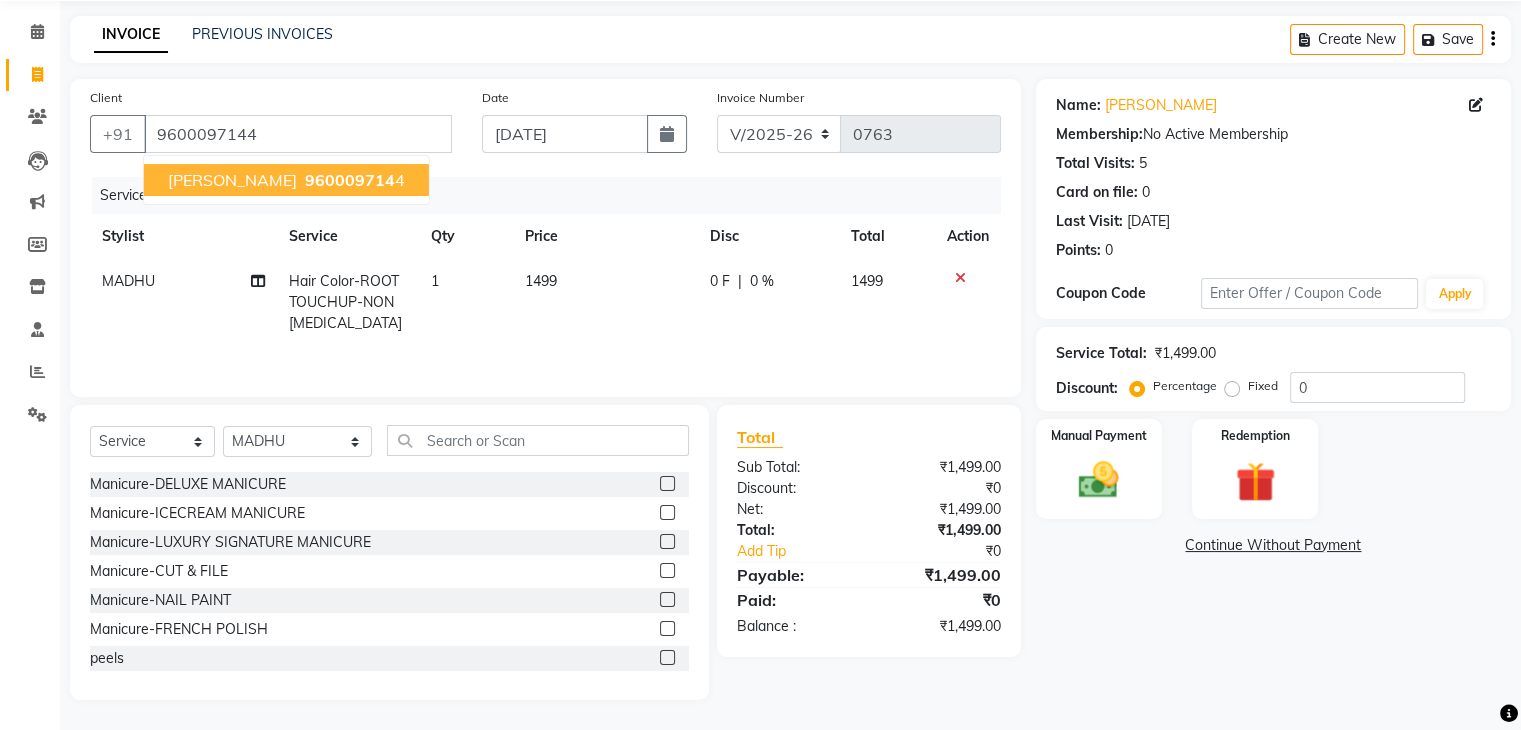 click on "[PERSON_NAME]" at bounding box center [232, 180] 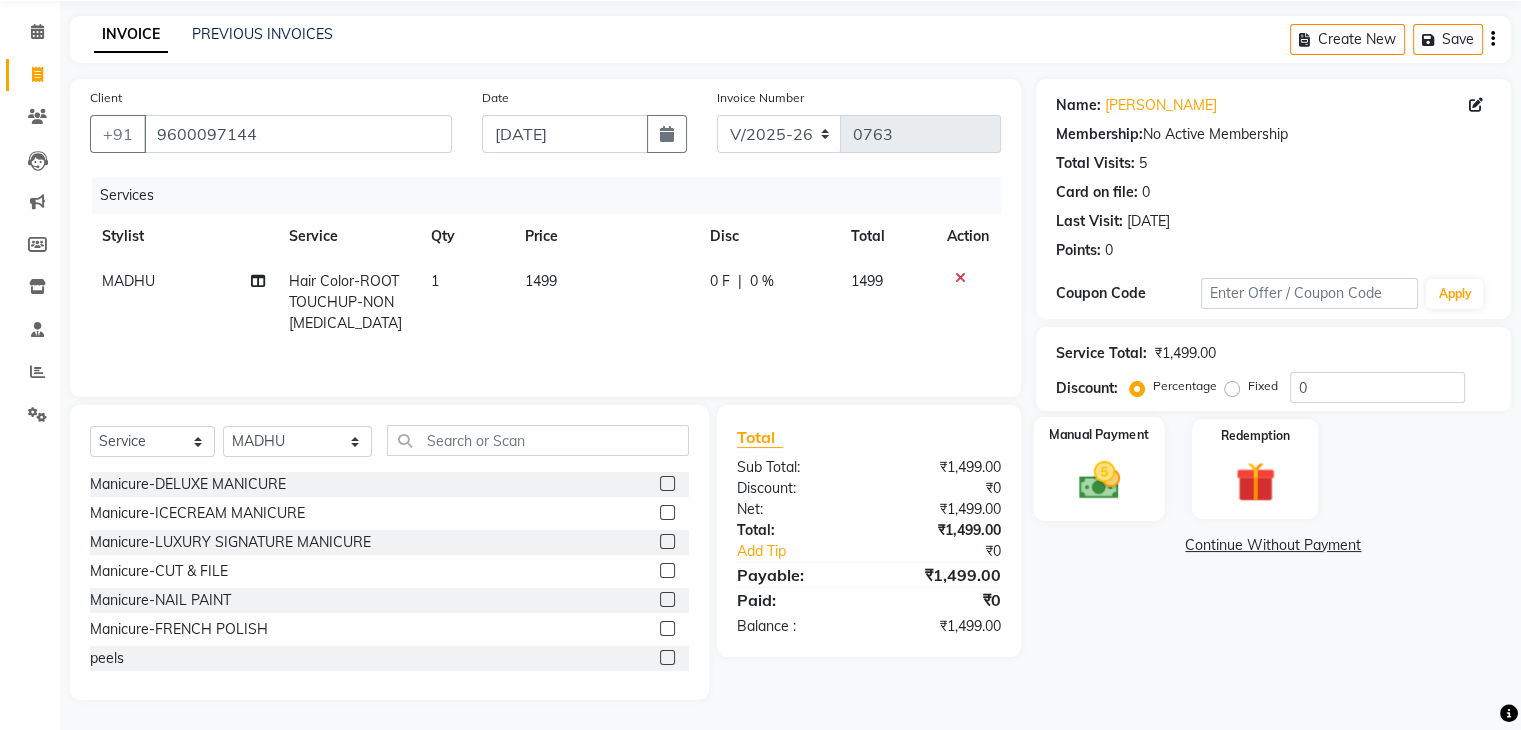 click 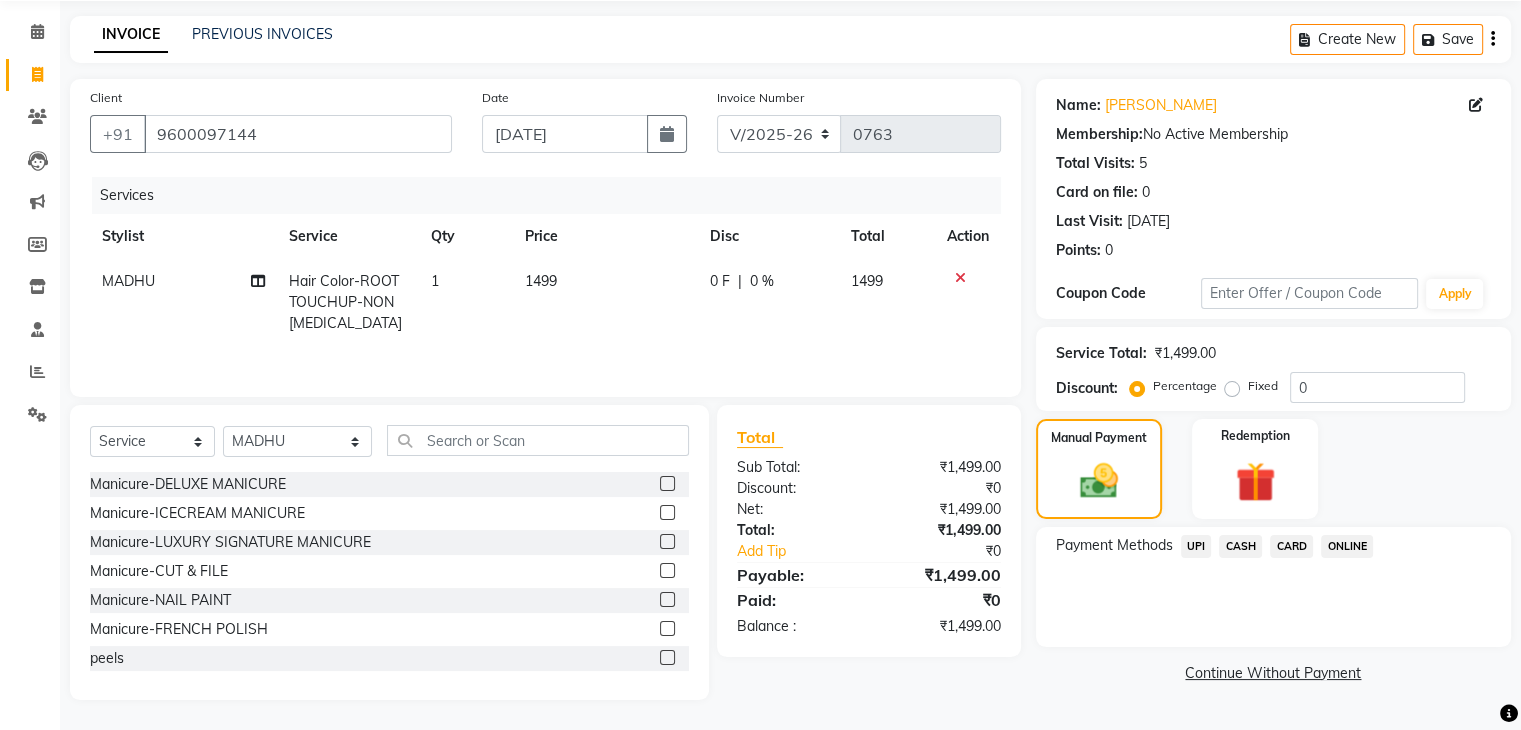 click on "ONLINE" 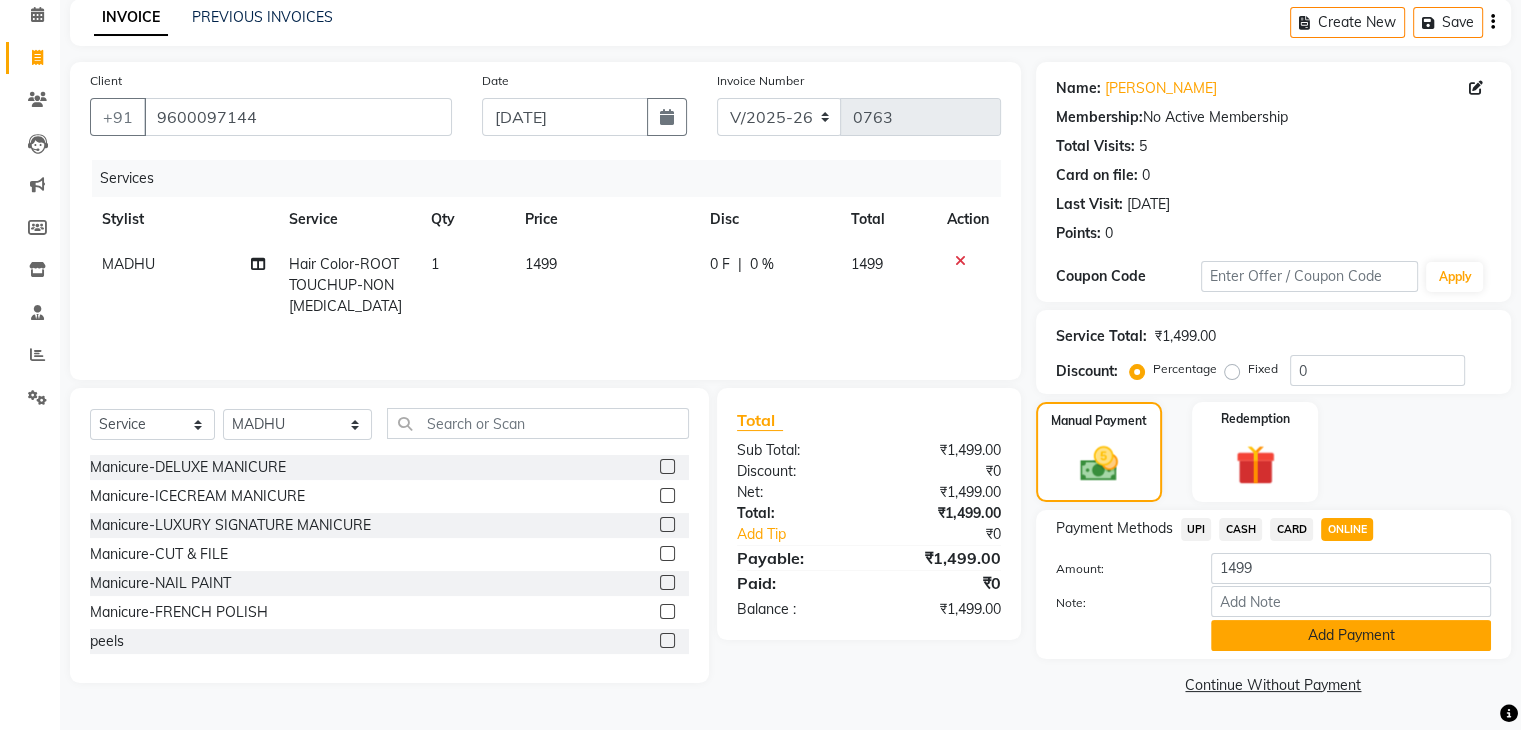 scroll, scrollTop: 89, scrollLeft: 0, axis: vertical 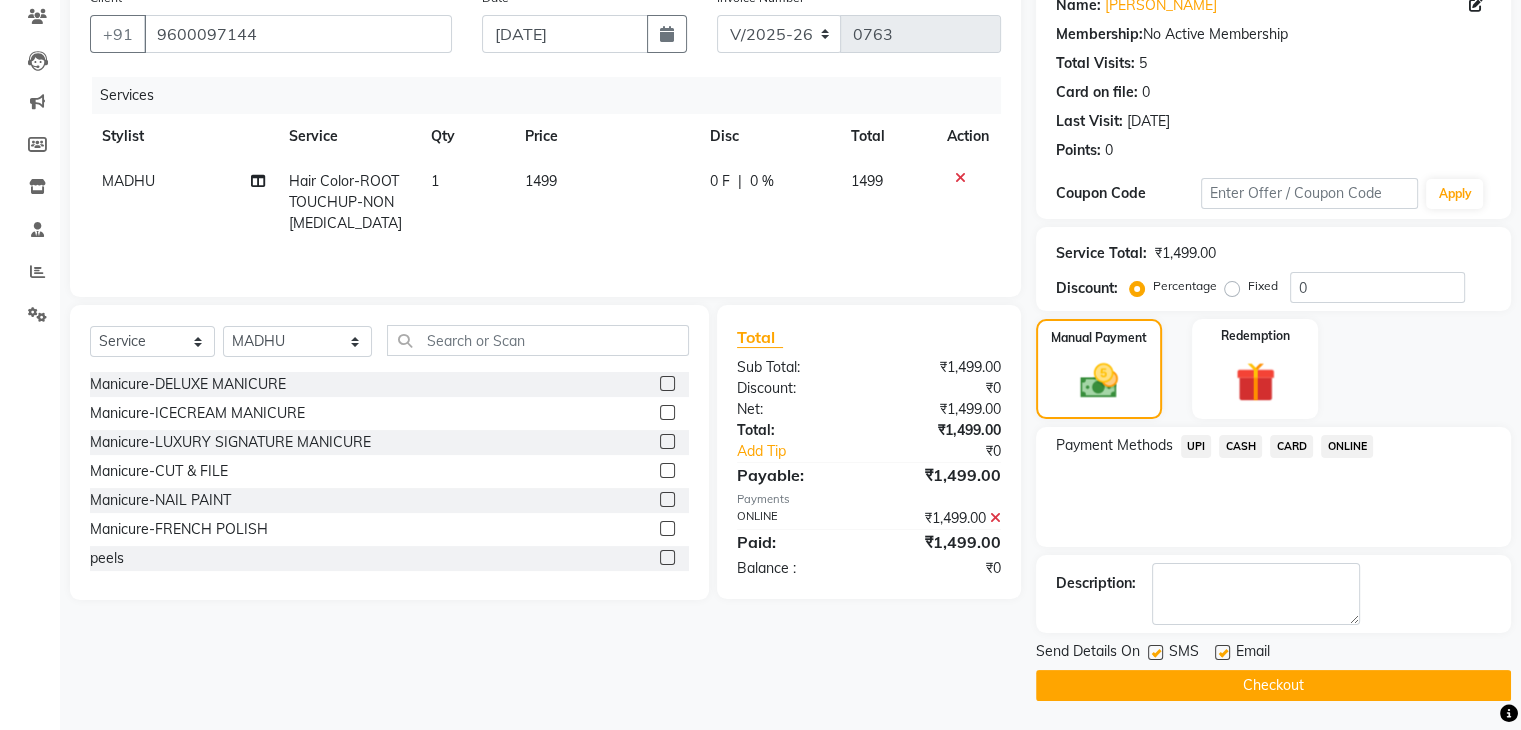 click on "Checkout" 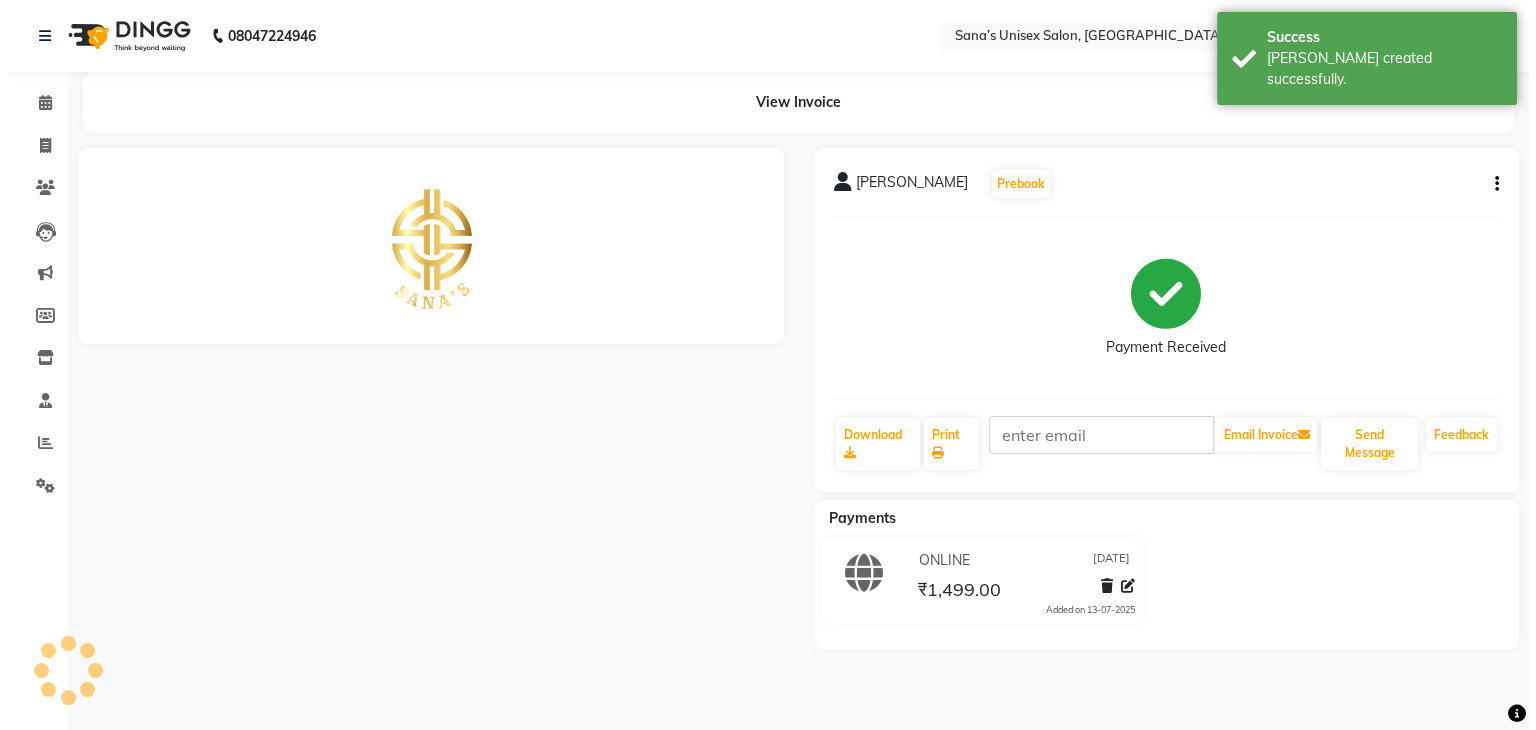 scroll, scrollTop: 0, scrollLeft: 0, axis: both 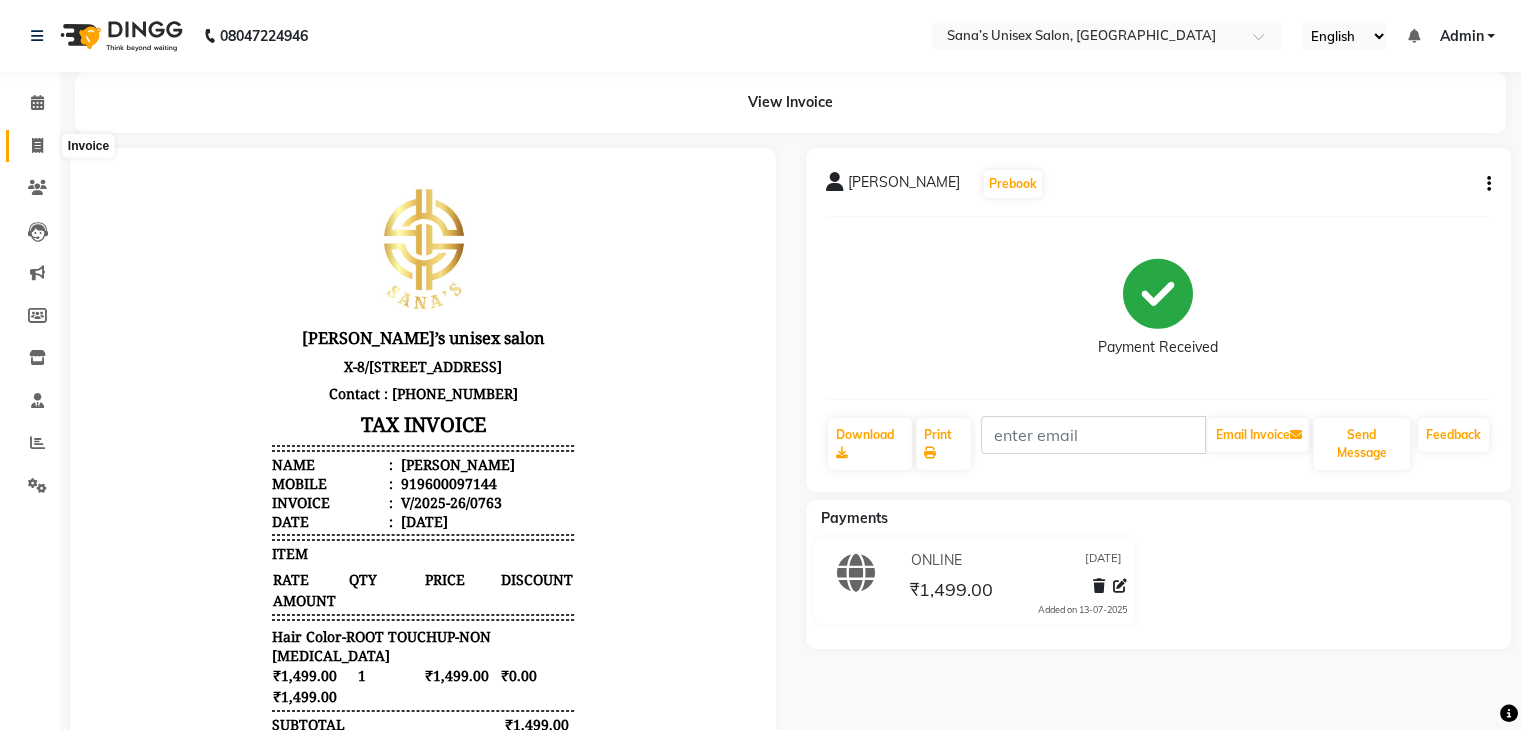 click 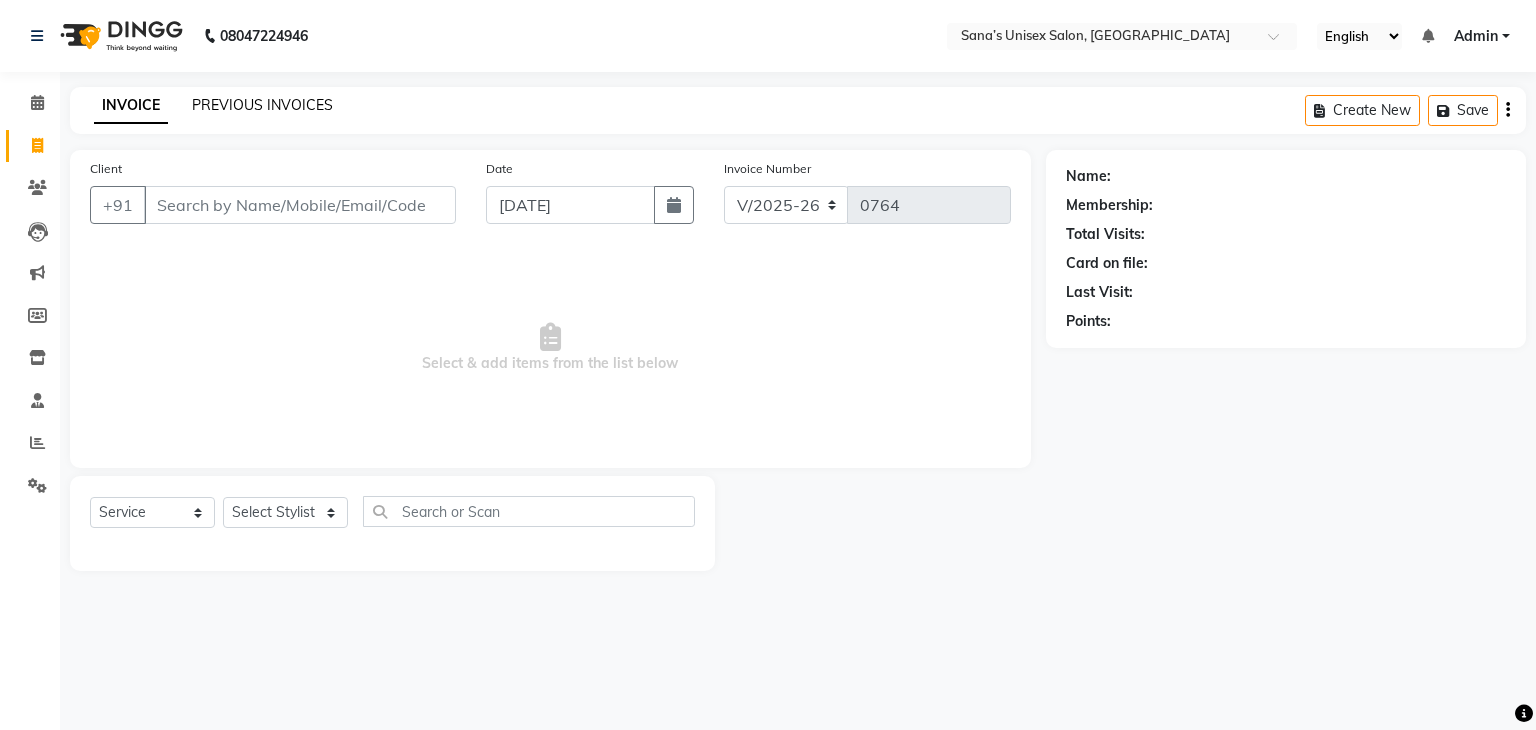 click on "PREVIOUS INVOICES" 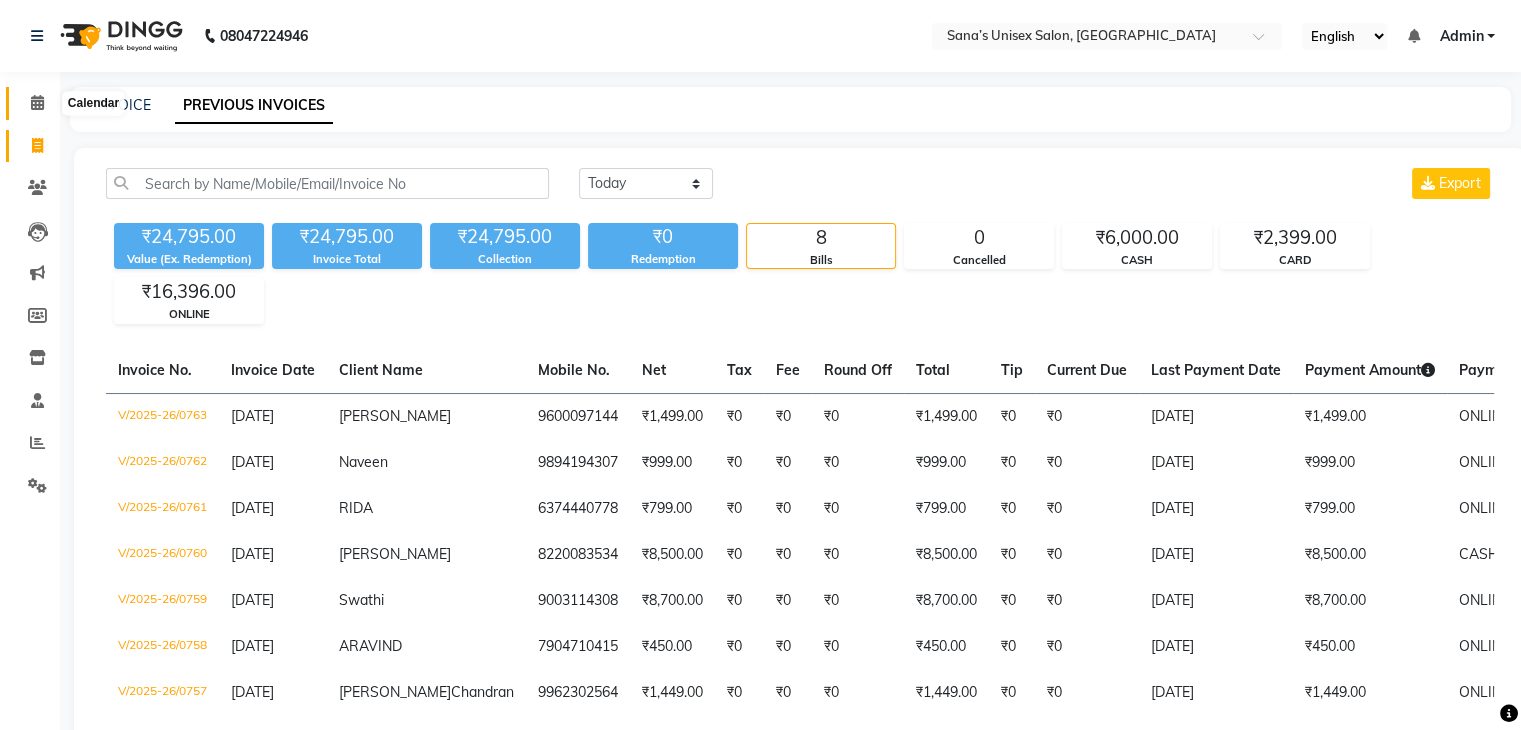click 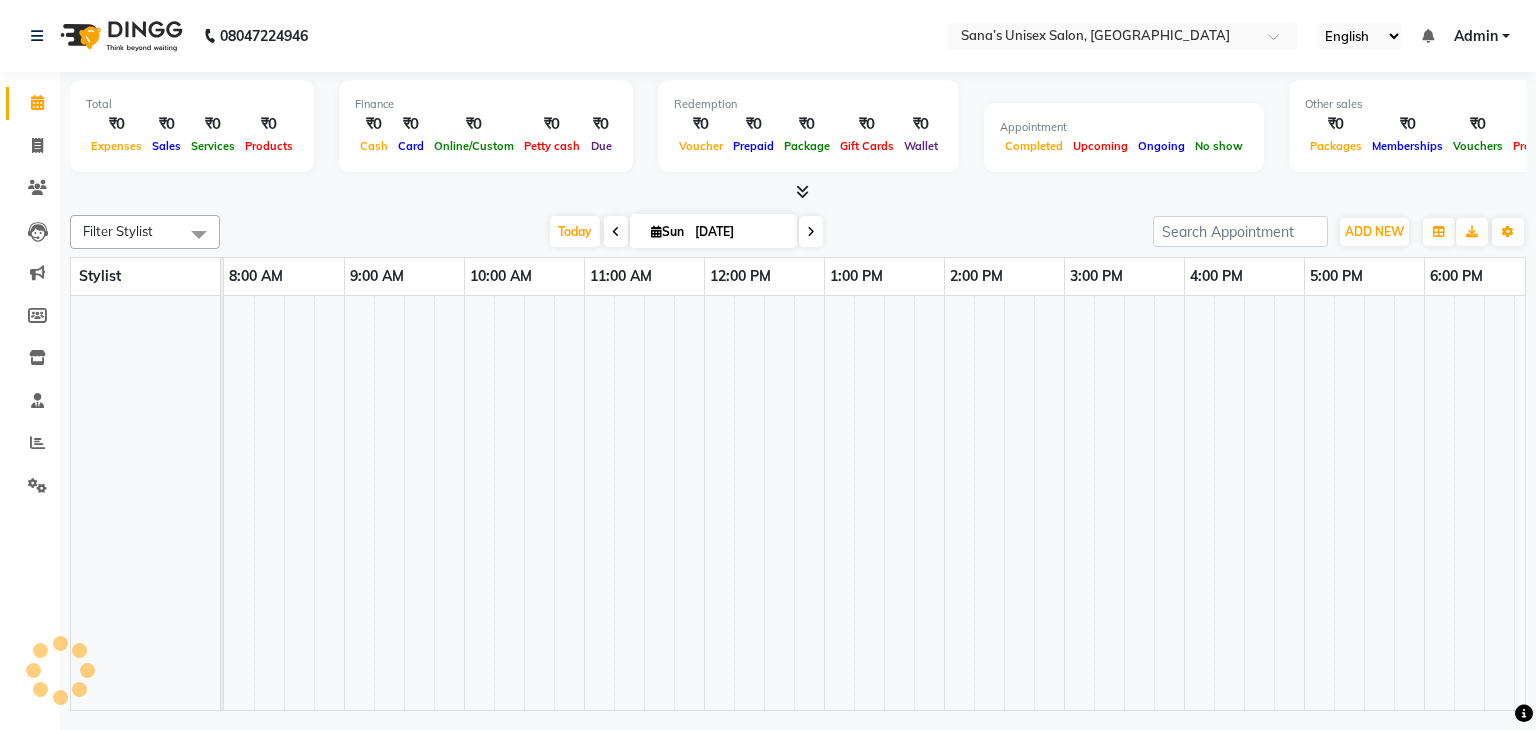scroll, scrollTop: 0, scrollLeft: 258, axis: horizontal 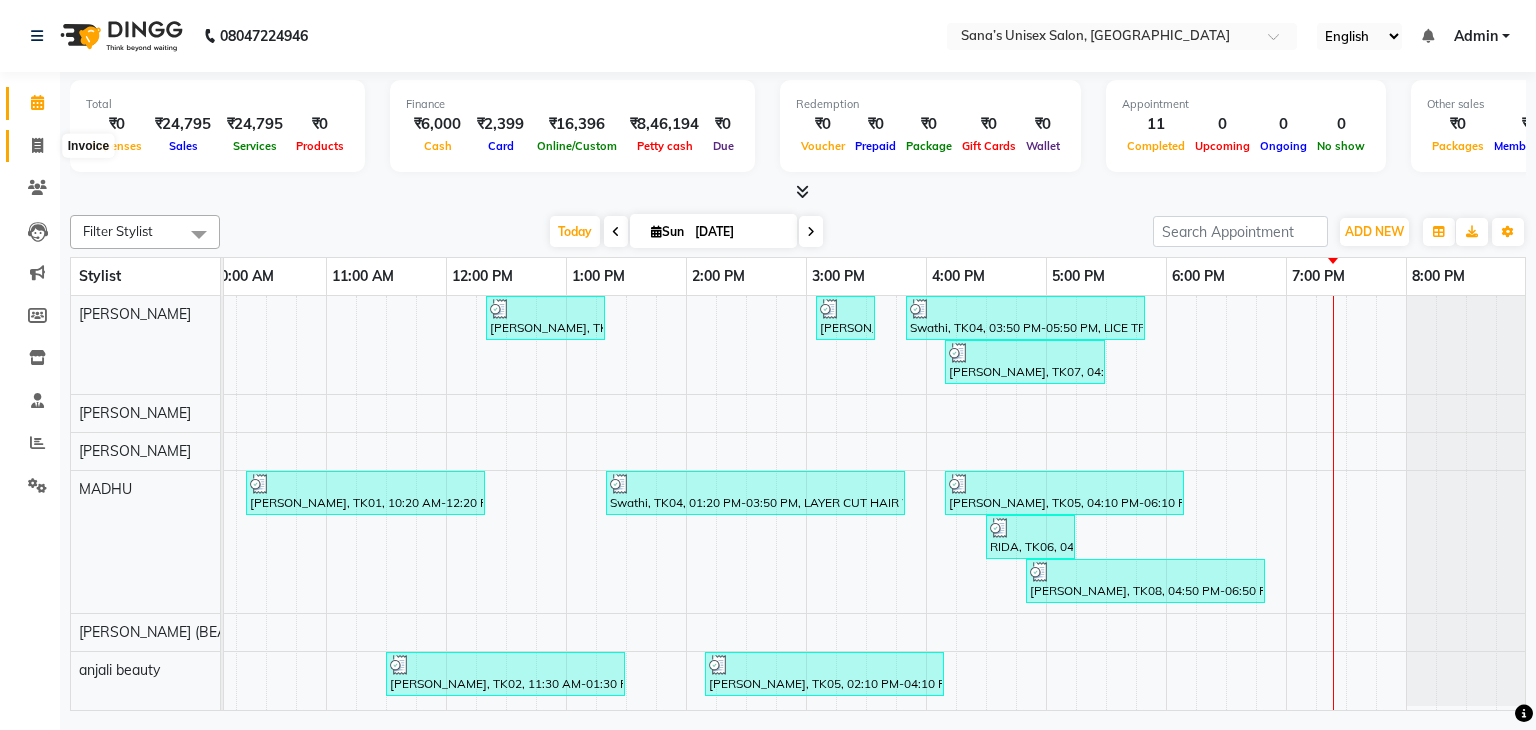 click 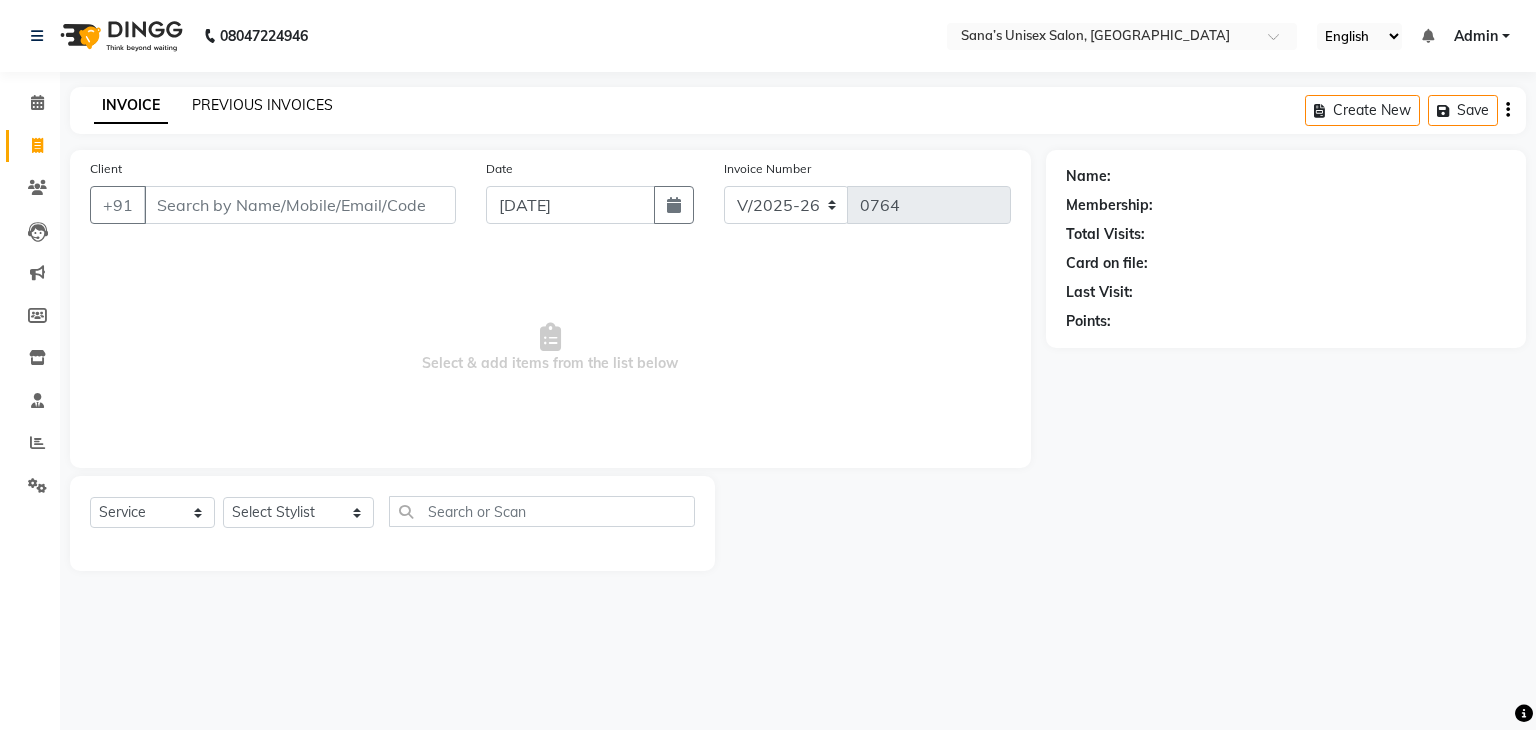click on "PREVIOUS INVOICES" 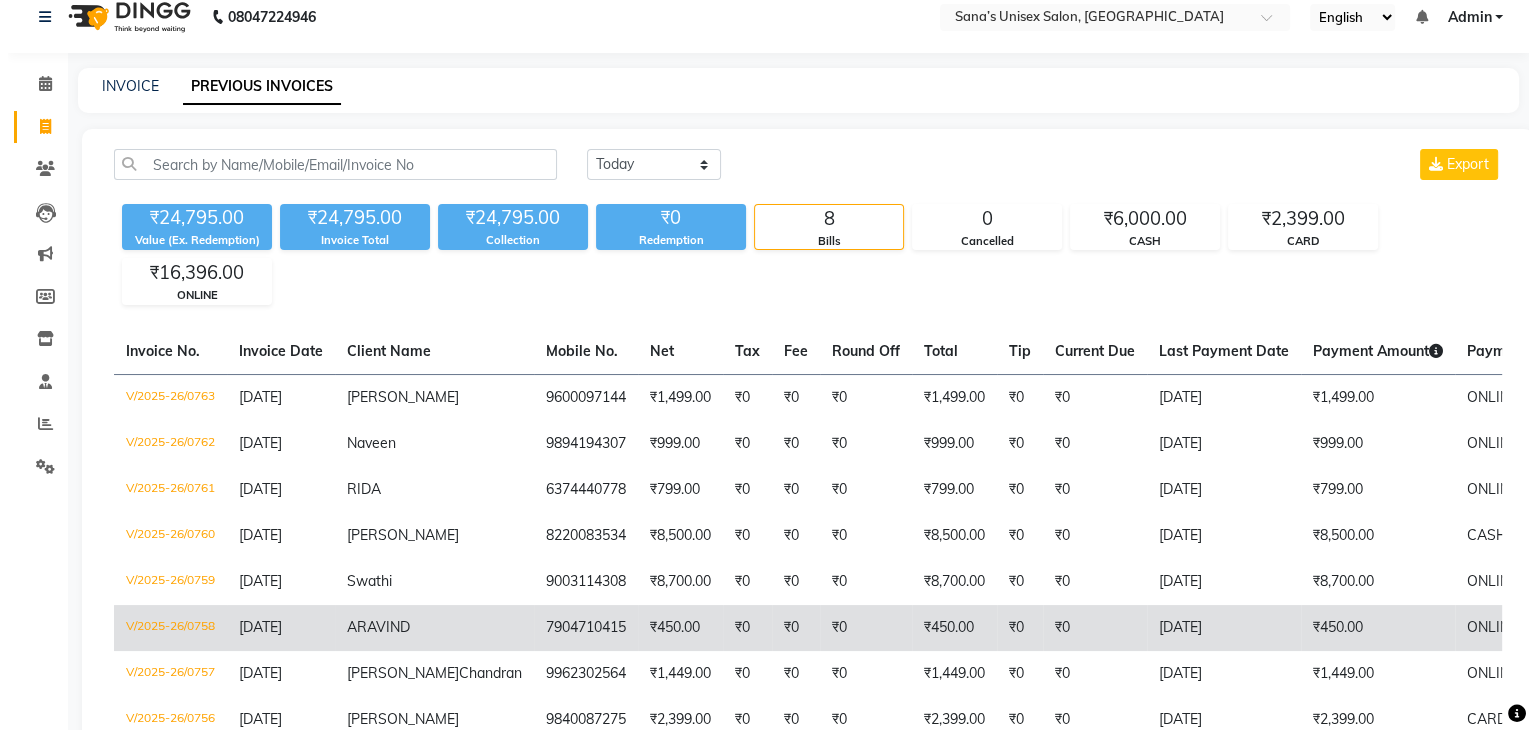 scroll, scrollTop: 0, scrollLeft: 0, axis: both 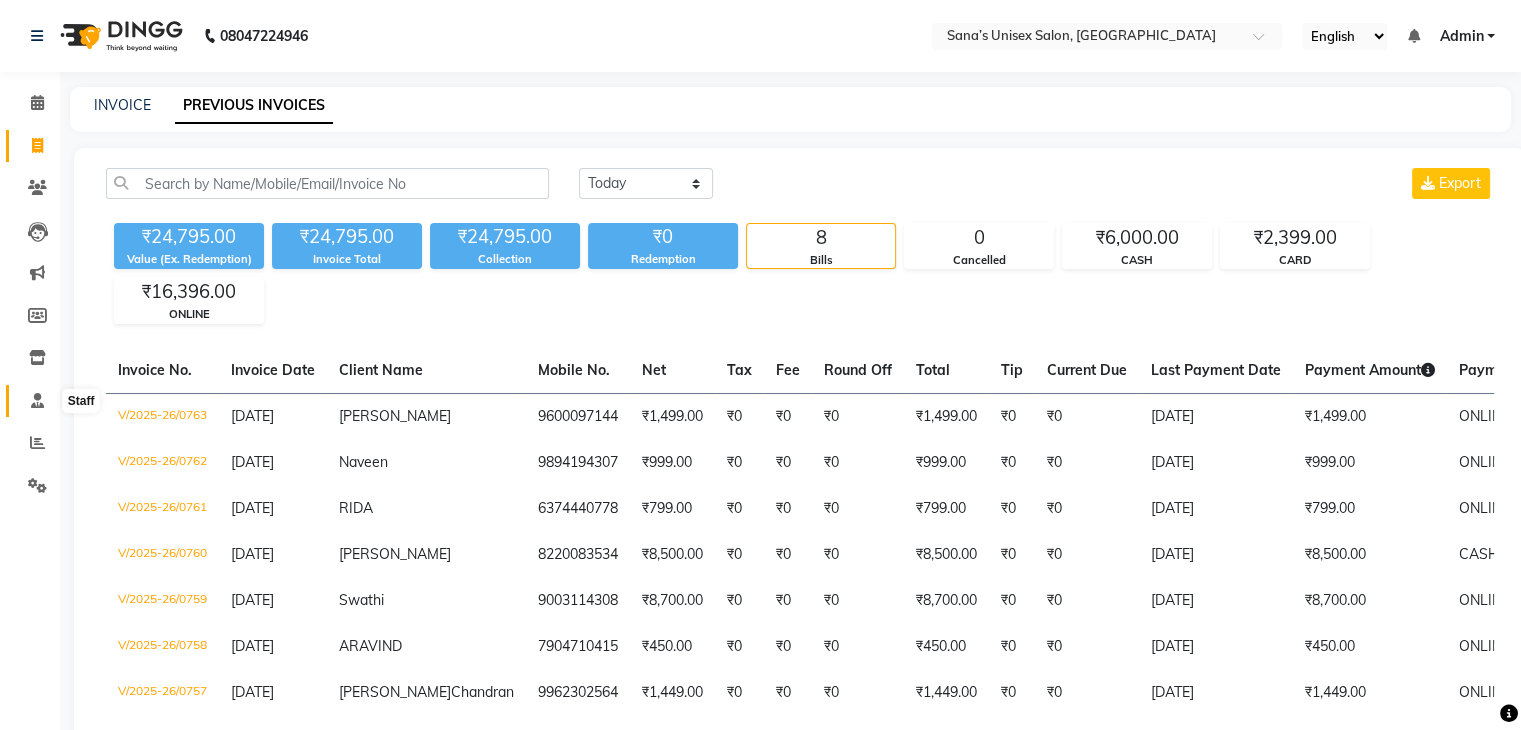 click 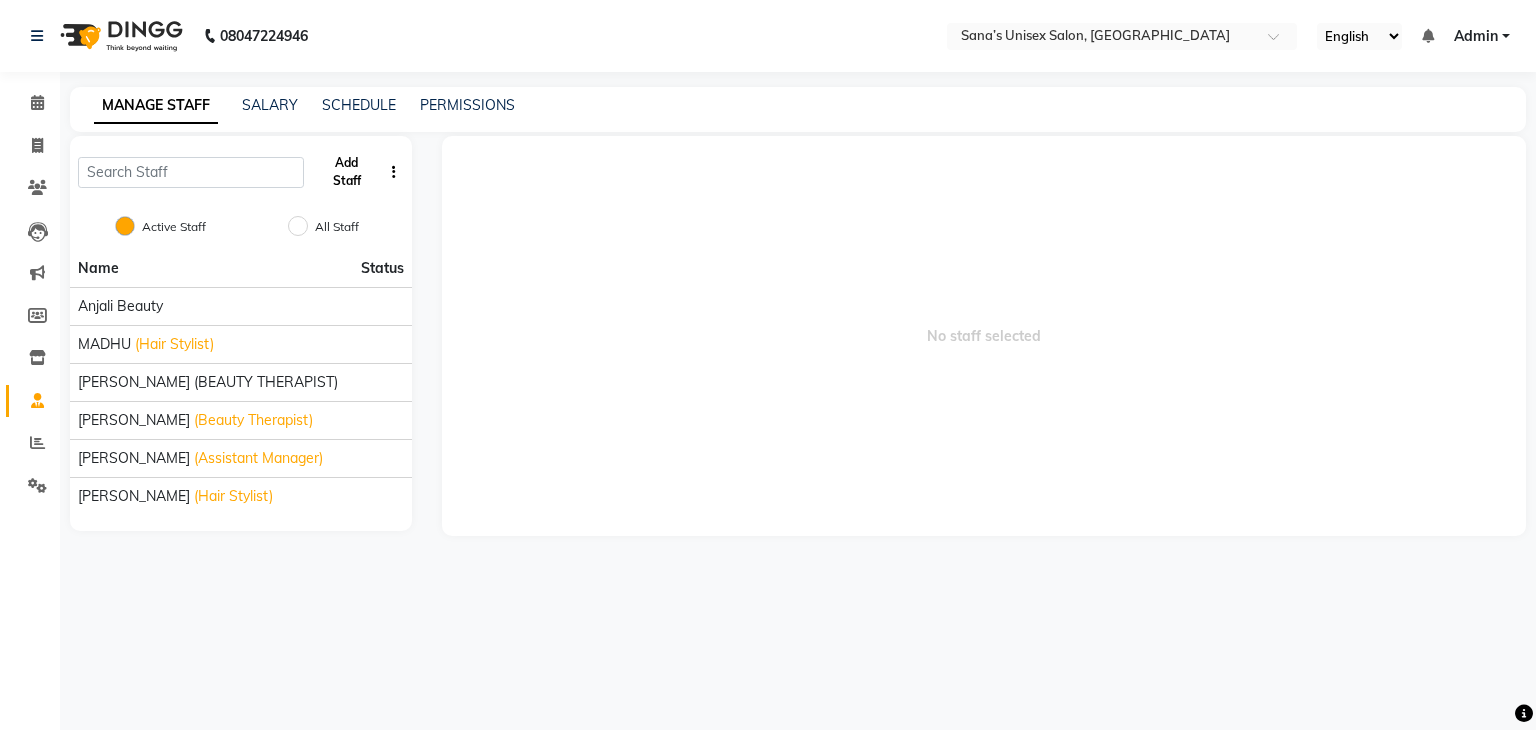 click on "Add Staff" 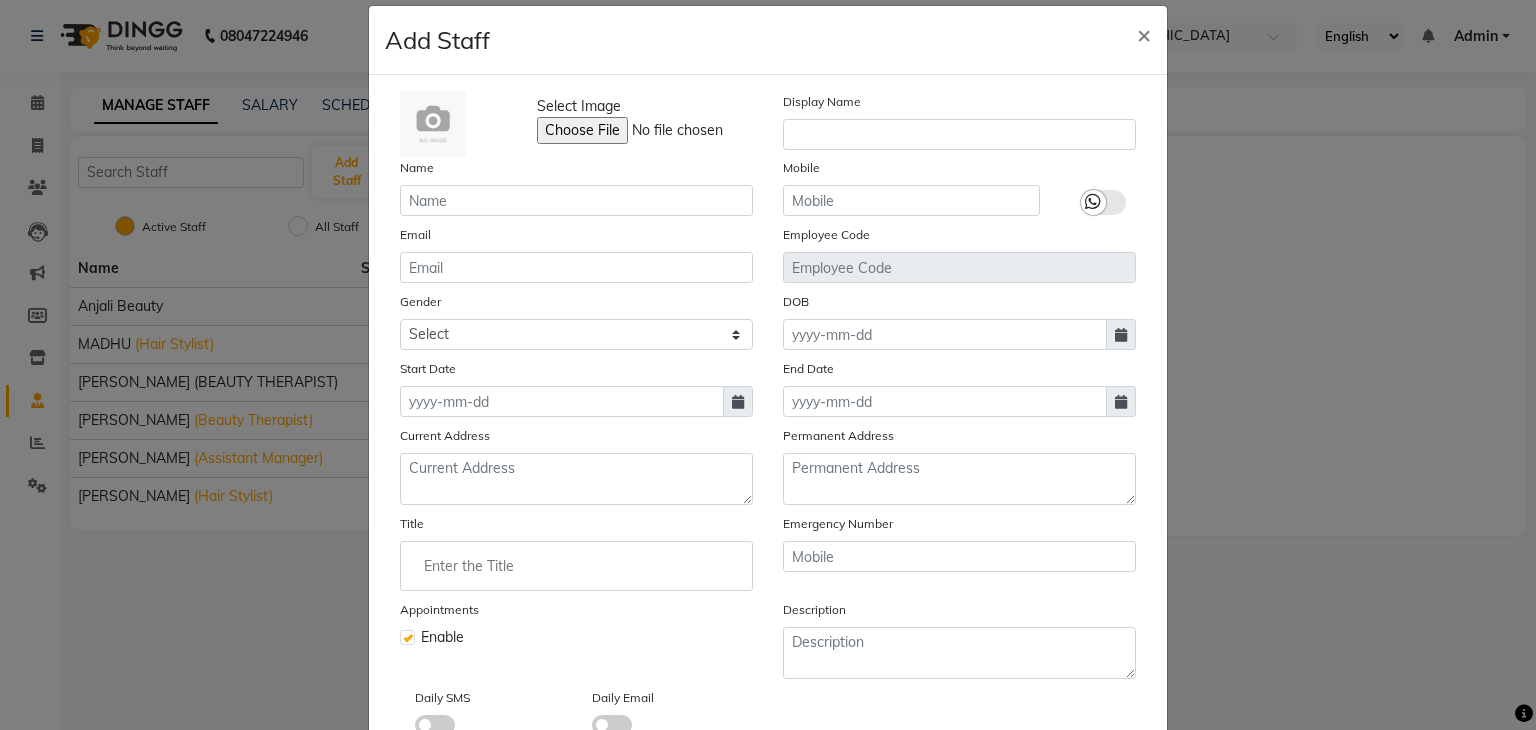 scroll, scrollTop: 0, scrollLeft: 0, axis: both 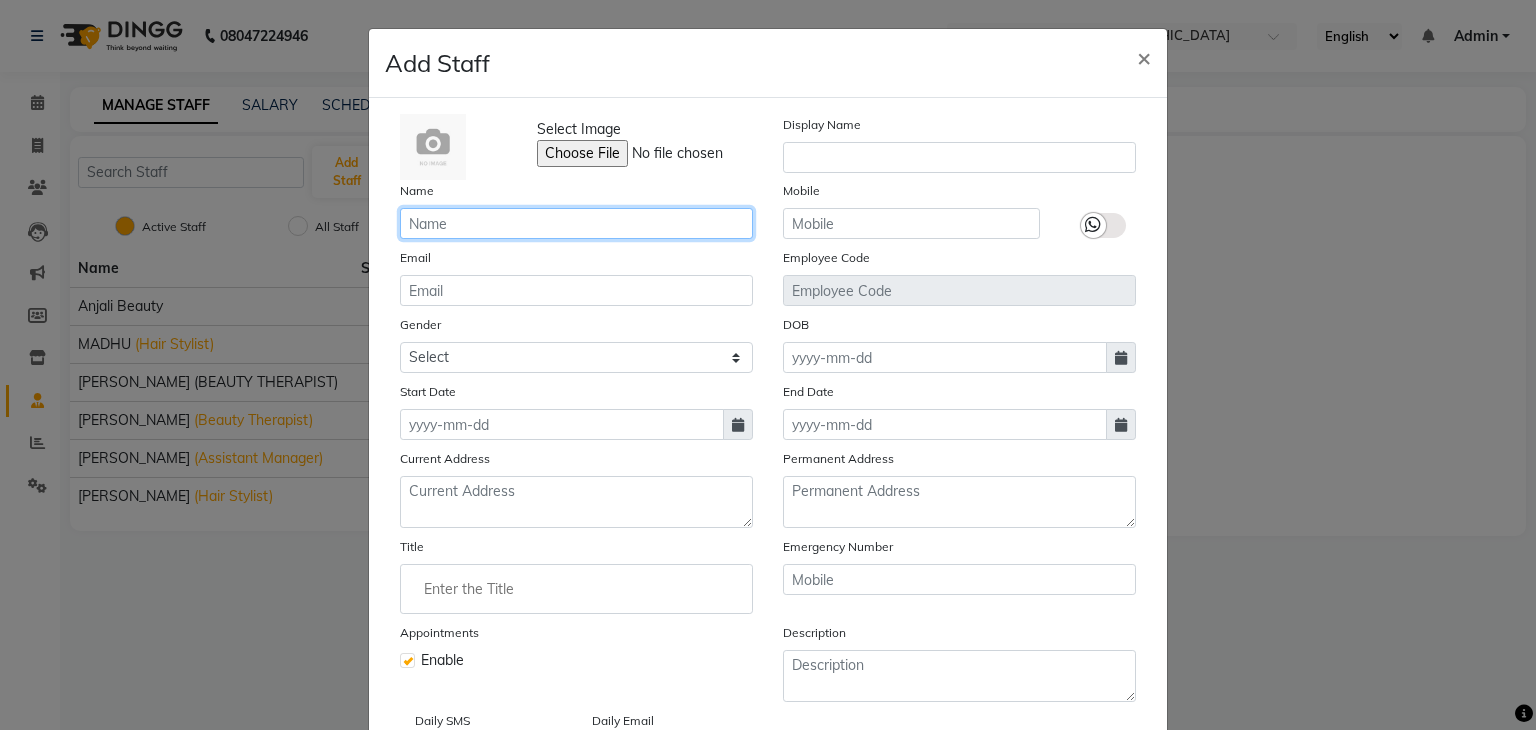 click 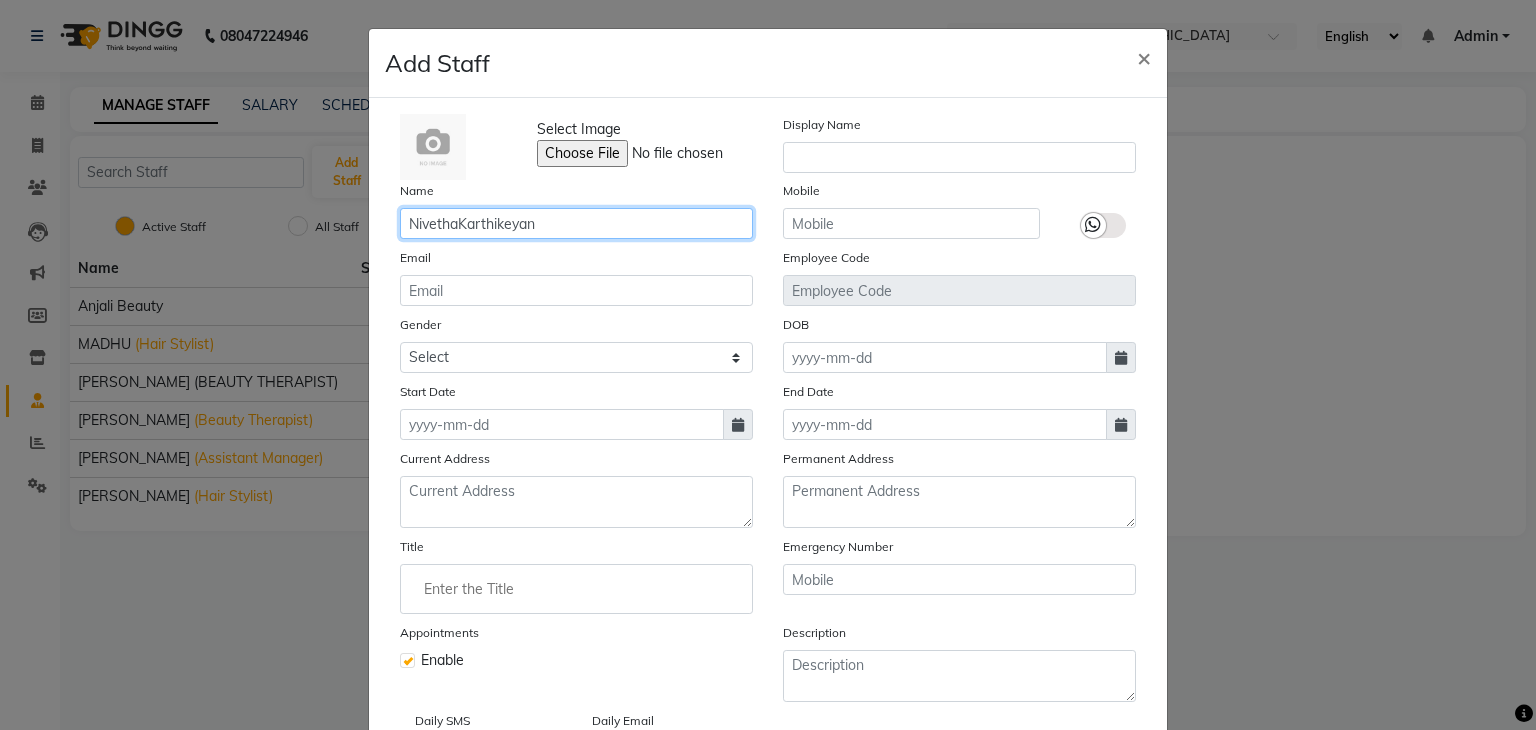 type on "NivethaKarthikeyan" 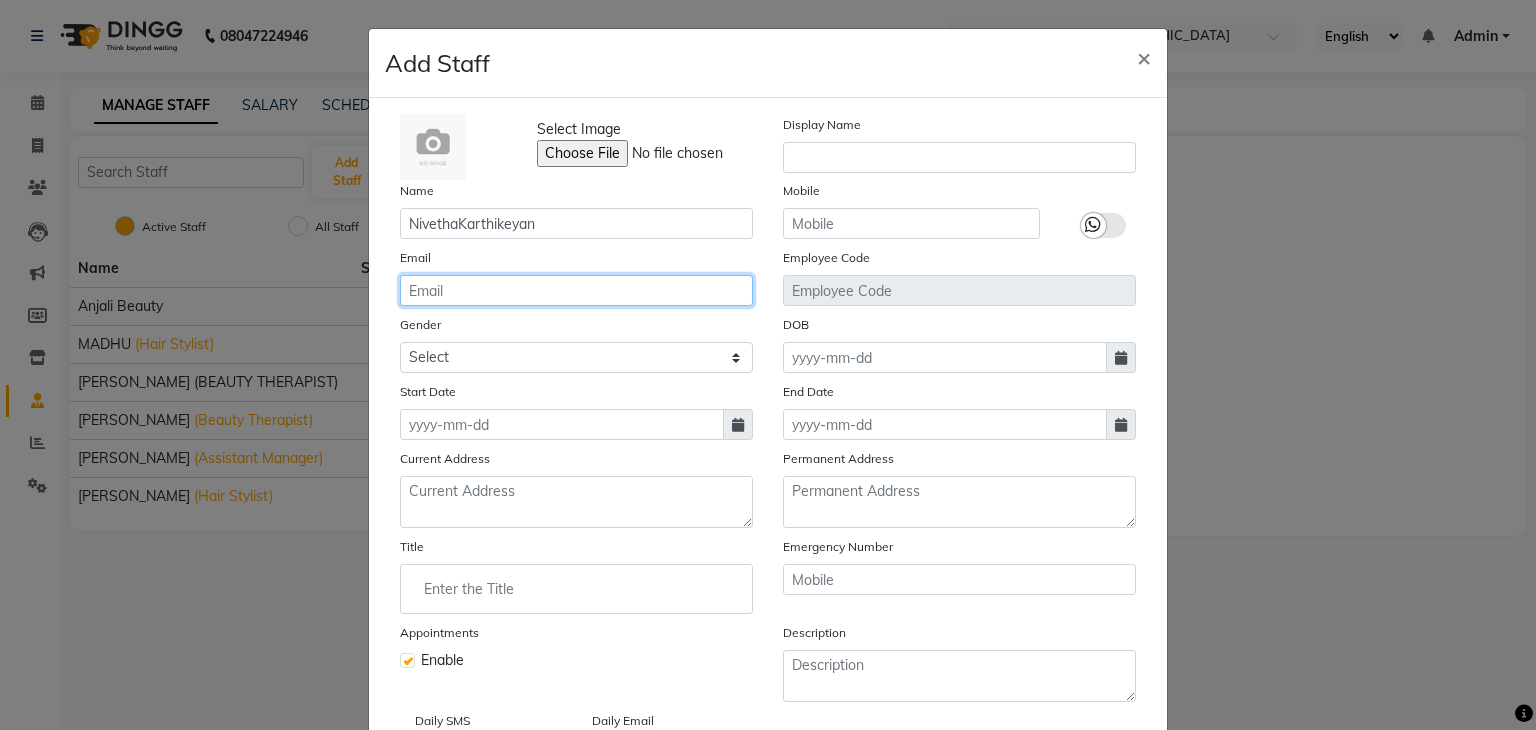 click 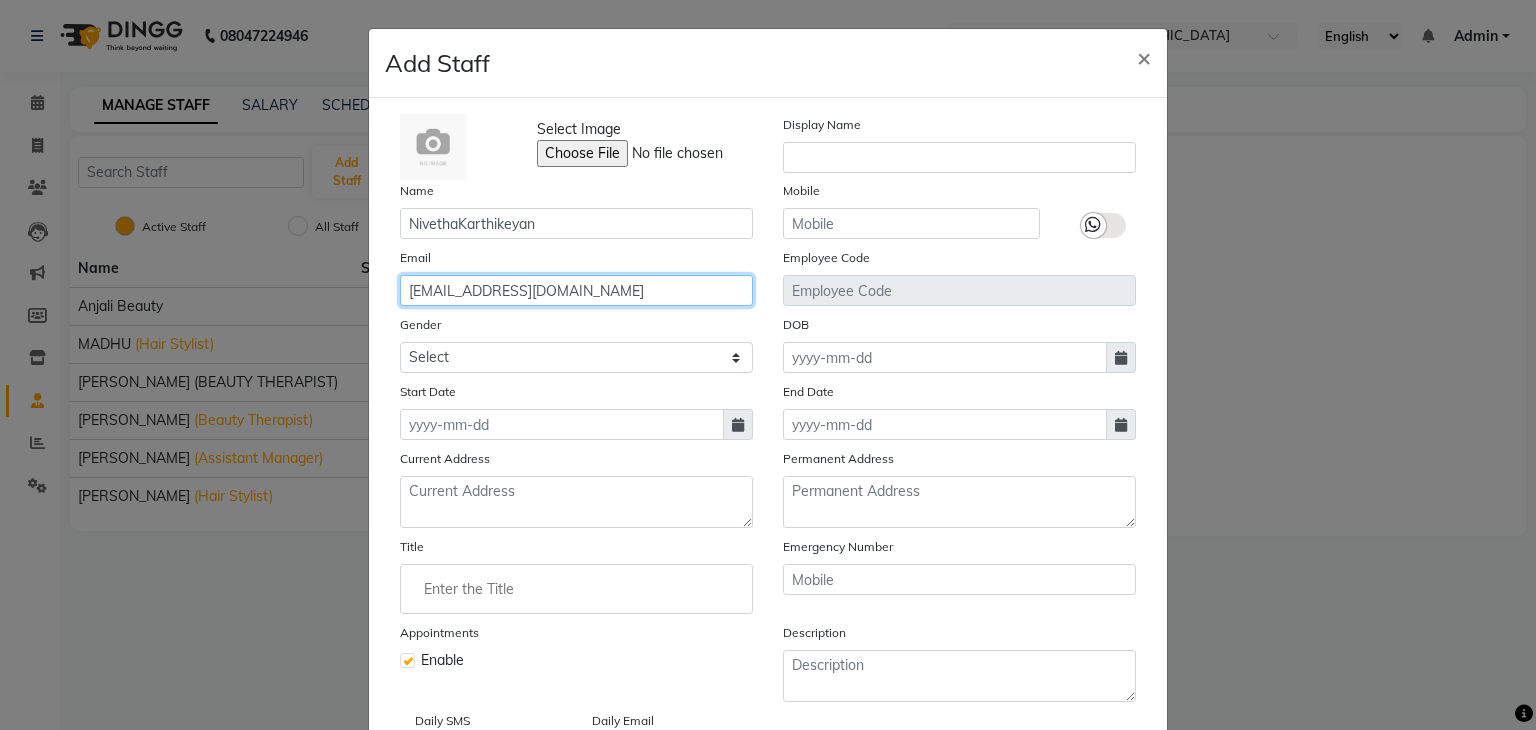 type on "jnkcsk@gmail.com" 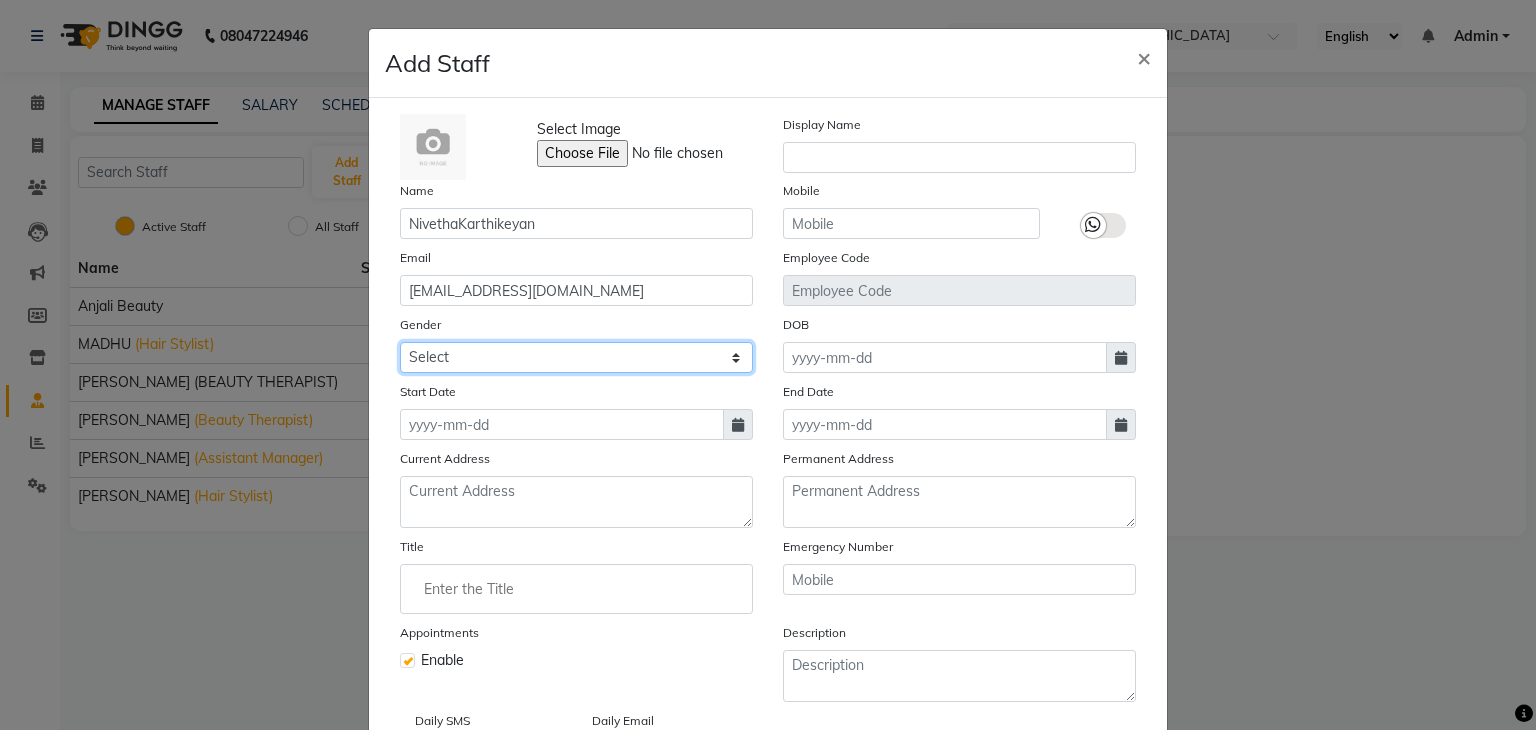 click on "Select Male Female Other Prefer Not To Say" 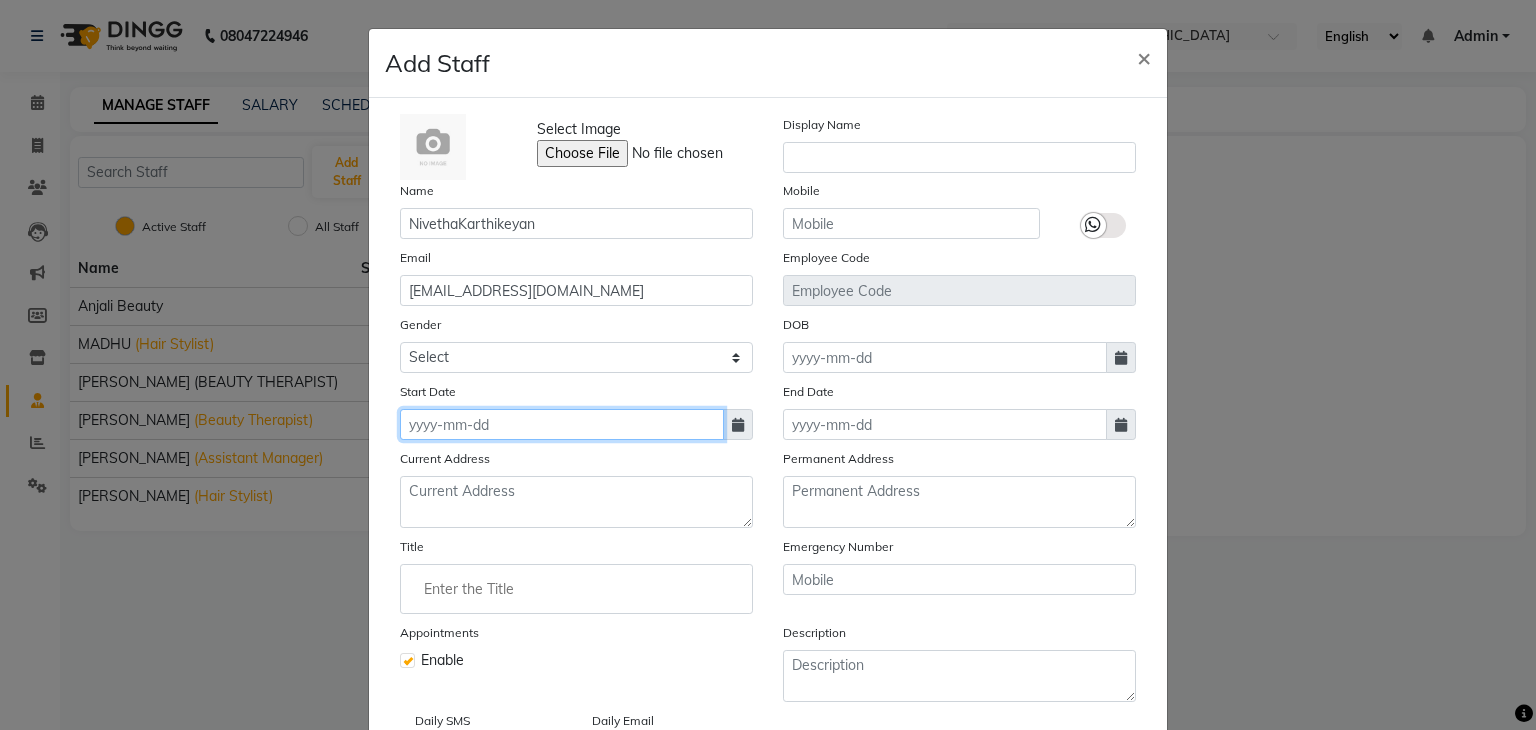 click 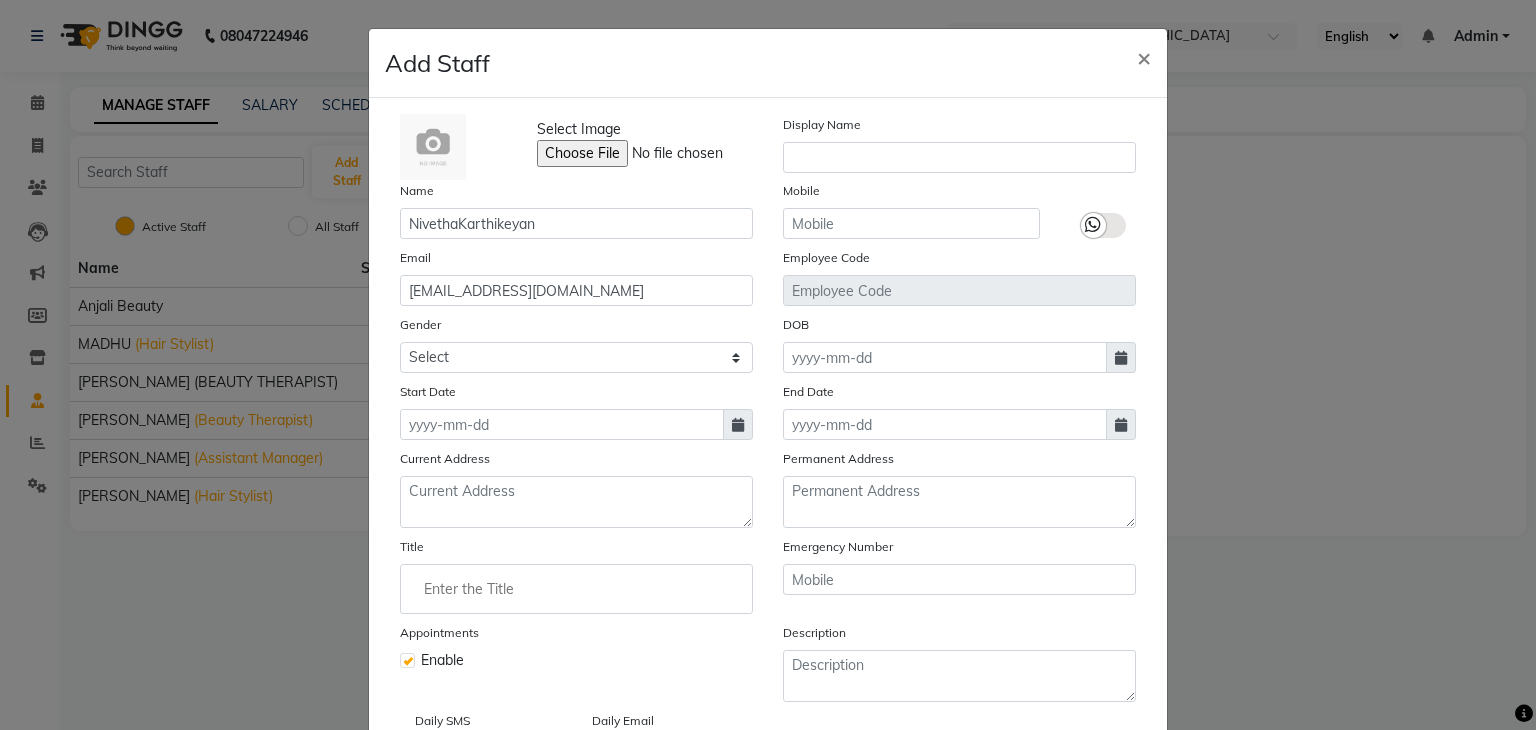 select on "7" 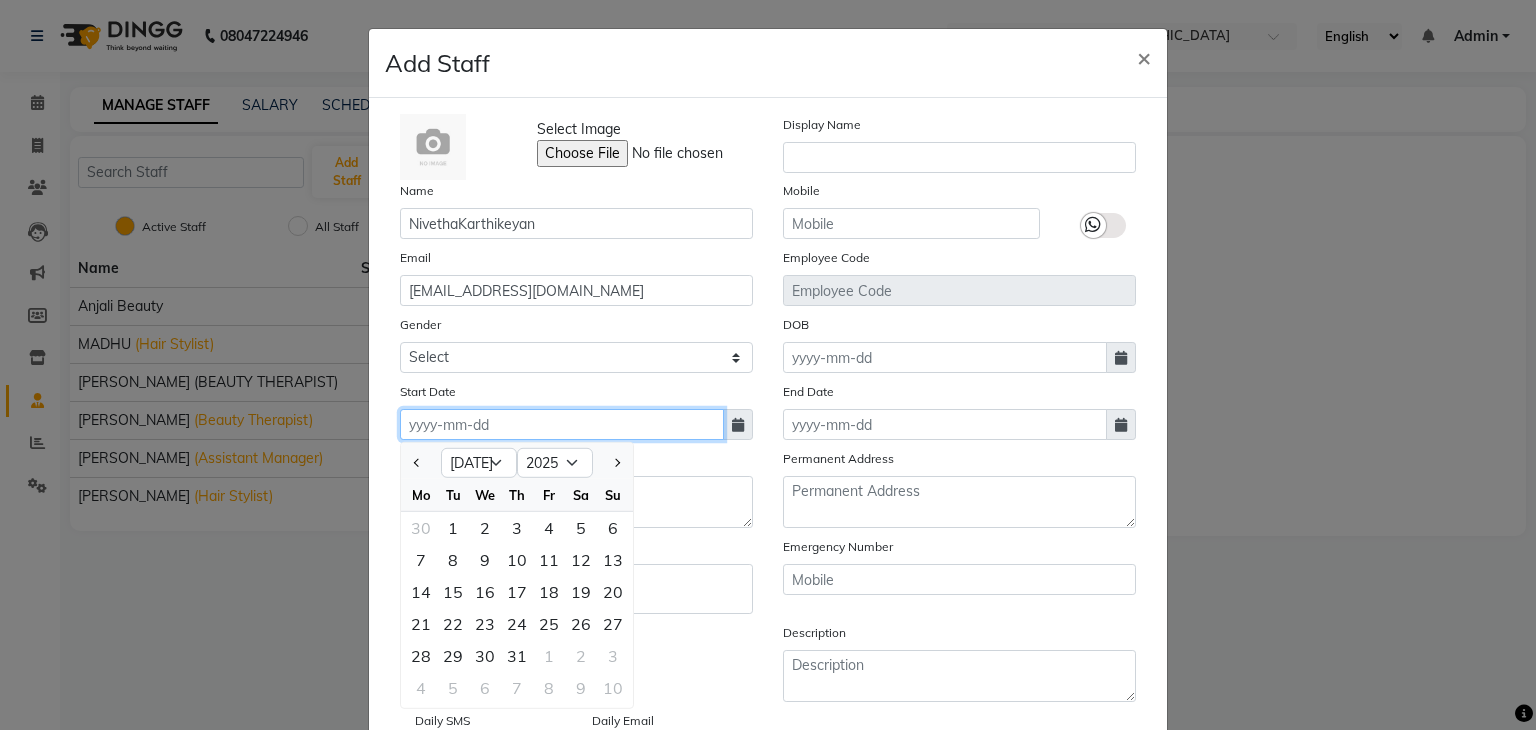 click 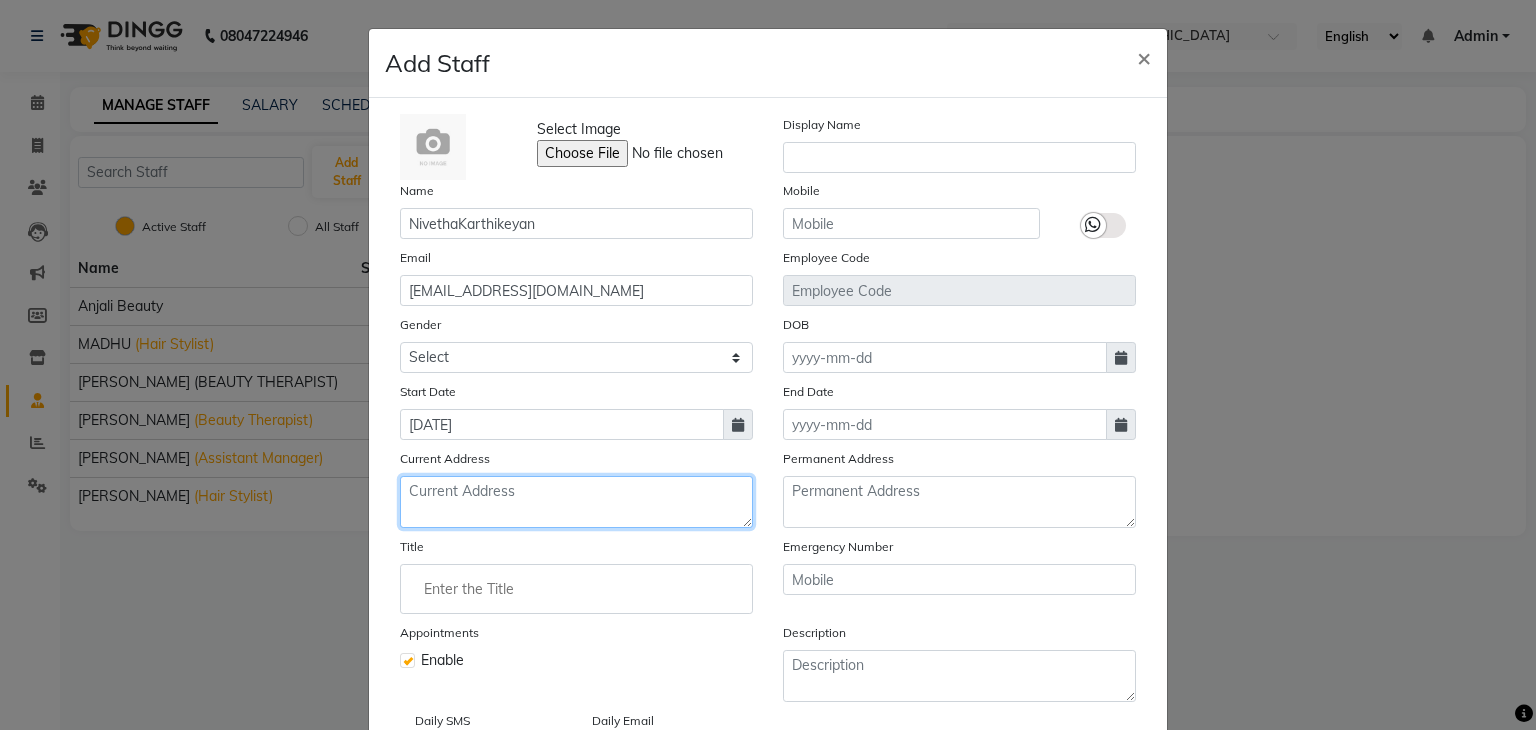 type on "02-11-1998" 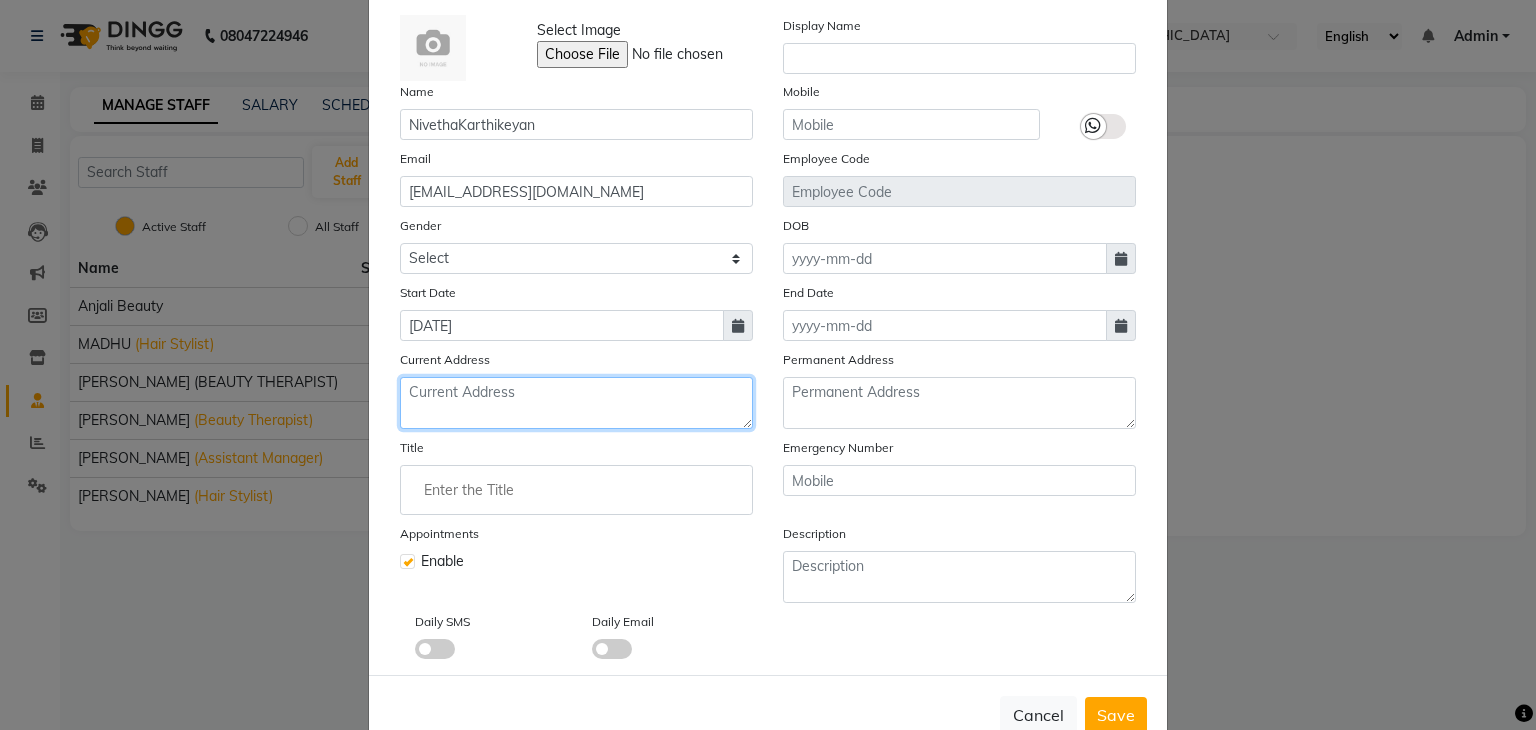 scroll, scrollTop: 160, scrollLeft: 0, axis: vertical 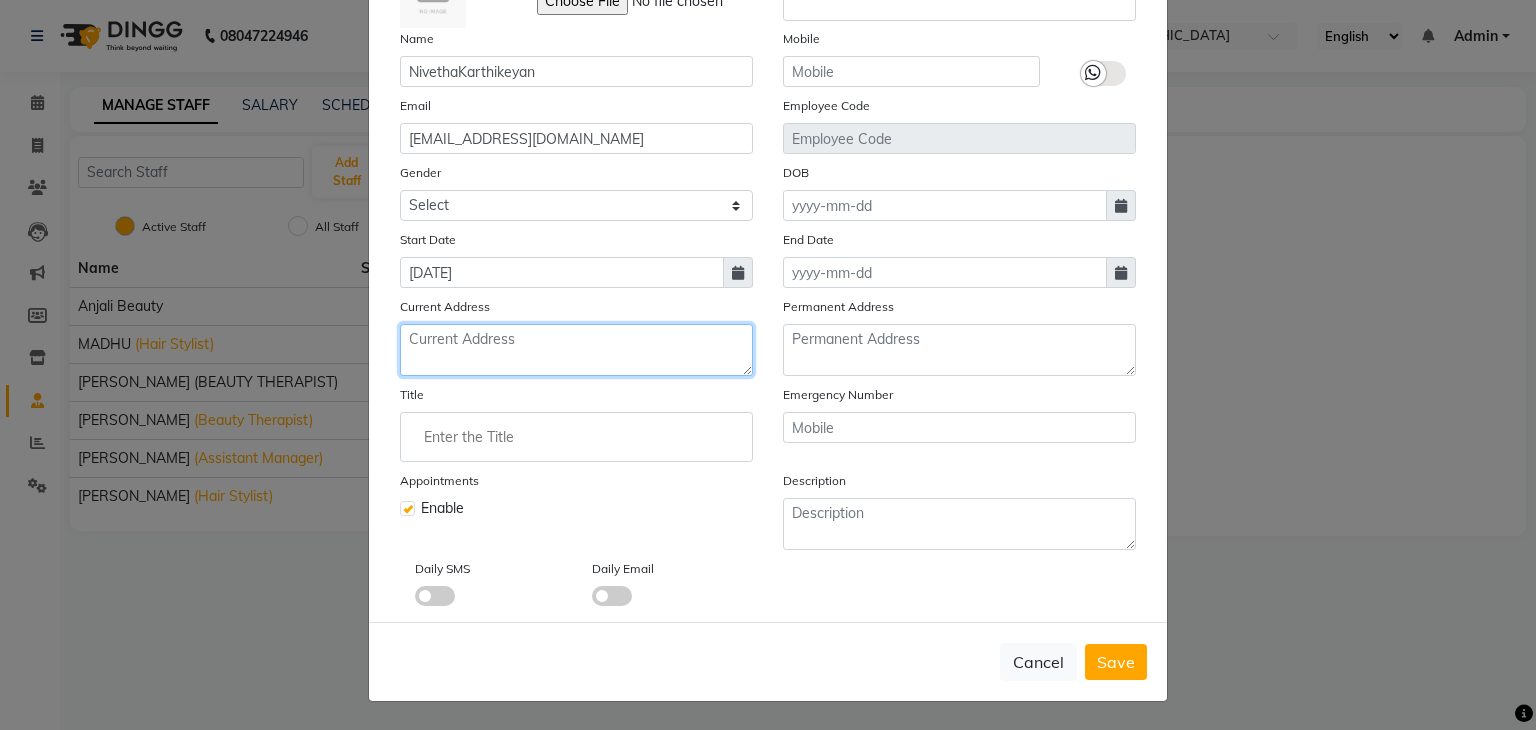 type on "8/1, 12th Ave, Mettuppalayam, Ashok Nagar, Chennai, Tamil Nadu" 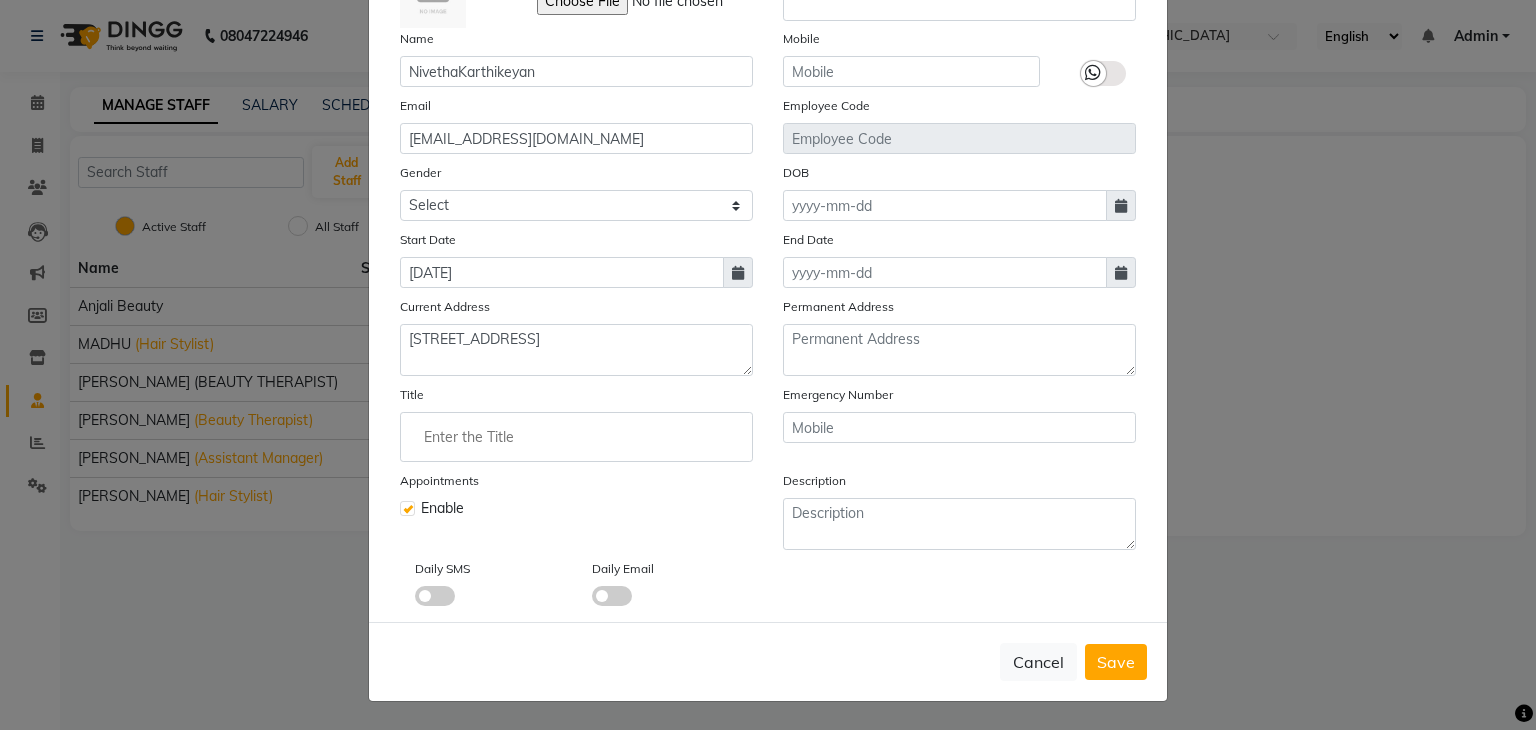 click 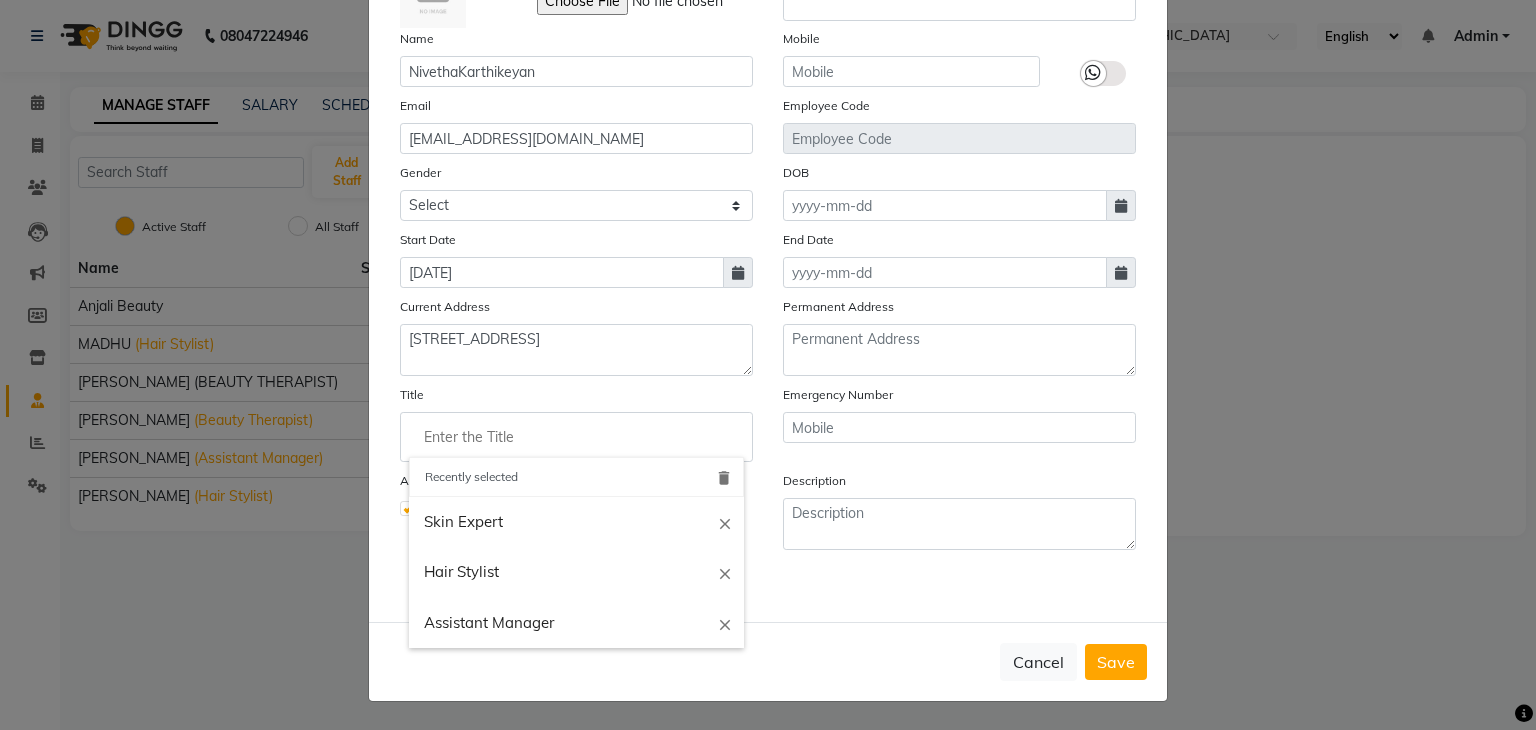 click 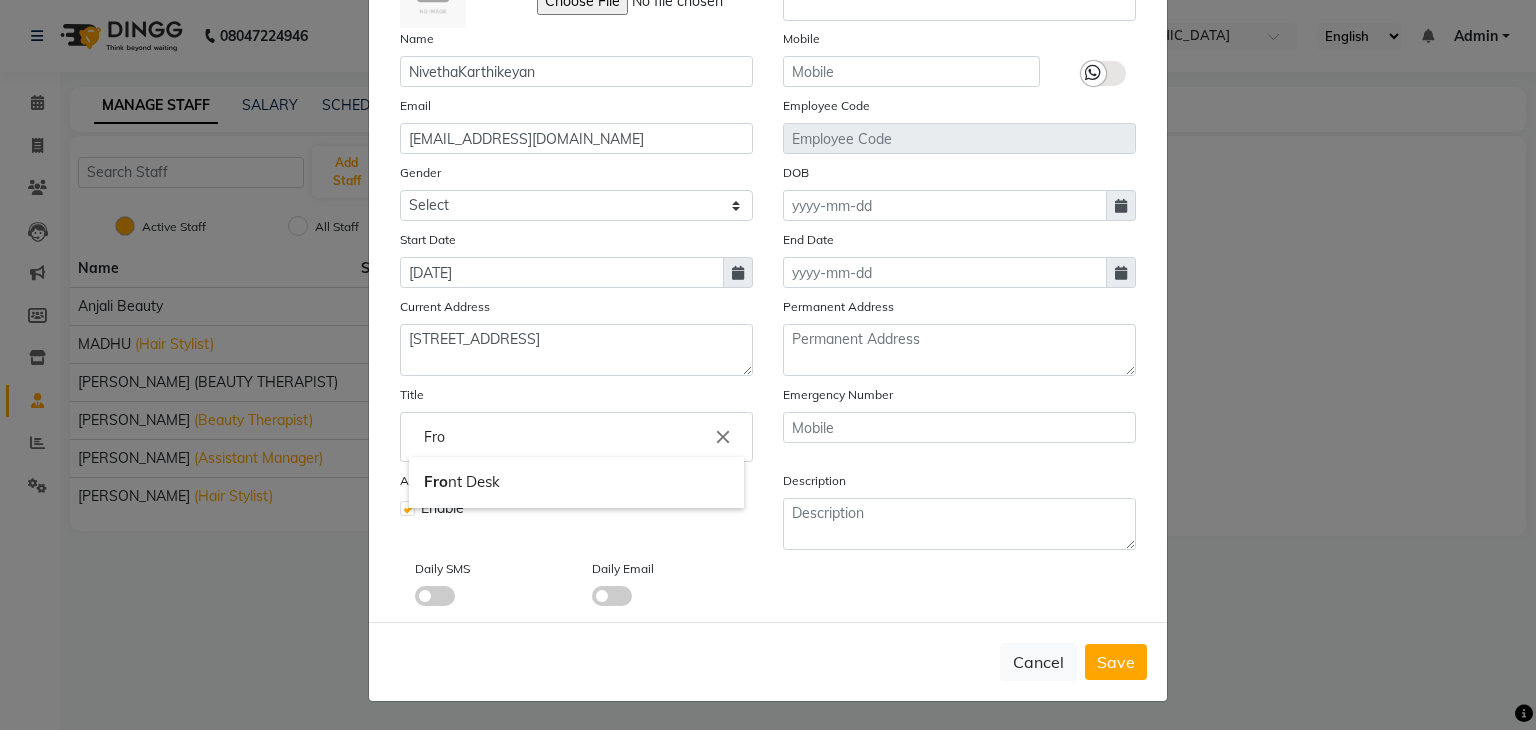 click on "Fro" 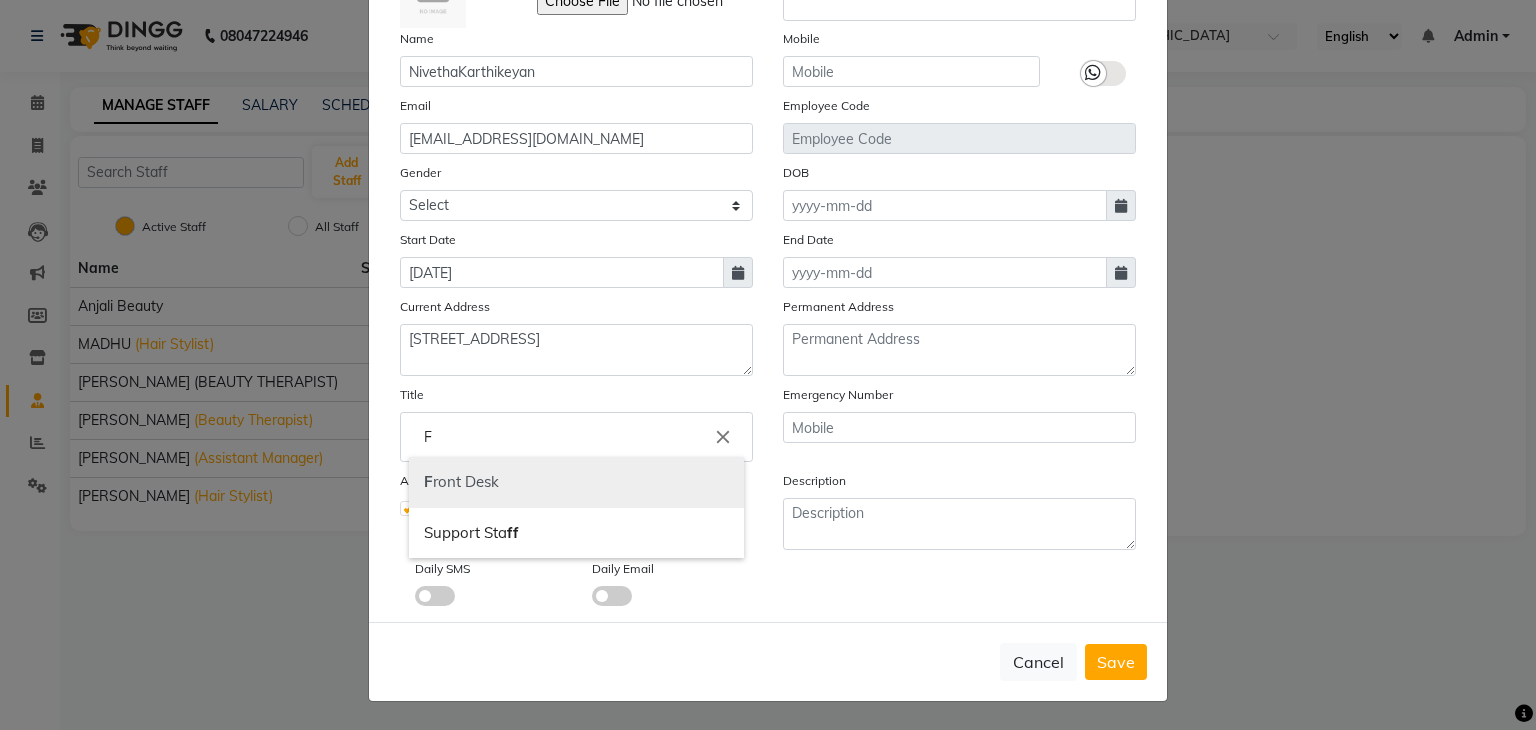 click on "F ront Desk" at bounding box center (576, 482) 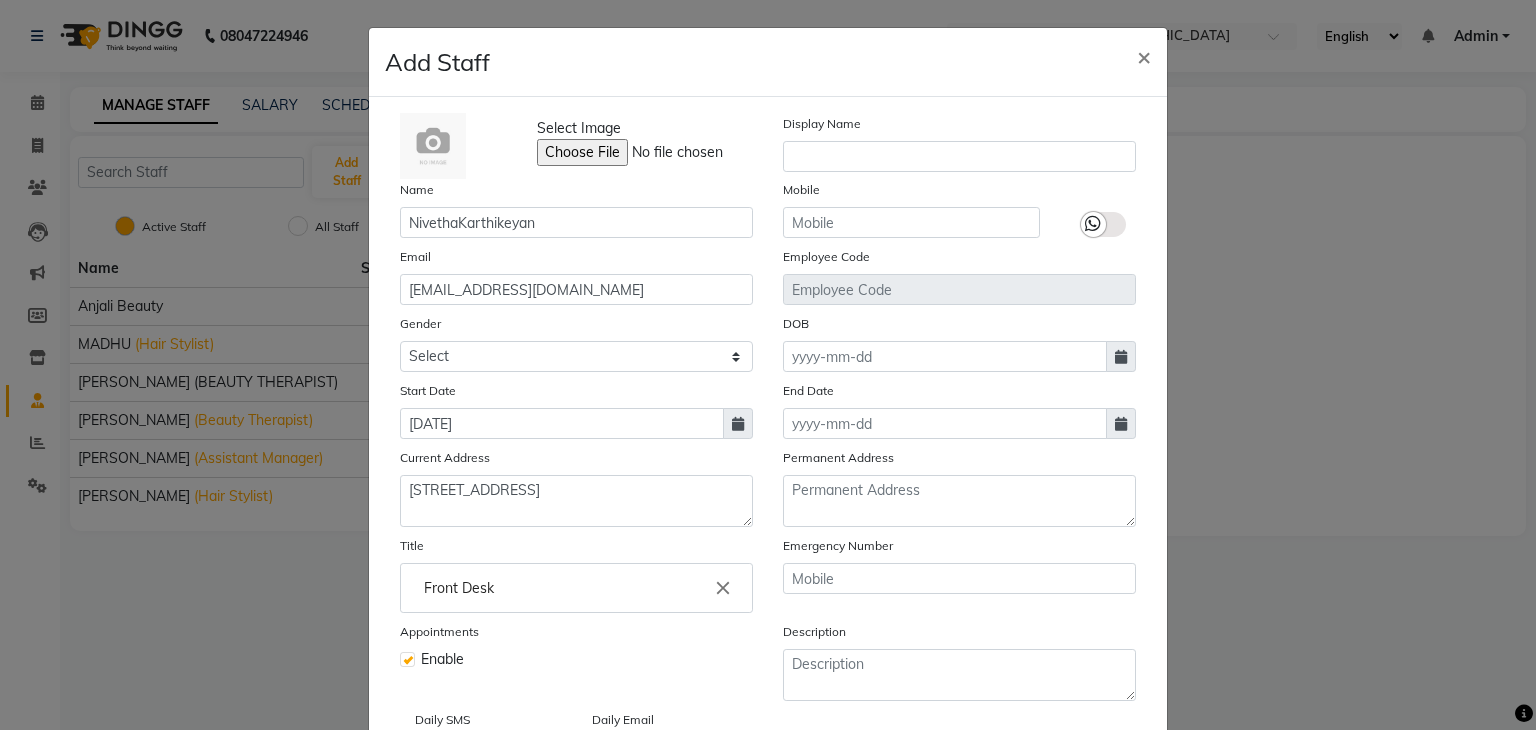 scroll, scrollTop: 0, scrollLeft: 0, axis: both 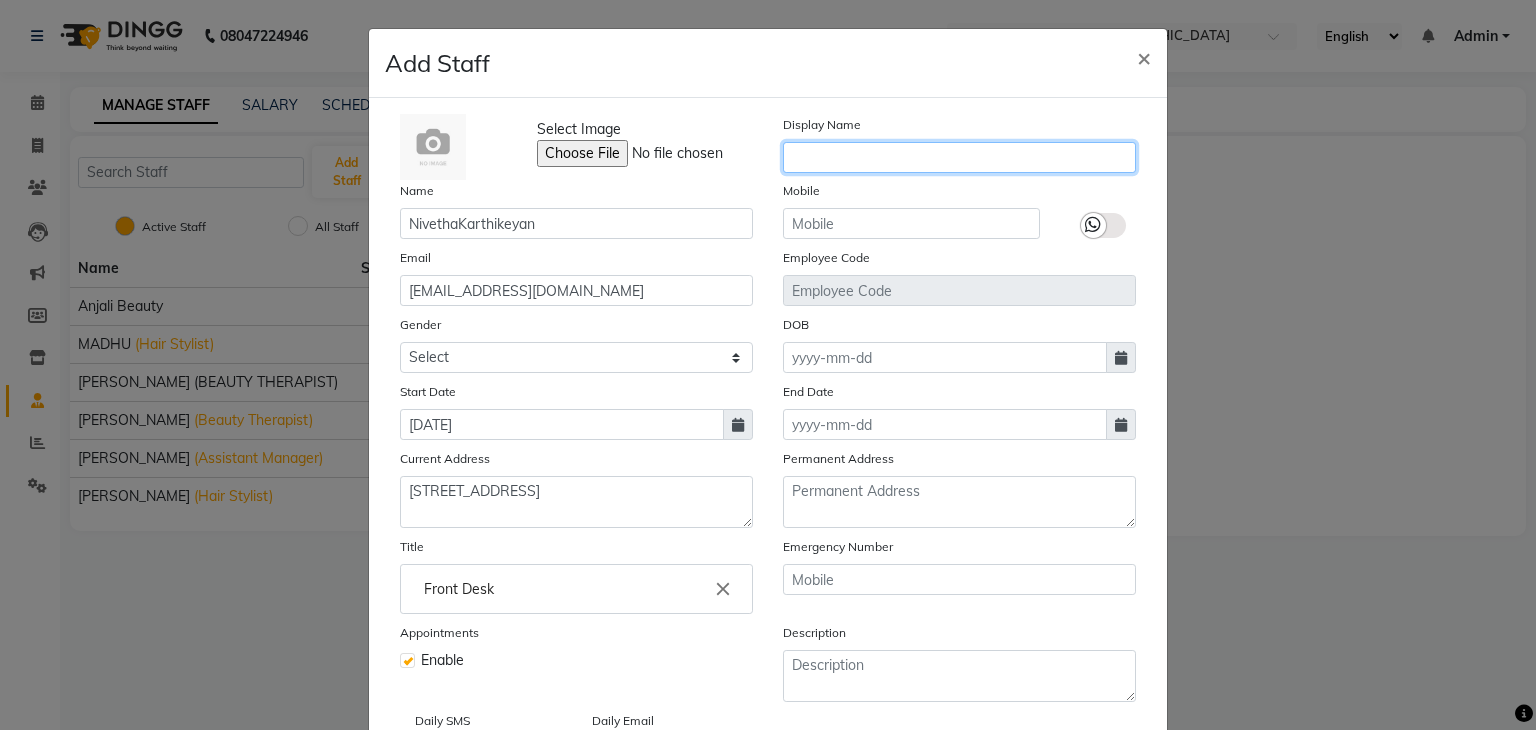 click 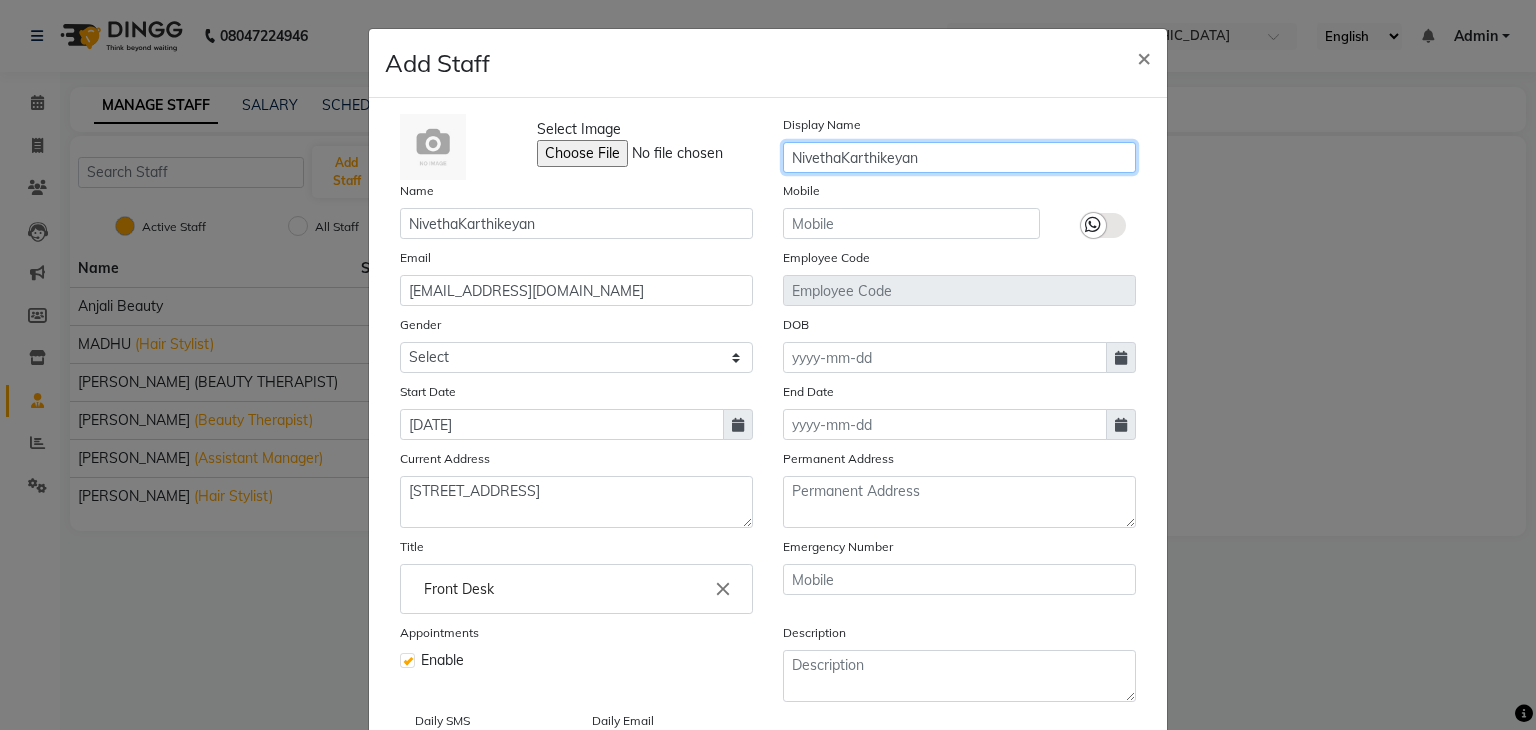 type on "NivethaKarthikeyan" 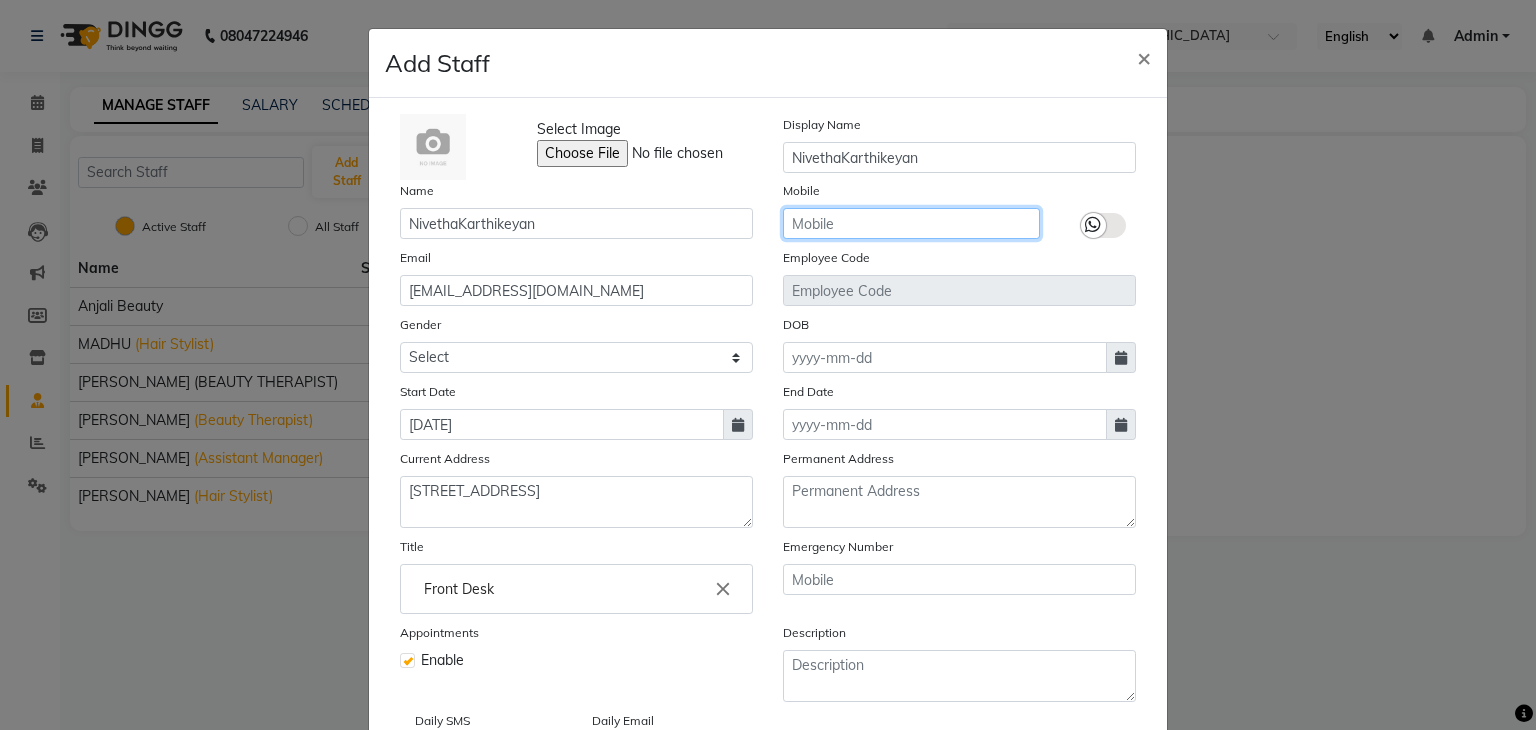 click 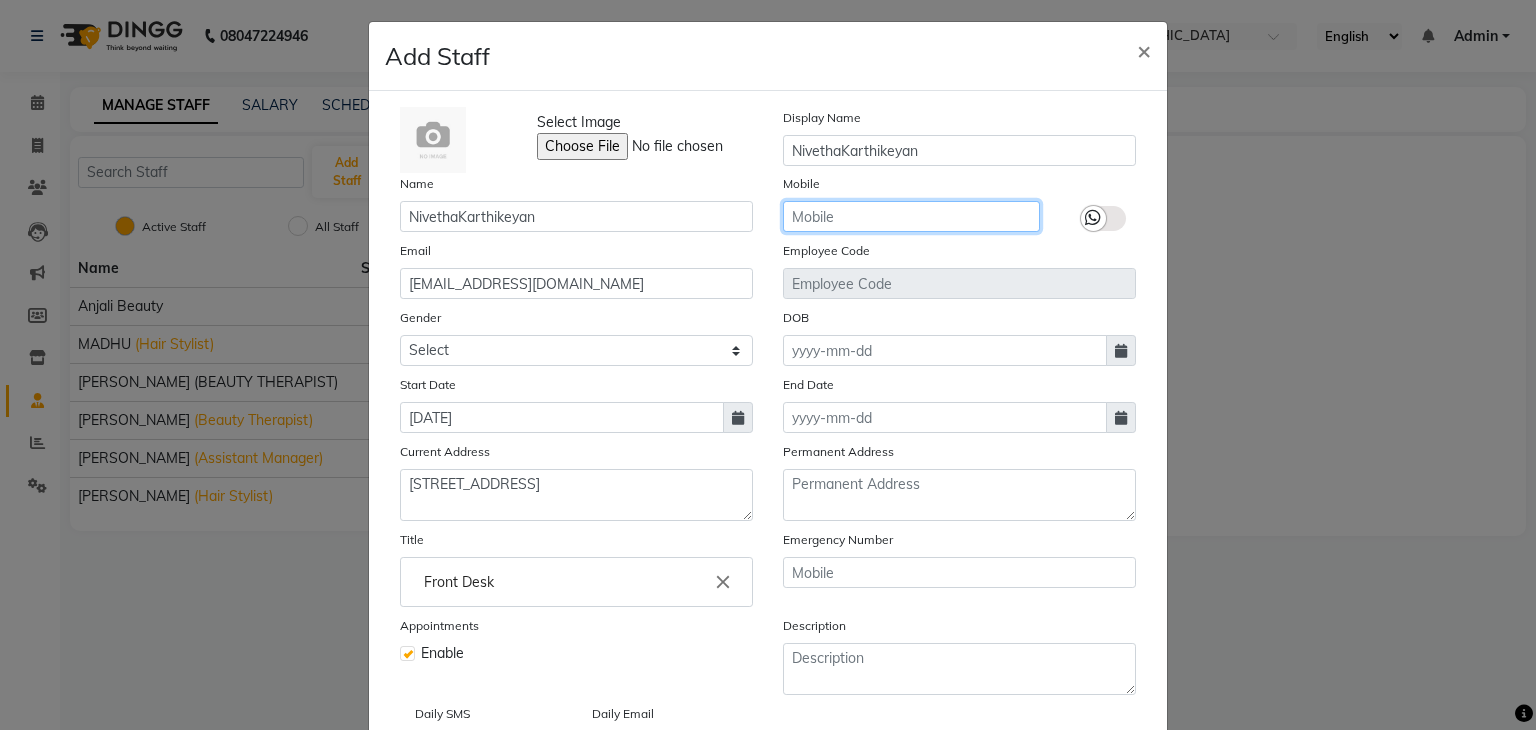 scroll, scrollTop: 0, scrollLeft: 0, axis: both 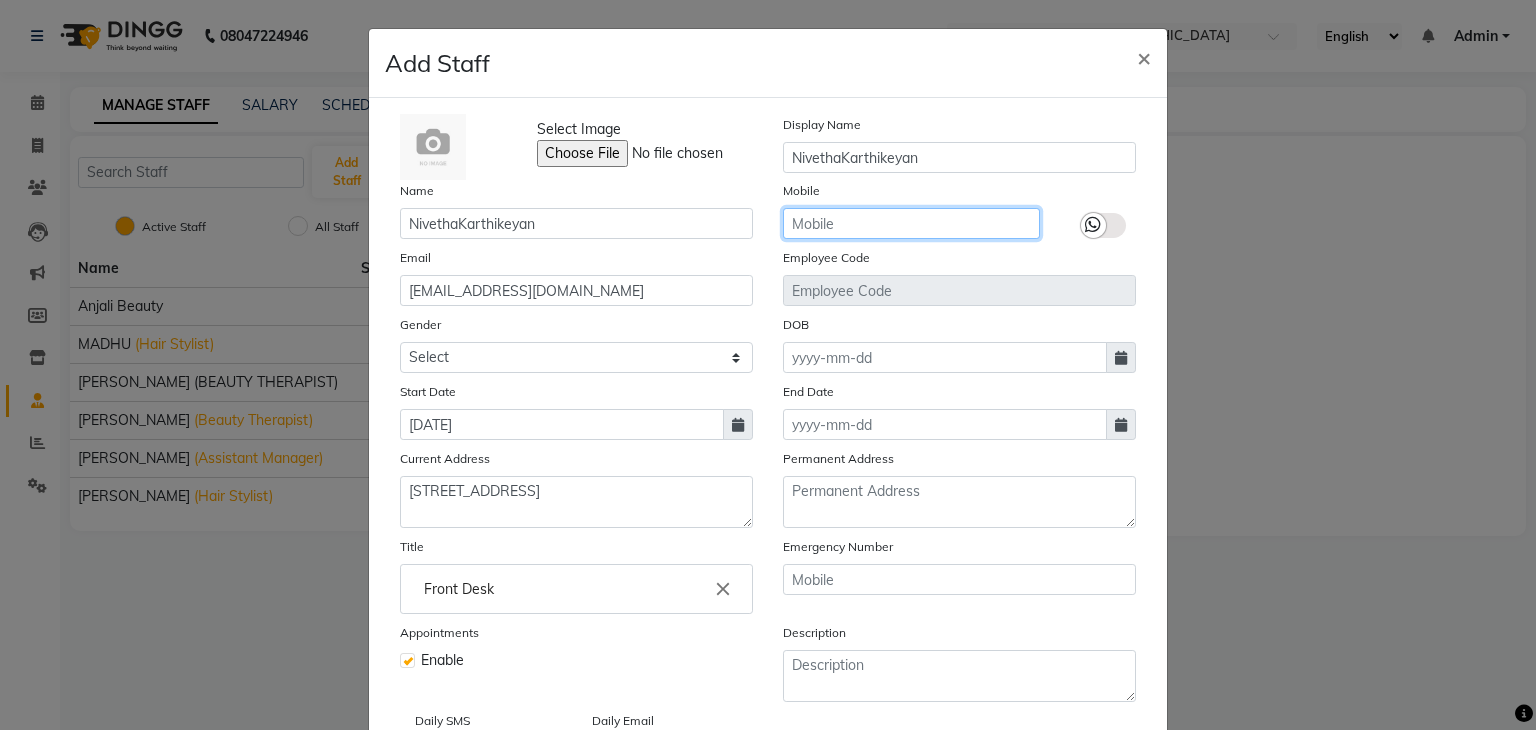 click 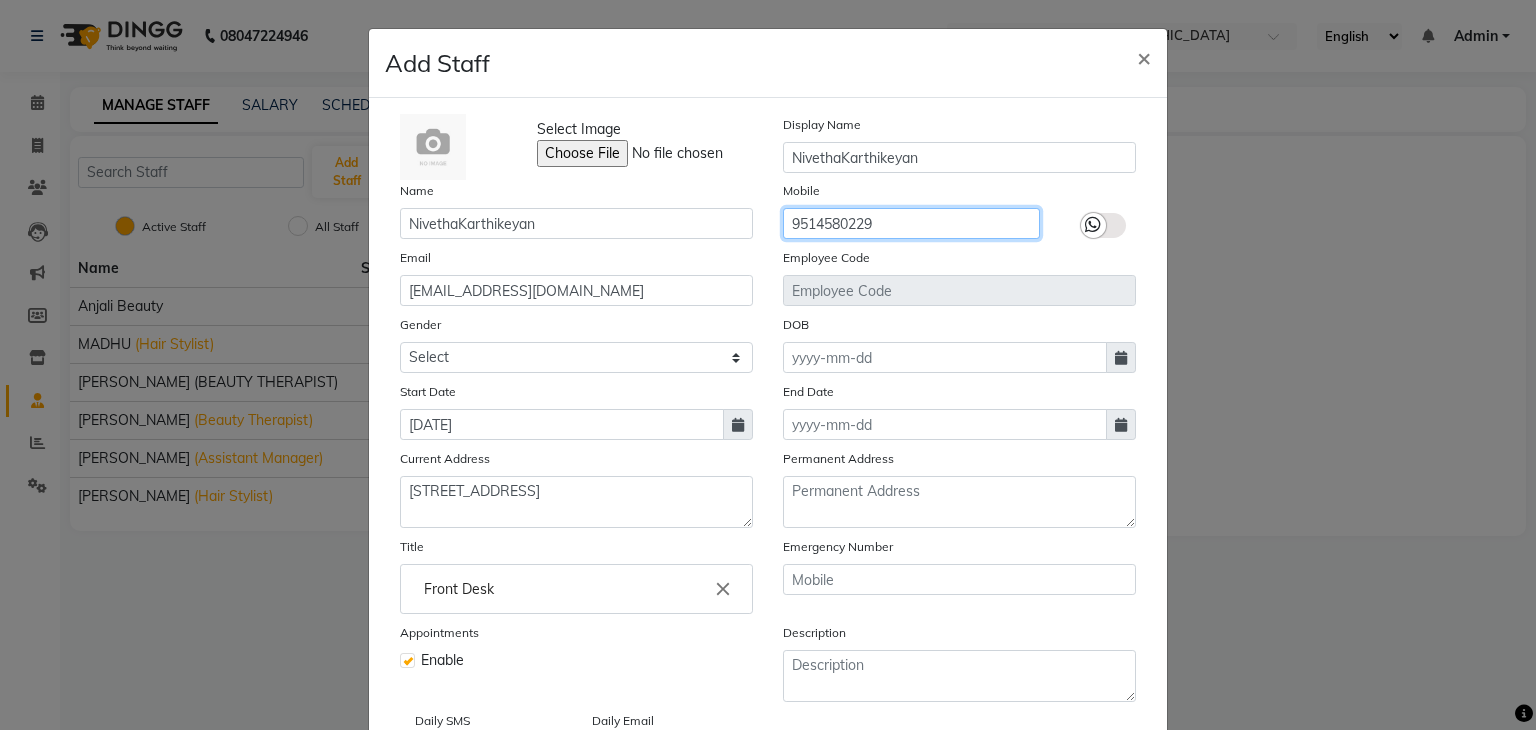 type on "9514580229" 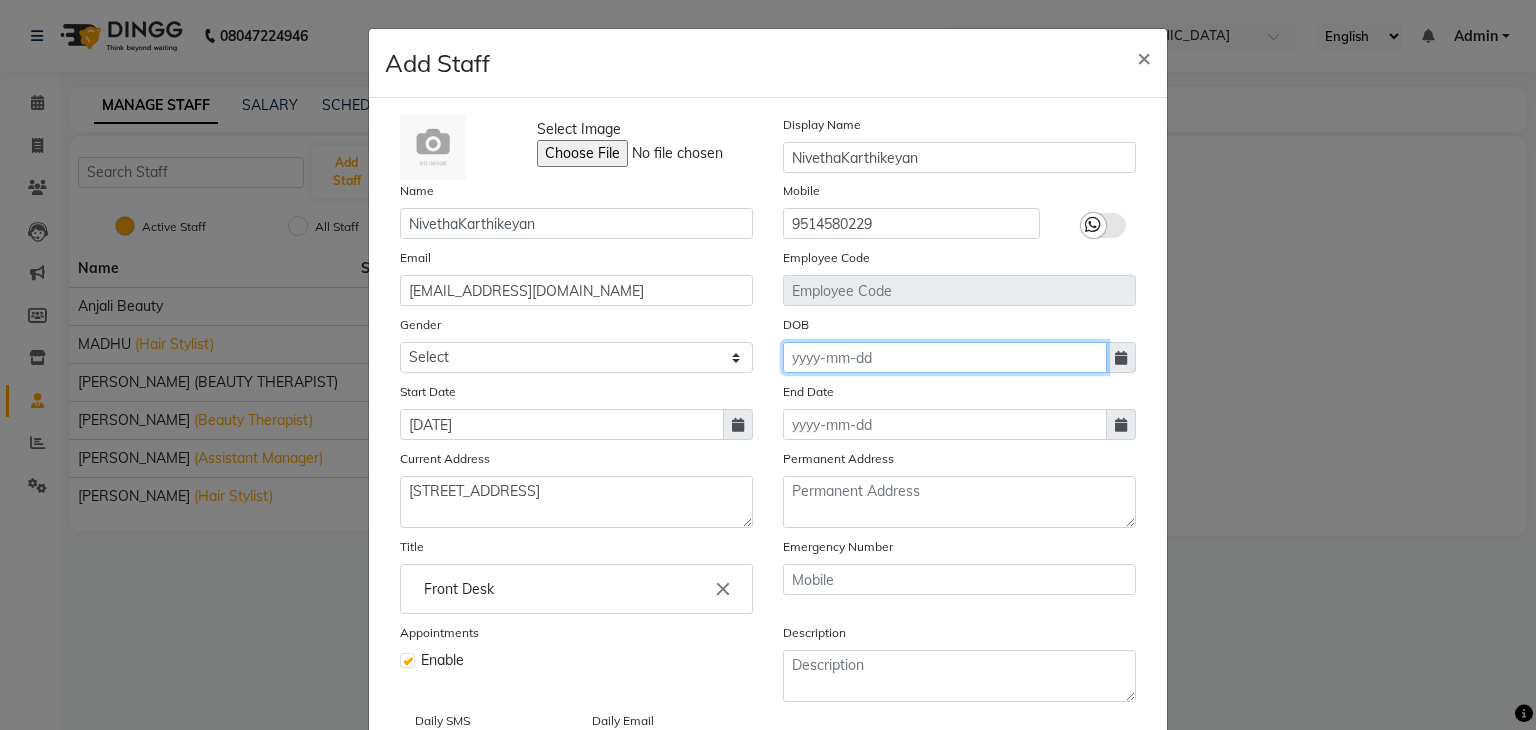 click 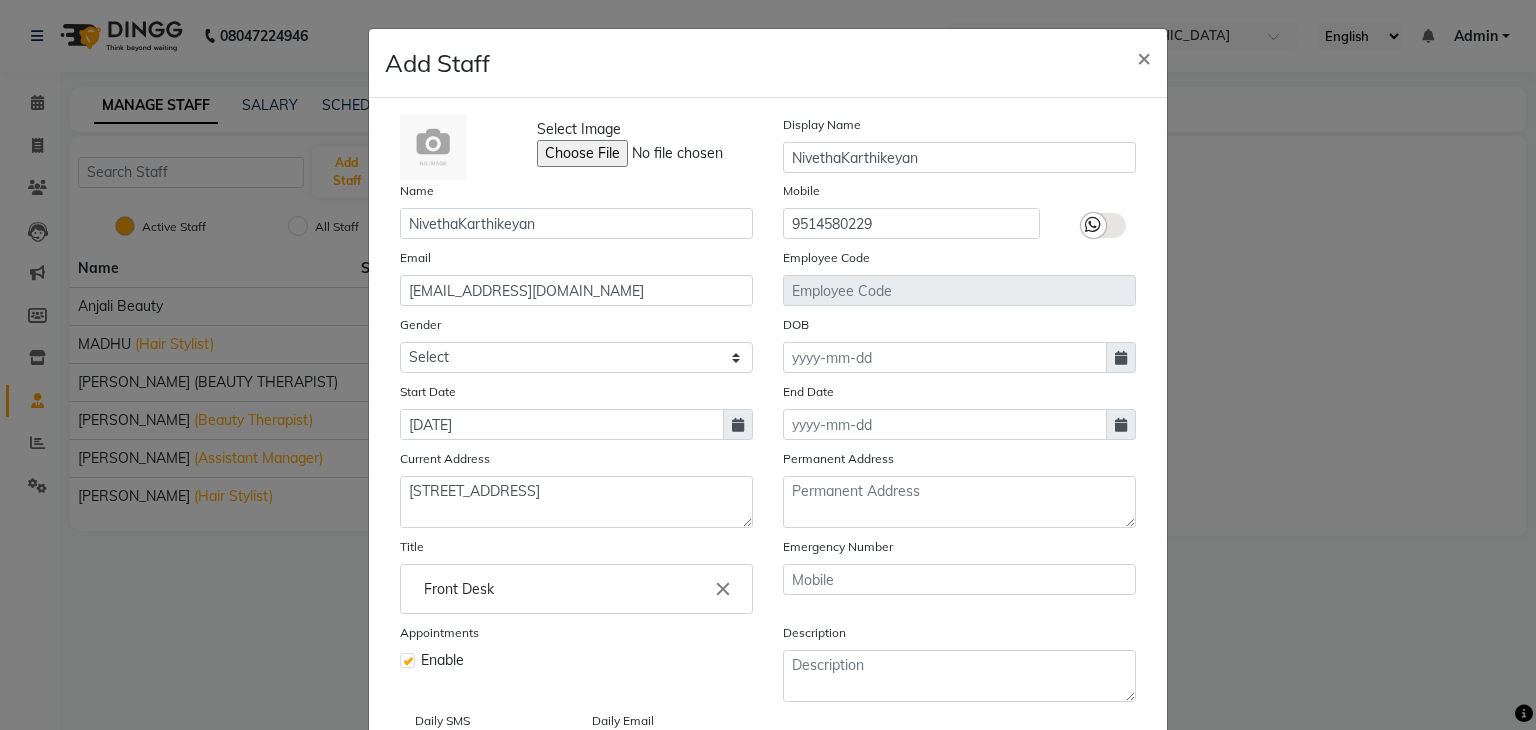 select on "7" 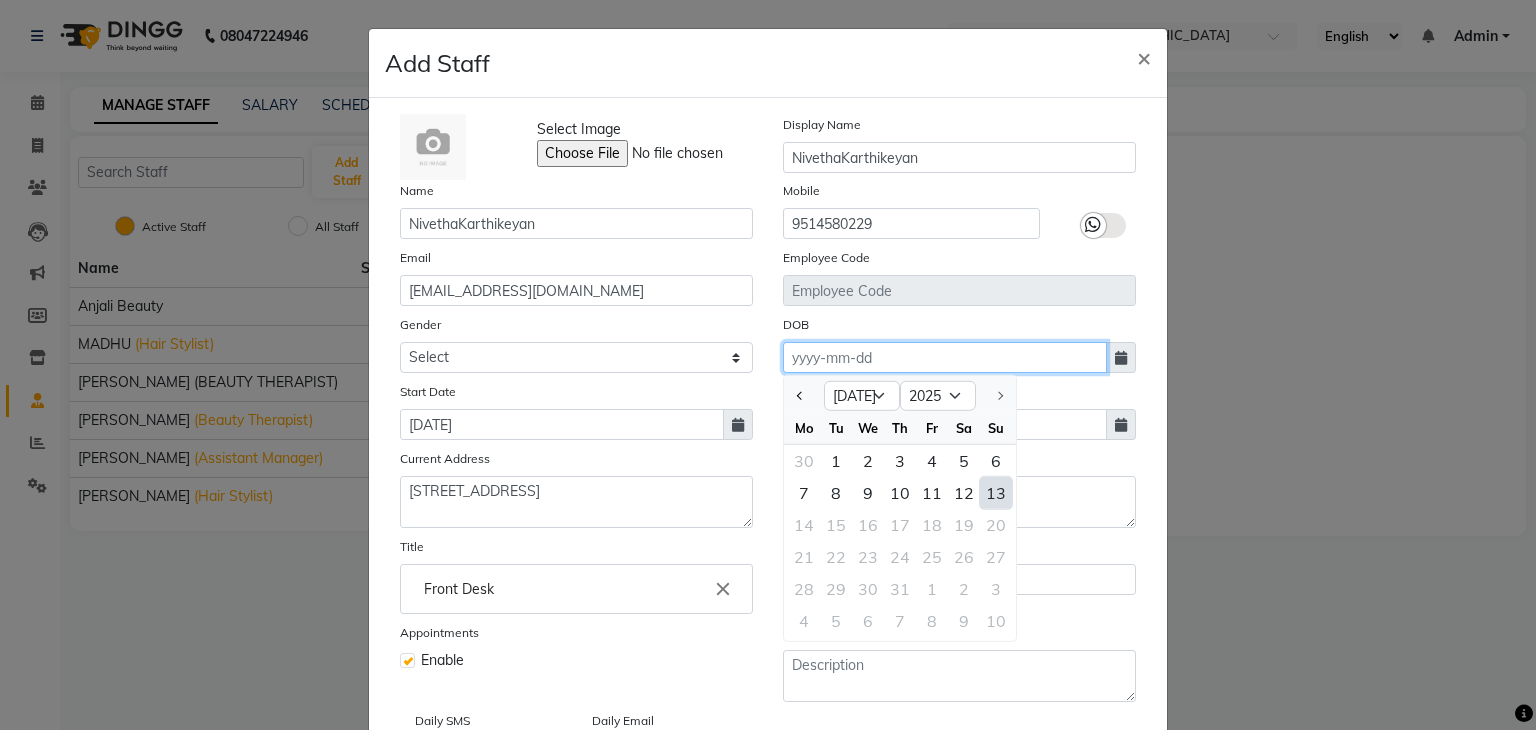 click 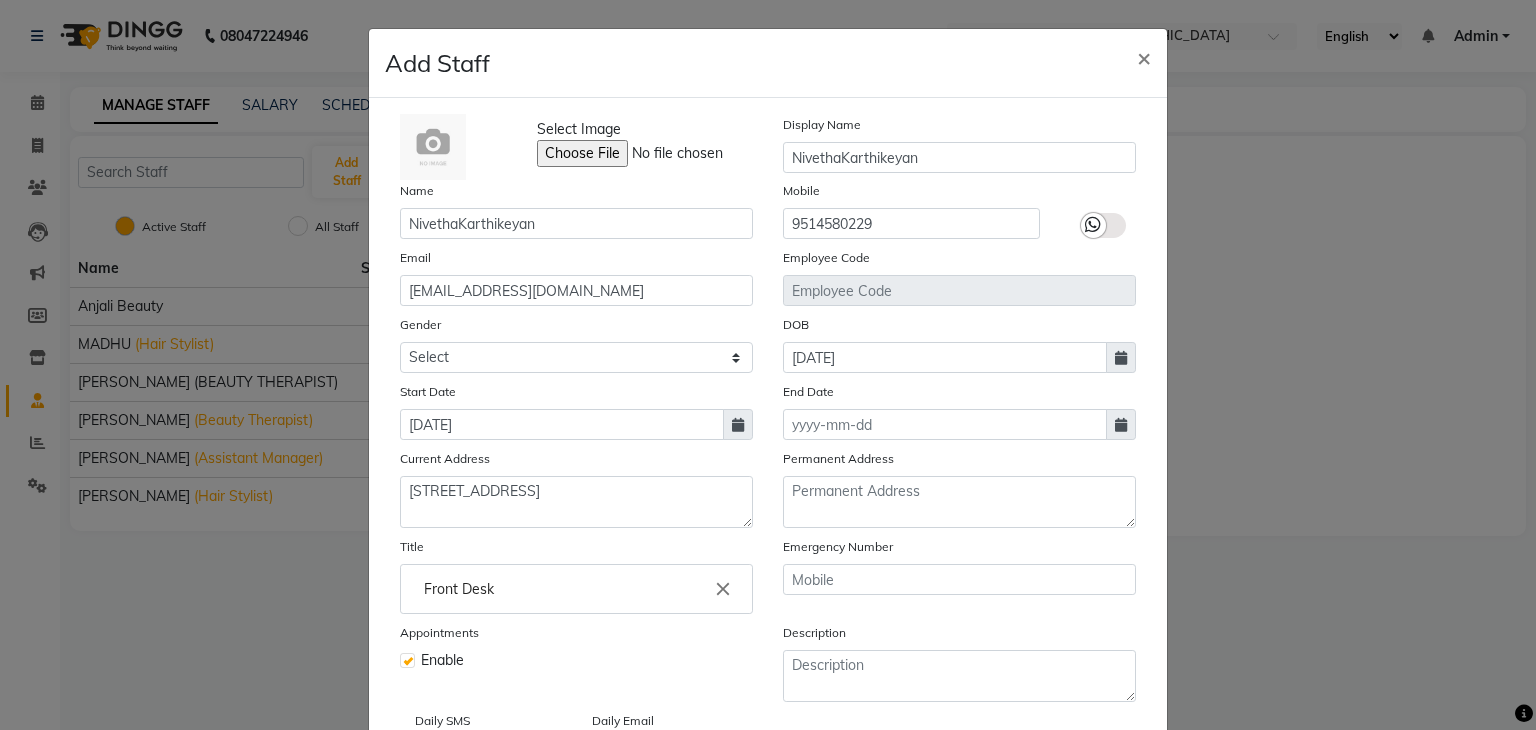 type on "02-11-1998" 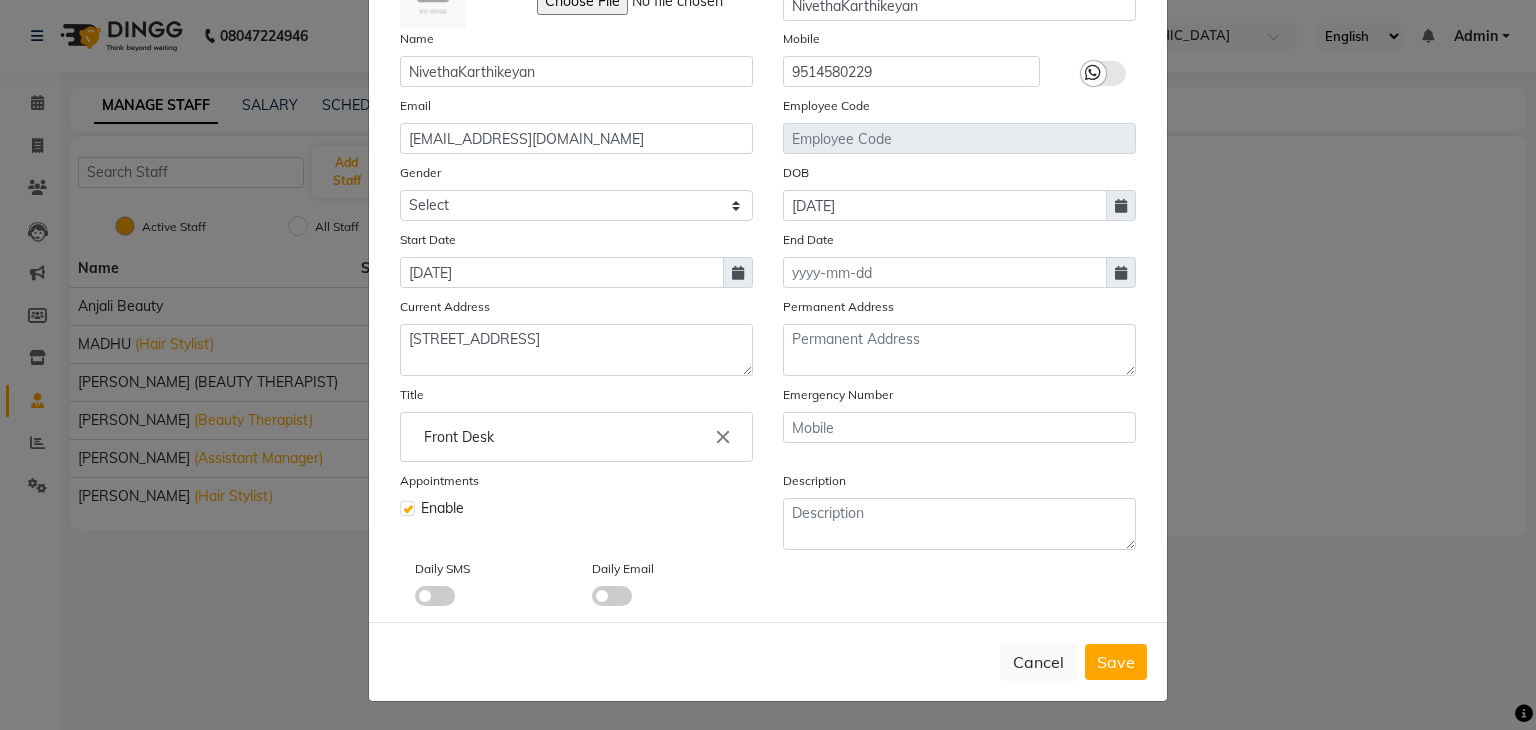 scroll, scrollTop: 160, scrollLeft: 0, axis: vertical 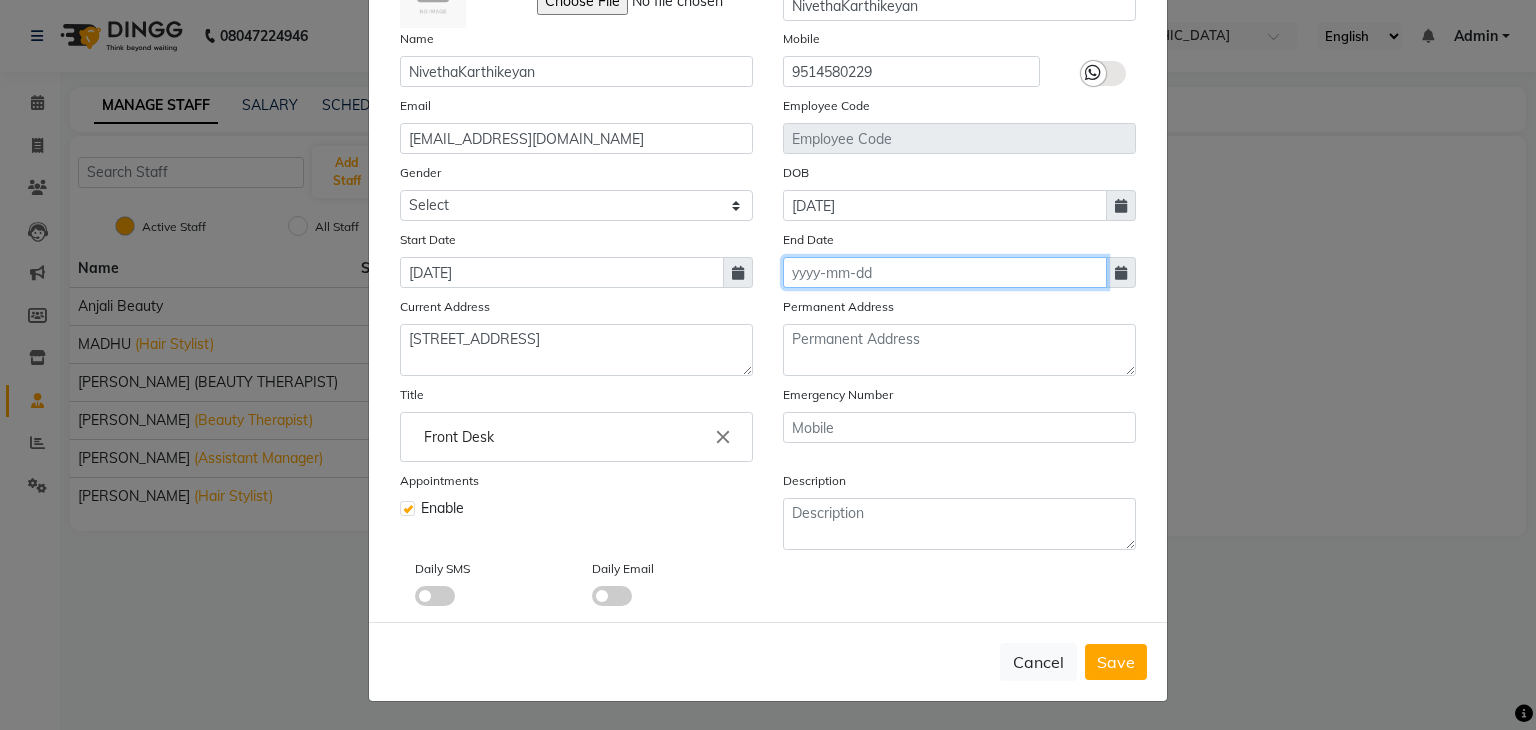 click 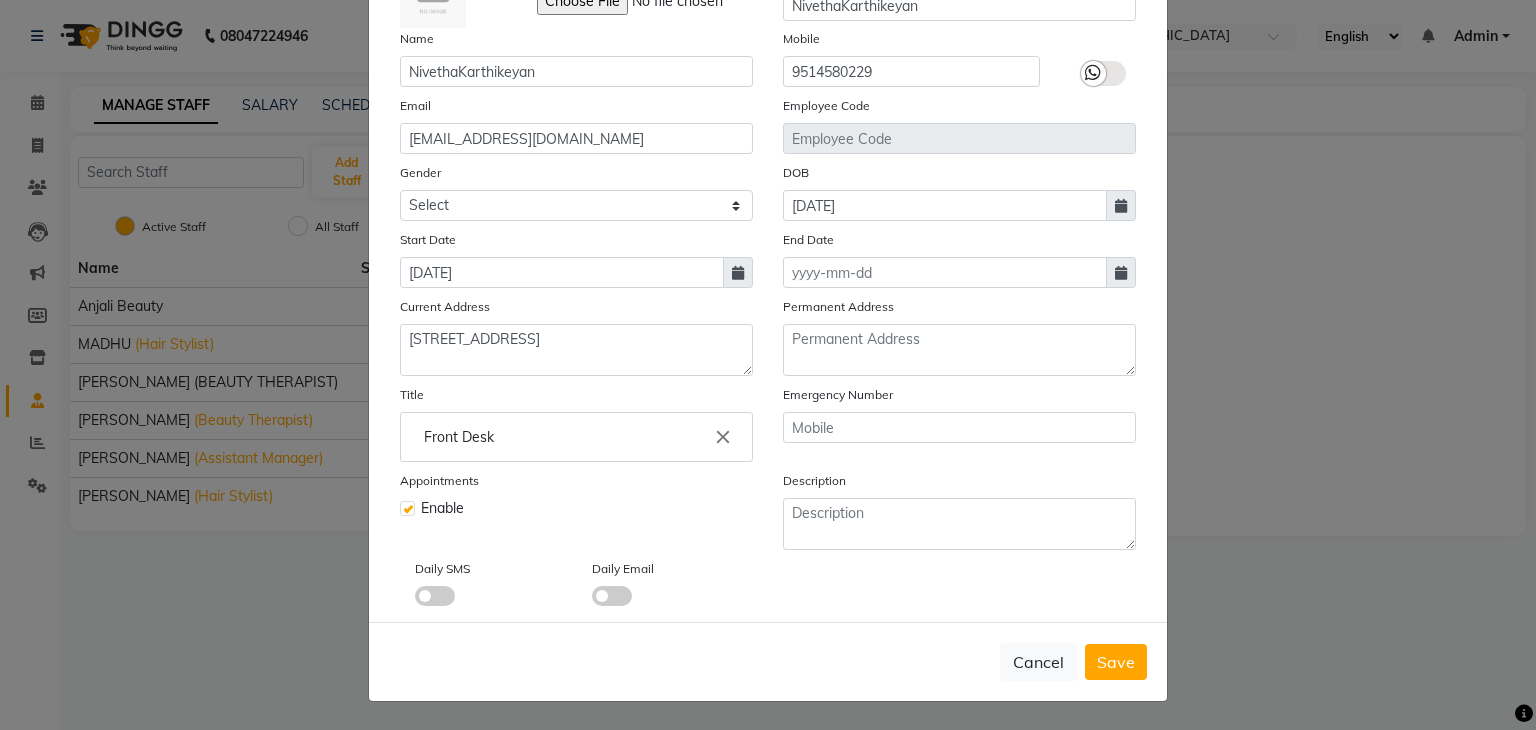 select on "7" 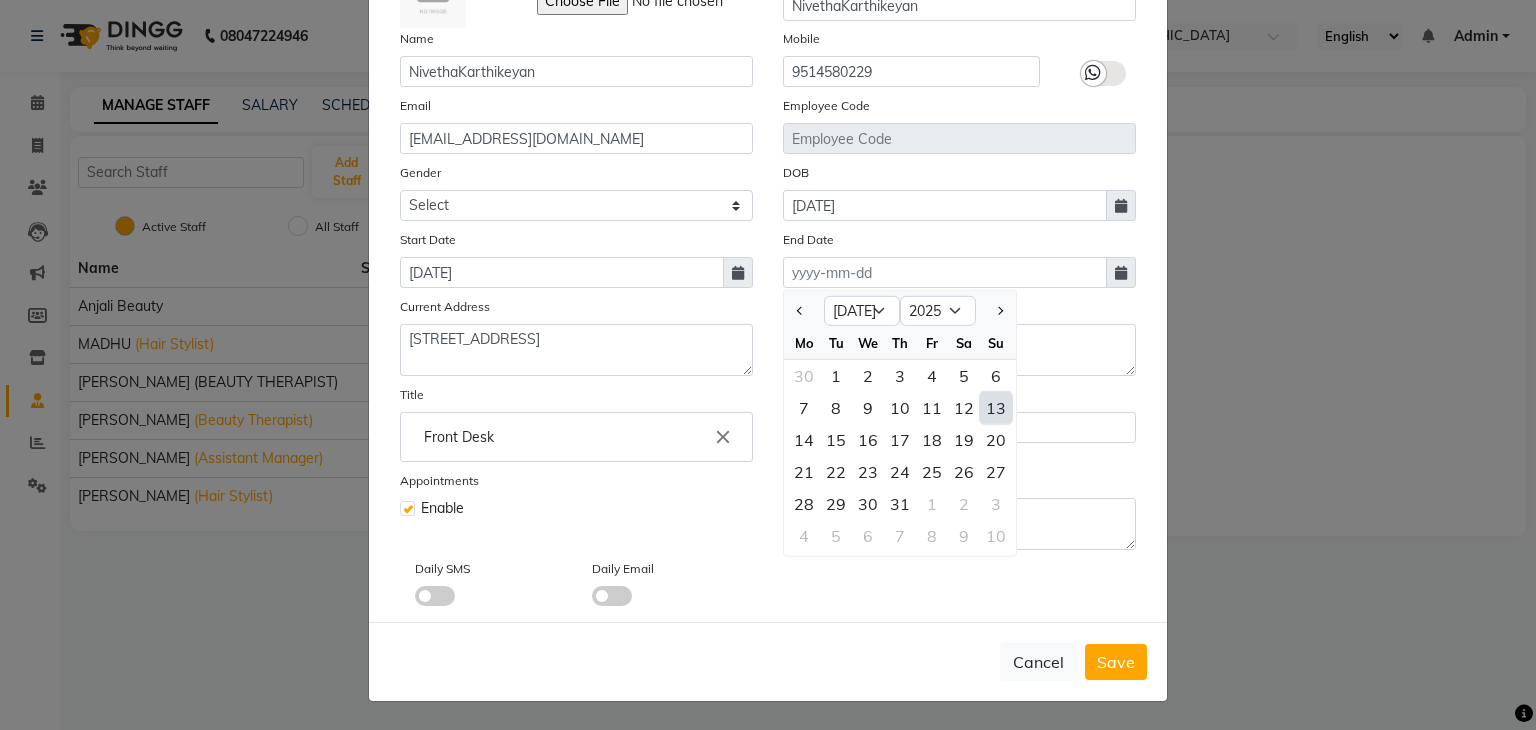 click on "Jan Feb Mar Apr May Jun Jul Aug Sep Oct Nov Dec 2015 2016 2017 2018 2019 2020 2021 2022 2023 2024 2025 2026 2027 2028 2029 2030 2031 2032 2033 2034 2035 Mo Tu We Th Fr Sa Su 30 1 2 3 4 5 6 7 8 9 10 11 12 13 14 15 16 17 18 19 20 21 22 23 24 25 26 27 28 29 30 31 1 2 3 4 5 6 7 8 9 10" 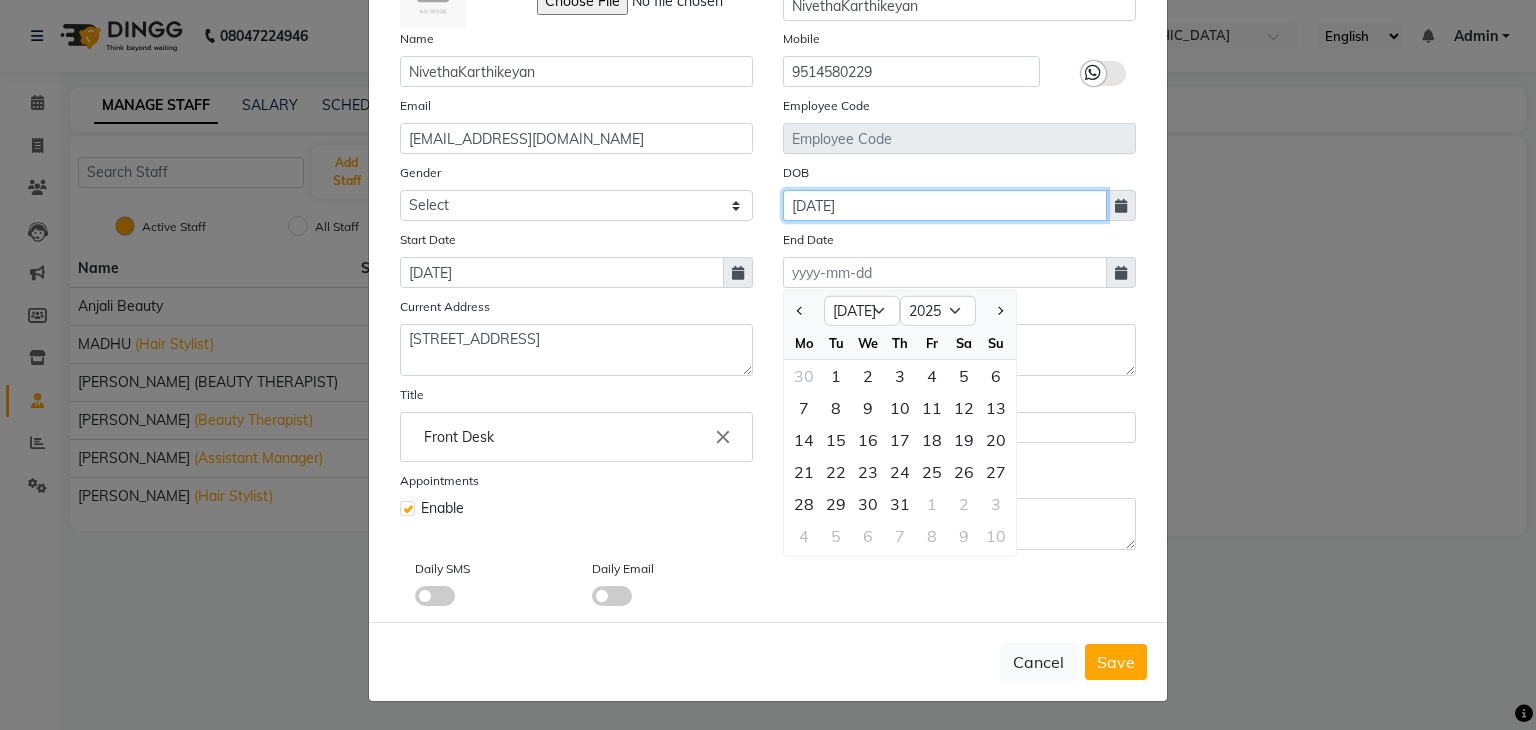 drag, startPoint x: 907, startPoint y: 203, endPoint x: 735, endPoint y: 213, distance: 172.29045 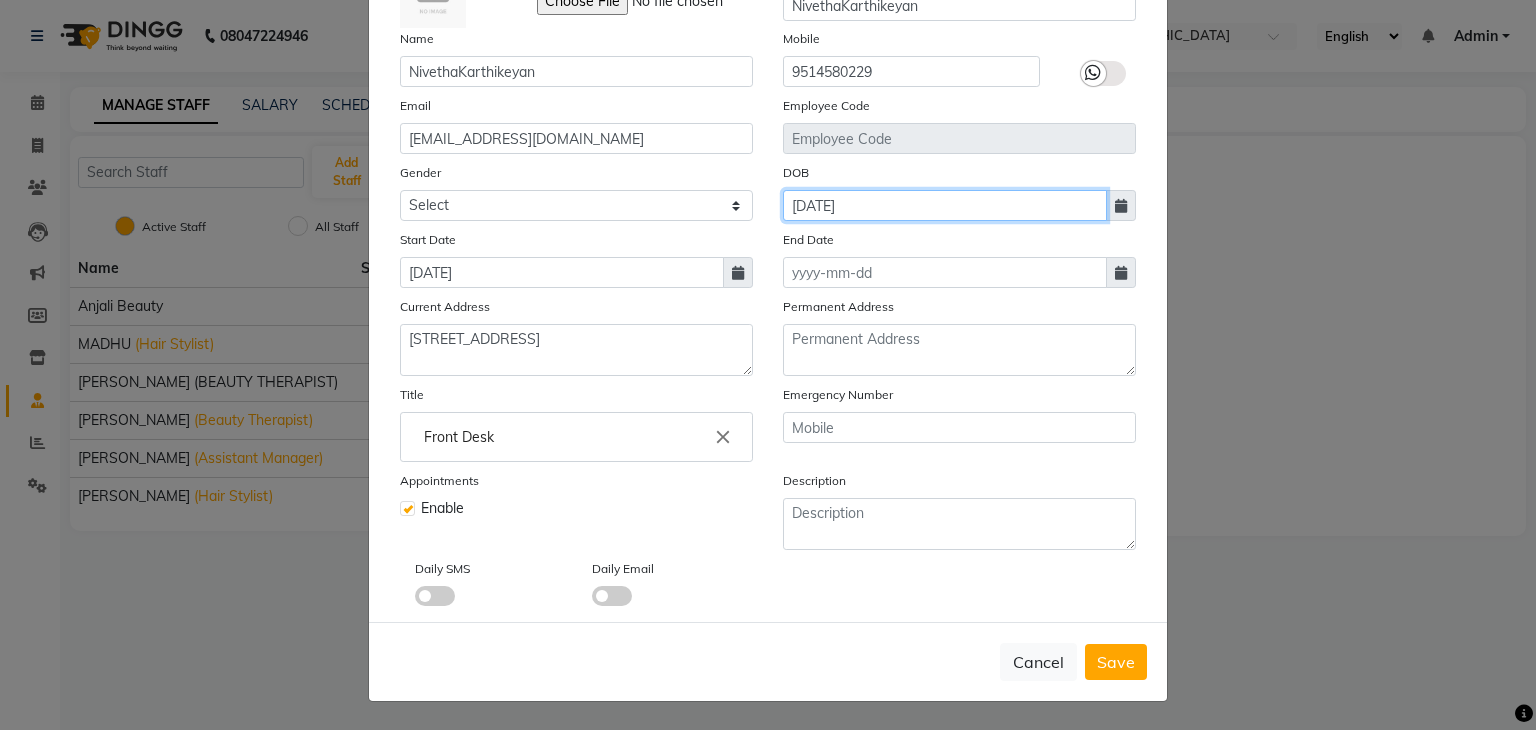 drag, startPoint x: 865, startPoint y: 193, endPoint x: 734, endPoint y: 205, distance: 131.54848 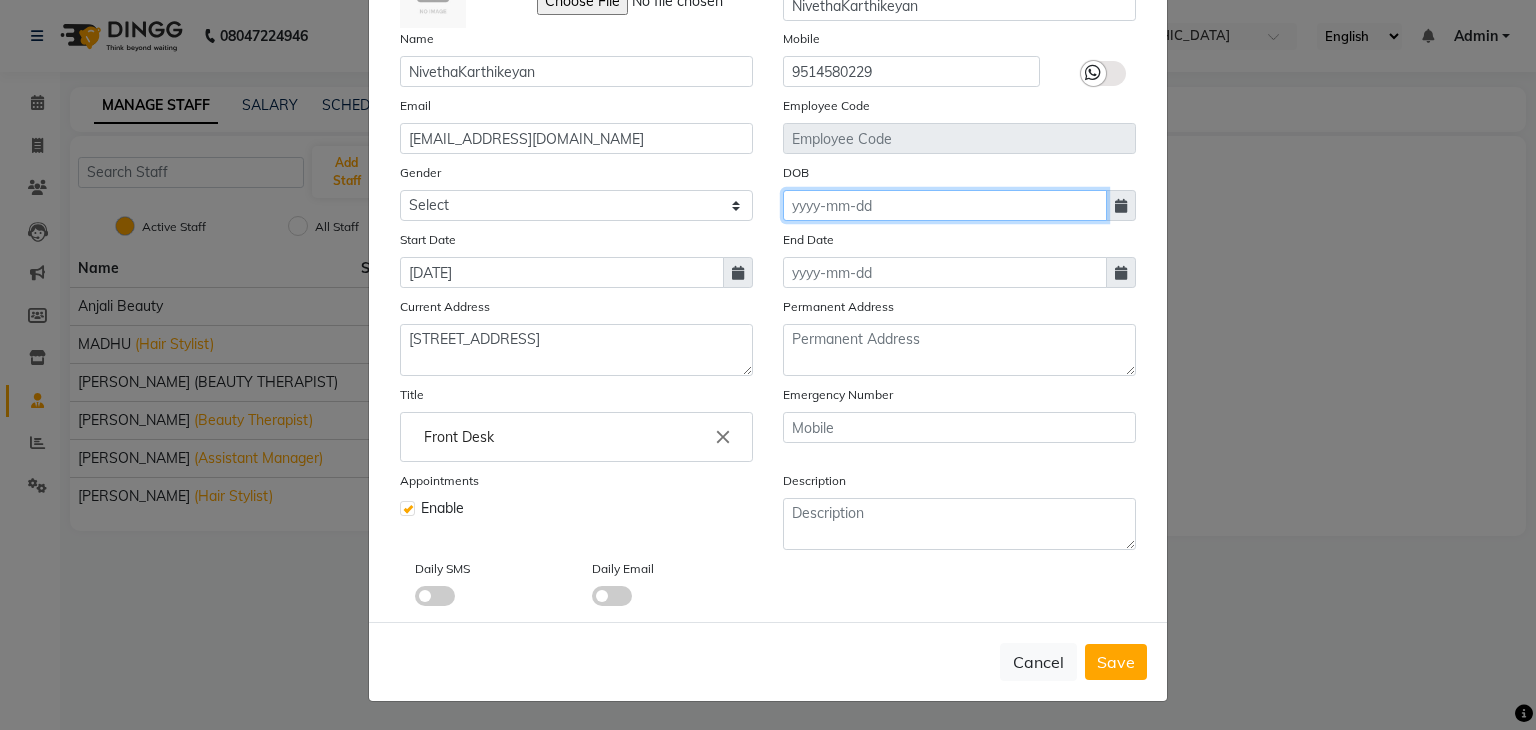 type 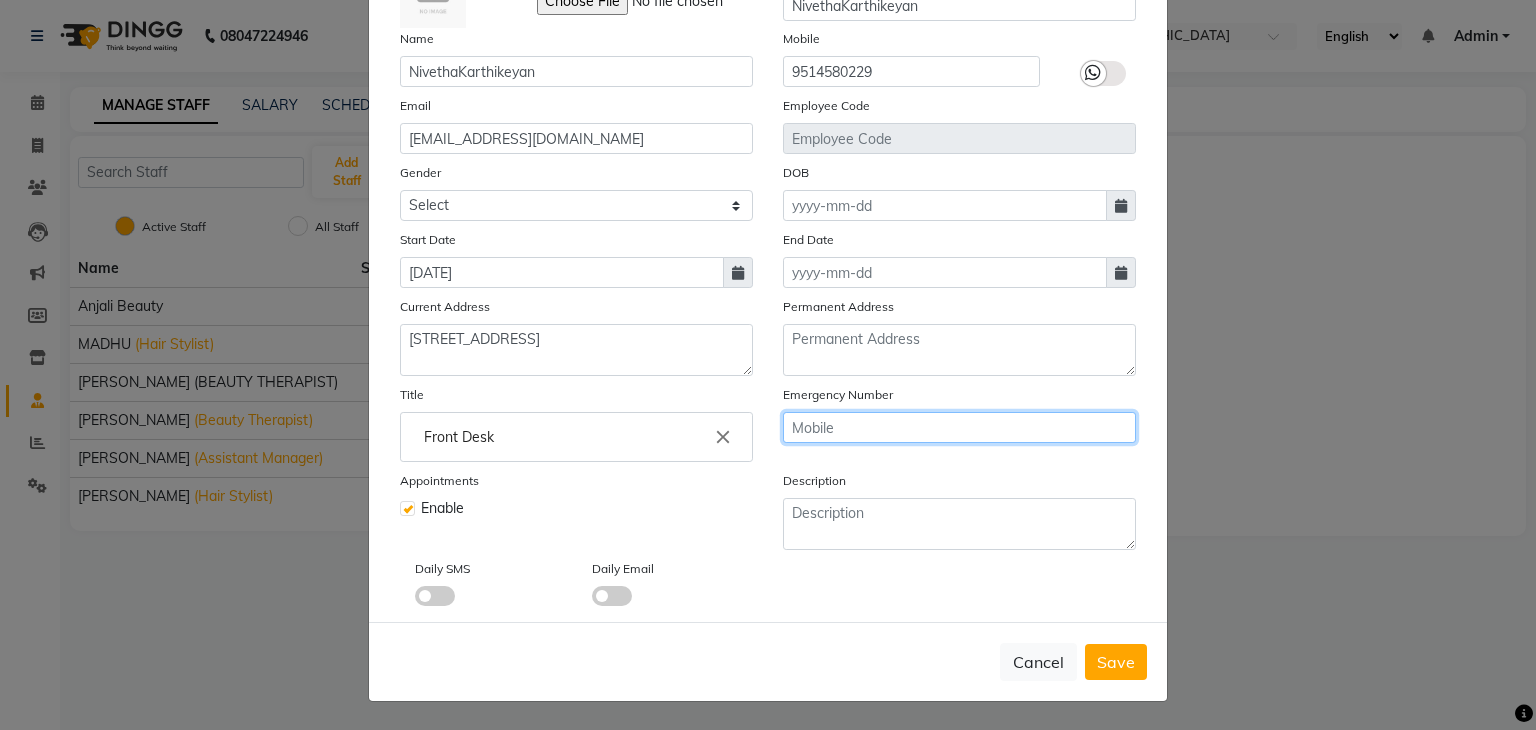 click 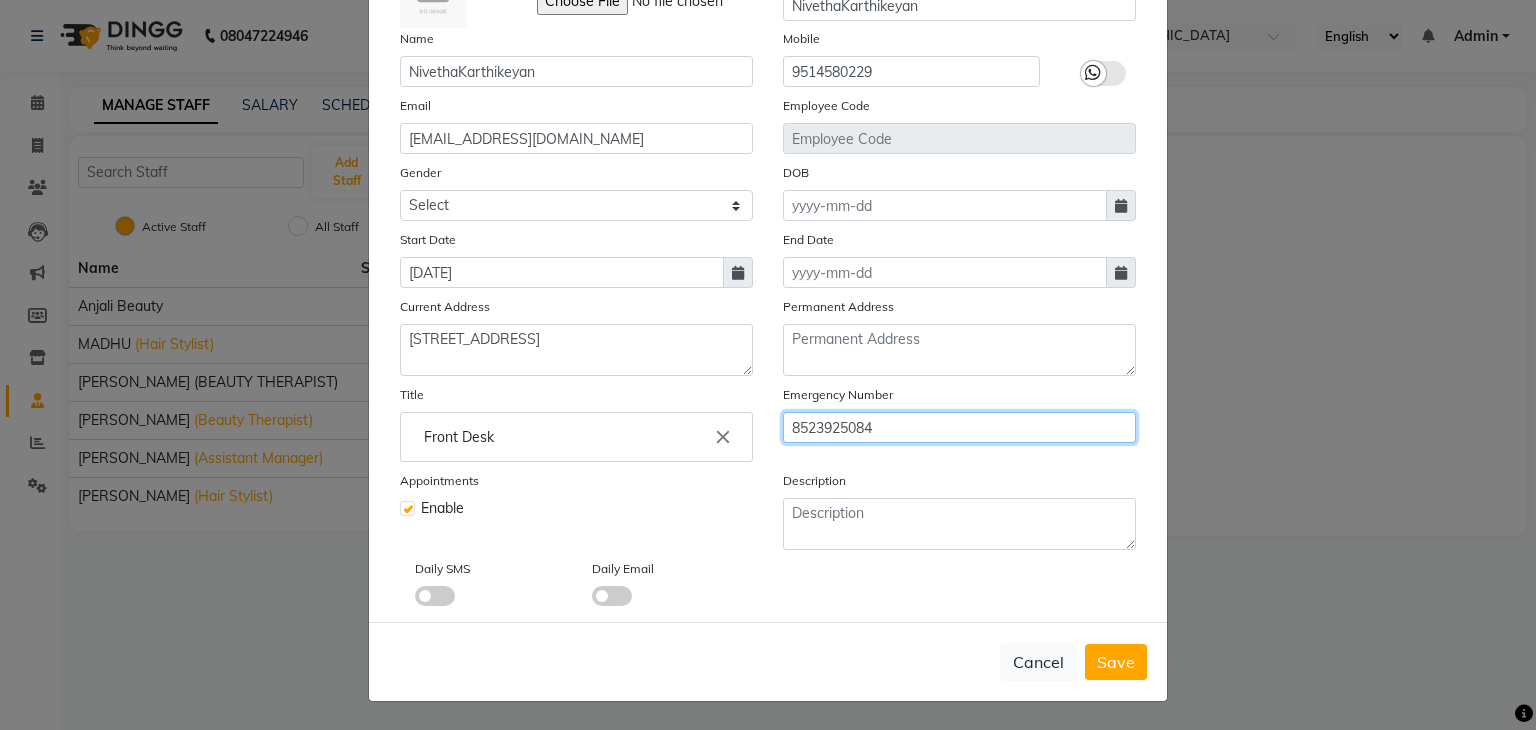 type on "8523925084" 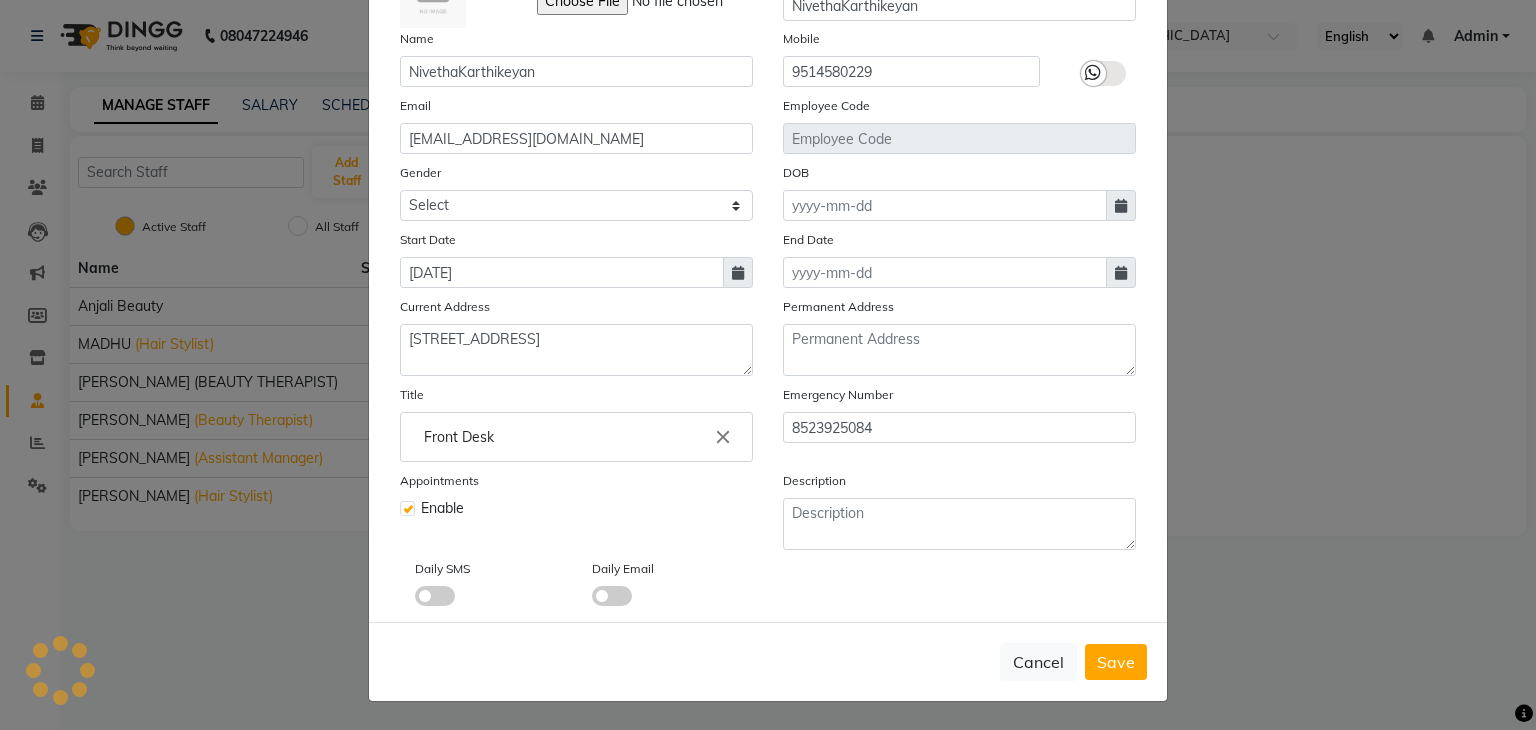click on "Description" 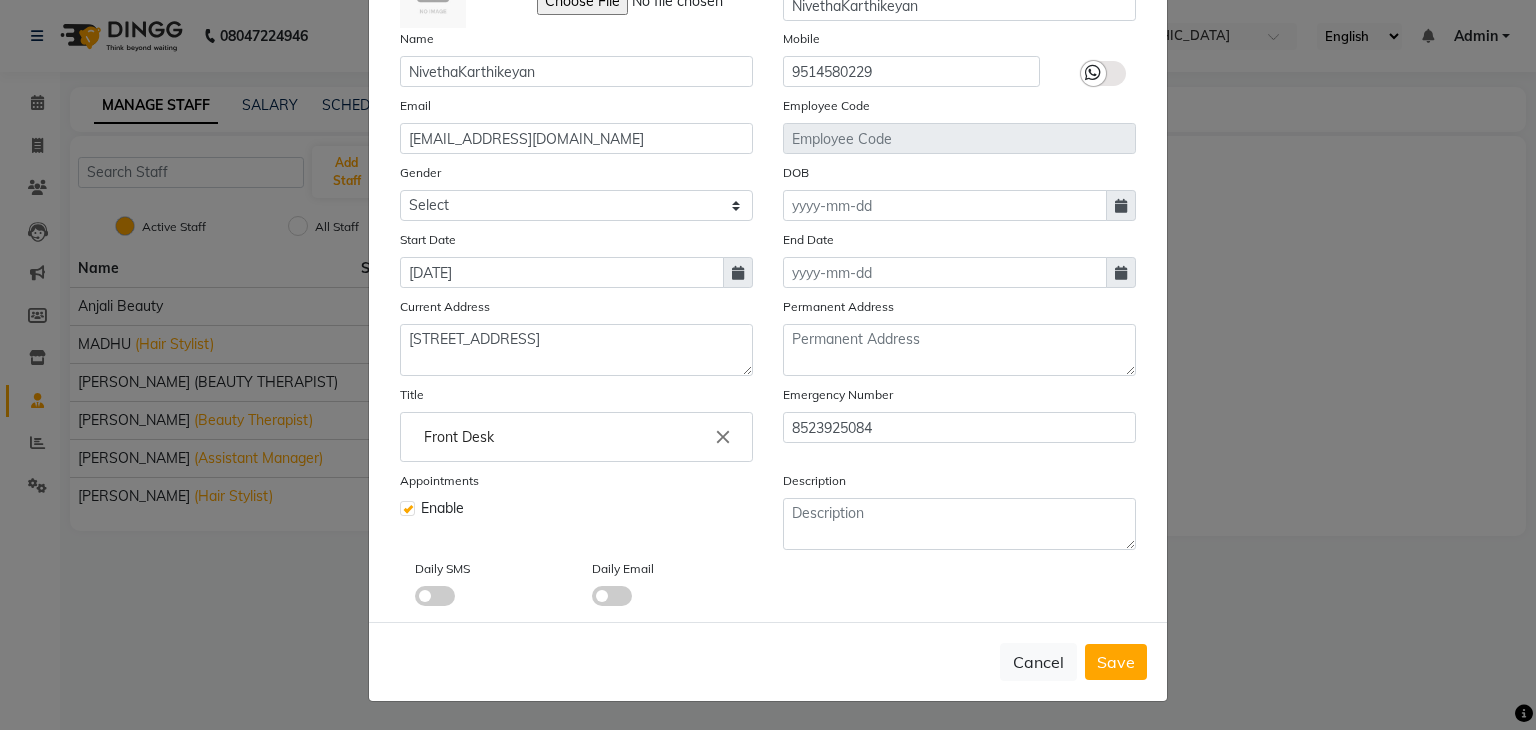 click on "Description" 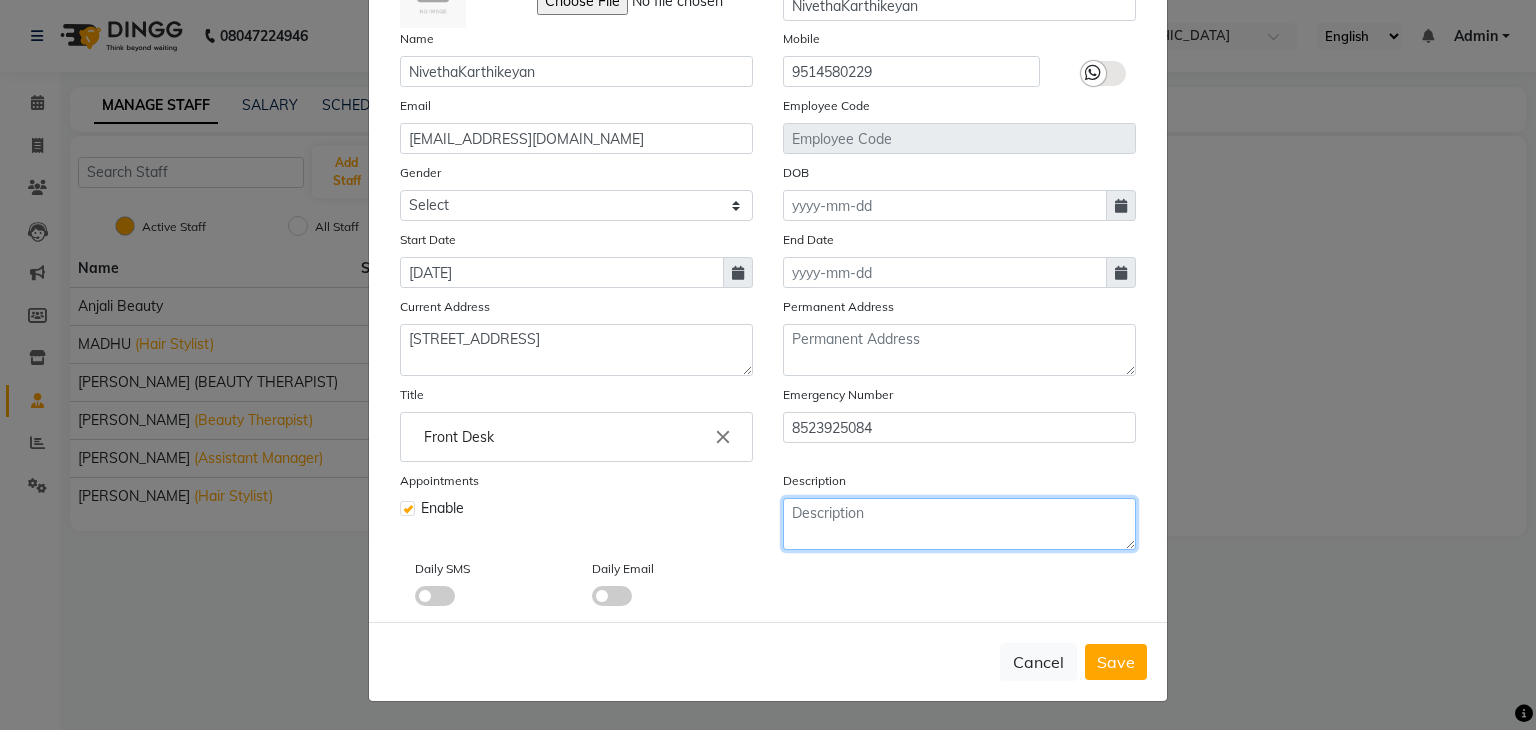 click 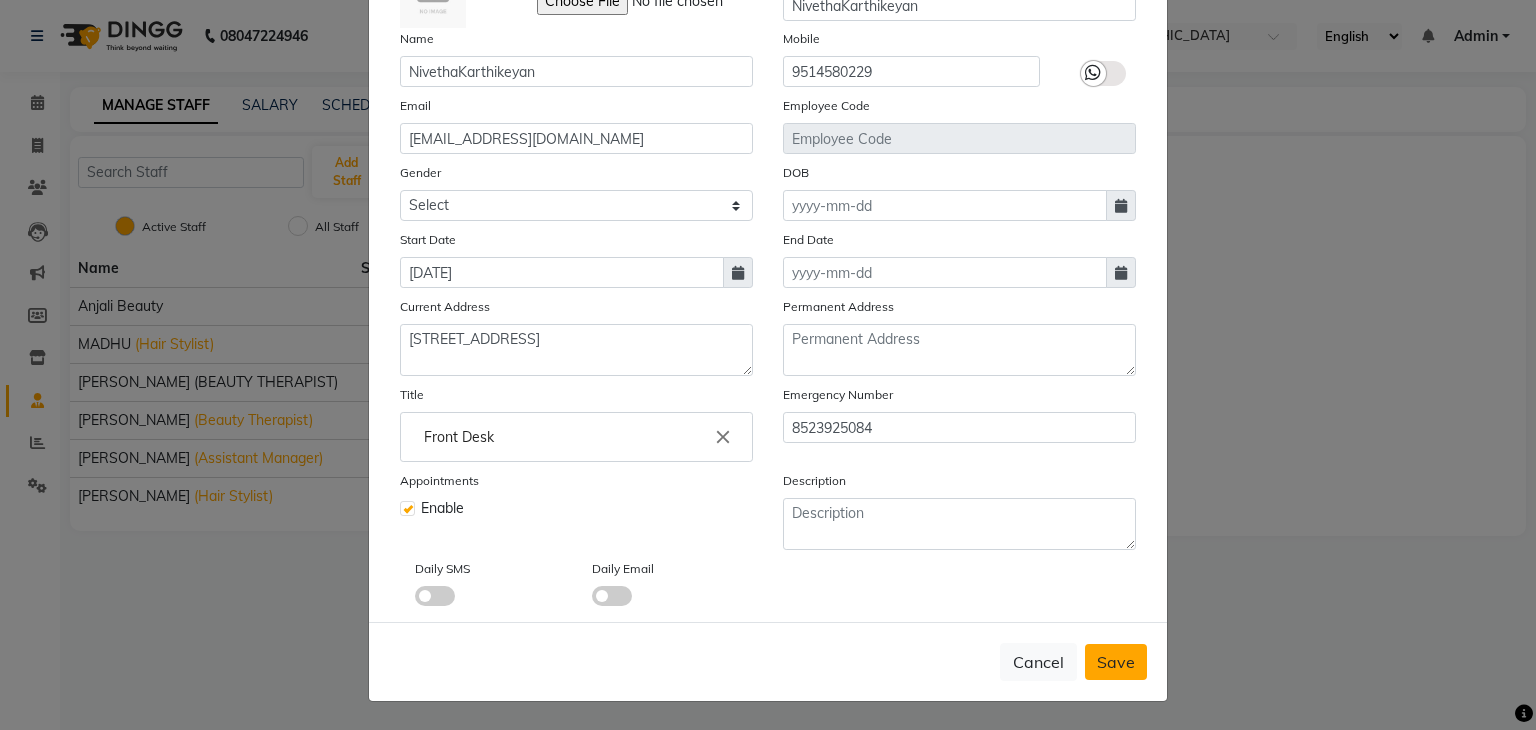 click on "Save" at bounding box center [1116, 662] 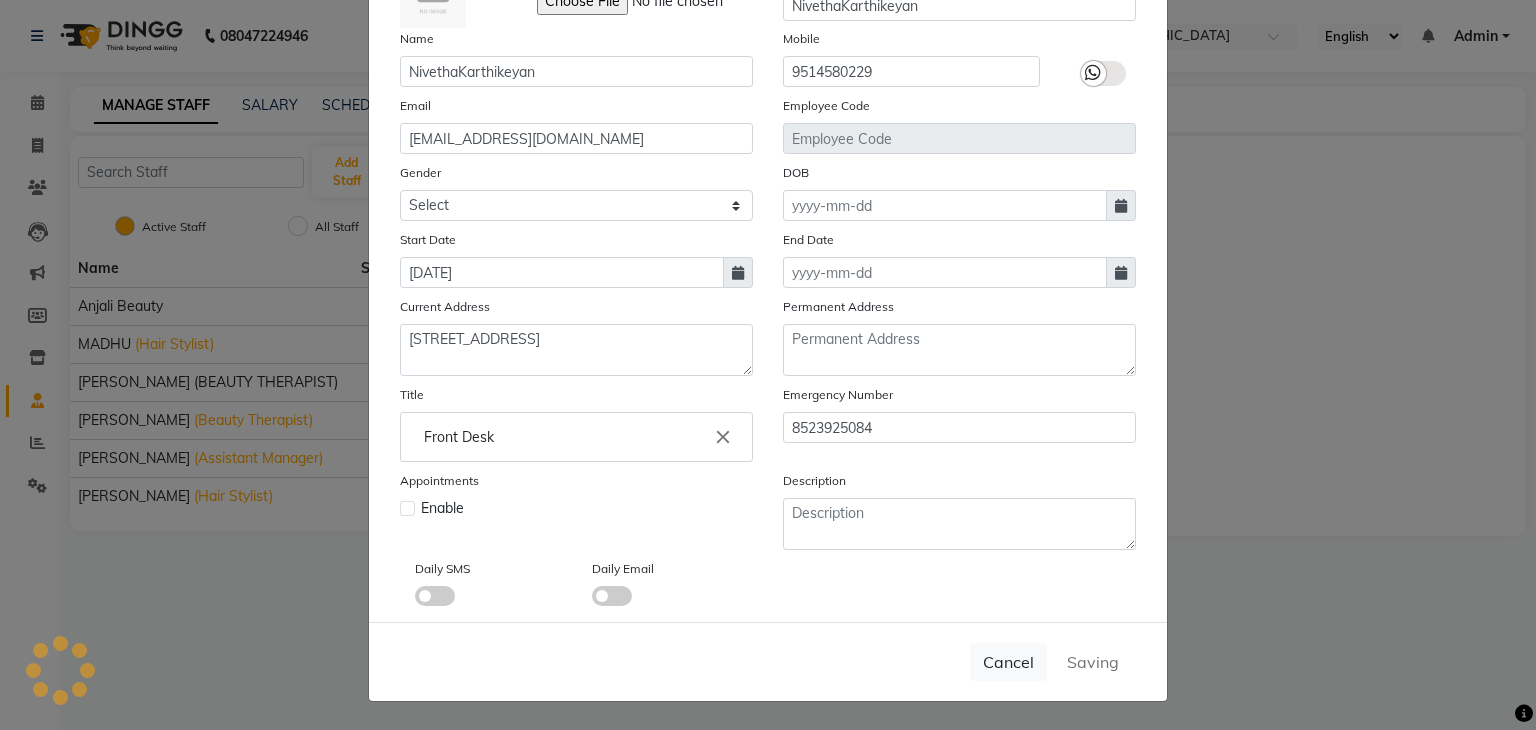 type 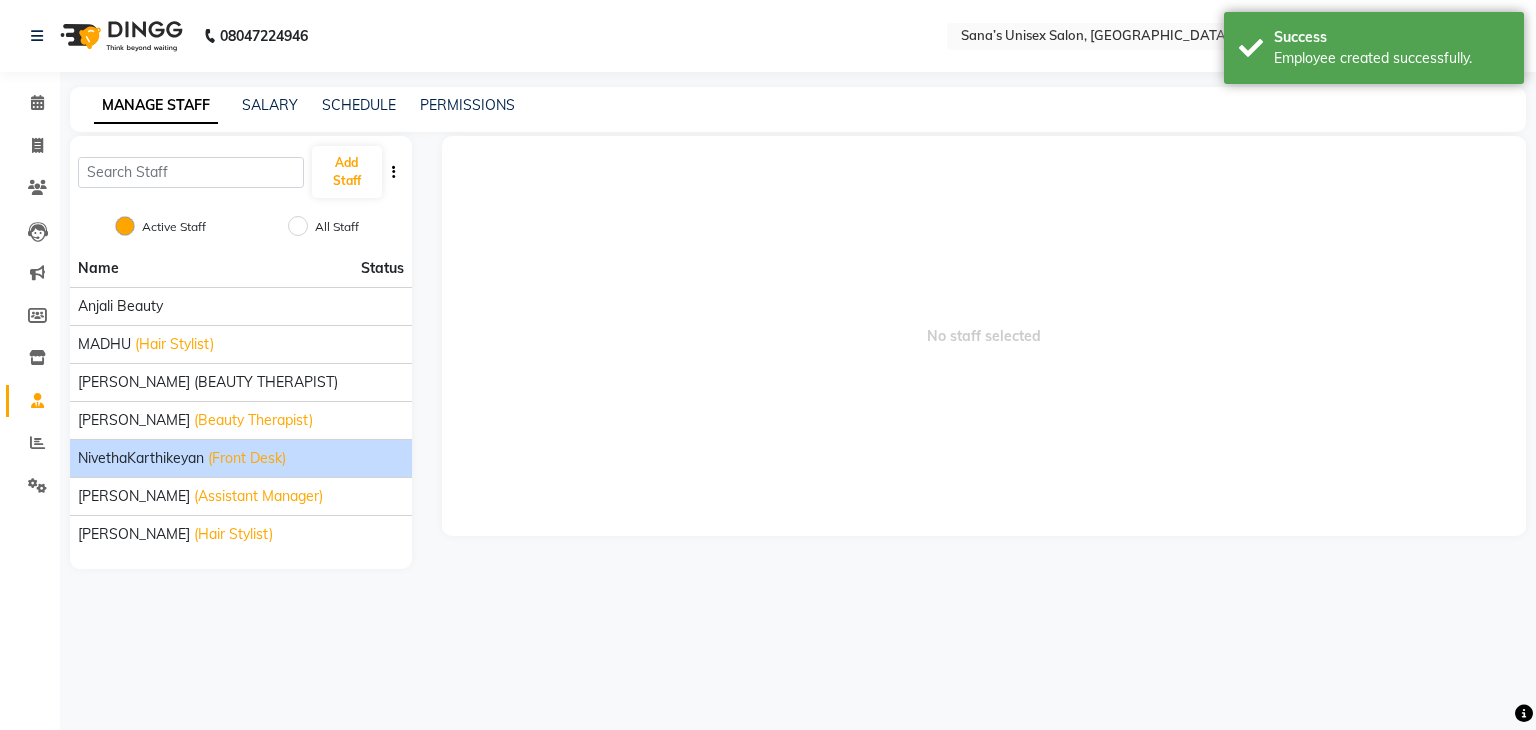 click on "(Front Desk)" 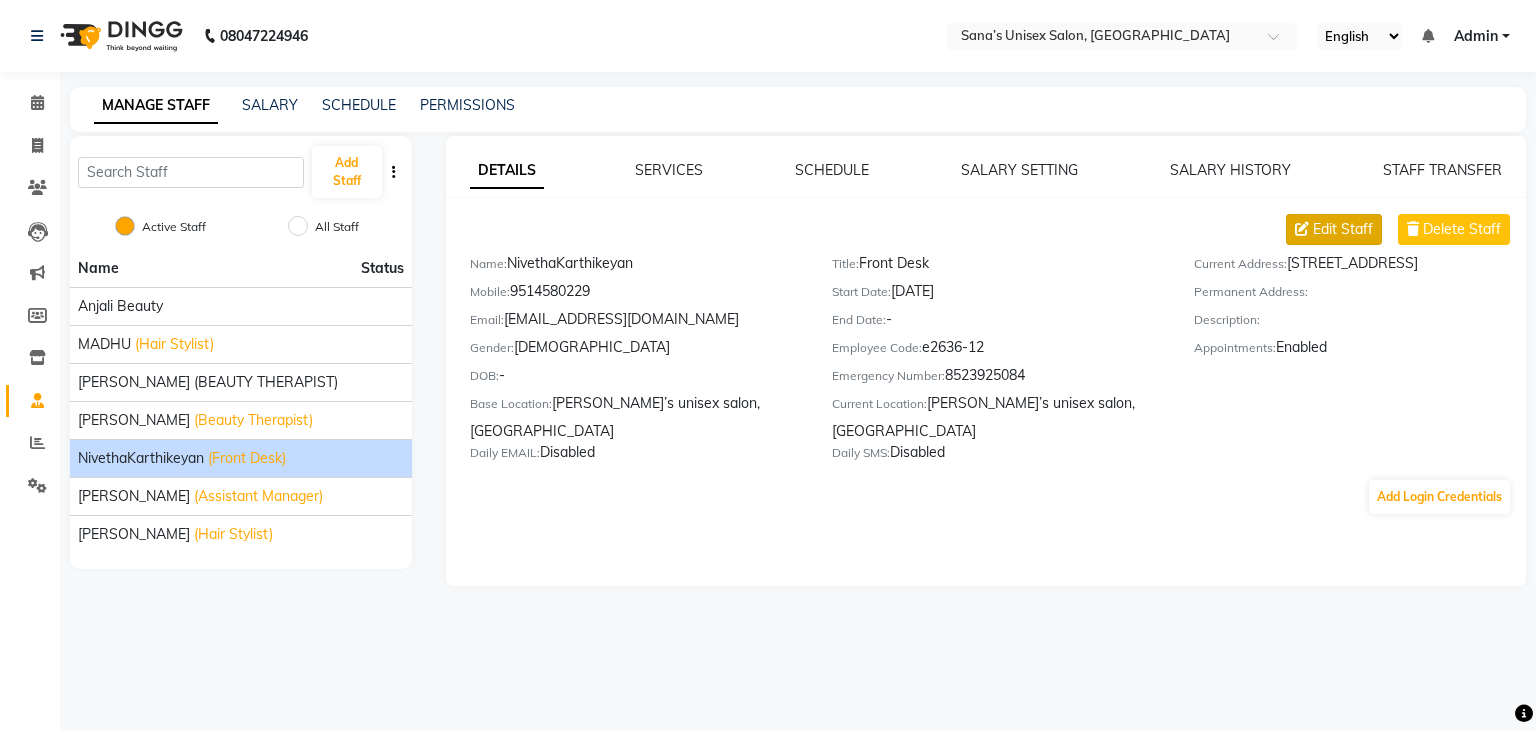 click on "Edit Staff" 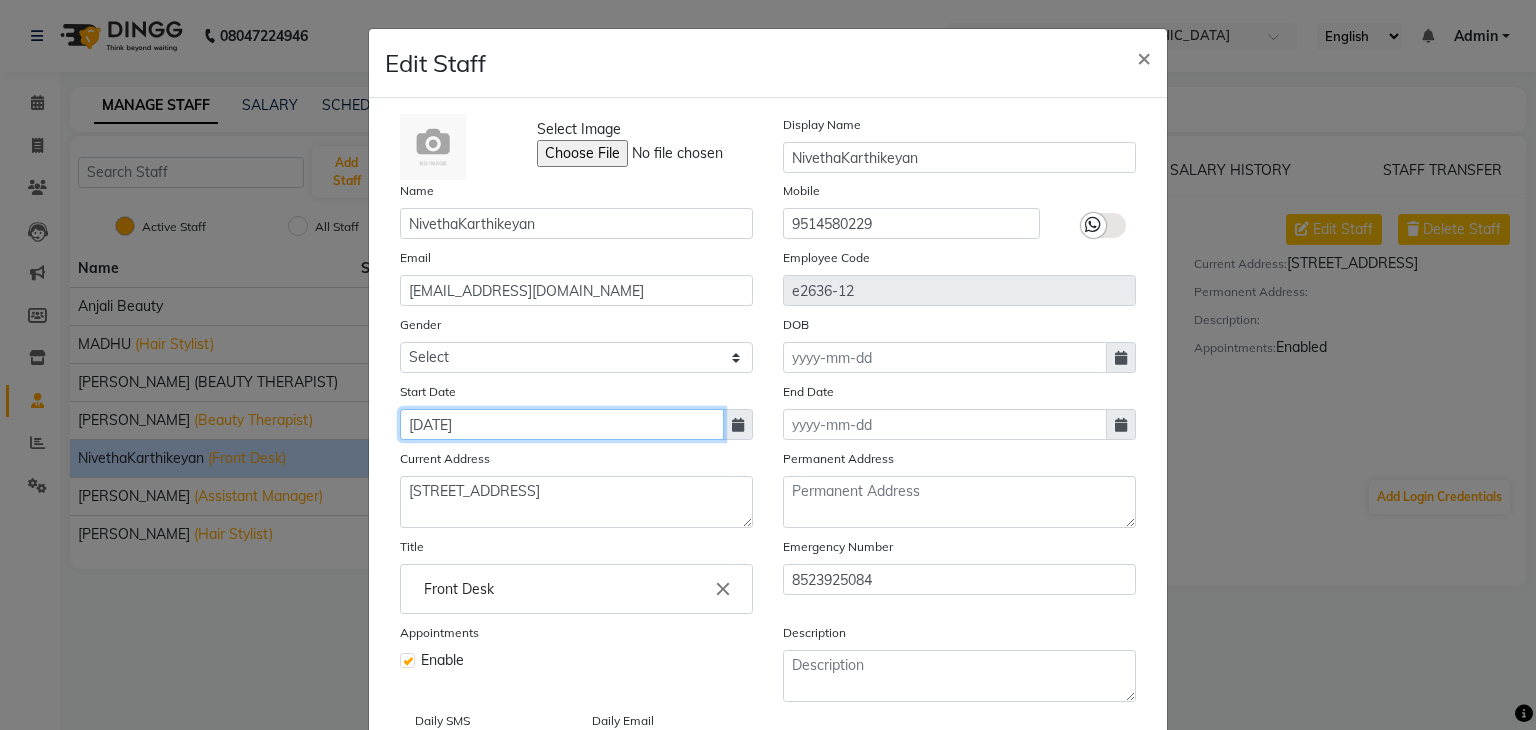 click on "02-11-1998" 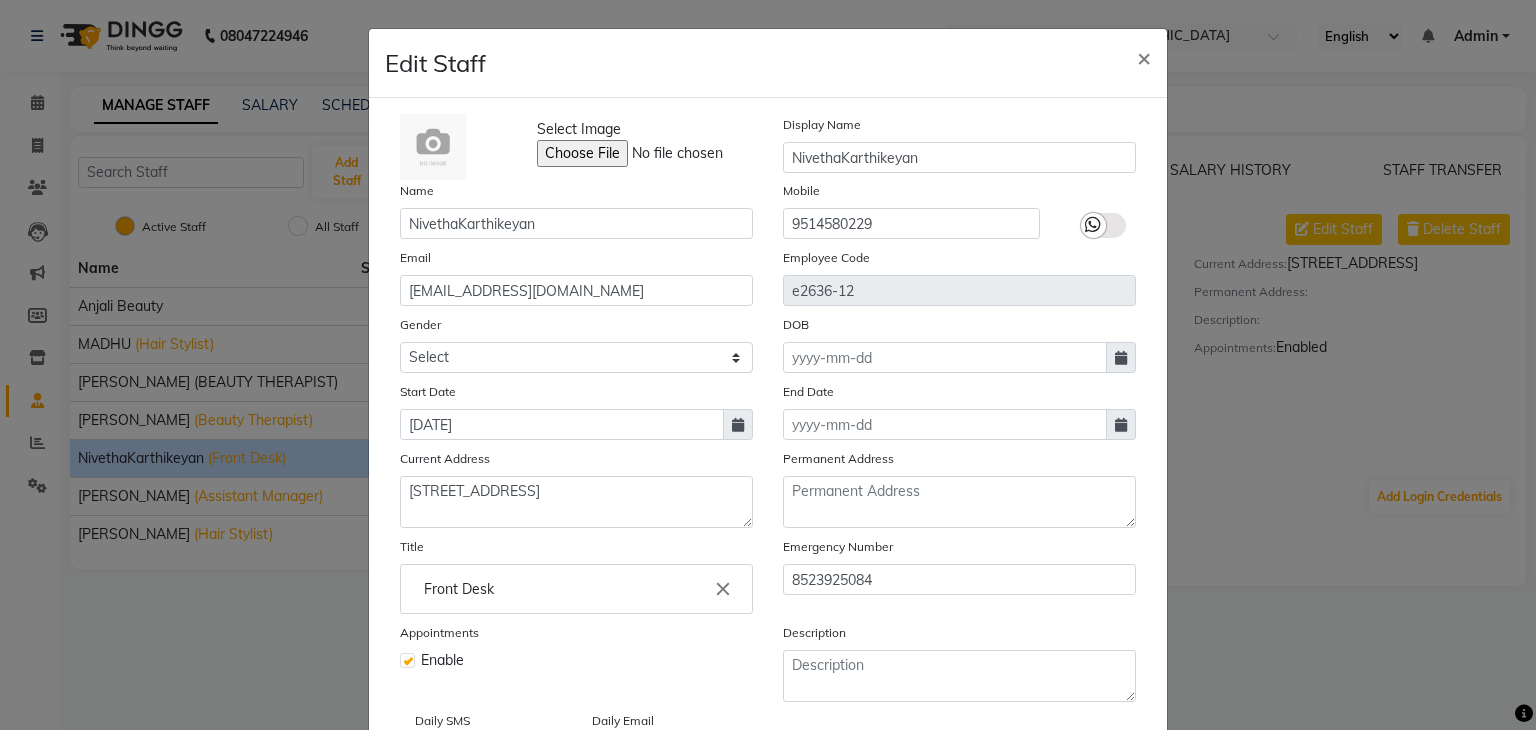 select on "11" 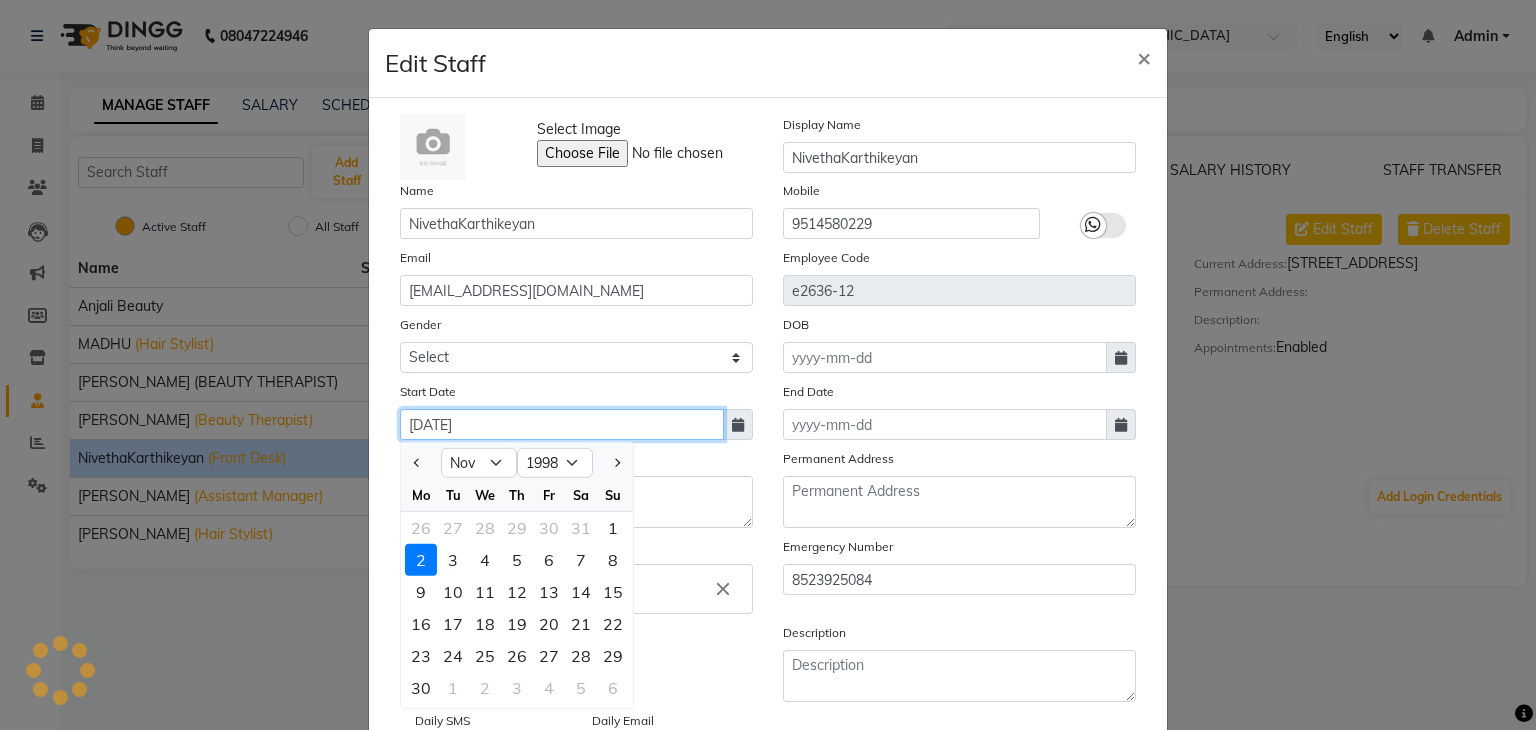 drag, startPoint x: 632, startPoint y: 437, endPoint x: 385, endPoint y: 420, distance: 247.58434 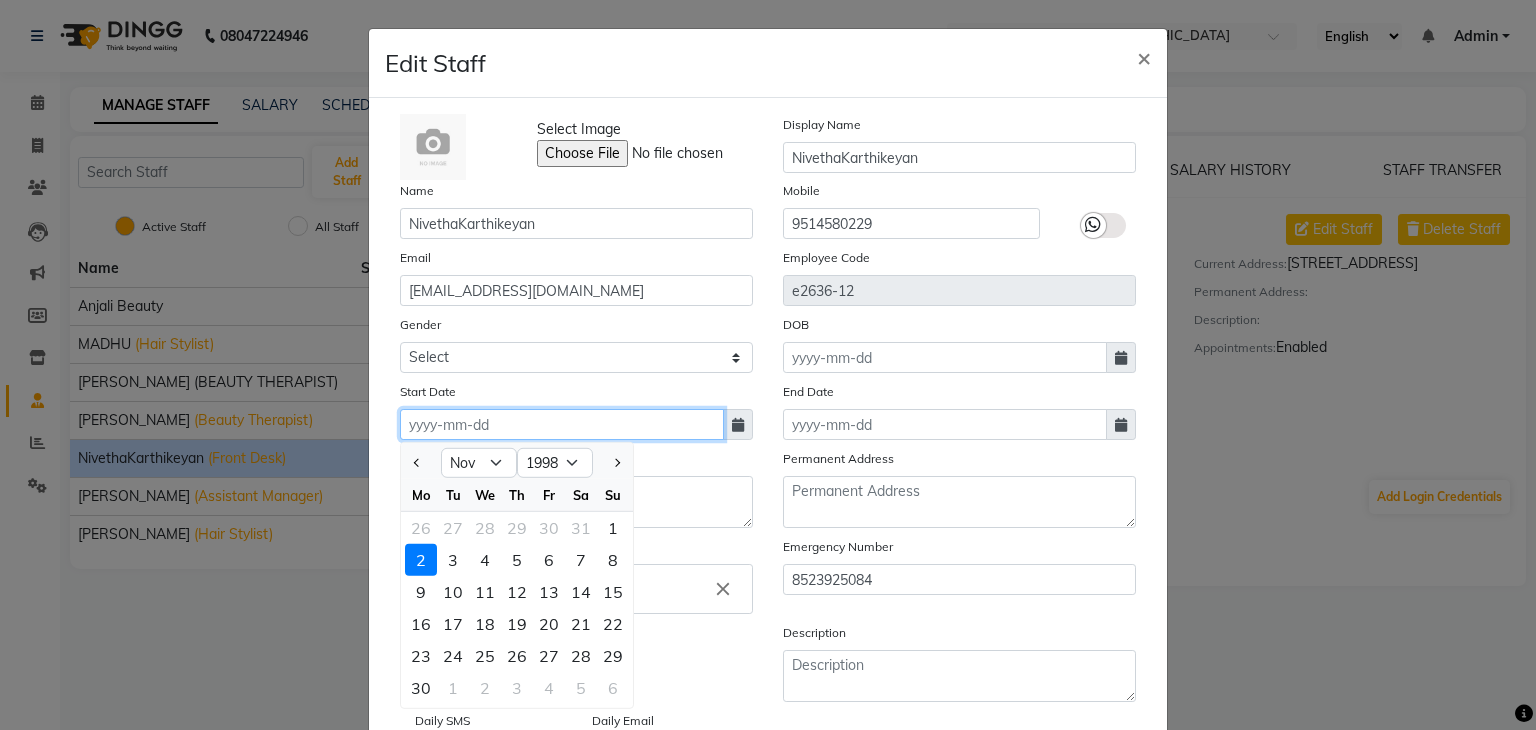 type 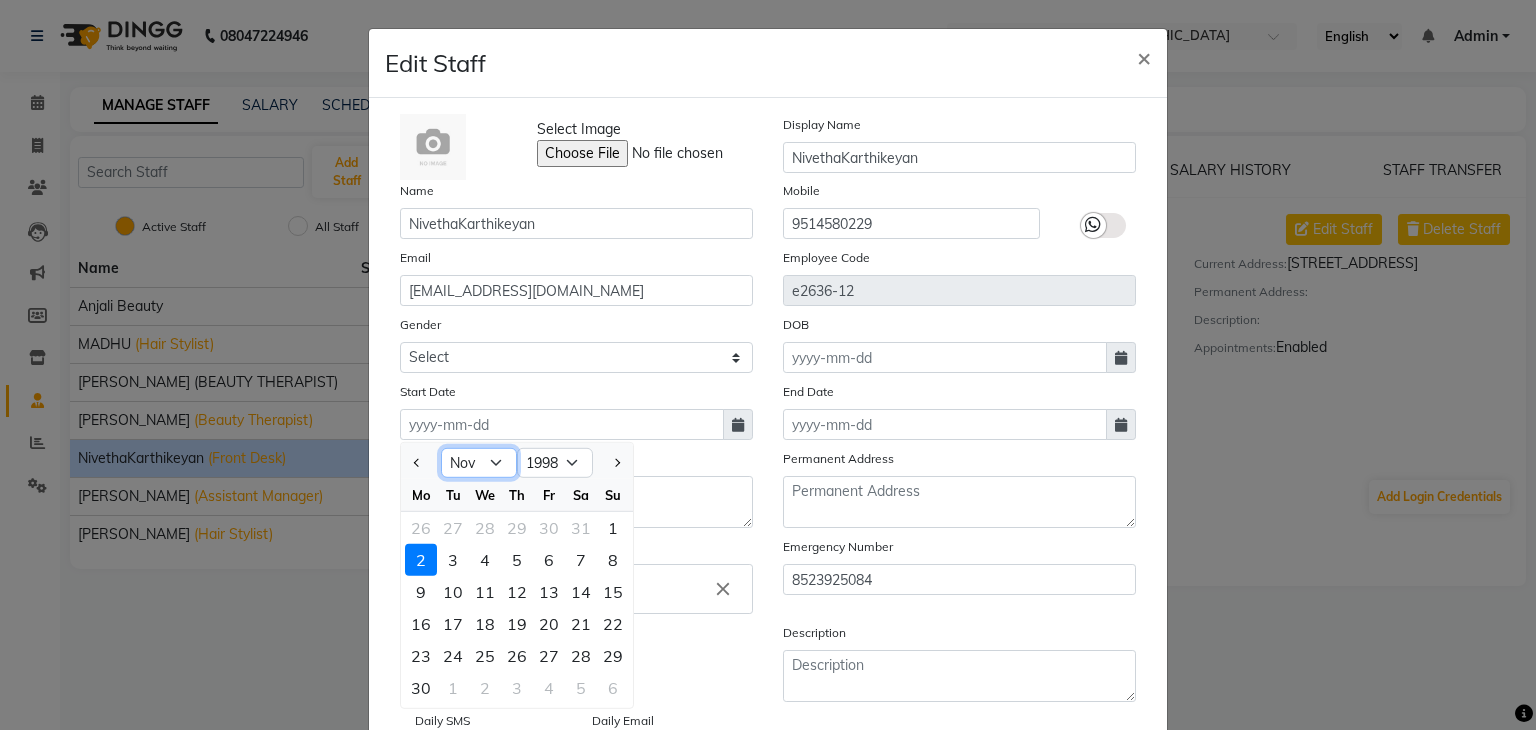 click on "Jan Feb Mar Apr May Jun Jul Aug Sep Oct Nov Dec" 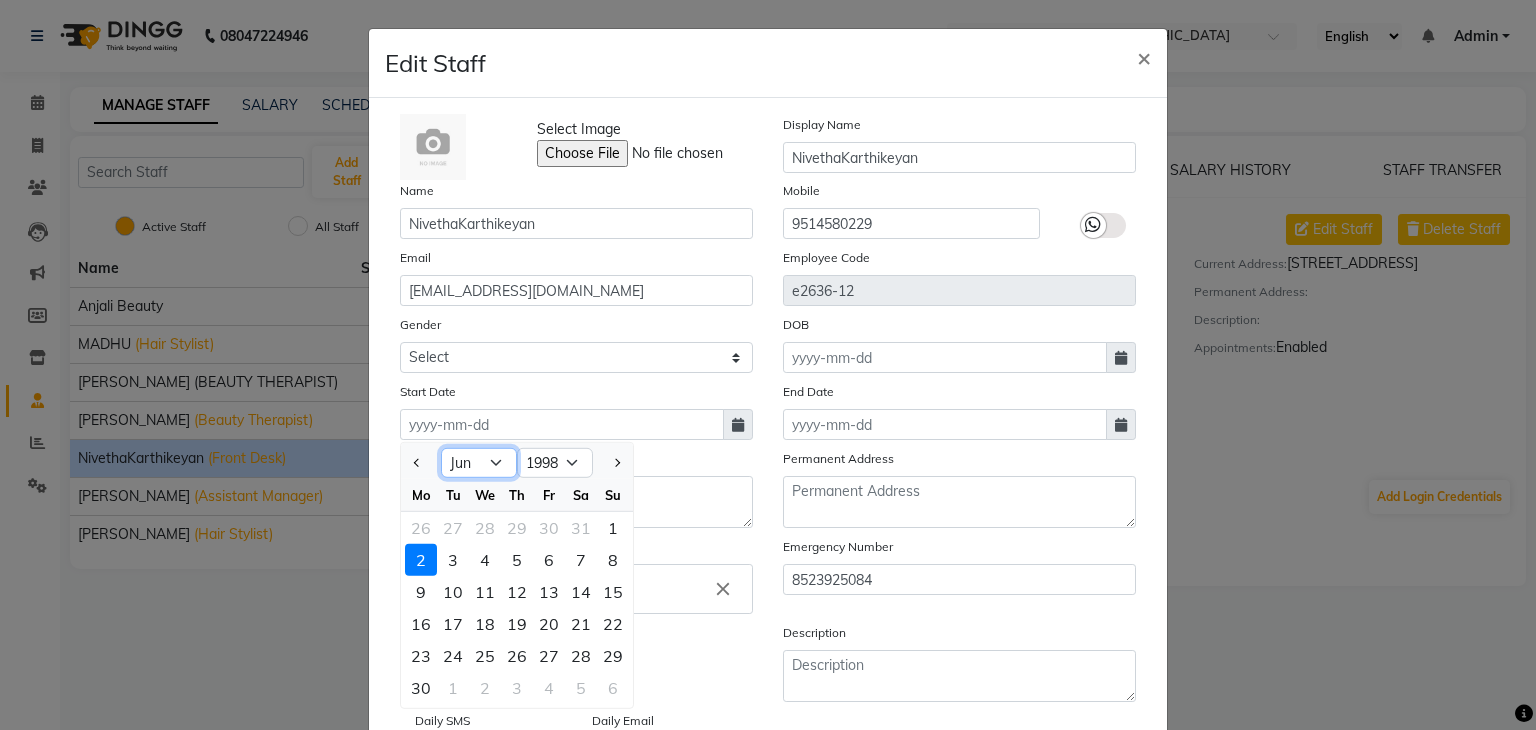 click on "Jan Feb Mar Apr May Jun Jul Aug Sep Oct Nov Dec" 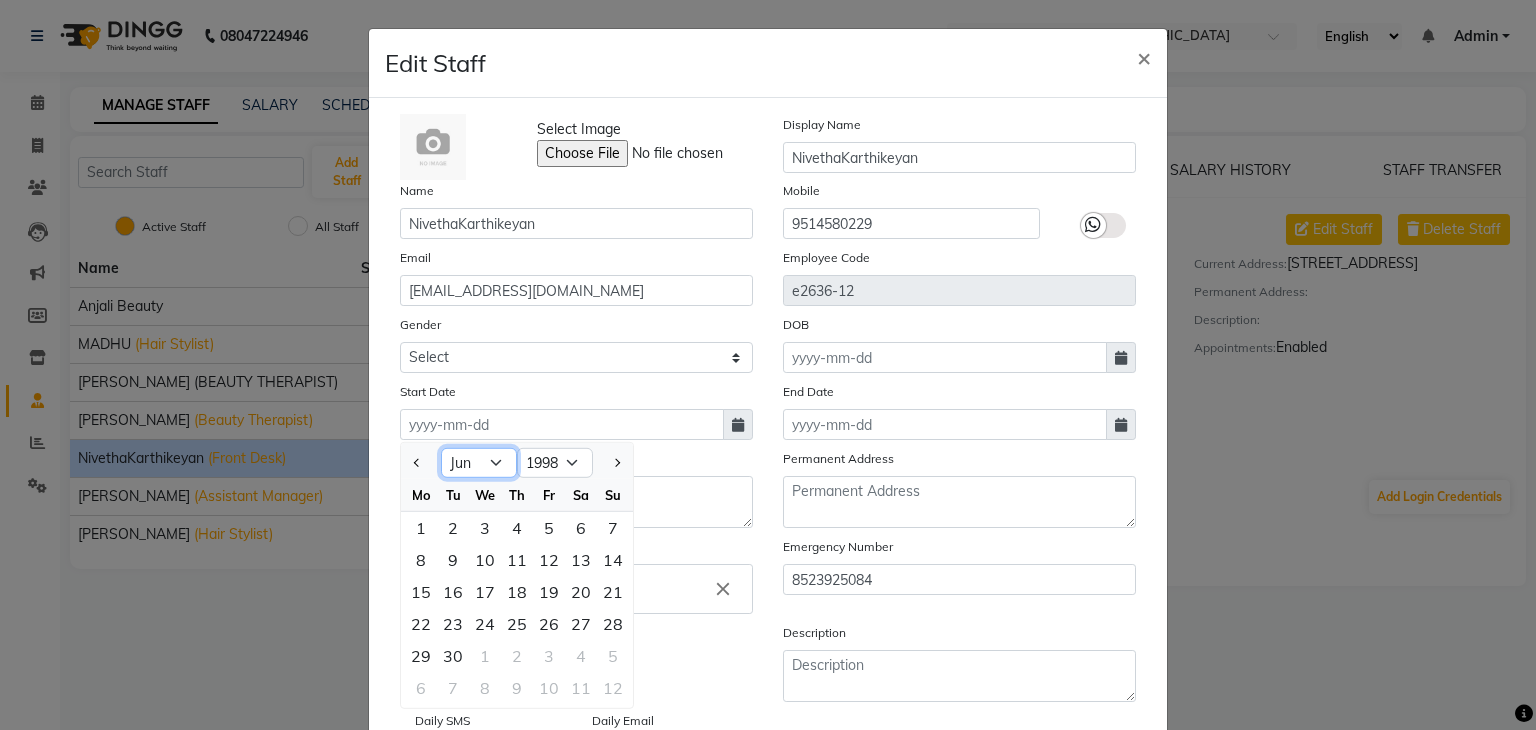 click on "Jan Feb Mar Apr May Jun Jul Aug Sep Oct Nov Dec" 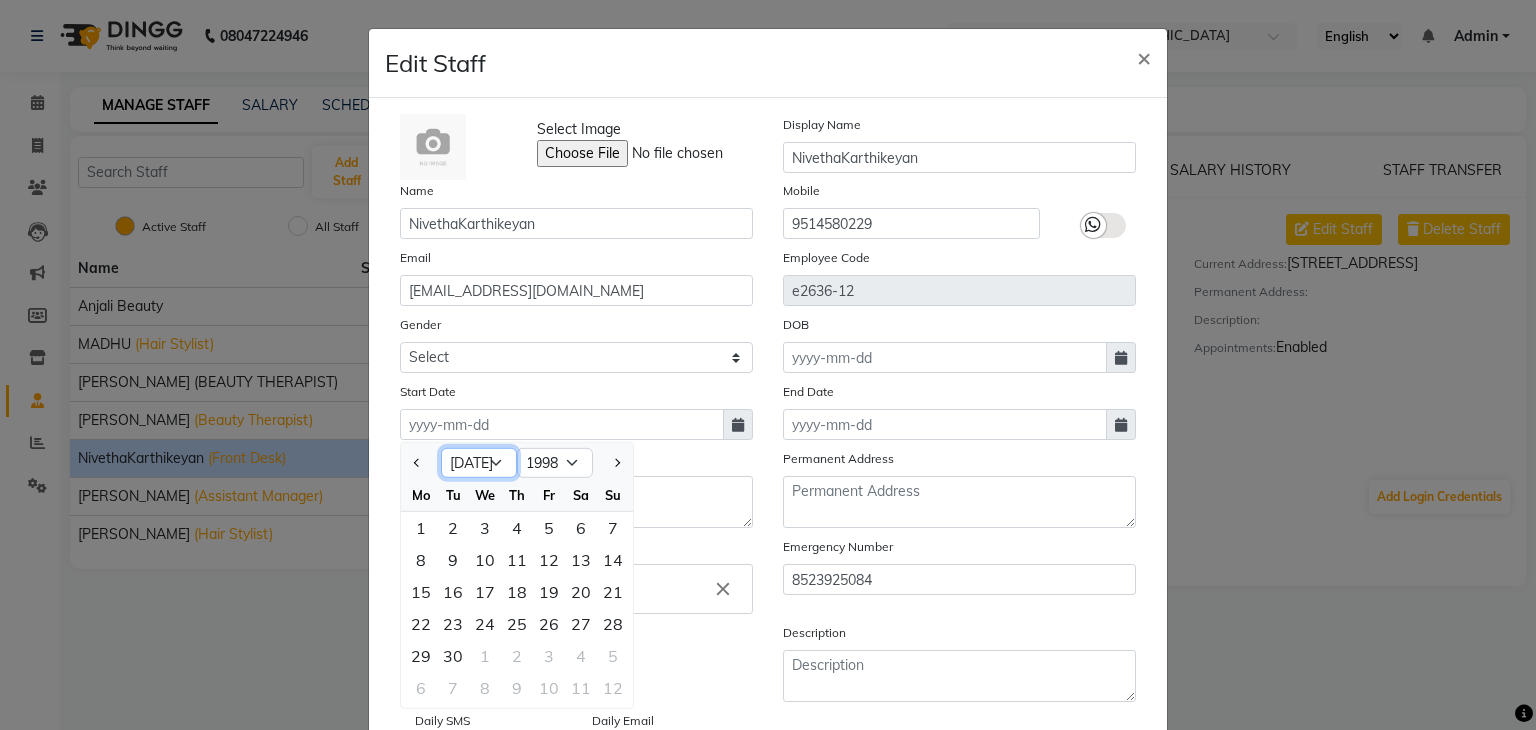 click on "Jan Feb Mar Apr May Jun Jul Aug Sep Oct Nov Dec" 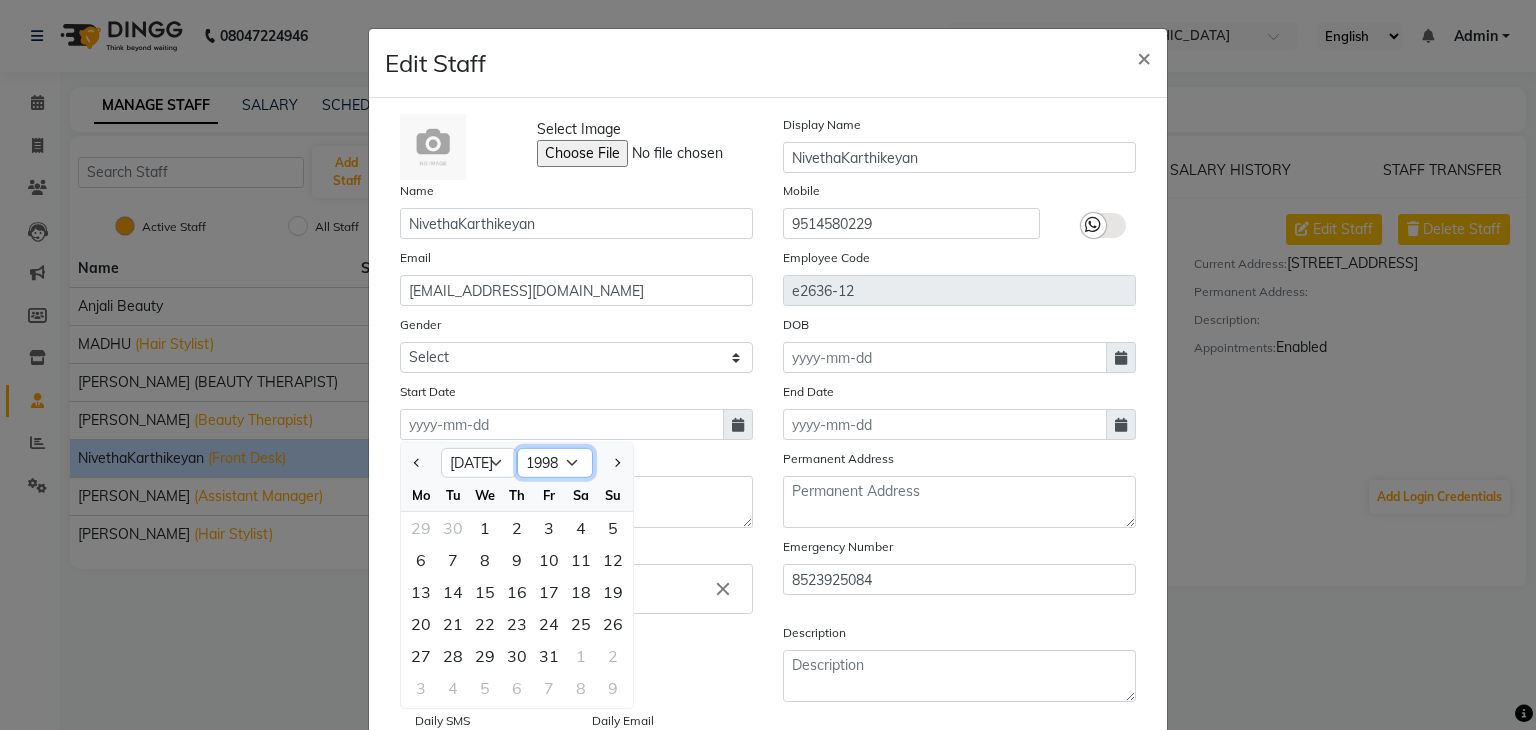 click on "1988 1989 1990 1991 1992 1993 1994 1995 1996 1997 1998 1999 2000 2001 2002 2003 2004 2005 2006 2007 2008" 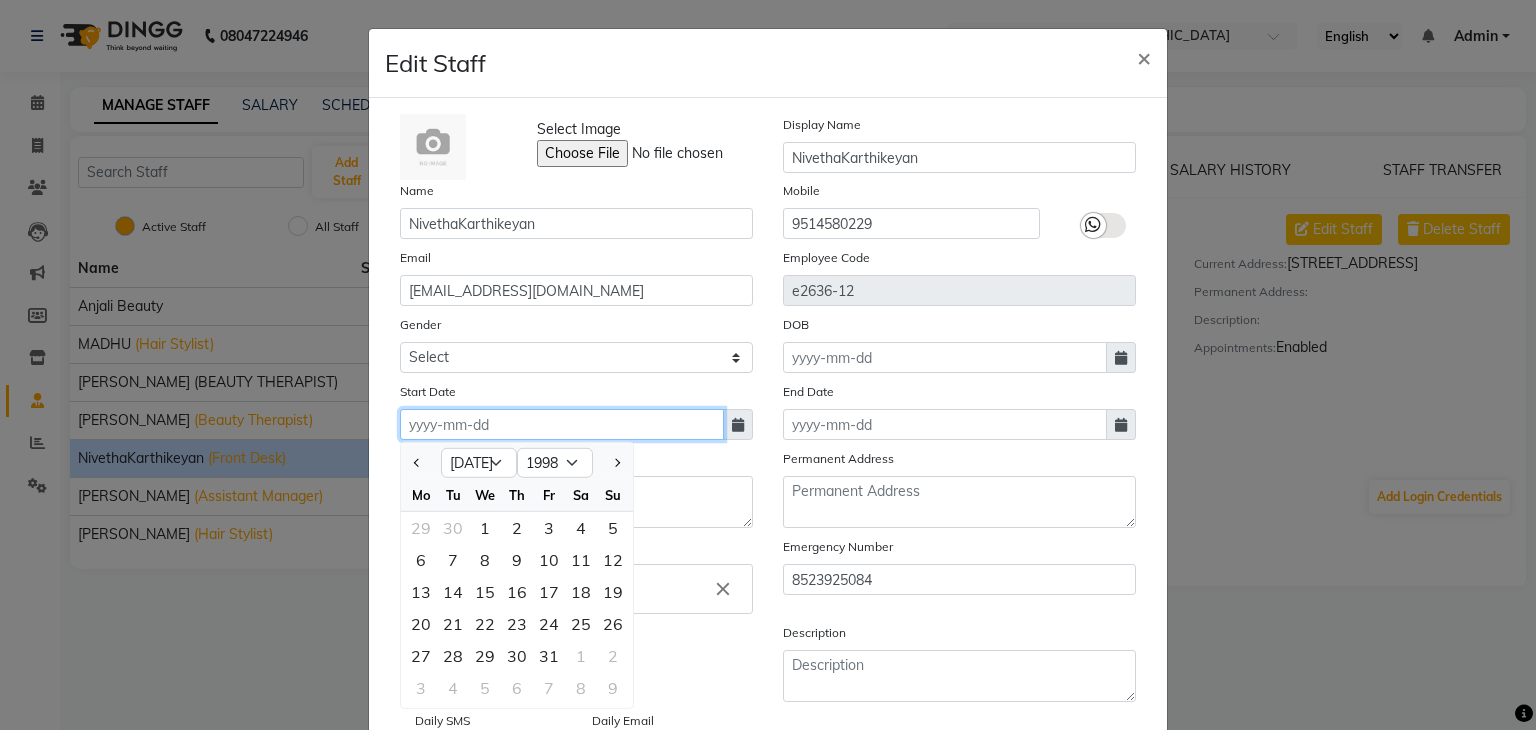 click 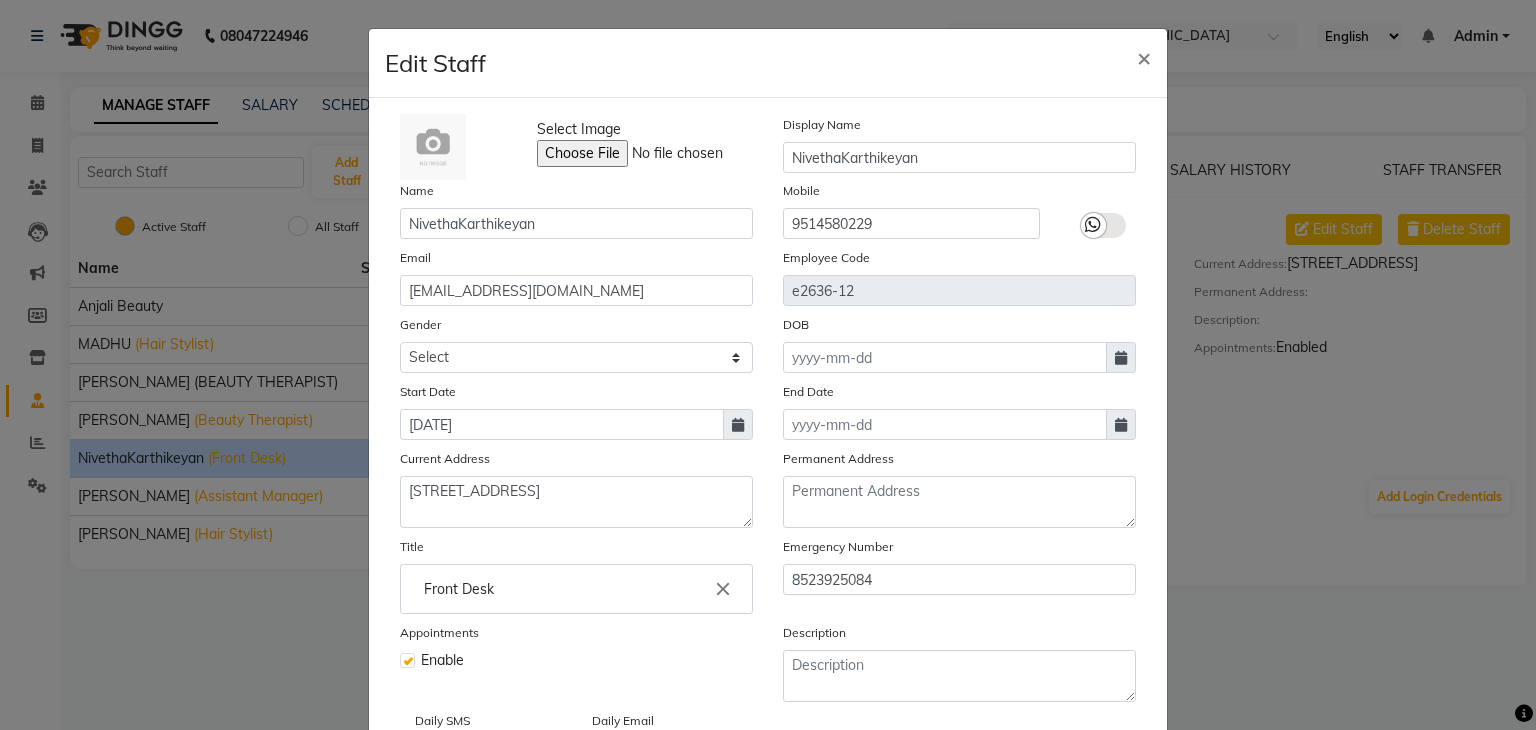 type on "03-07-2025" 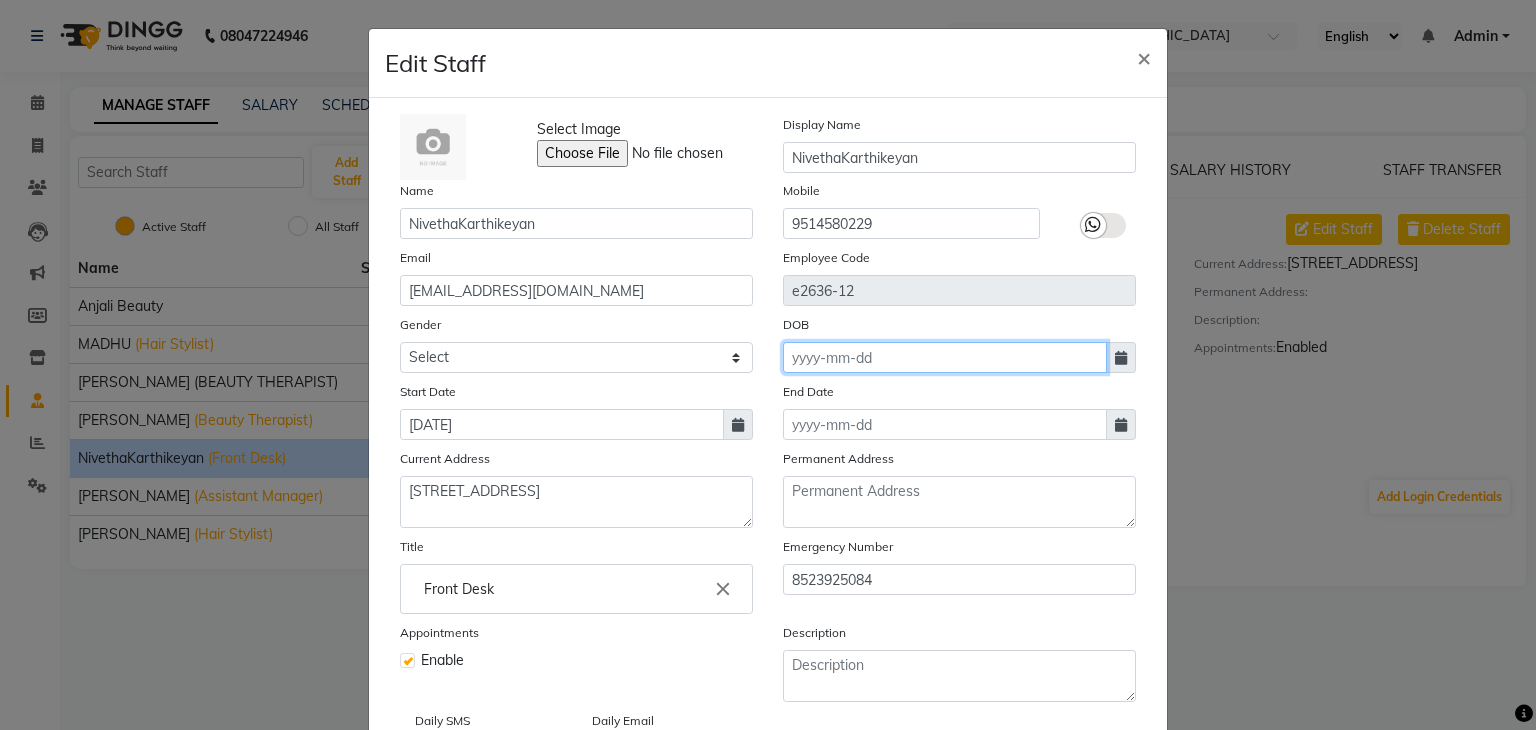 click 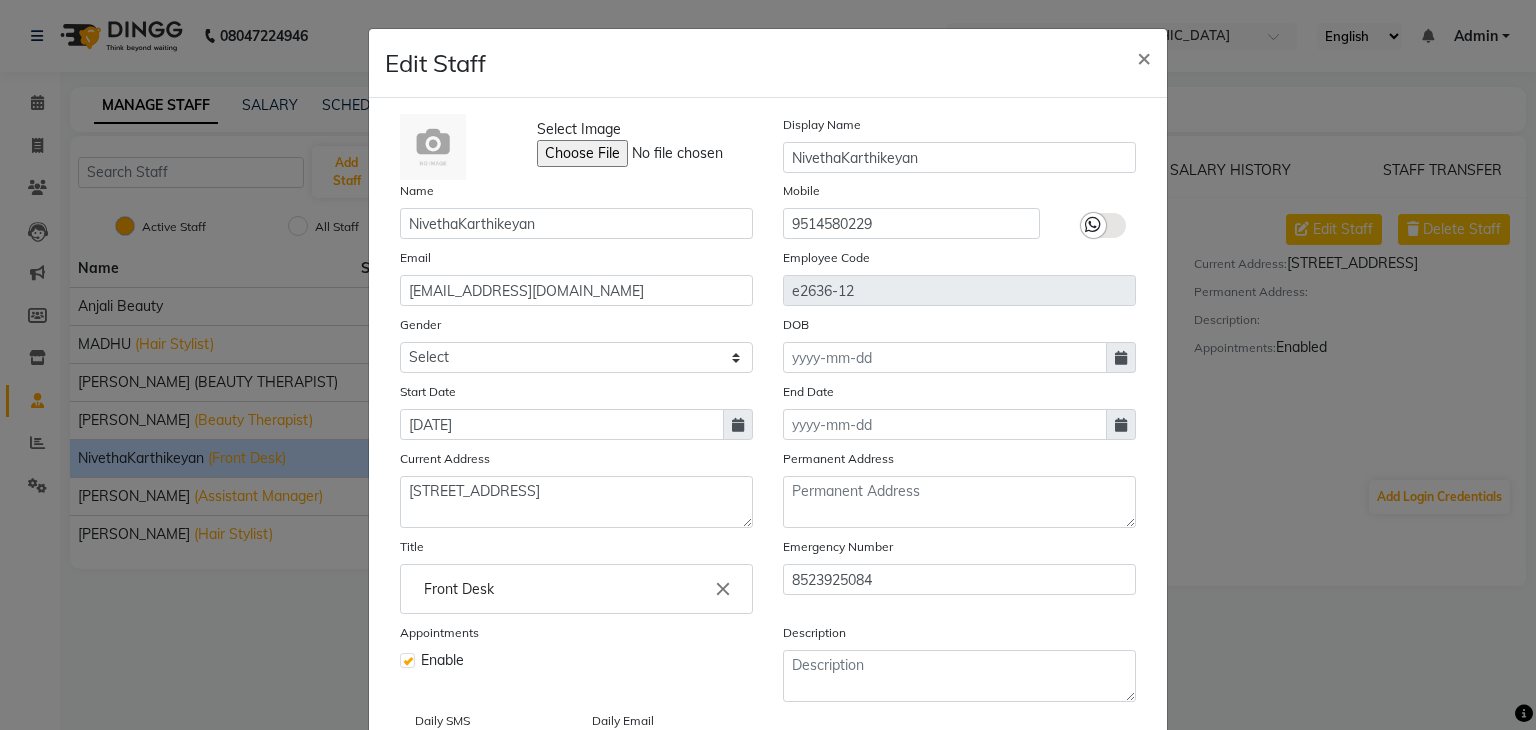 select on "7" 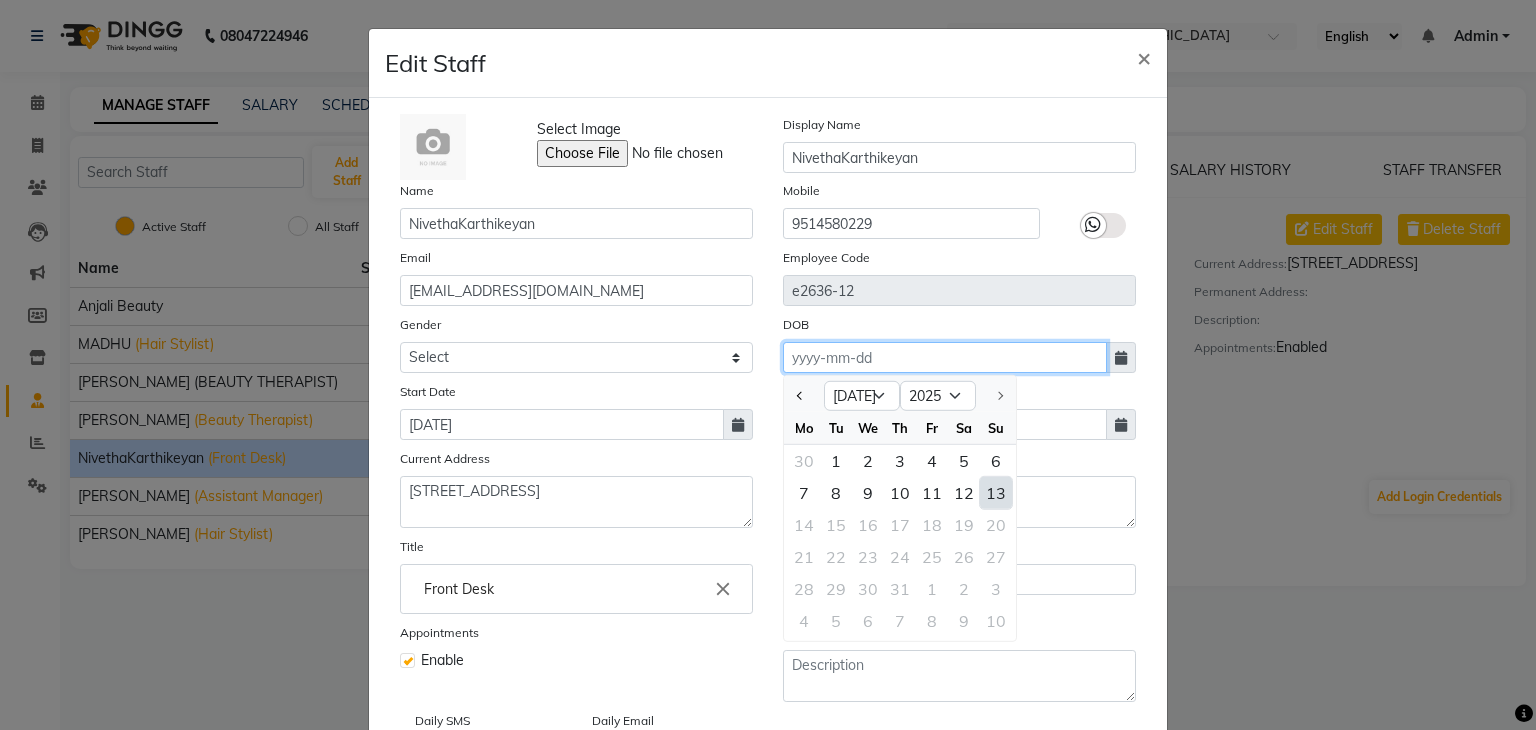 click 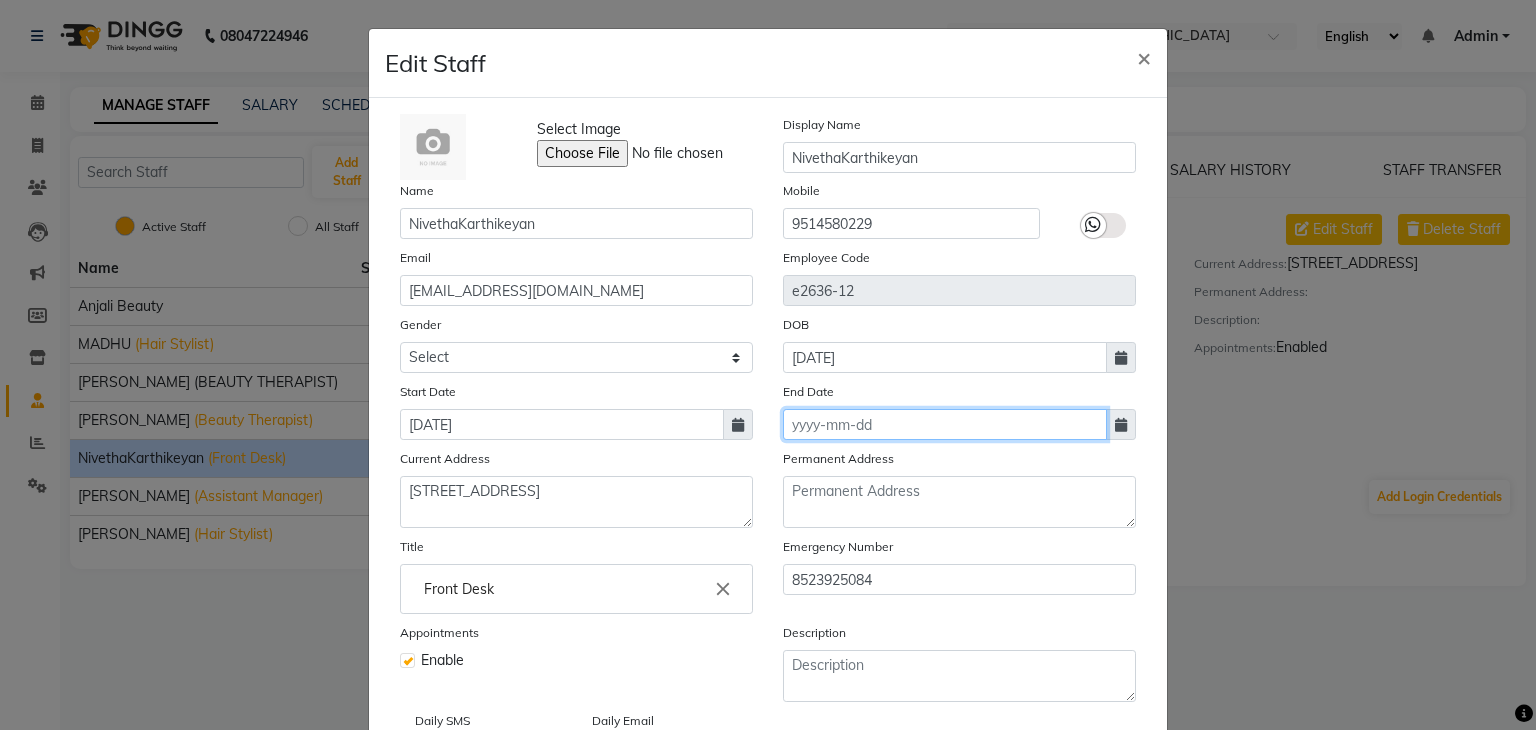 type on "02-11-2025" 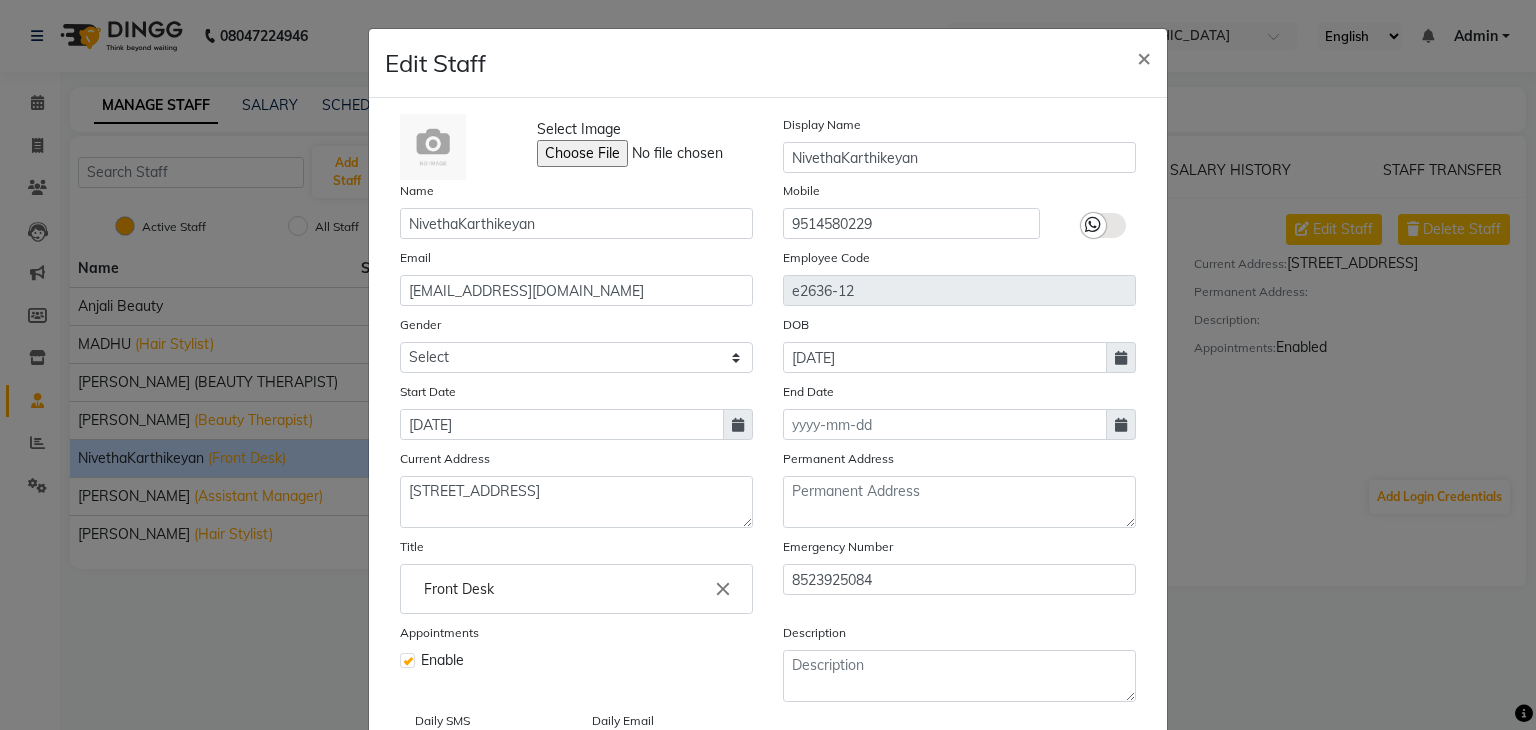 select on "7" 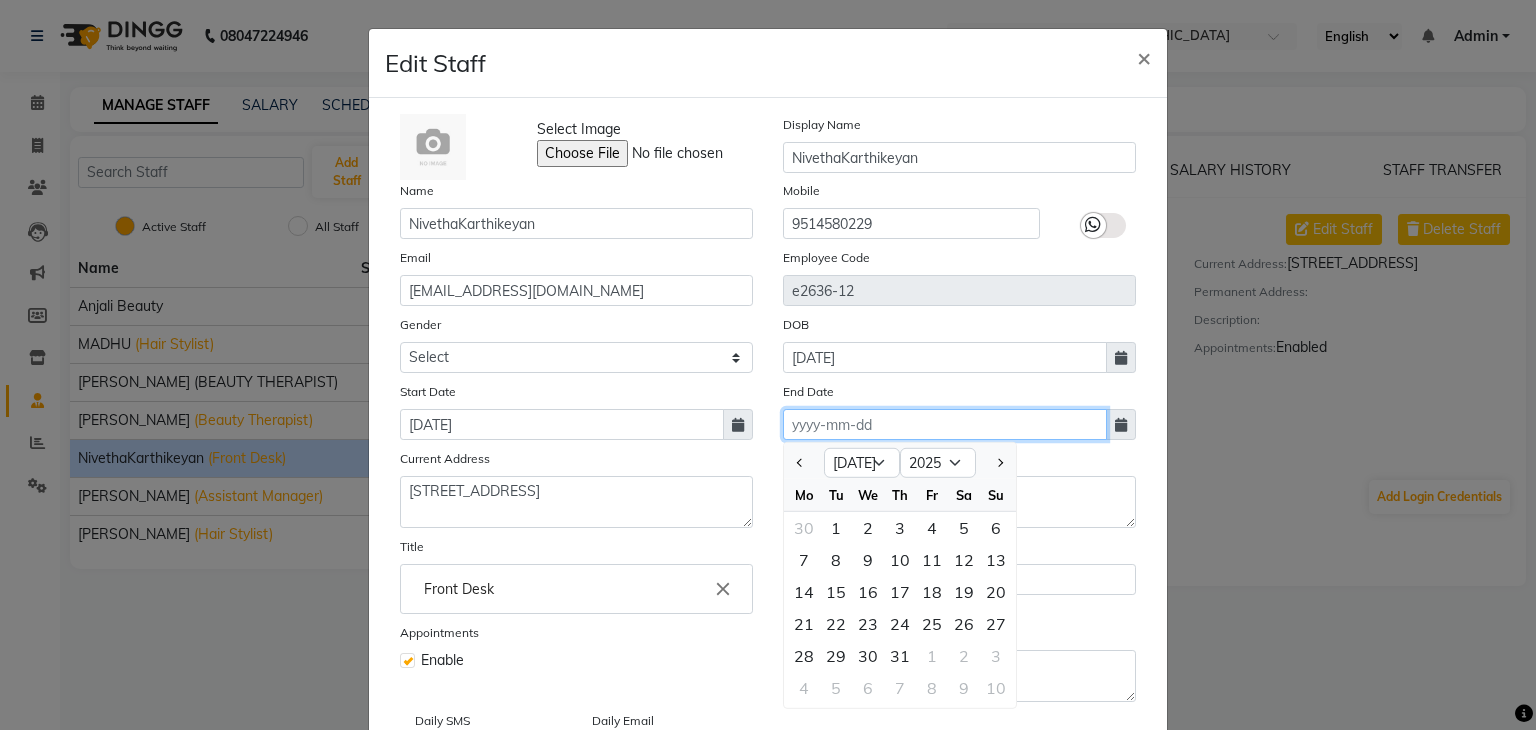click 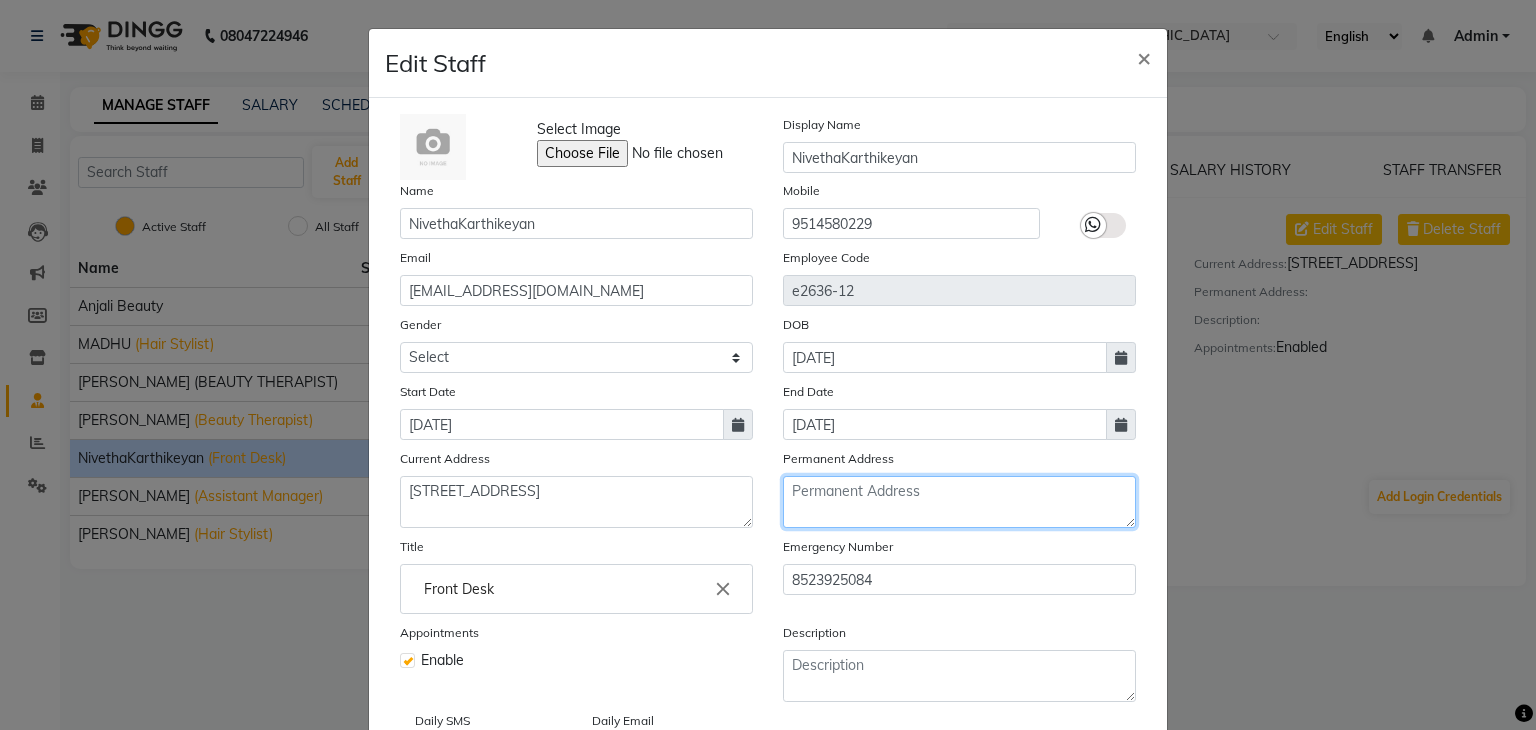 type on "02-11-2025" 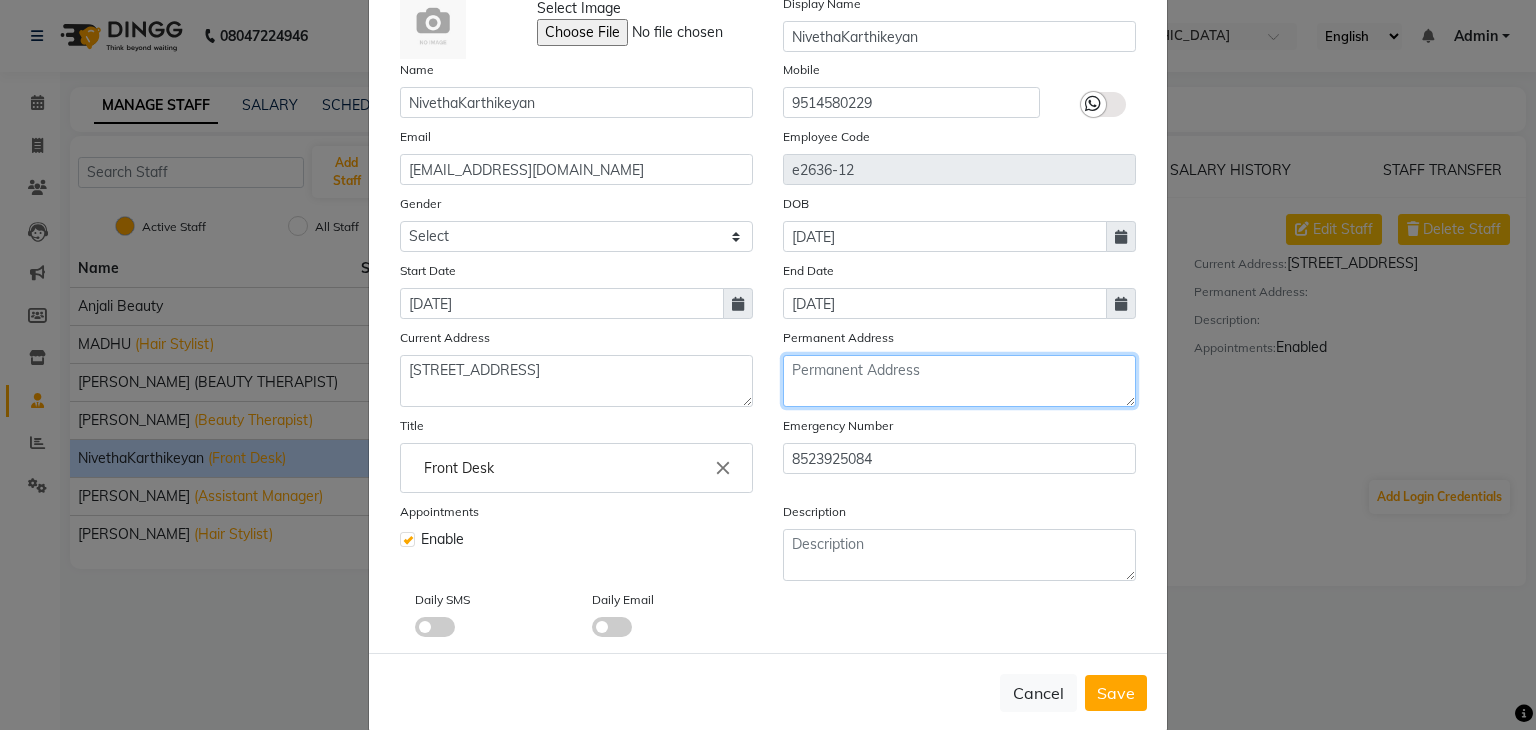 scroll, scrollTop: 160, scrollLeft: 0, axis: vertical 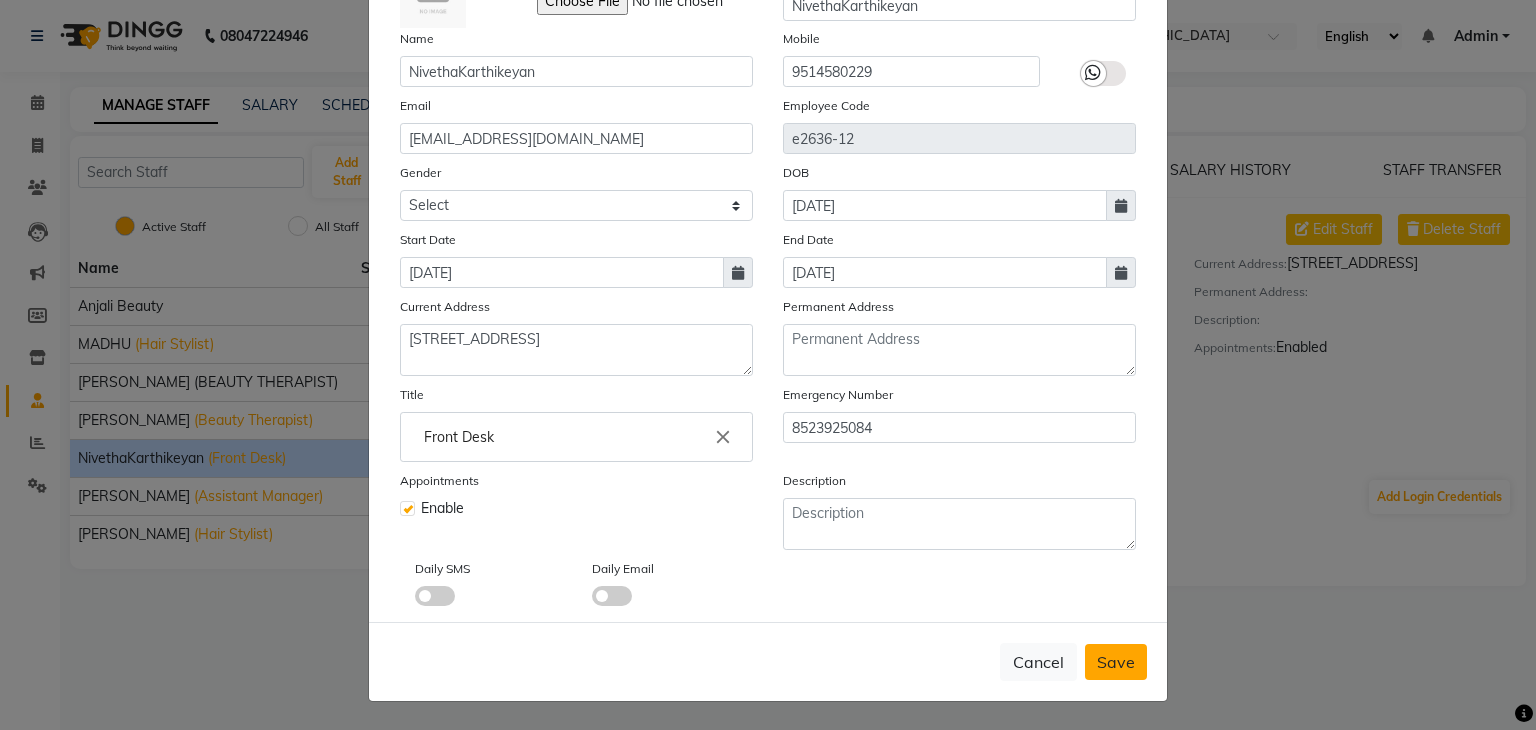 click on "Save" at bounding box center [1116, 662] 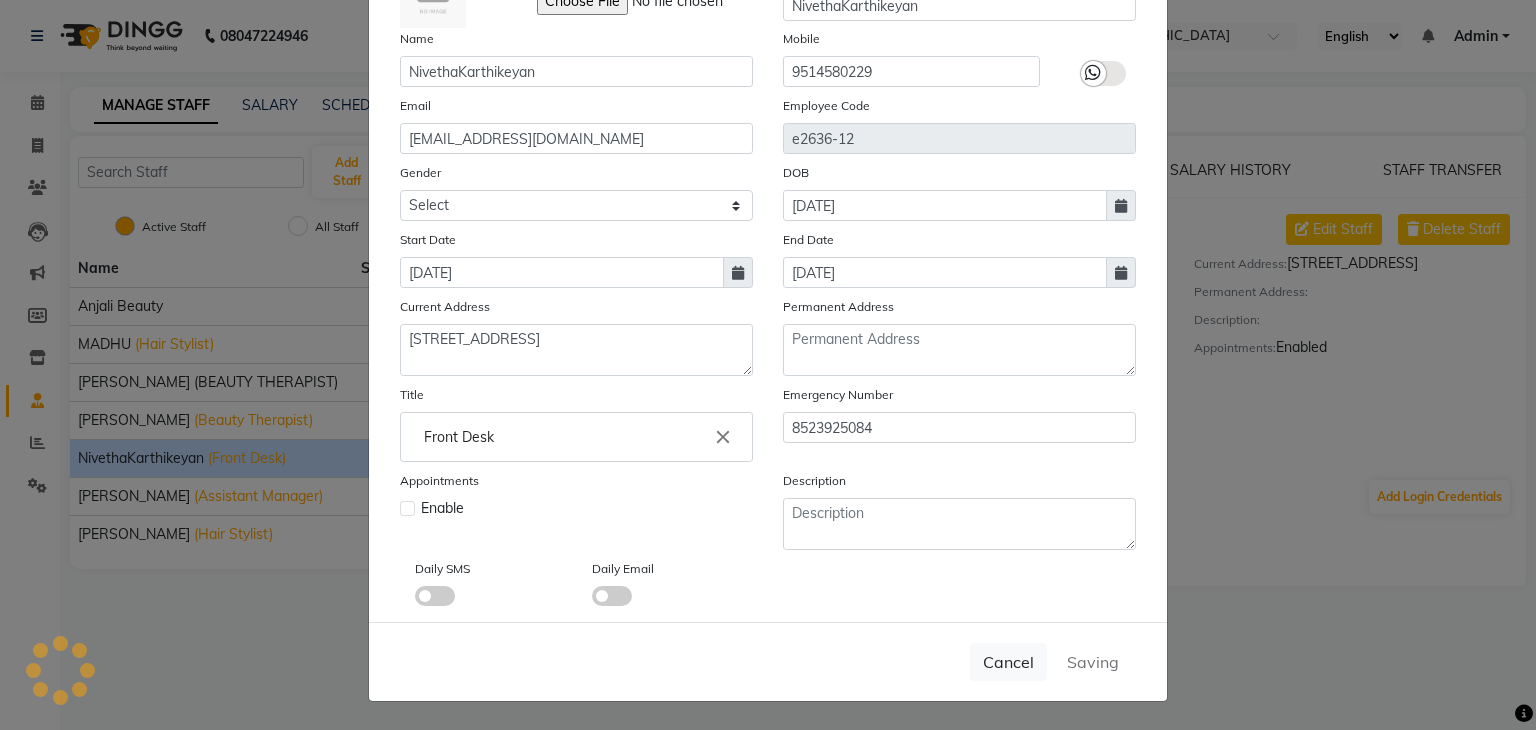 type 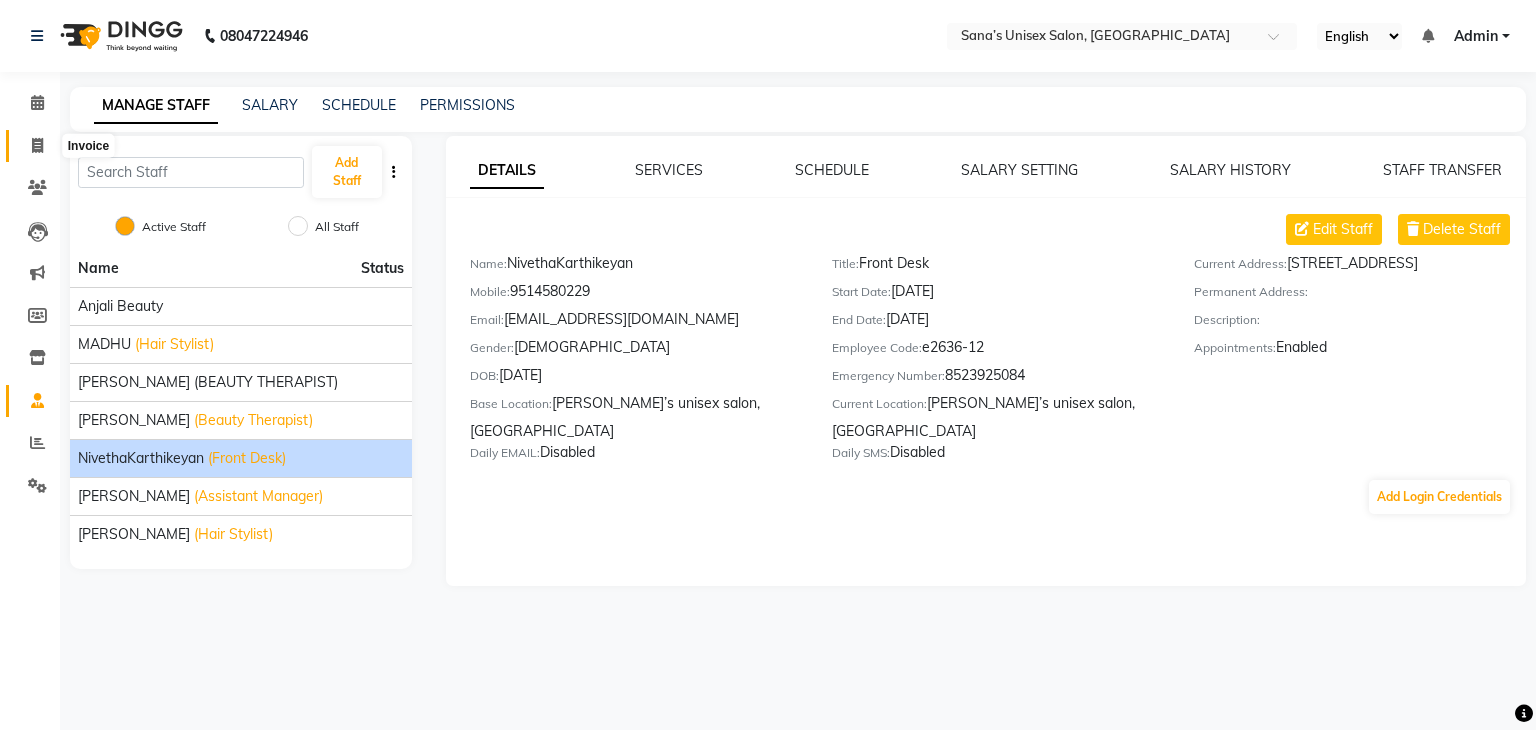 click 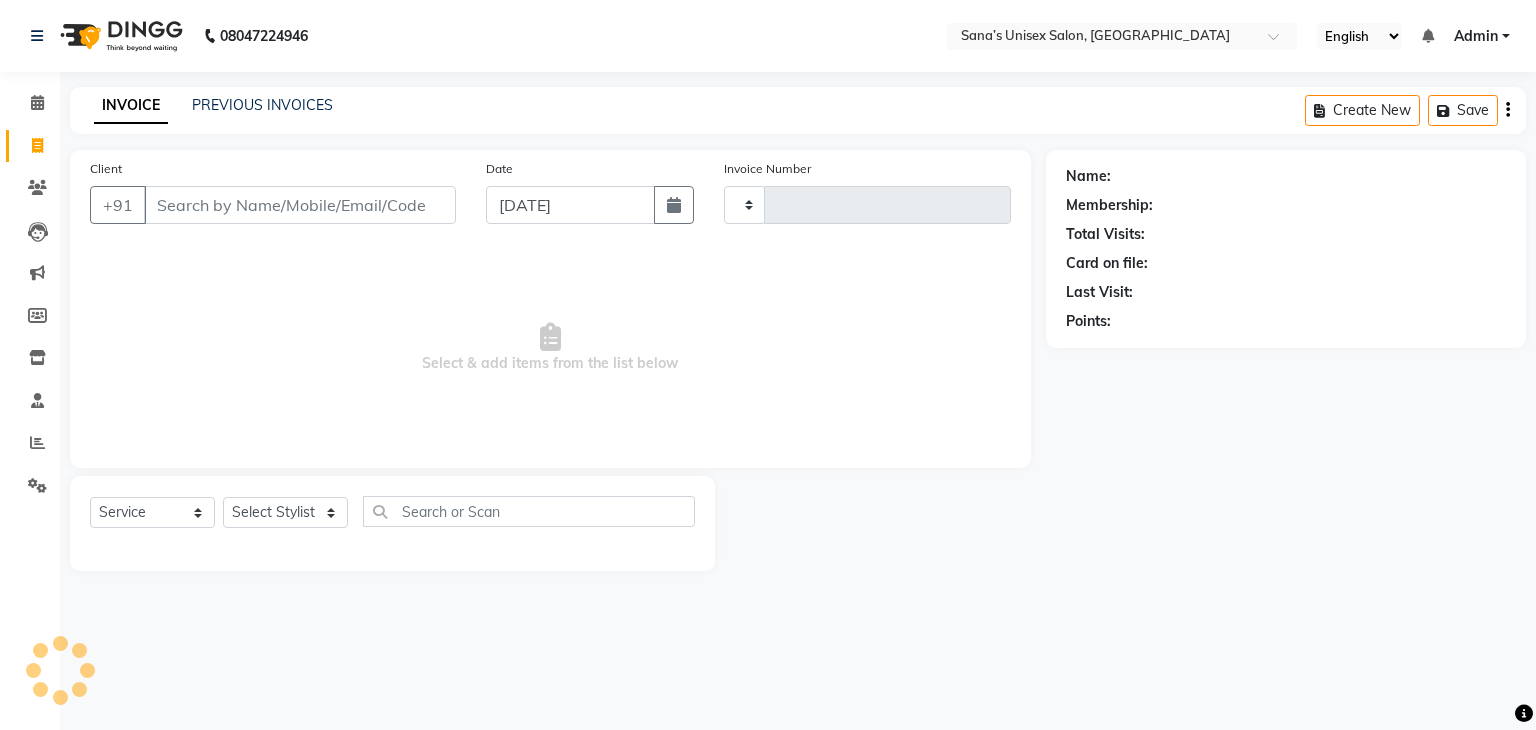 type on "0764" 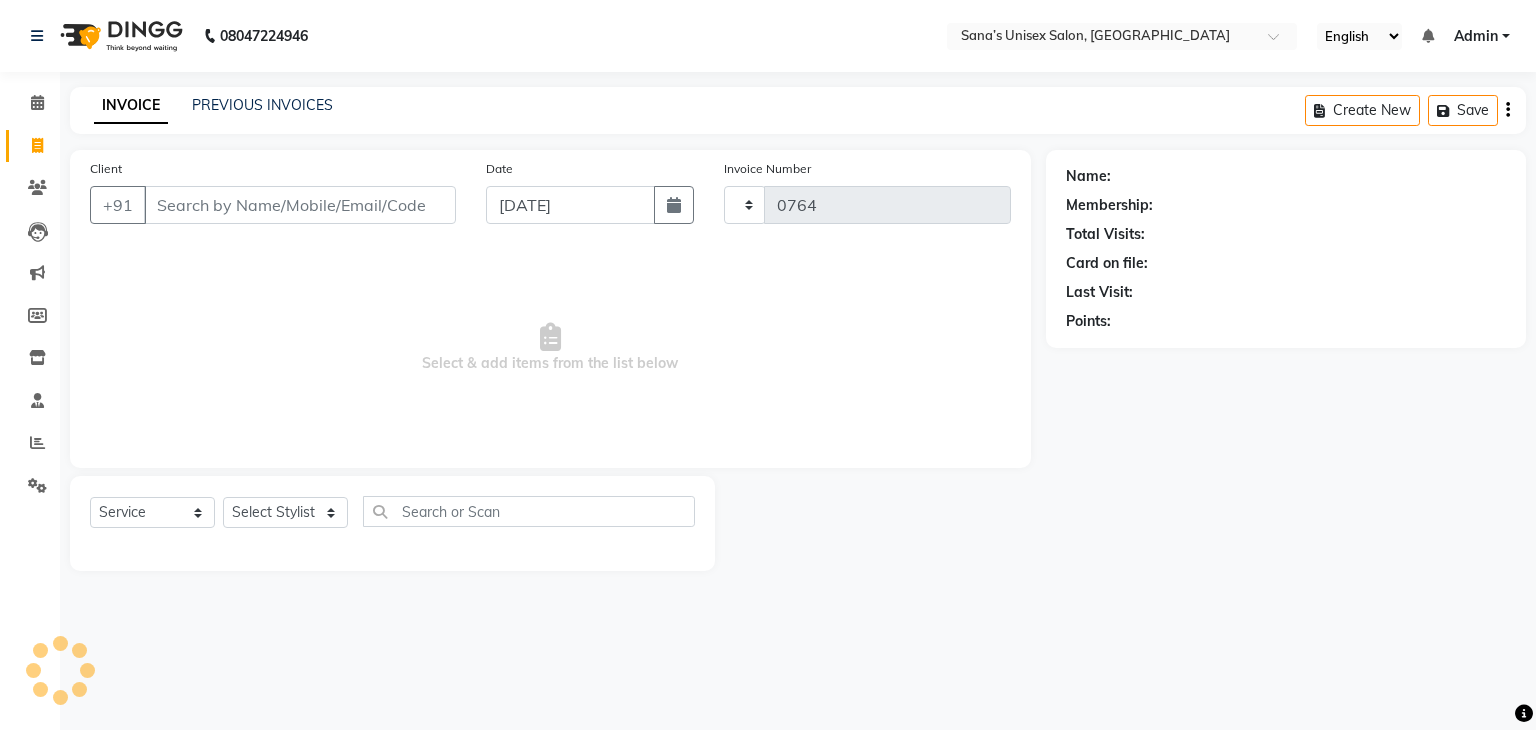 select on "6091" 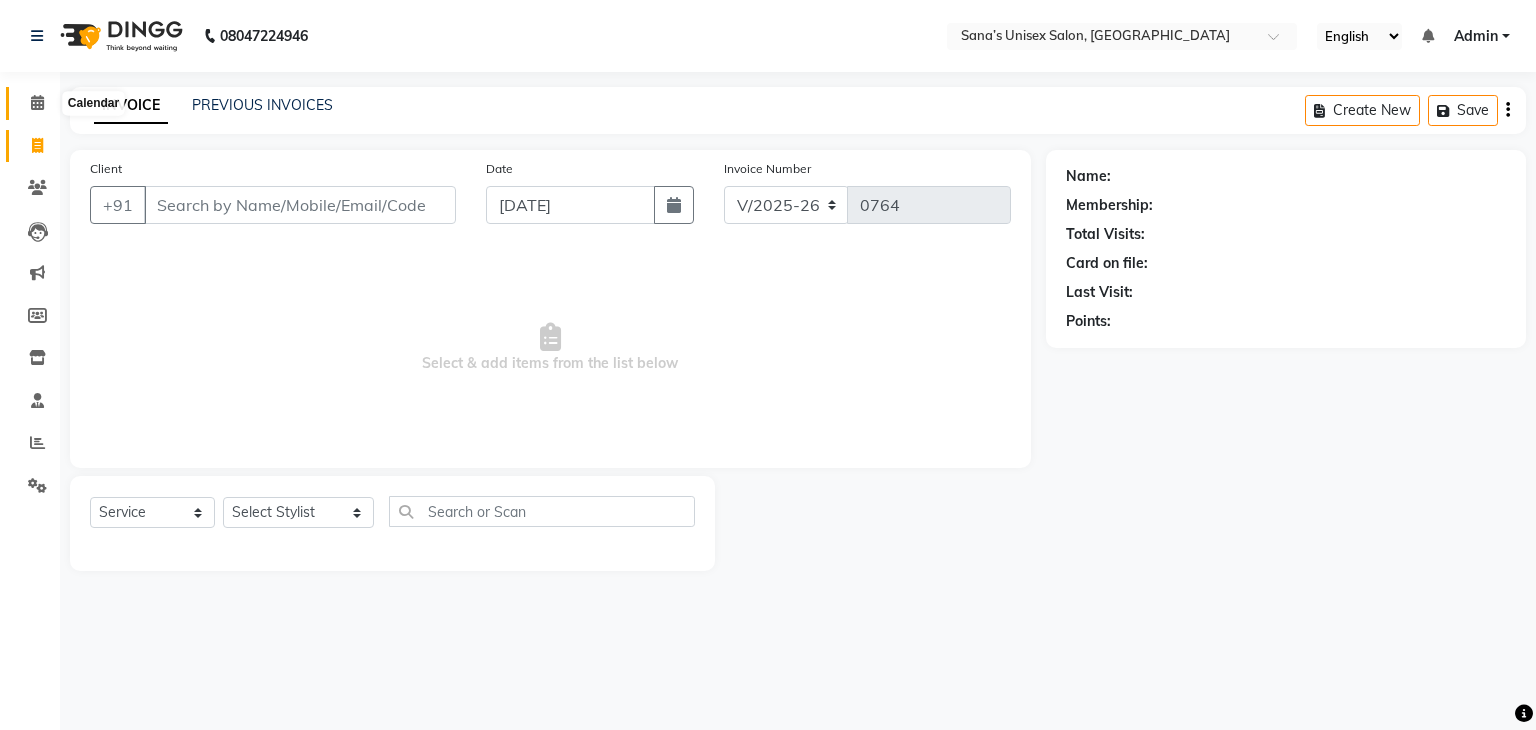 click 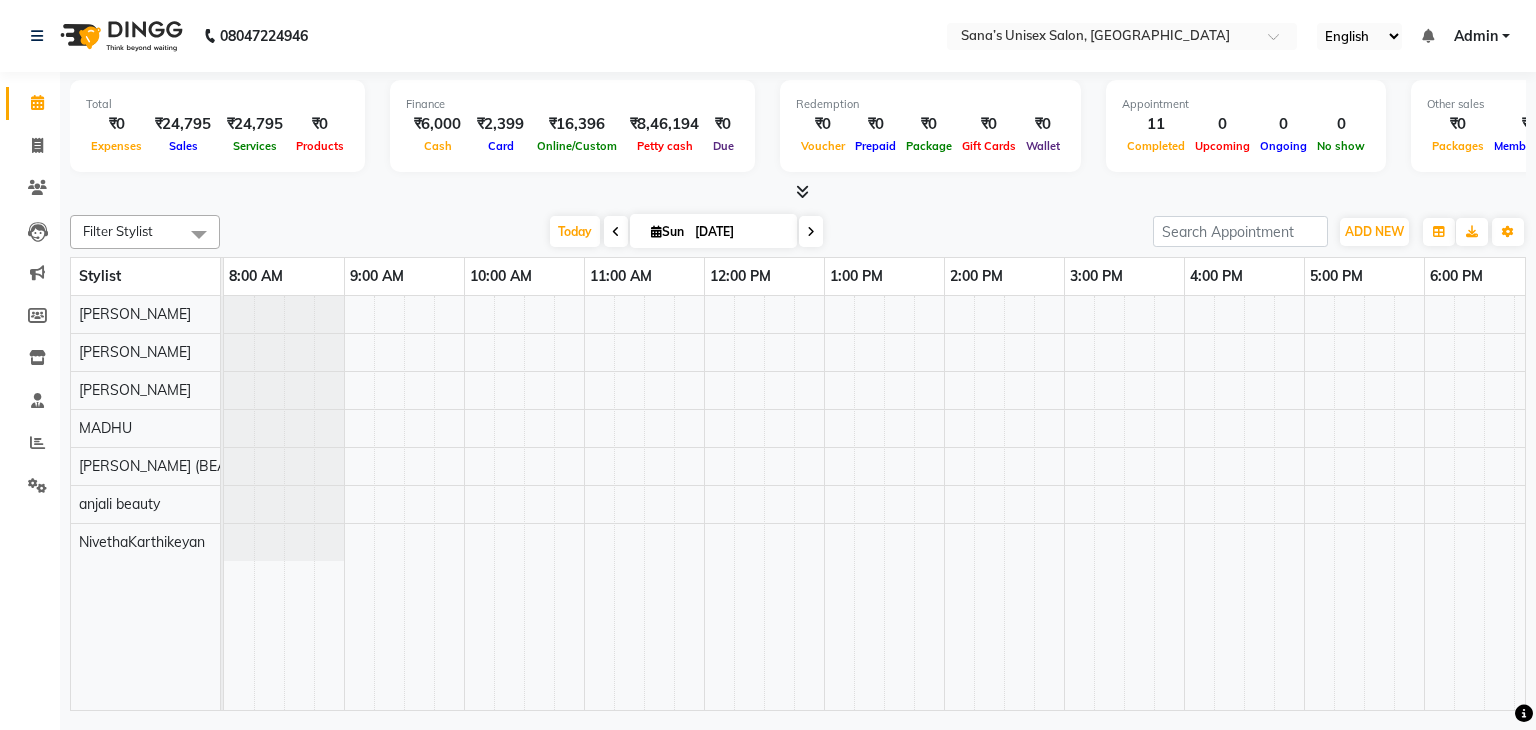 scroll, scrollTop: 0, scrollLeft: 0, axis: both 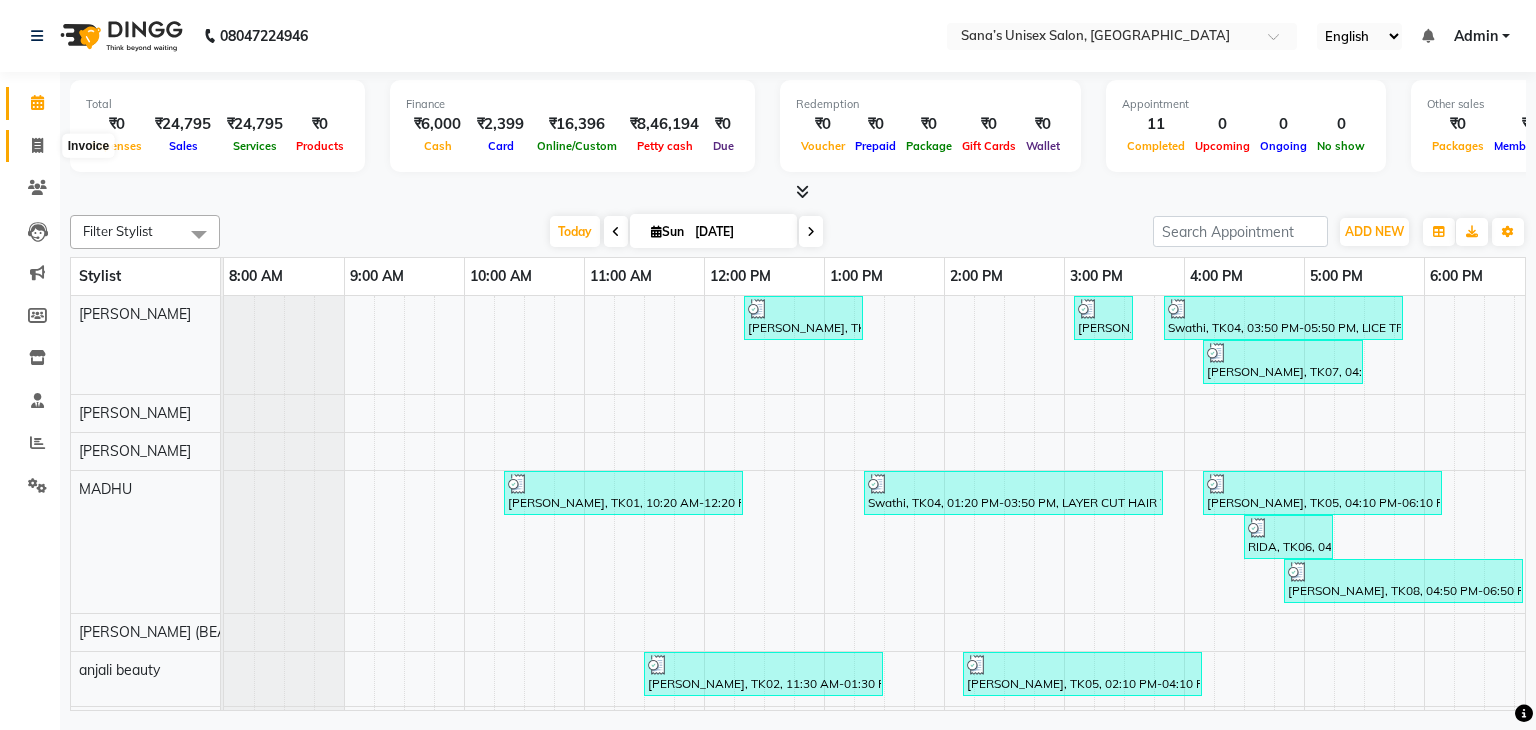 click 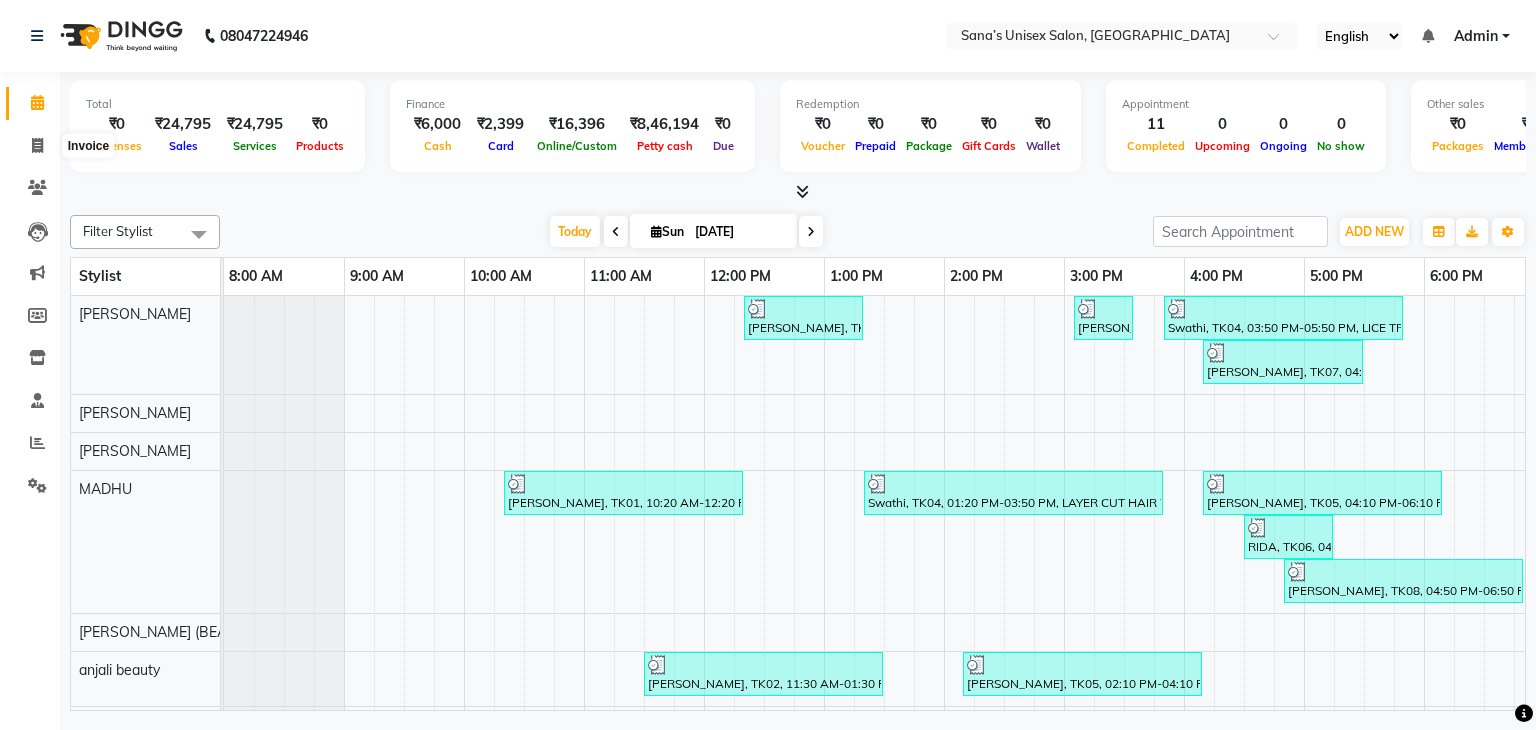 select on "6091" 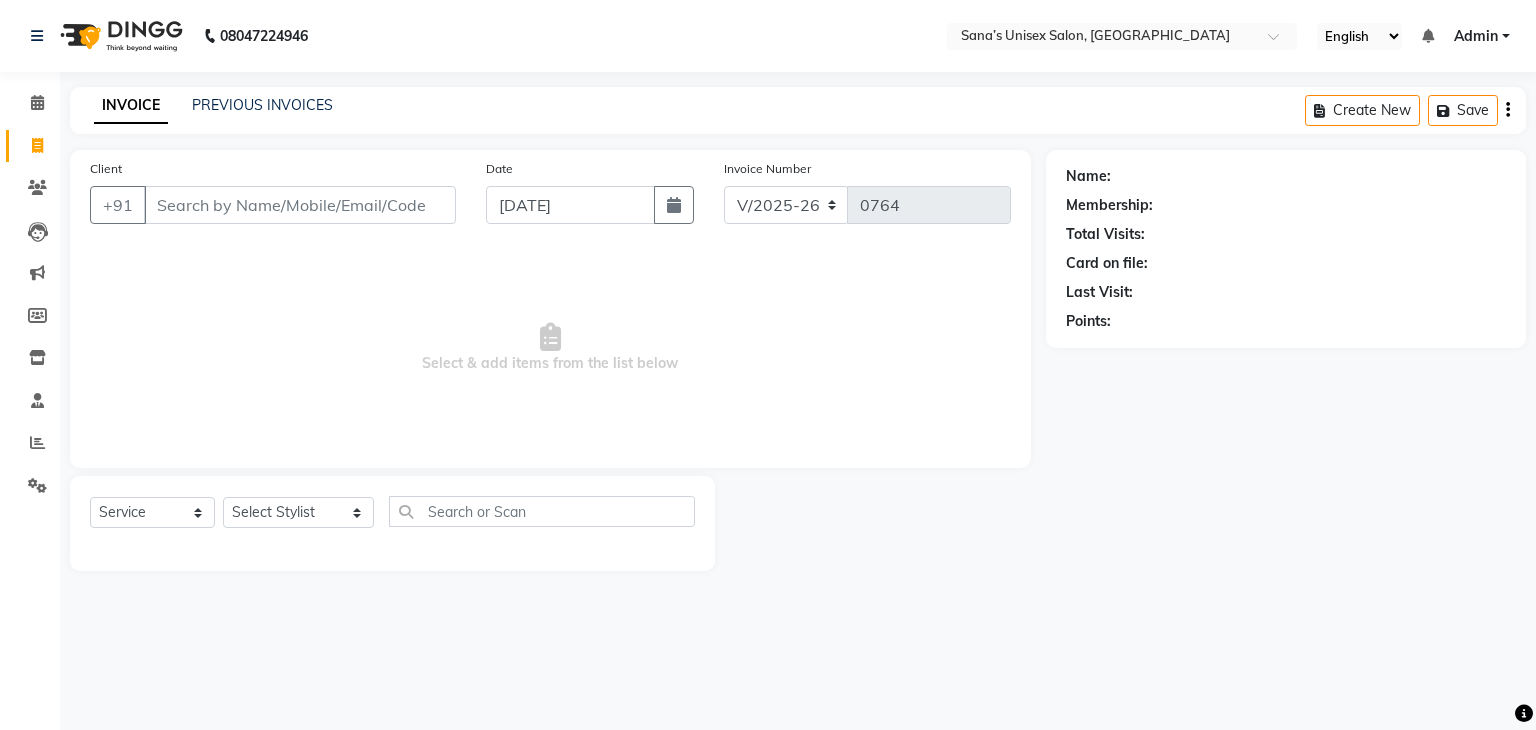 click on "INVOICE PREVIOUS INVOICES" 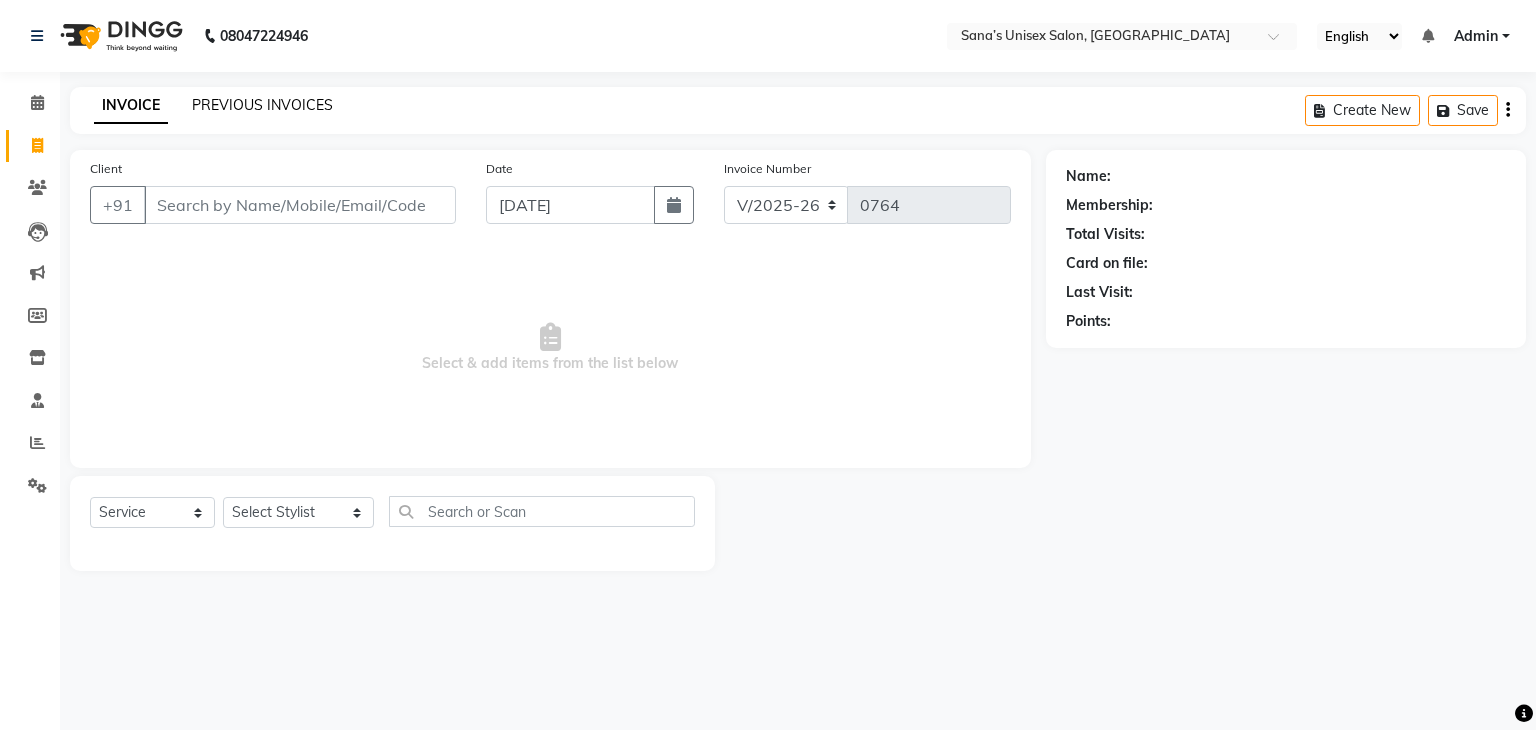 click on "PREVIOUS INVOICES" 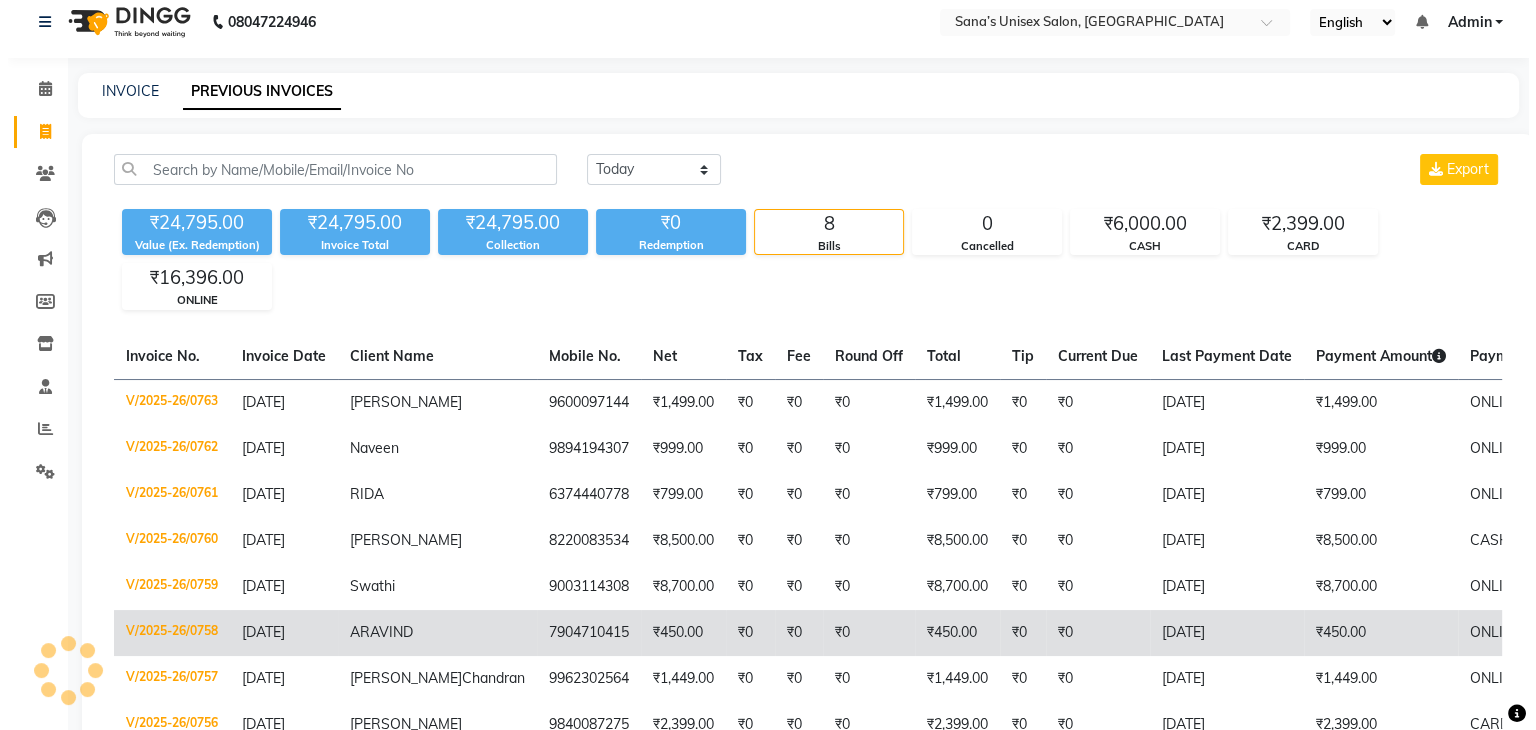scroll, scrollTop: 0, scrollLeft: 0, axis: both 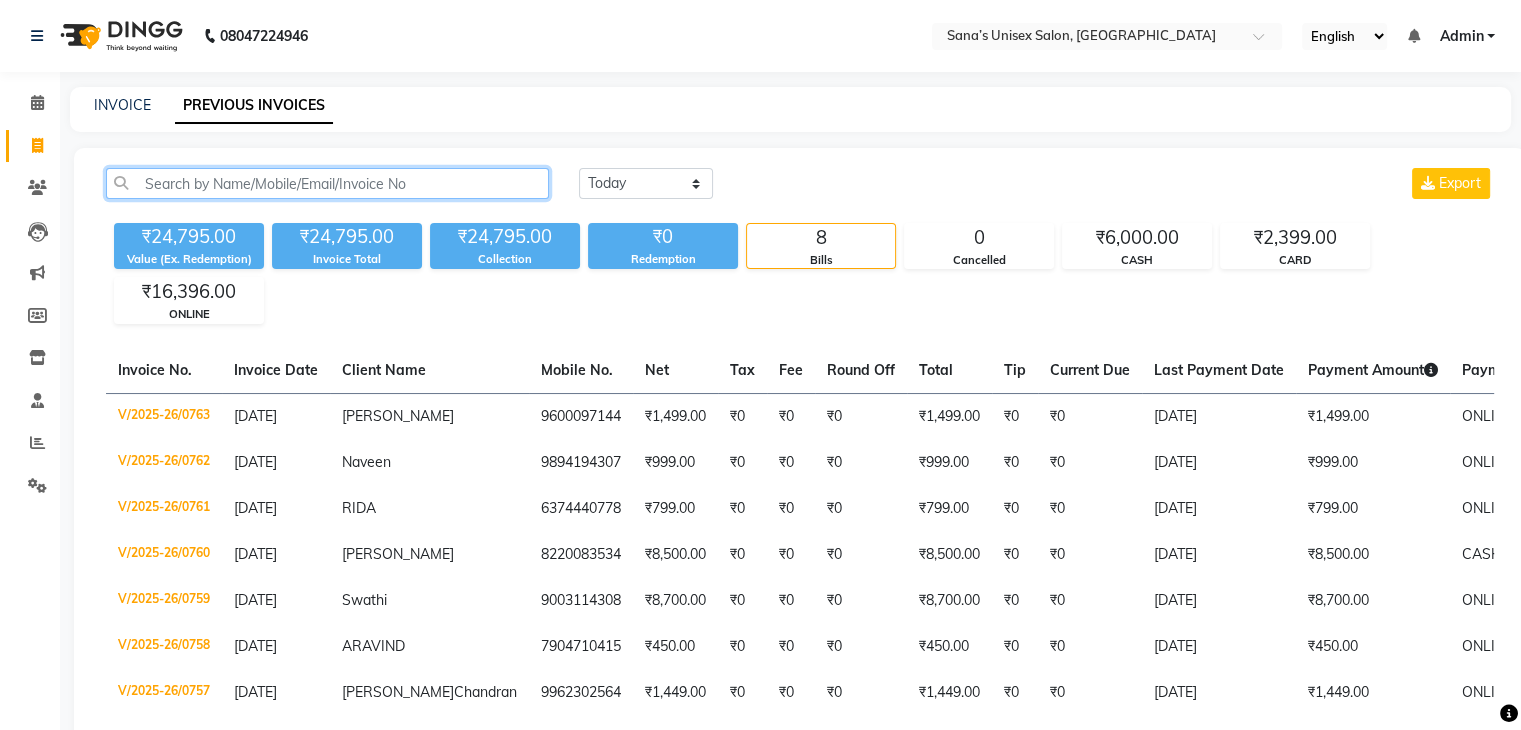 click 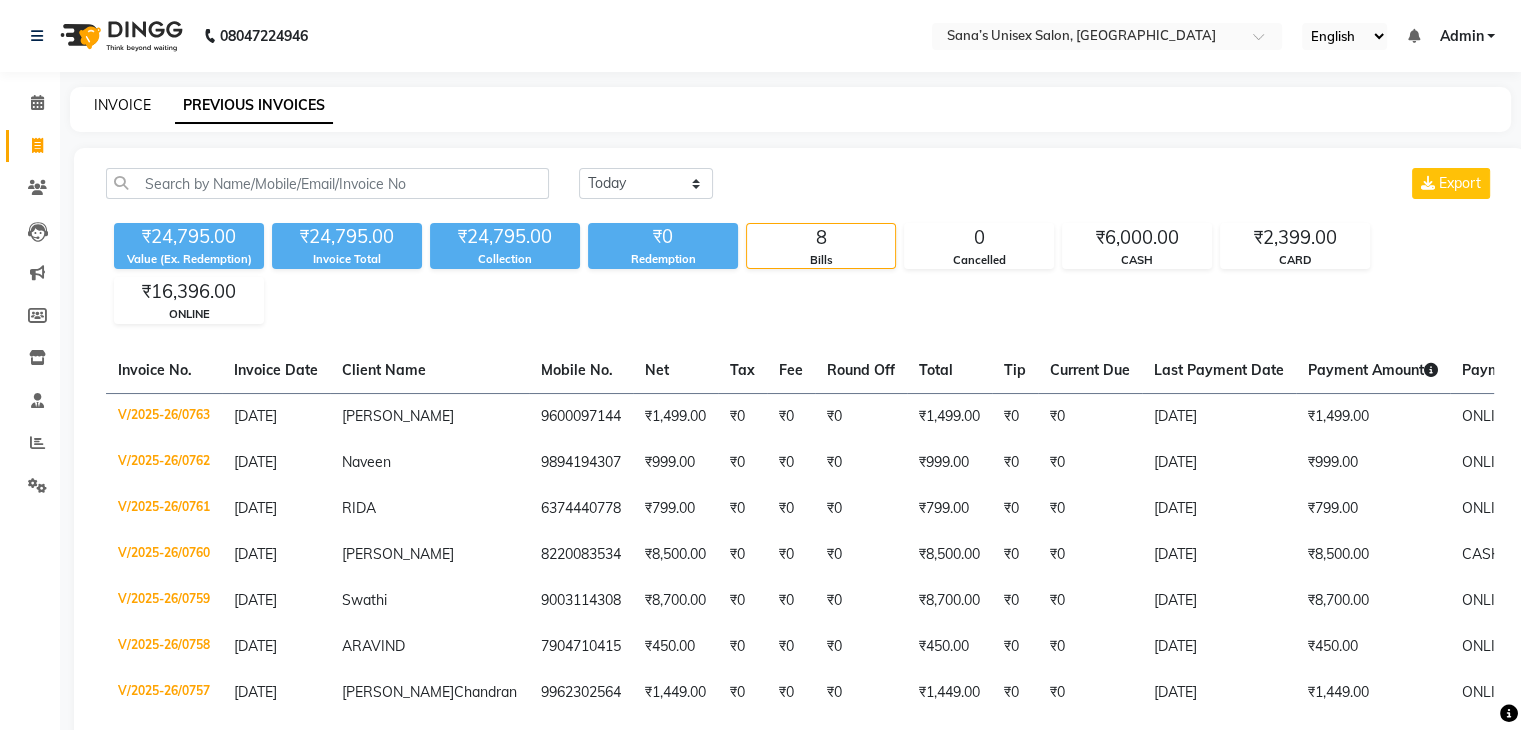 click on "INVOICE" 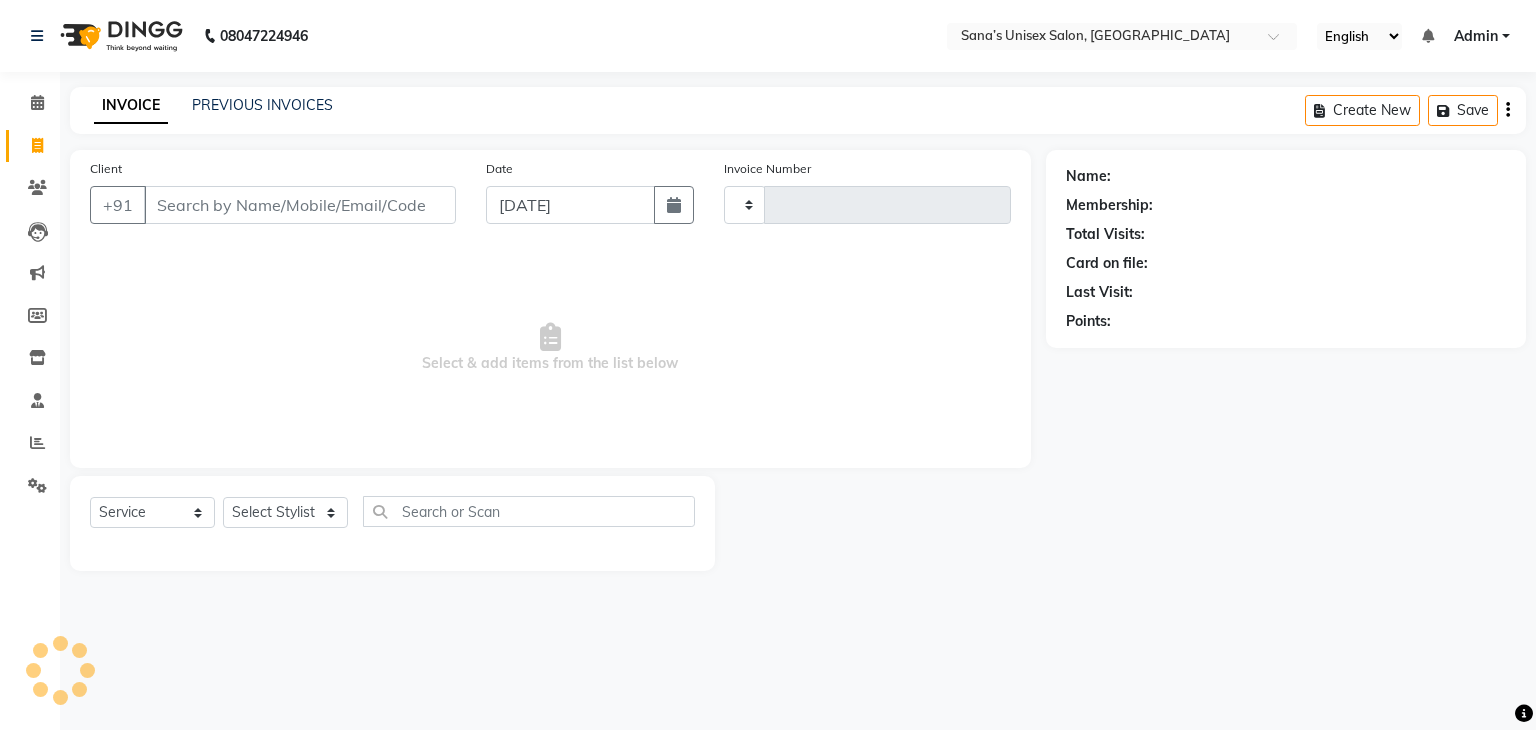 click on "Client" at bounding box center [300, 205] 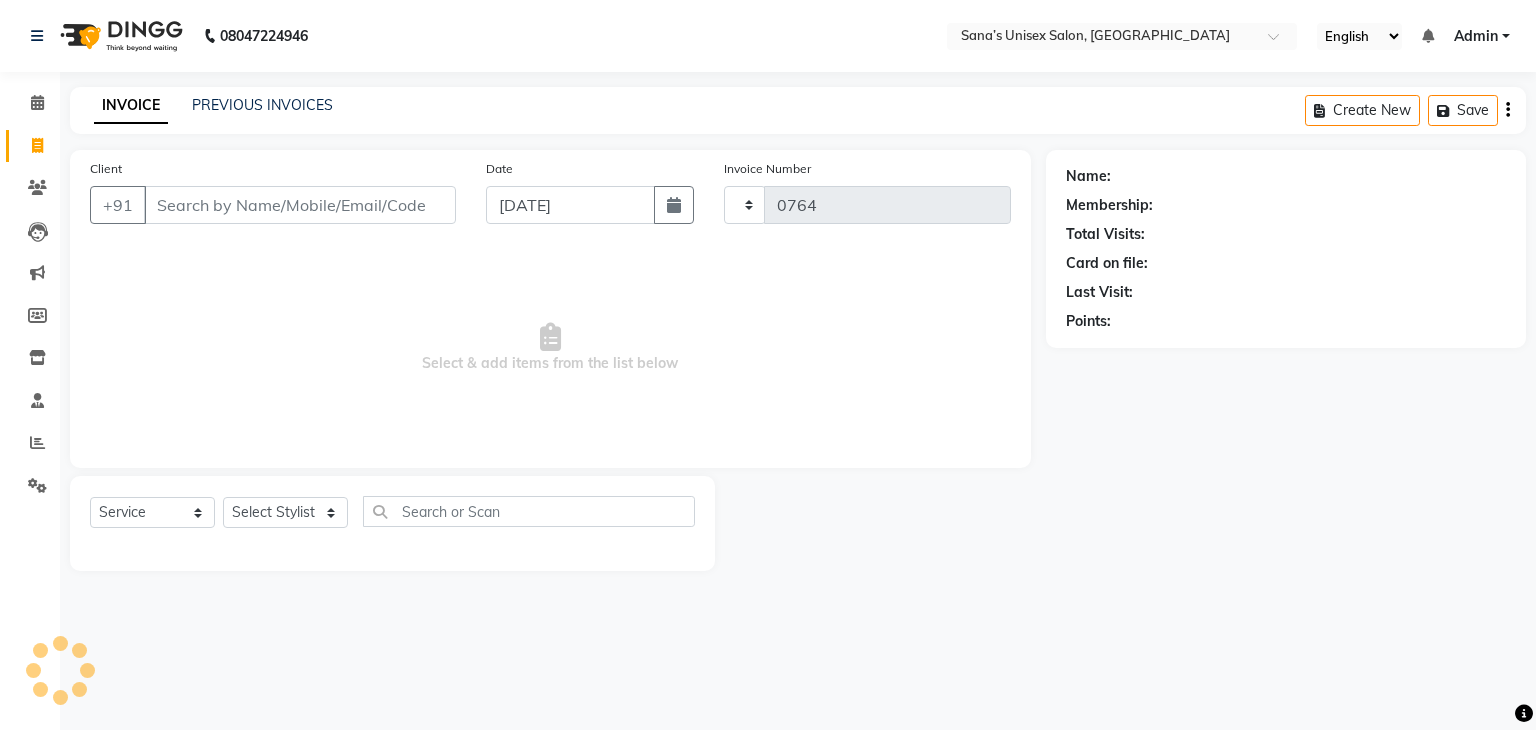 select on "6091" 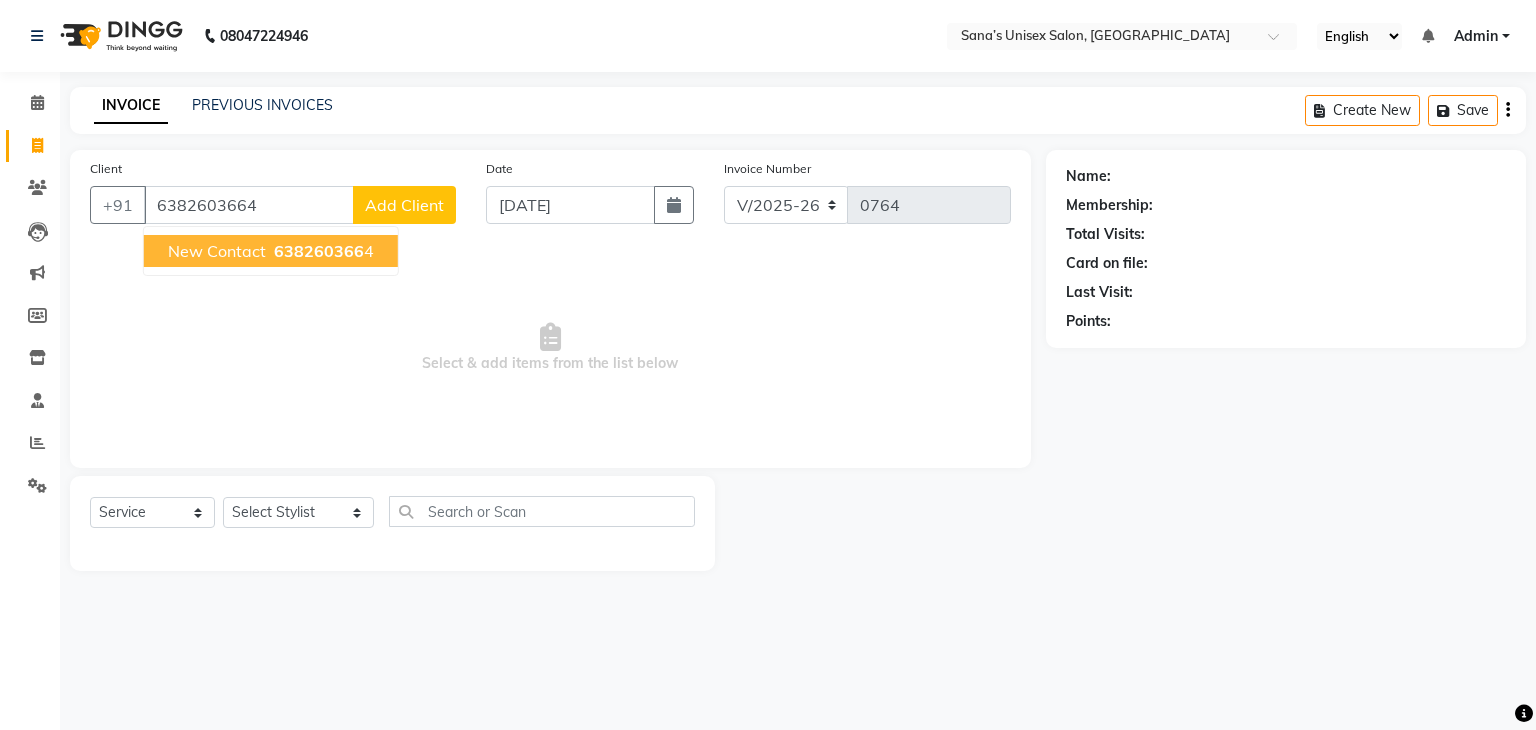 type on "6382603664" 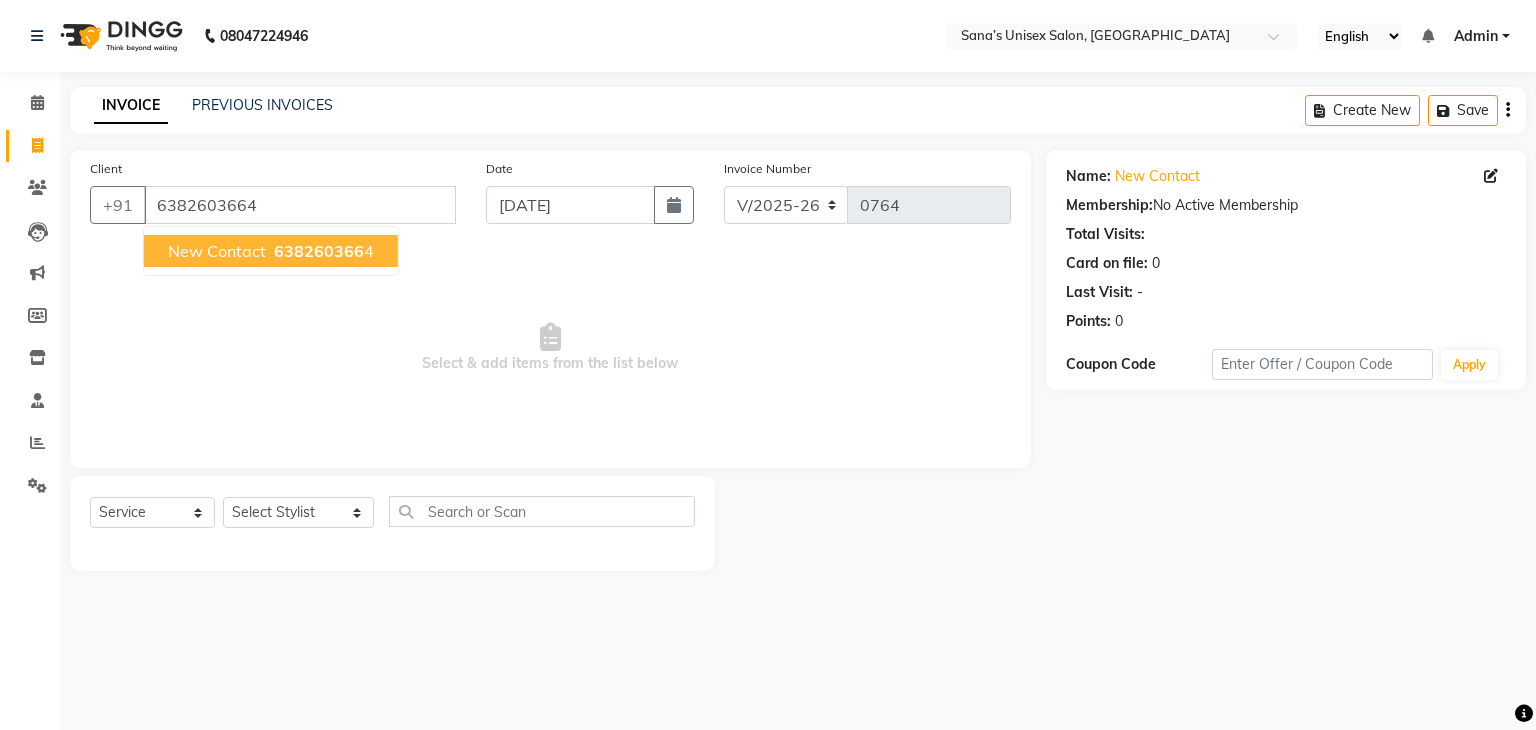 click on "638260366" at bounding box center (319, 251) 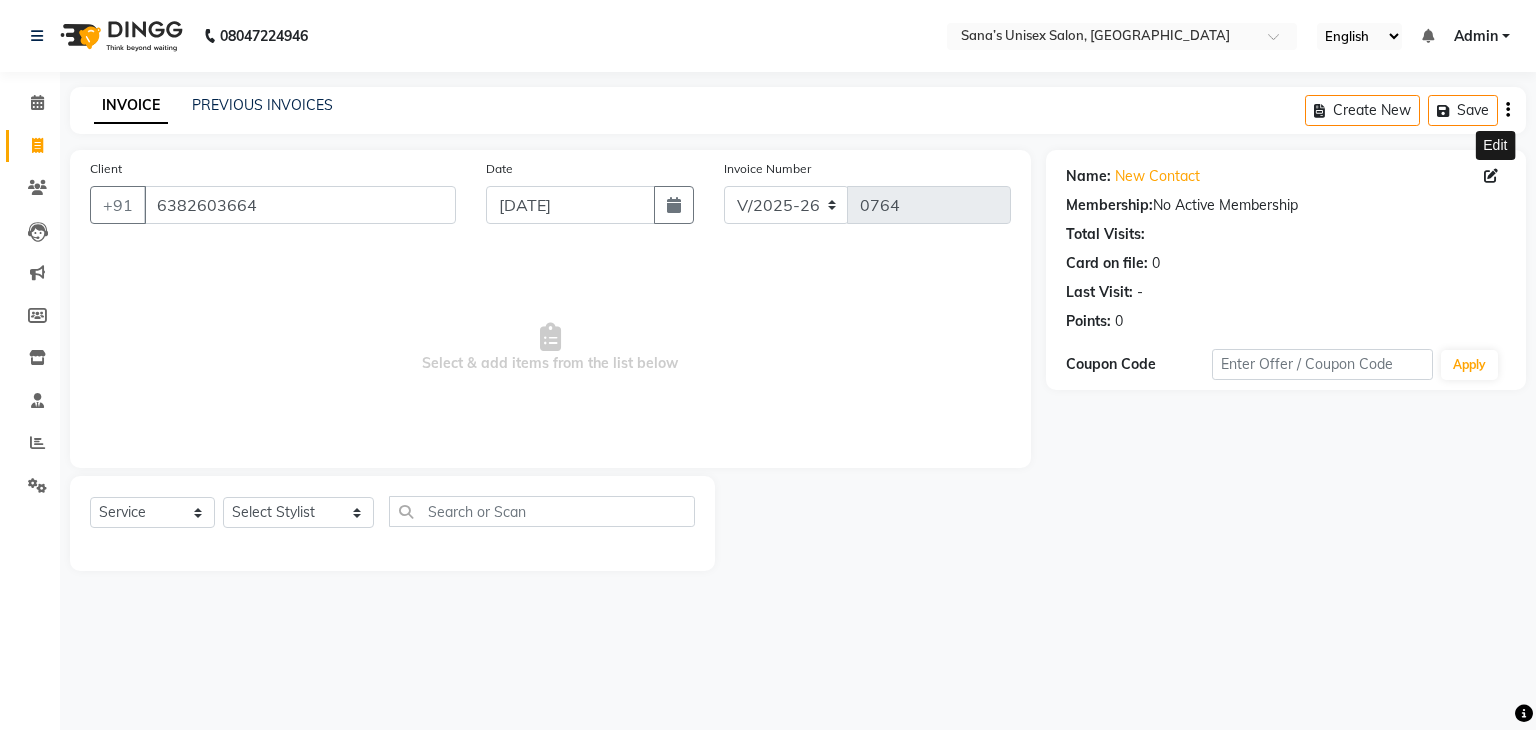 click 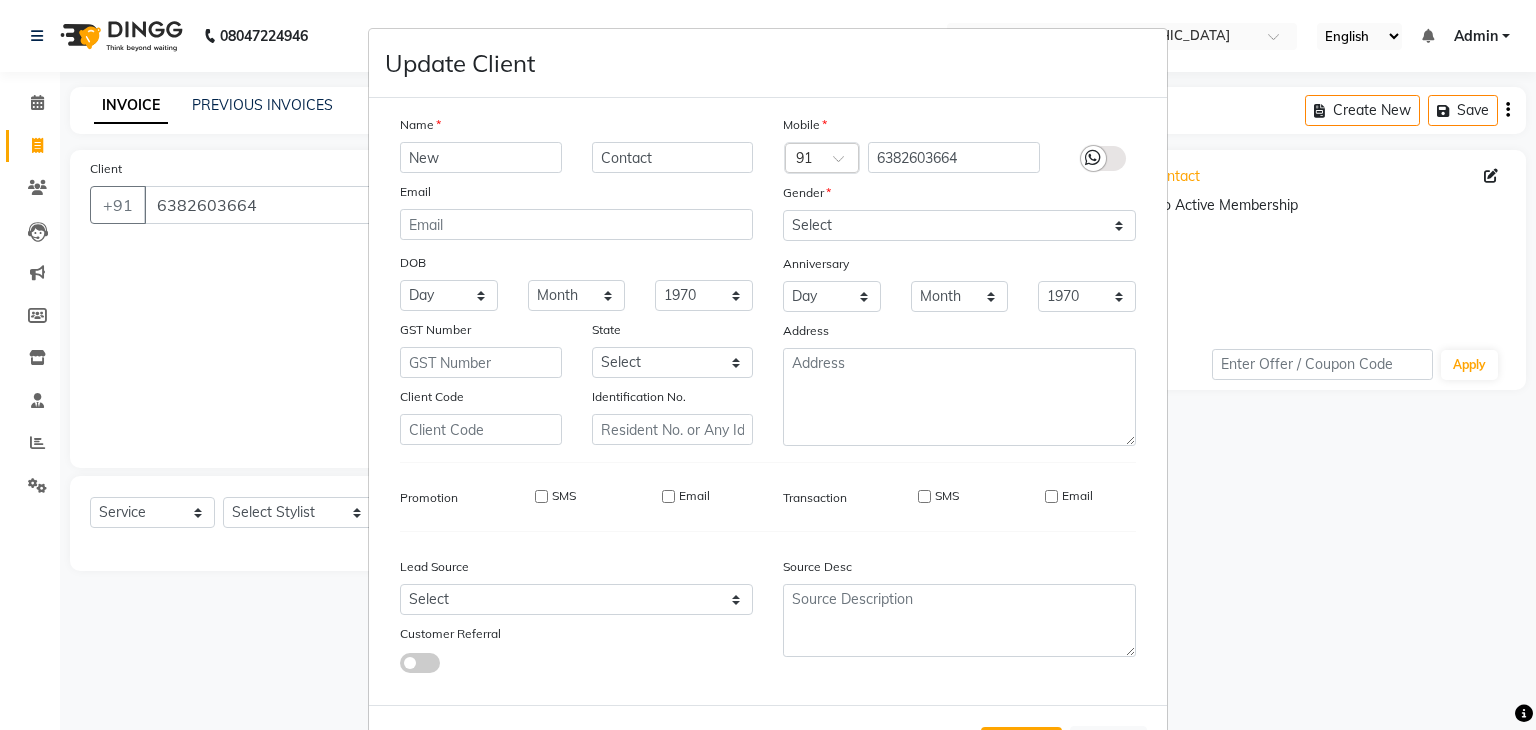 drag, startPoint x: 520, startPoint y: 158, endPoint x: 258, endPoint y: 199, distance: 265.1886 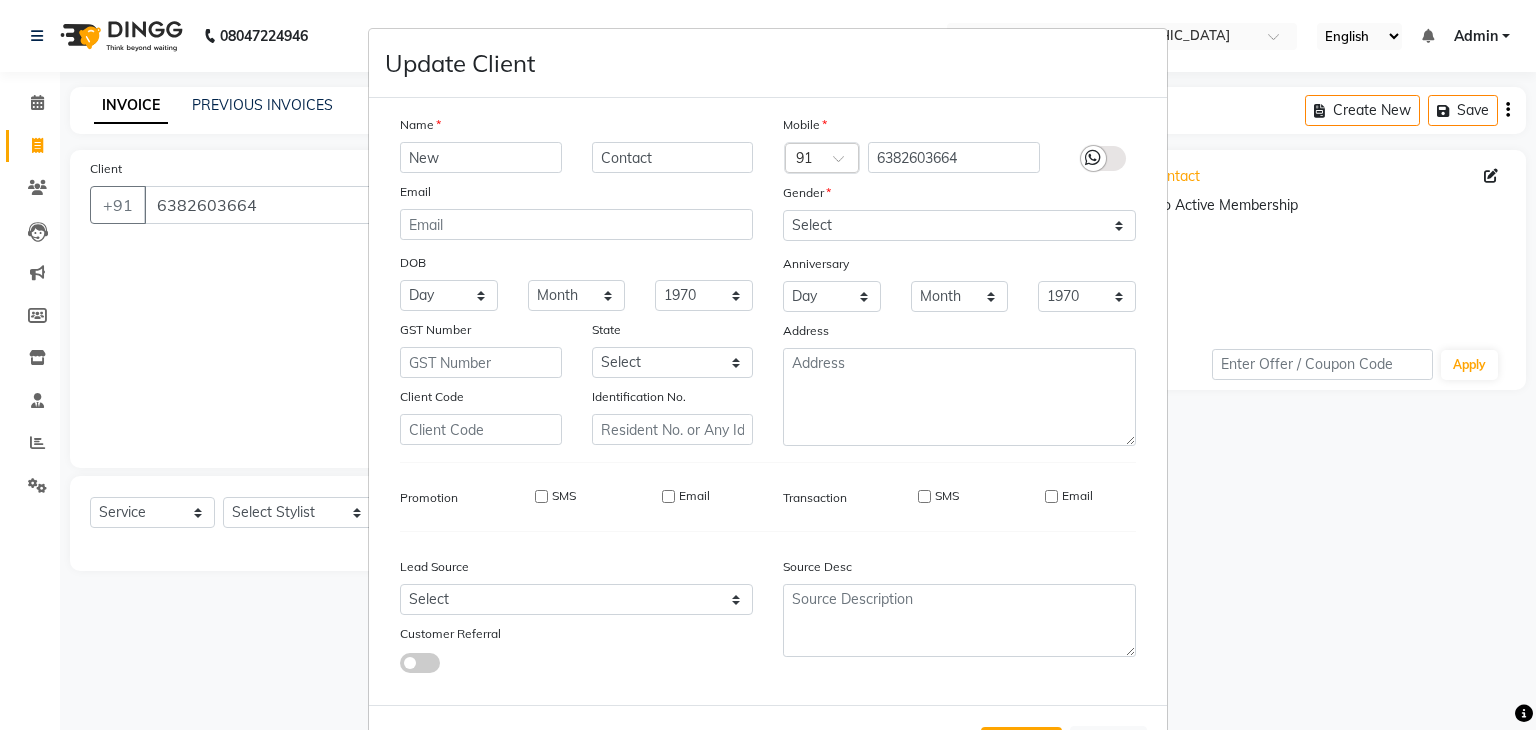 click on "Update Client Name New Contact Email DOB Day 01 02 03 04 05 06 07 08 09 10 11 12 13 14 15 16 17 18 19 20 21 22 23 24 25 26 27 28 29 30 31 Month January February March April May June July August September October November December 1940 1941 1942 1943 1944 1945 1946 1947 1948 1949 1950 1951 1952 1953 1954 1955 1956 1957 1958 1959 1960 1961 1962 1963 1964 1965 1966 1967 1968 1969 1970 1971 1972 1973 1974 1975 1976 1977 1978 1979 1980 1981 1982 1983 1984 1985 1986 1987 1988 1989 1990 1991 1992 1993 1994 1995 1996 1997 1998 1999 2000 2001 2002 2003 2004 2005 2006 2007 2008 2009 2010 2011 2012 2013 2014 2015 2016 2017 2018 2019 2020 2021 2022 2023 2024 GST Number State Select Andaman and Nicobar Islands Andhra Pradesh Arunachal Pradesh Assam Bihar Chandigarh Chhattisgarh Dadra and Nagar Haveli Daman and Diu Delhi Goa Gujarat Haryana Himachal Pradesh Jammu and Kashmir Jharkhand Karnataka Kerala Lakshadweep Madhya Pradesh Maharashtra Manipur Meghalaya Mizoram Nagaland Odisha Pondicherry Punjab Rajasthan Sikkim Ladakh" at bounding box center [768, 365] 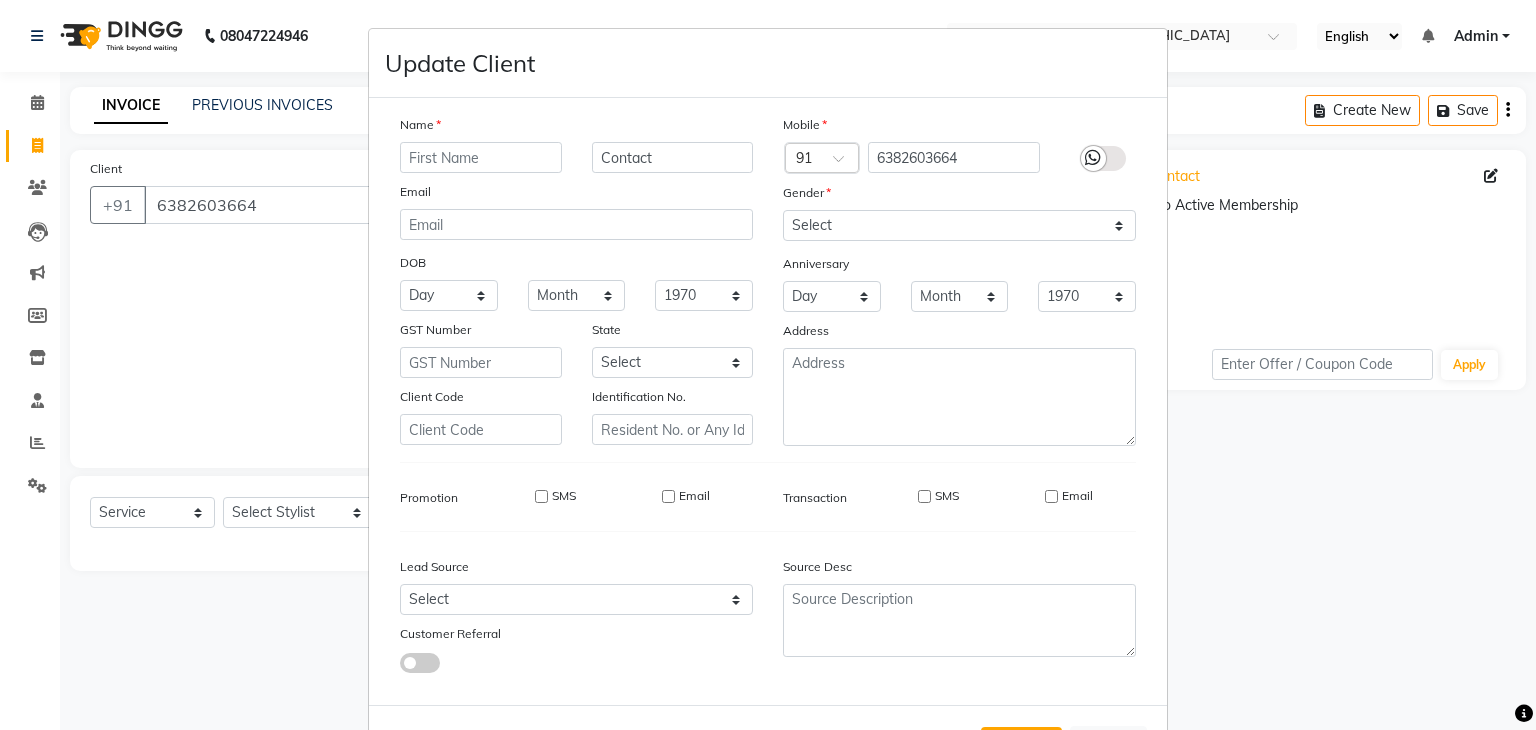 drag, startPoint x: 81, startPoint y: 174, endPoint x: 14, endPoint y: 199, distance: 71.51224 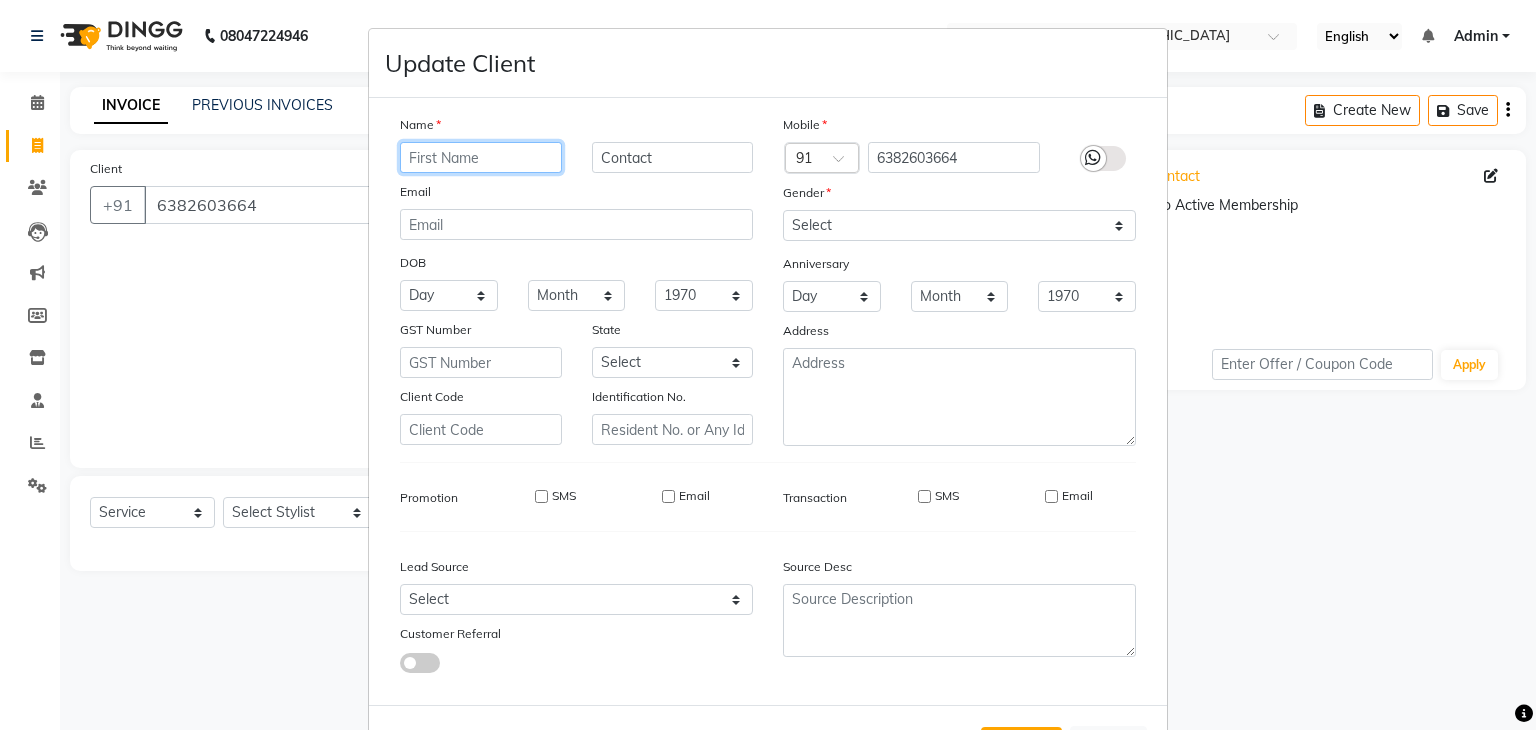 click at bounding box center [481, 157] 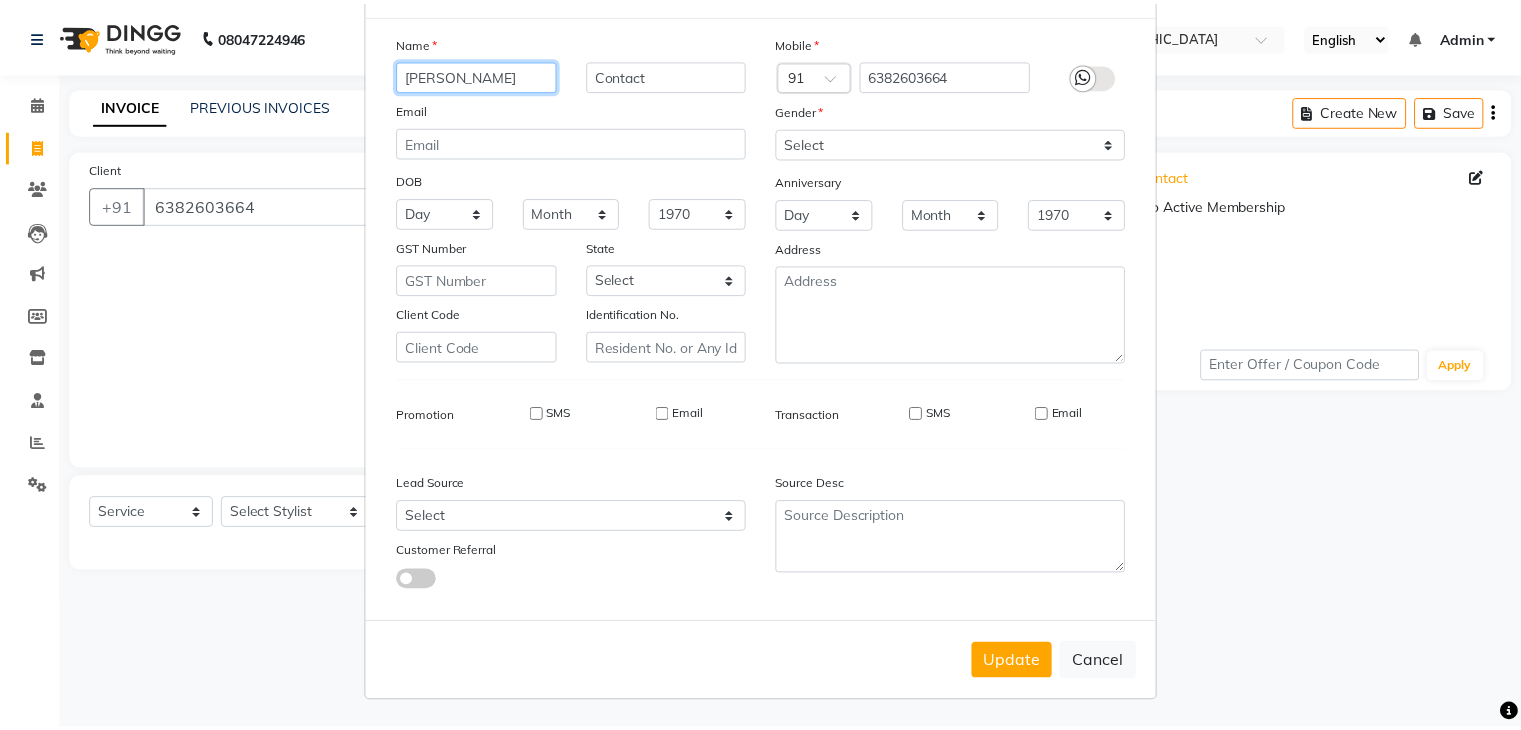 scroll, scrollTop: 92, scrollLeft: 0, axis: vertical 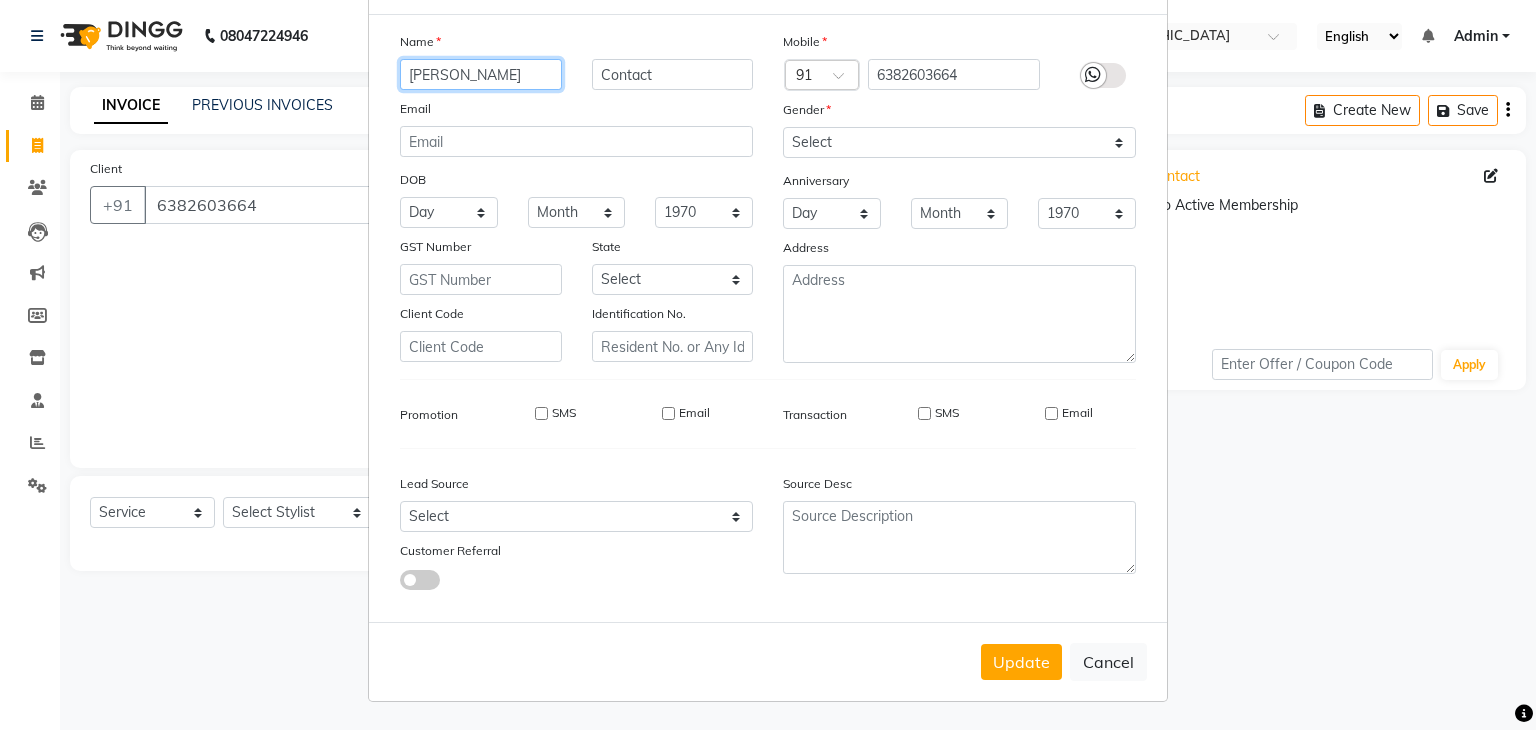 type on "Nithika" 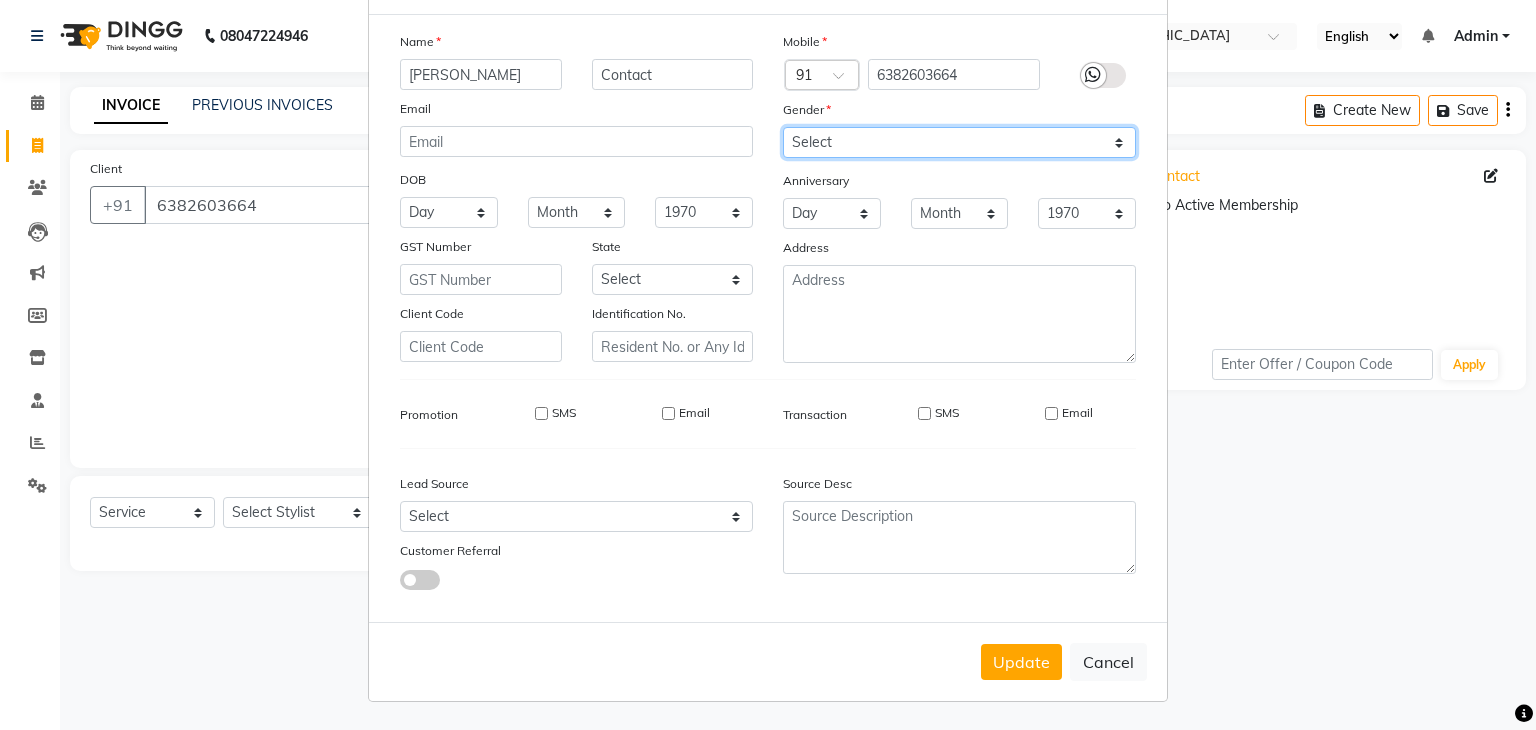 click on "Select Male Female Other Prefer Not To Say" at bounding box center (959, 142) 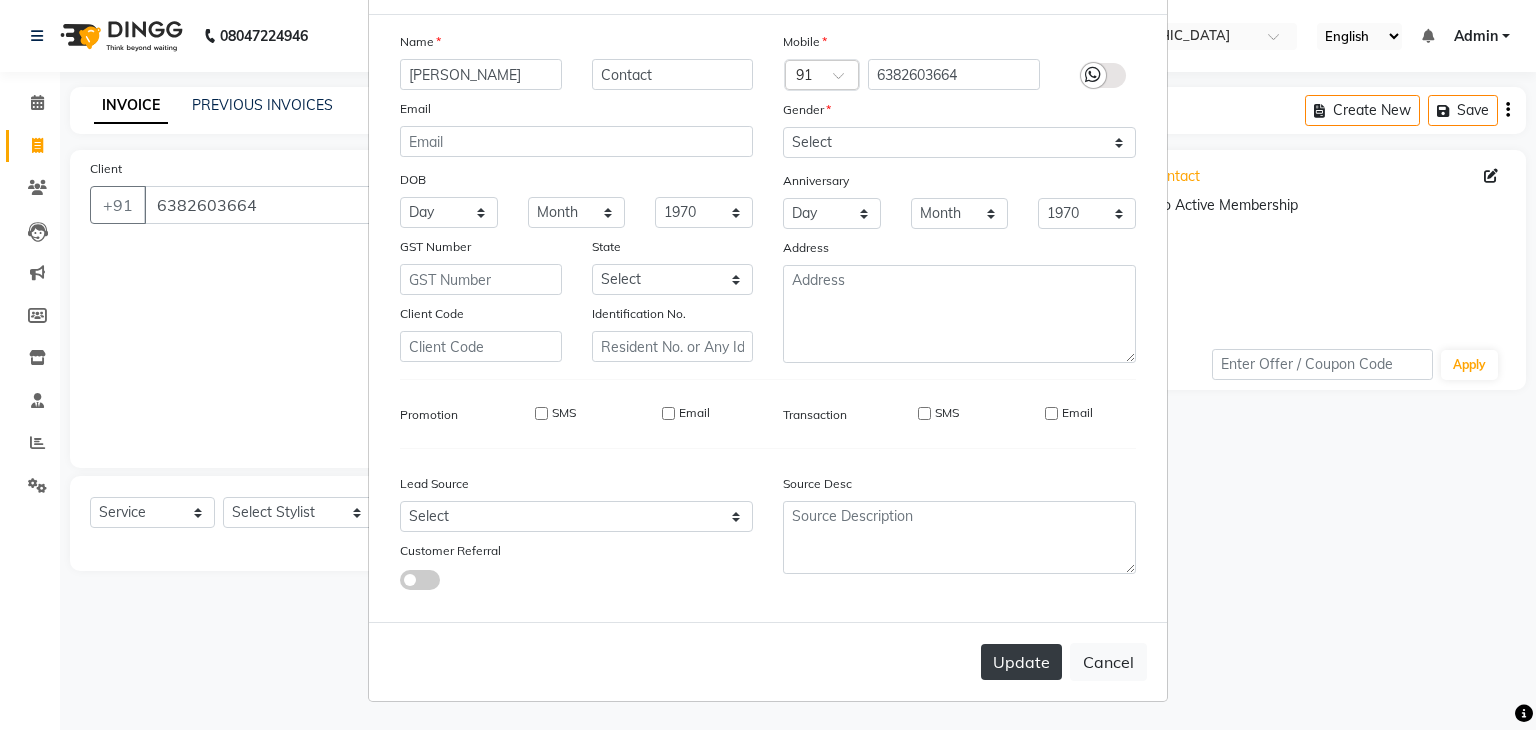 click on "Update" at bounding box center (1021, 662) 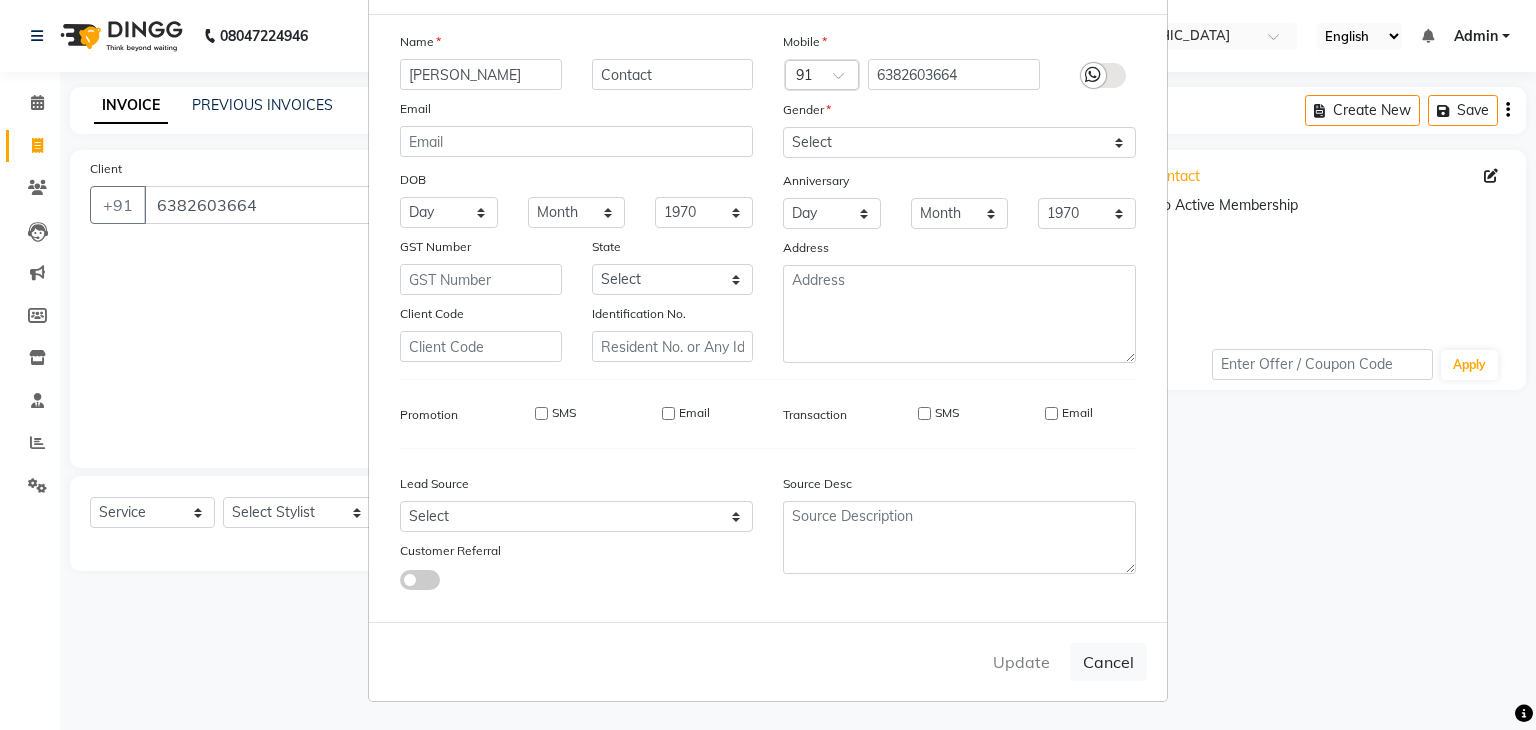 type 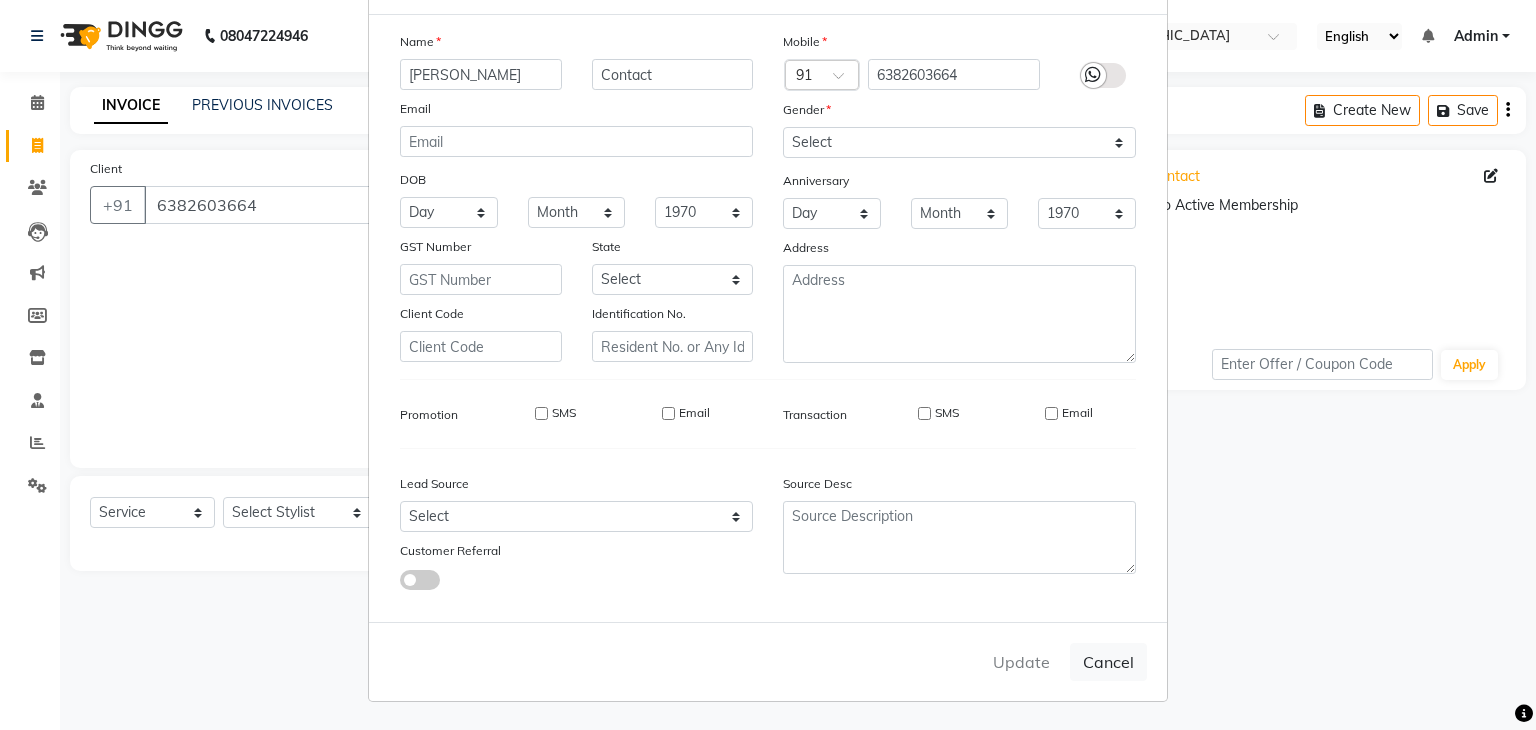 type 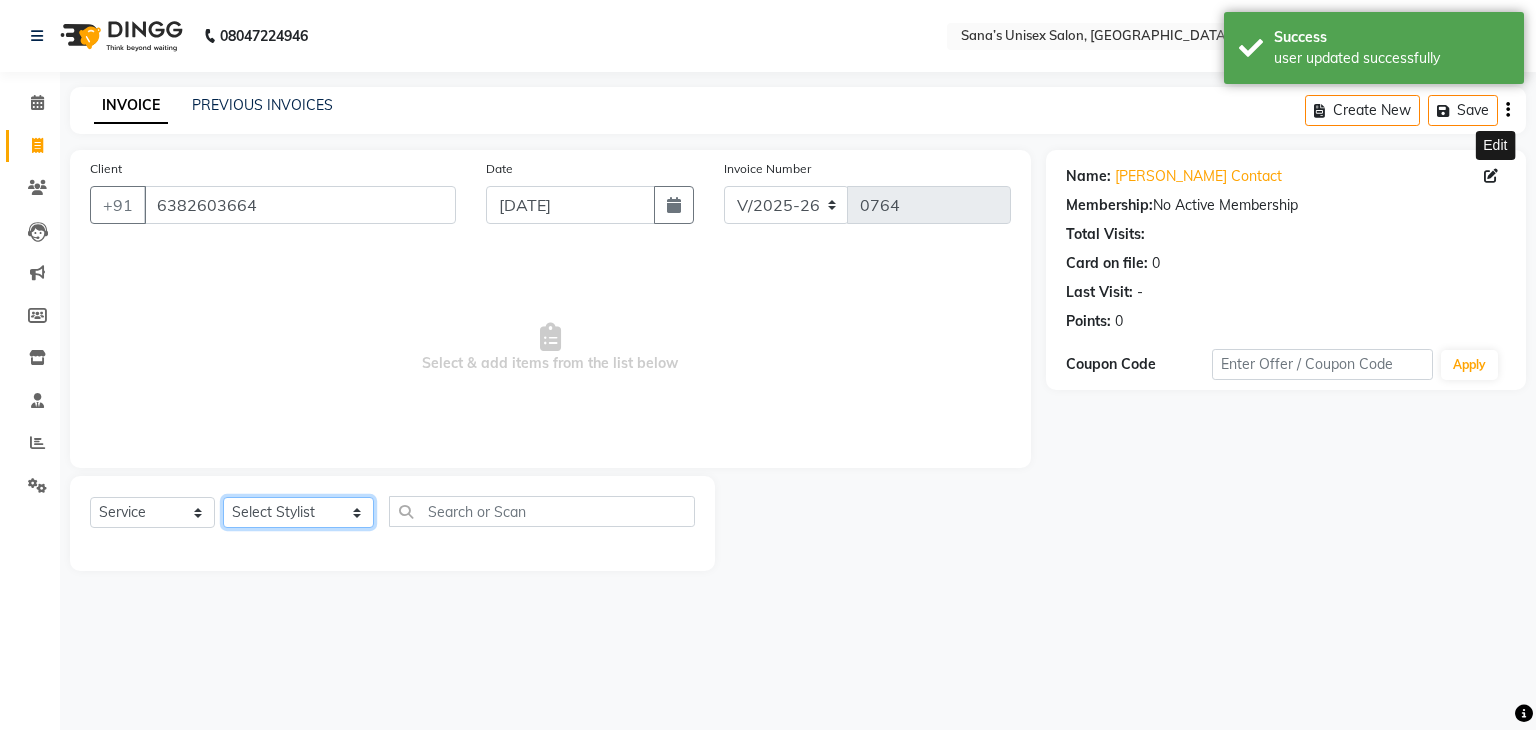 click on "Select Stylist anjali beauty MADHU MUTHU MARI (BEAUTY THERAPIST) NANDHINI NivethaKarthikeyan PRABA SANJITHA" 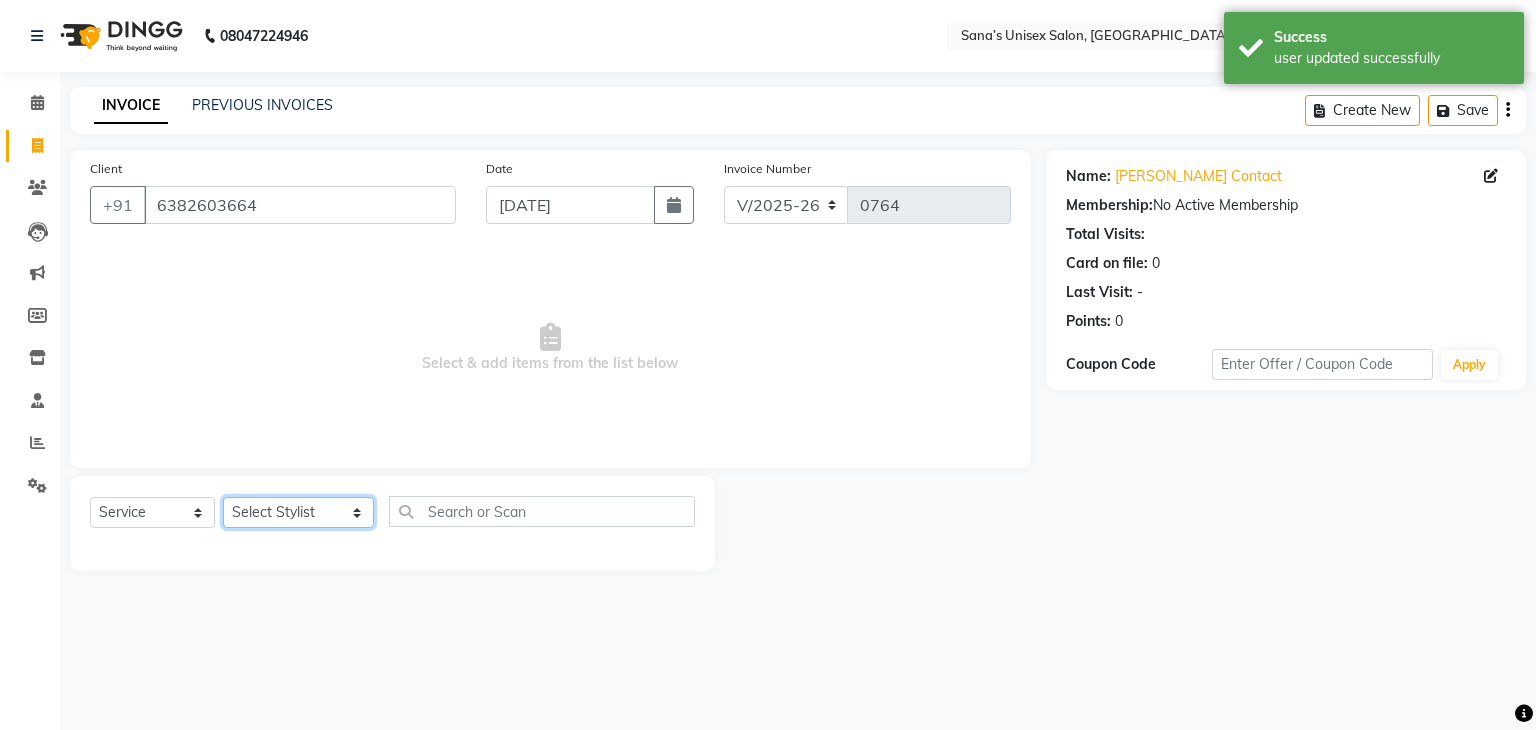 select on "45605" 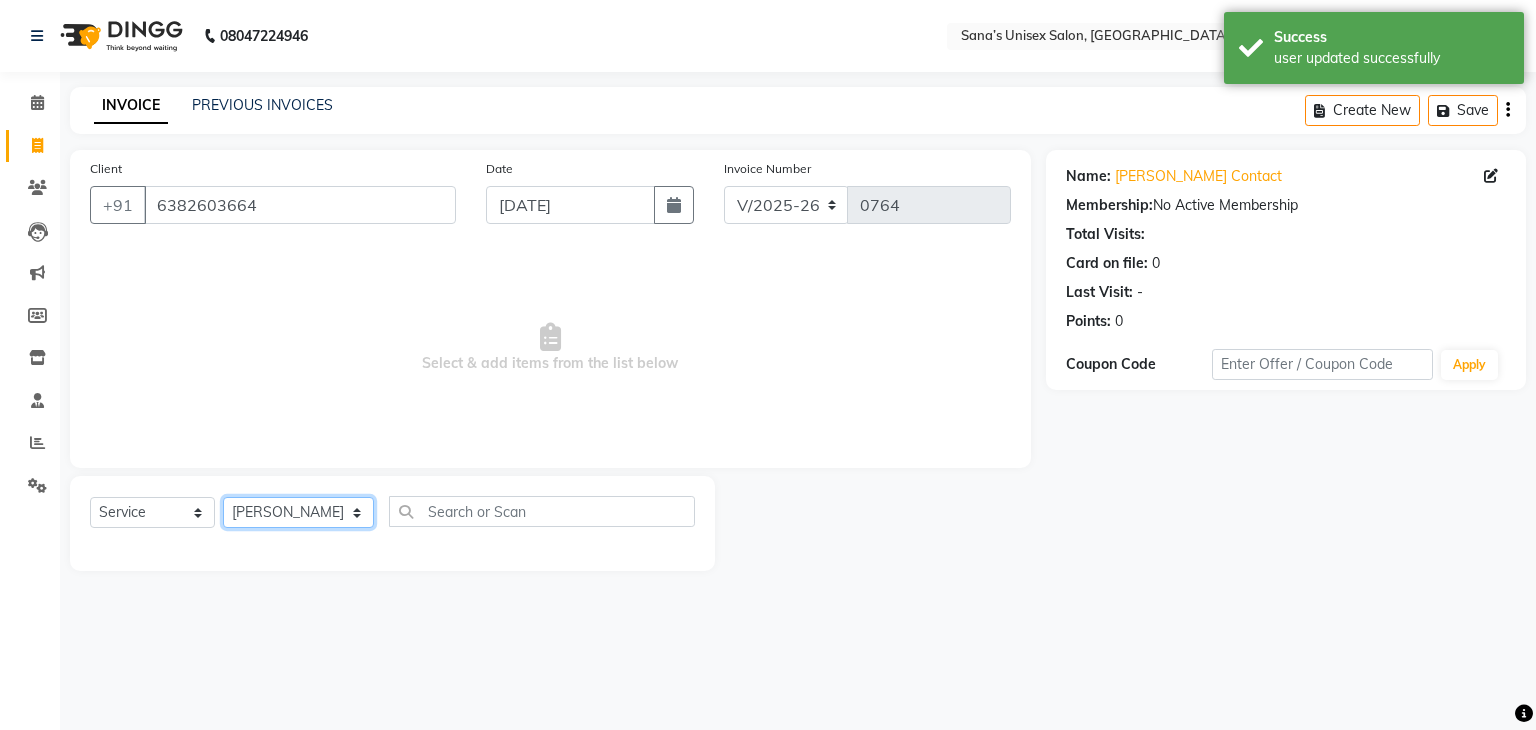 click on "Select Stylist anjali beauty MADHU MUTHU MARI (BEAUTY THERAPIST) NANDHINI NivethaKarthikeyan PRABA SANJITHA" 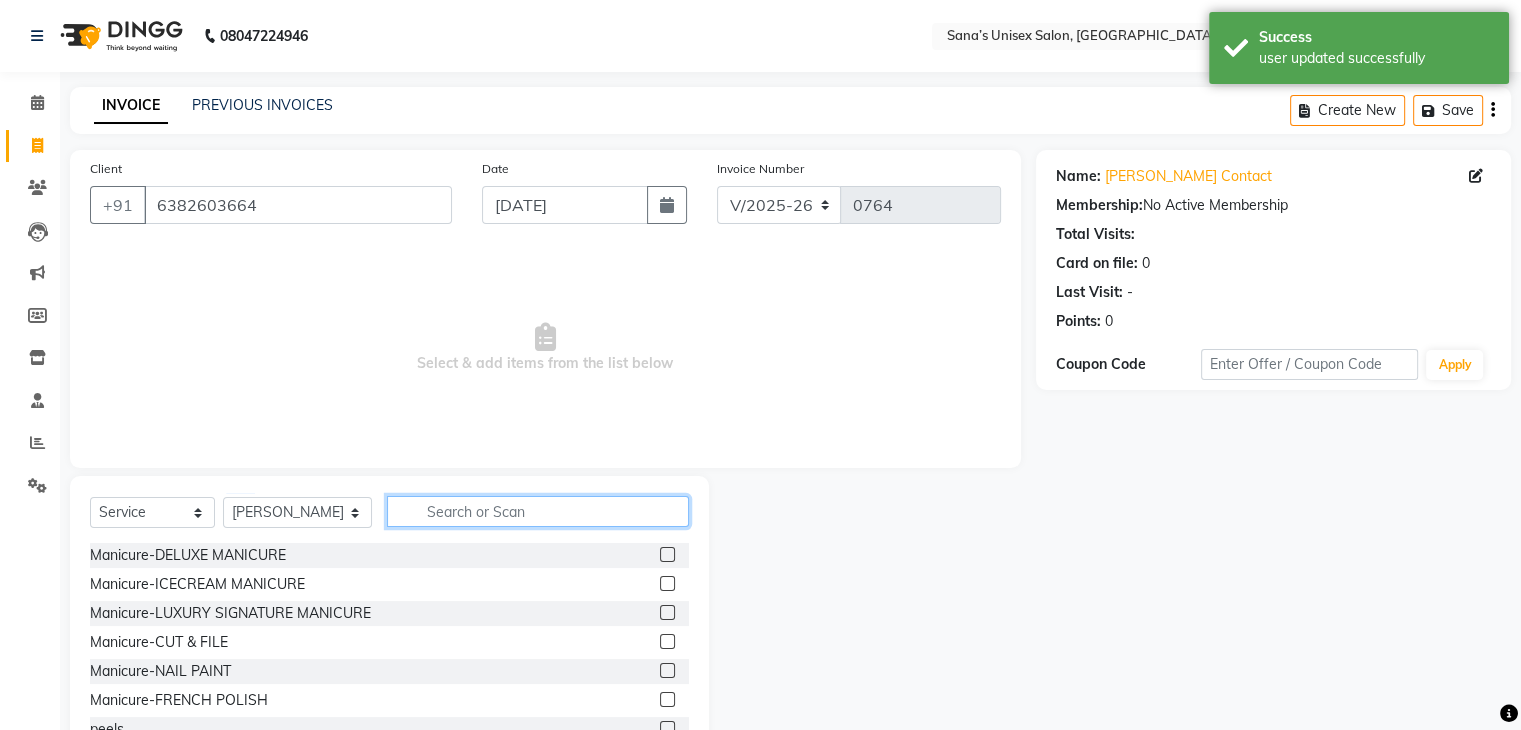 click 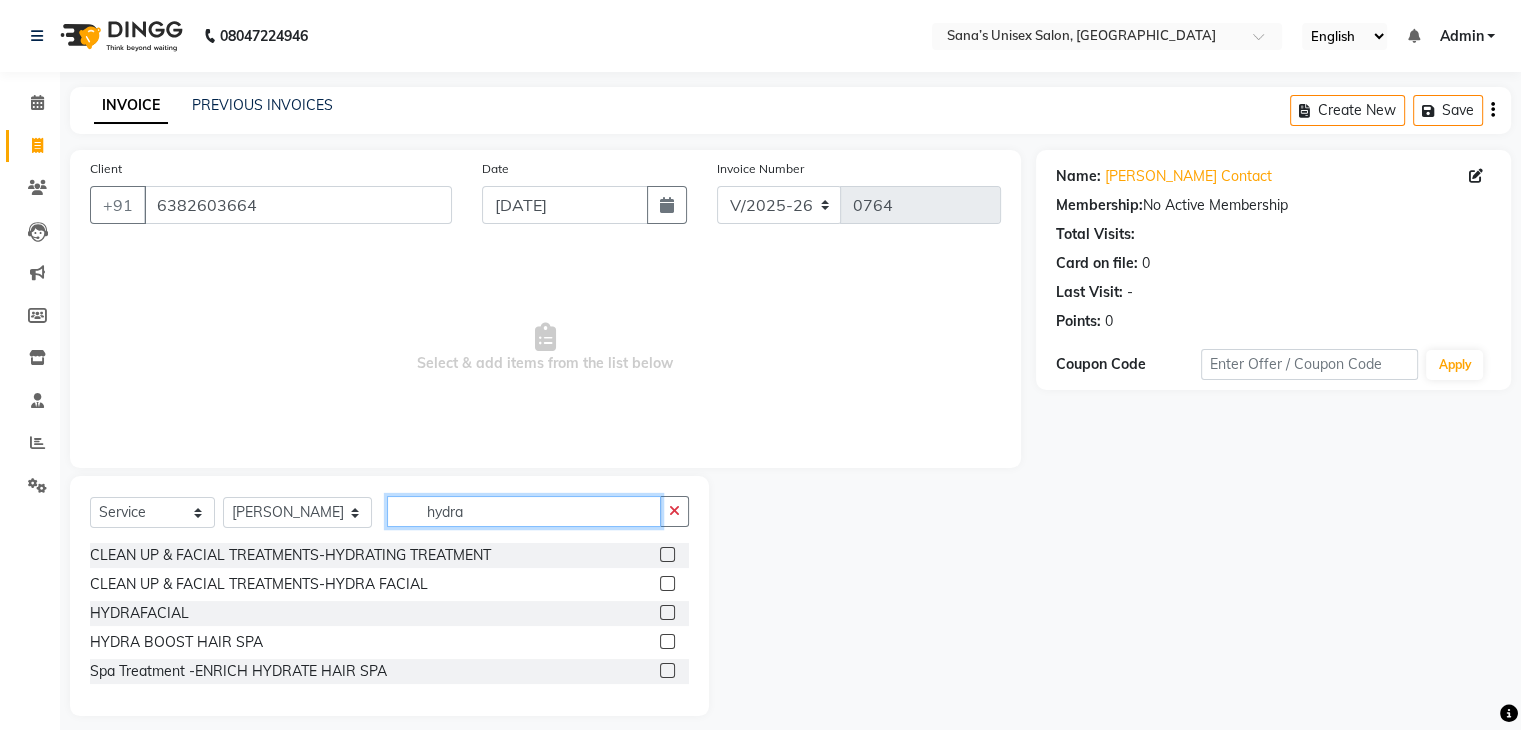 type on "hydra" 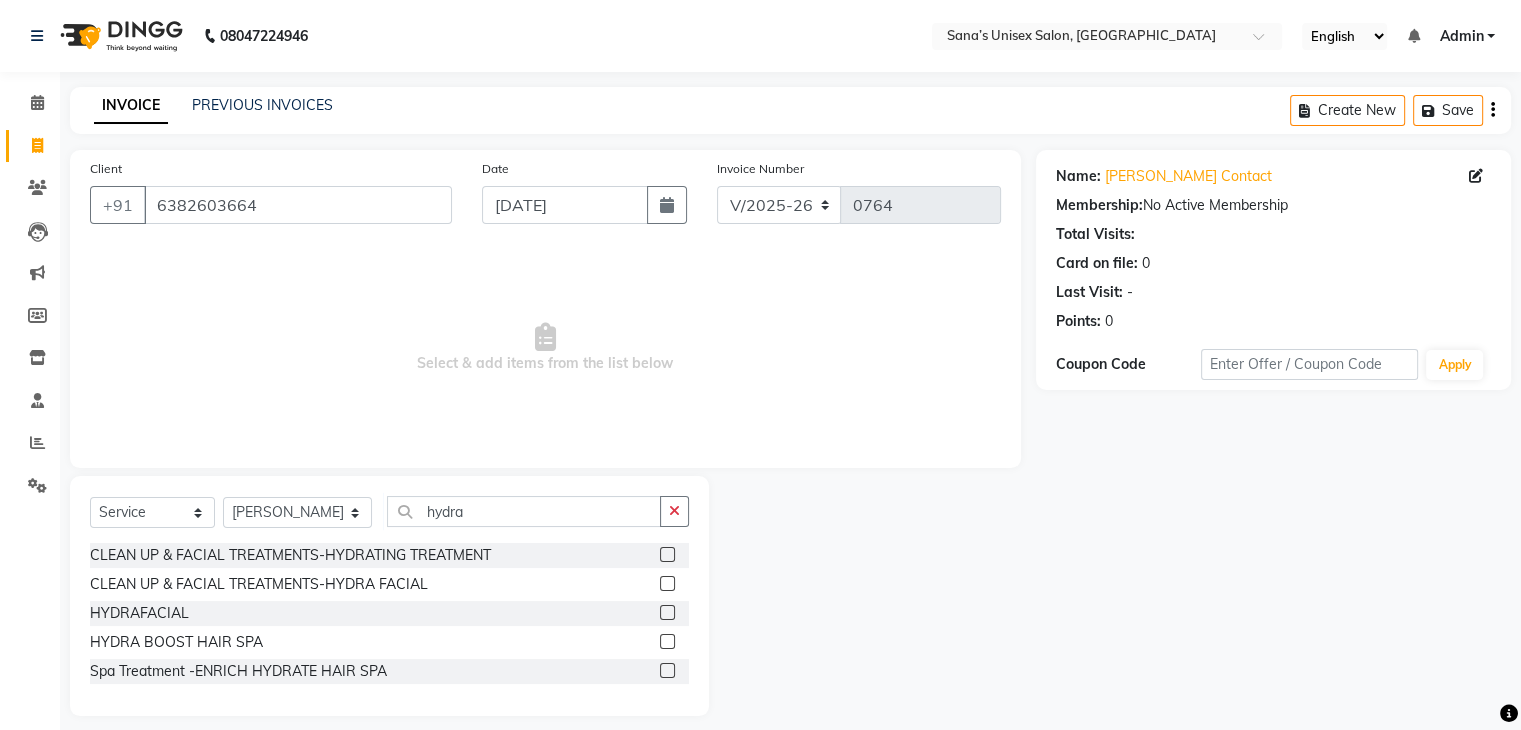 click 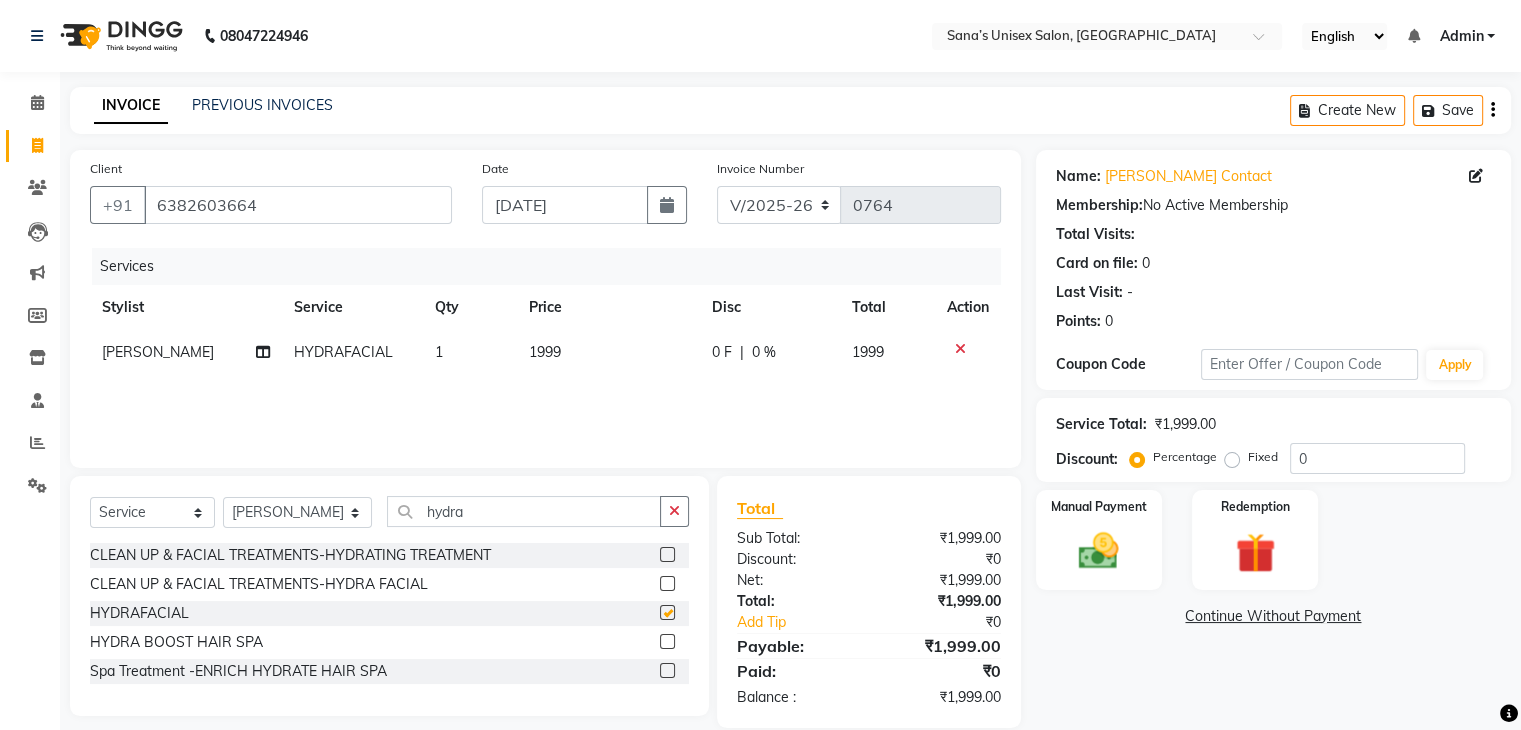checkbox on "false" 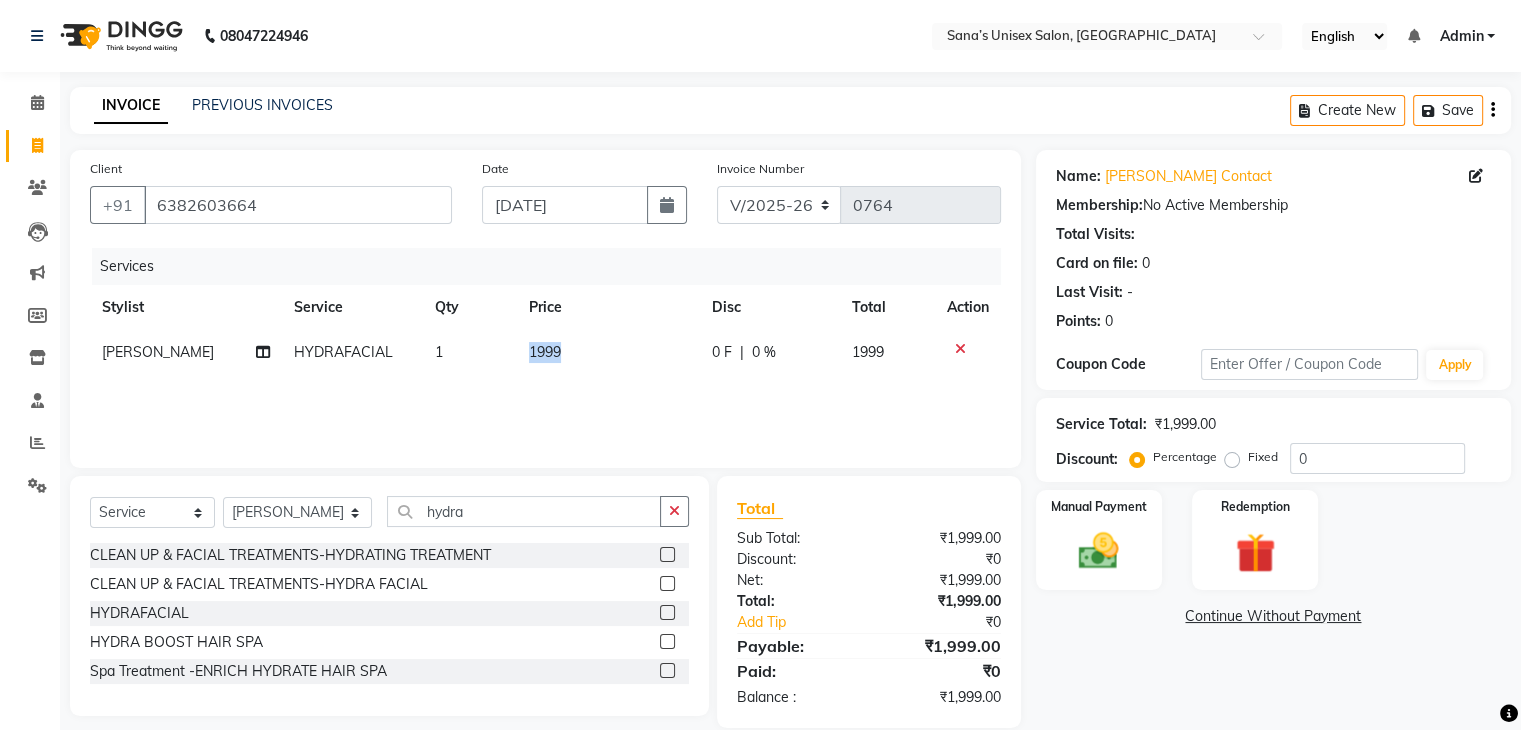 drag, startPoint x: 580, startPoint y: 350, endPoint x: 468, endPoint y: 373, distance: 114.33722 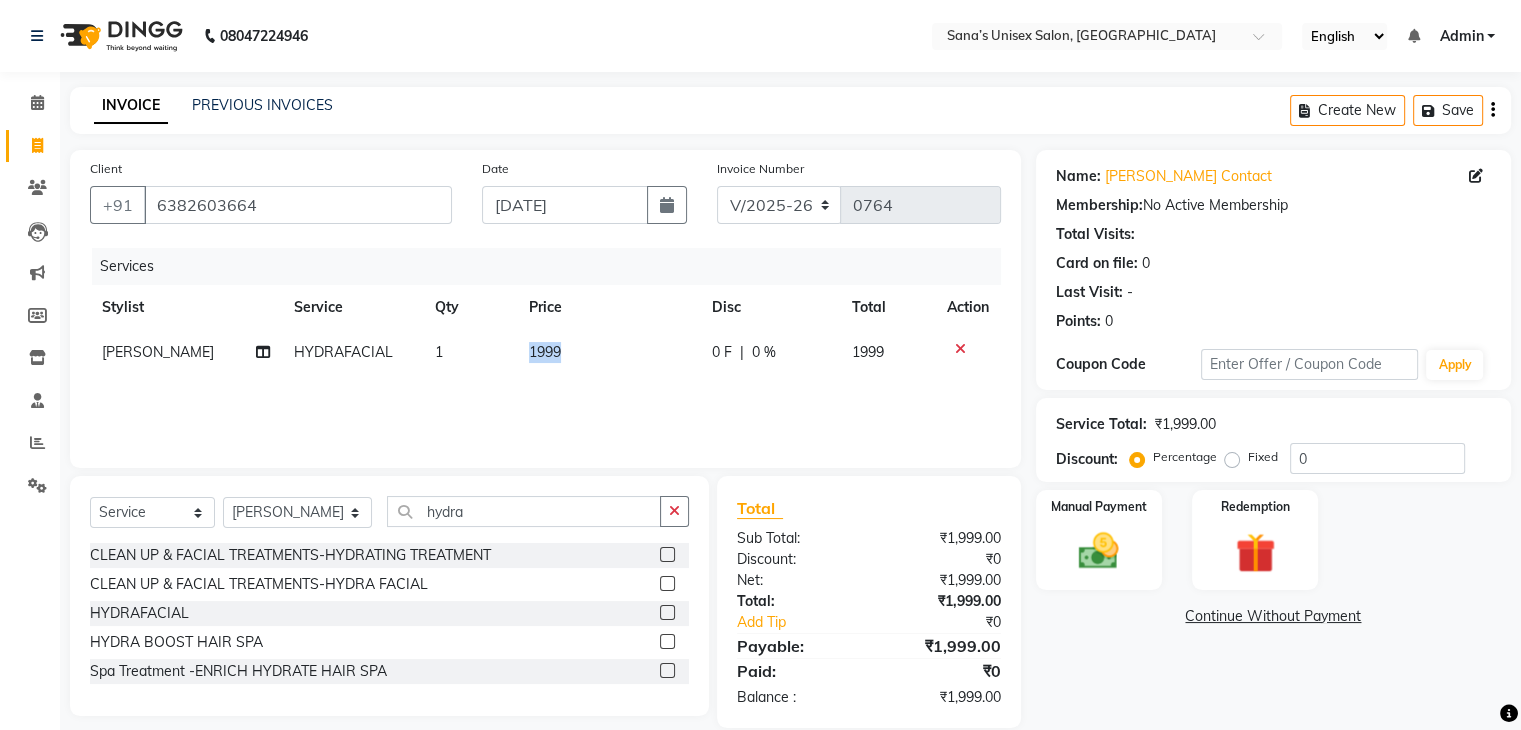 click on "1999" 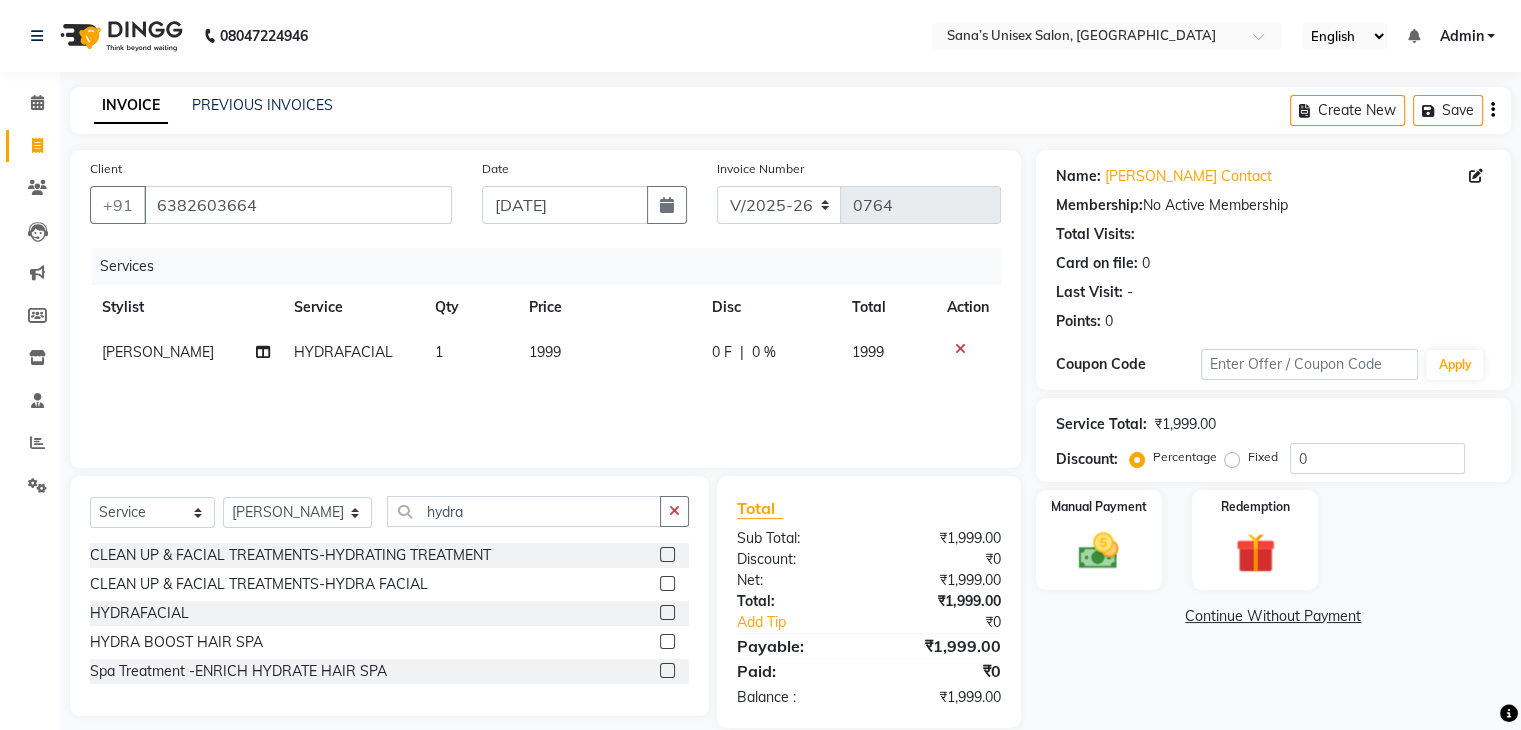 select on "45605" 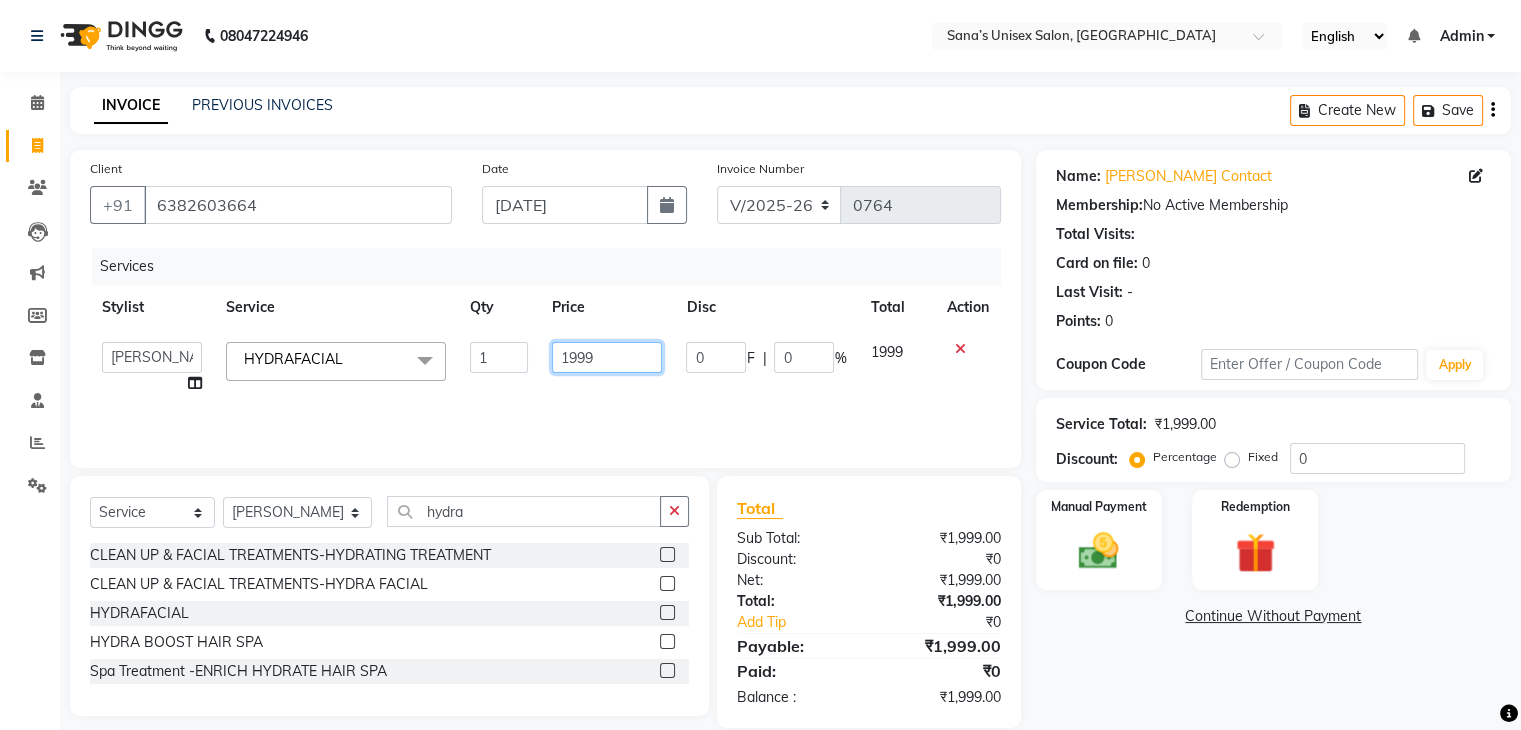 drag, startPoint x: 616, startPoint y: 354, endPoint x: 480, endPoint y: 377, distance: 137.93114 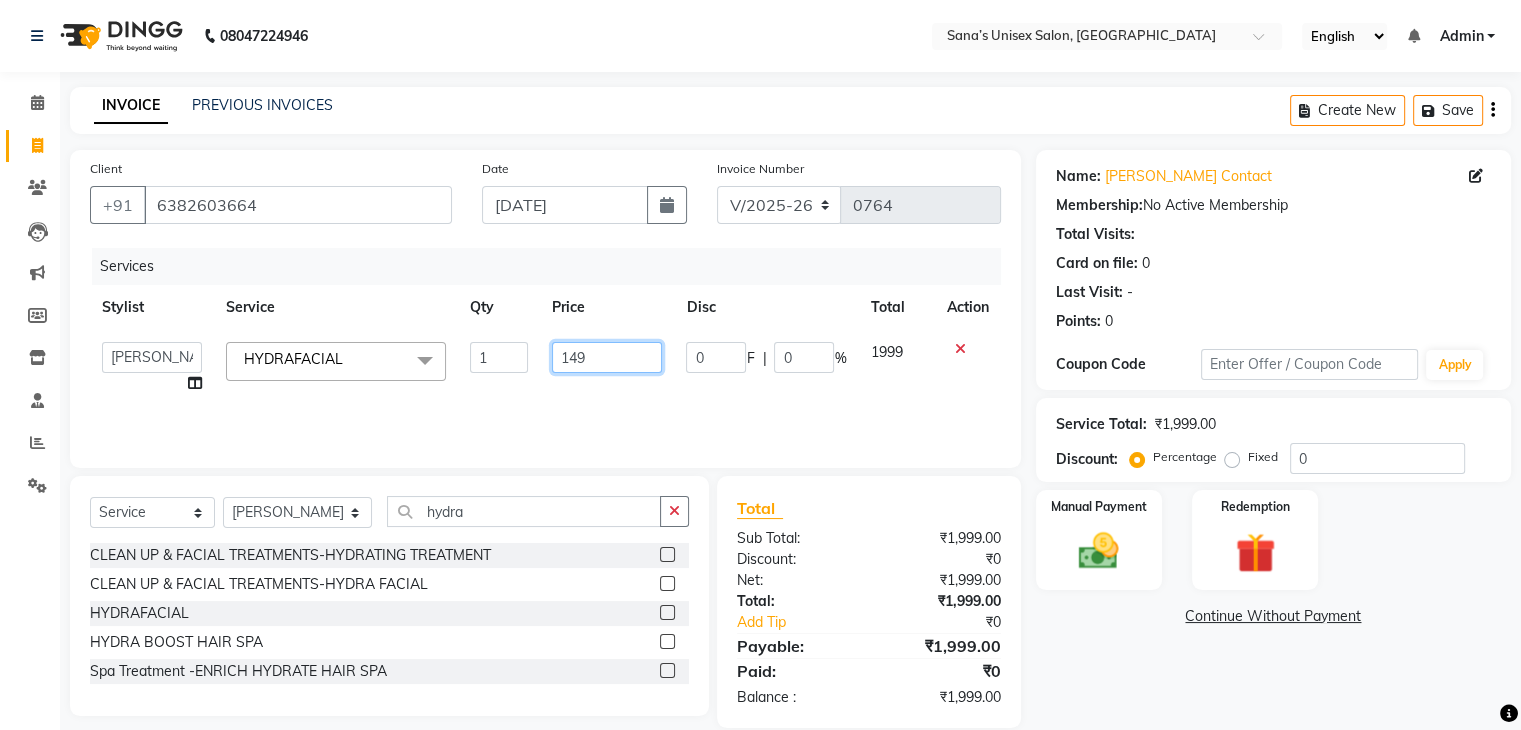 type on "1499" 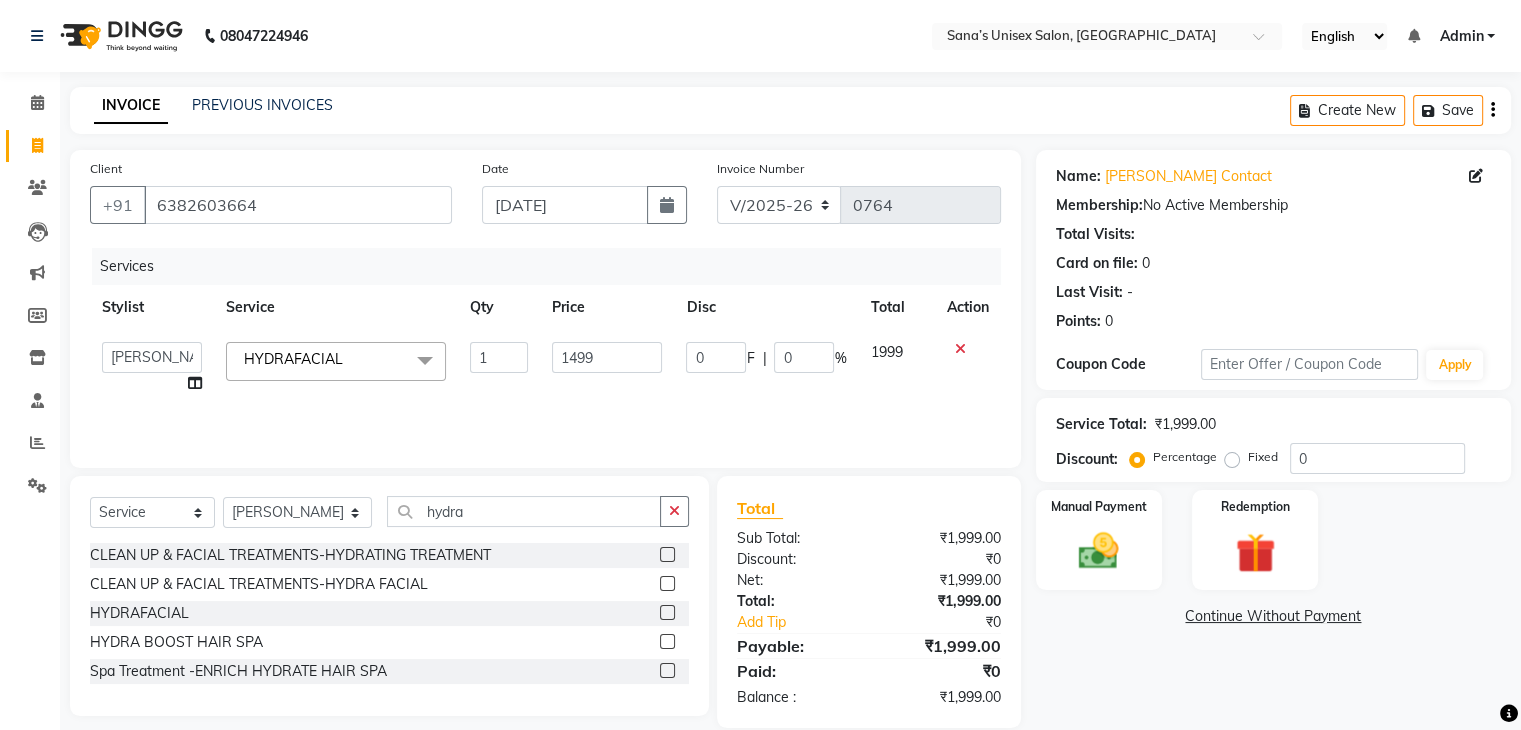 click on "Services Stylist Service Qty Price Disc Total Action  anjali beauty   MADHU   MUTHU MARI (BEAUTY THERAPIST)   NANDHINI   NivethaKarthikeyan   PRABA   SANJITHA  HYDRAFACIAL  x Manicure-DELUXE MANICURE Manicure-ICECREAM MANICURE Manicure-LUXURY SIGNATURE MANICURE Manicure-CUT & FILE Manicure-NAIL PAINT Manicure-FRENCH POLISH peels Pedicure -DELUXE PEDICURE Pedicure -ICECREAM PEDICURE Pedicure -SPA PEDICURE Pedicure -LUXURY SIGNATURE PEDICURE Pedicure -CUT & FILE Pedicure -NAIL PAINT Pedicure -FRENCH POLISH  PEDICURE DONUT  Add-on-BLEACH Add-on-PARAFFIN WAX Add-on-HEEL PEEL TREATMENT DETAN-UPPER LIP DETAN-UNDER ARMS DETAN-FEET DETAN-BLOUSE LINE DETAN-HALF ARMS DETAN-FACE DETAN-FACE &NECK DETAN-FULL ARMS DETAN-HALF LEGS DETAN-HALF FRONT & BACK DETAN-FULL LEGS DETAN-BODY(FACE, NECK,UNDER ARMS,LEGS, FRONT & BACK) Threading-EYEBROWS Threading-UPPER LIP Threading-CHIN Threading-FOREHEAD Threading-SIDES Threading-NECK Threading-FULL FACE Waxing-UPPERLIP Waxing-CHIN Waxing-SIDES Waxing-NECK Waxing-UNDERARMS BLEACH 1 0" 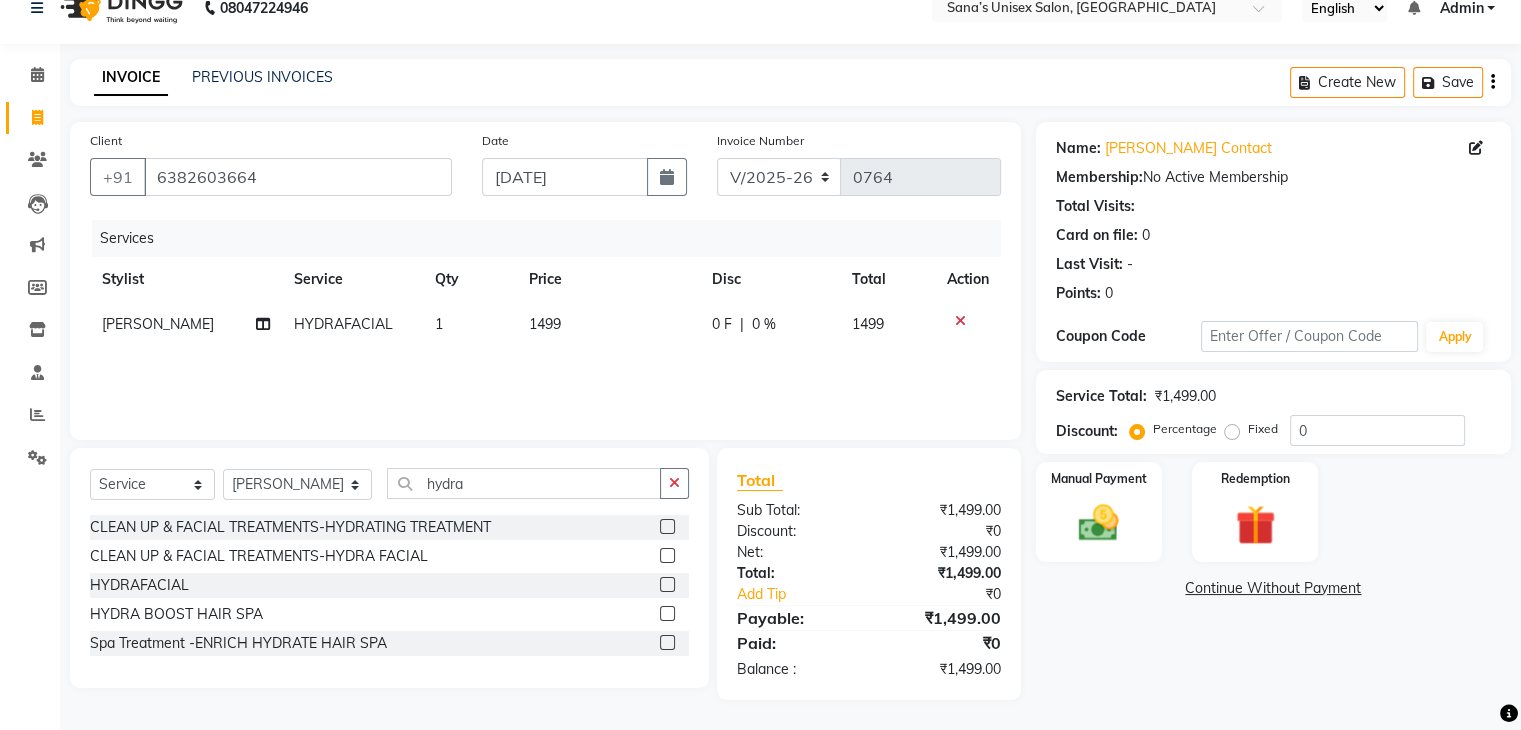 scroll, scrollTop: 28, scrollLeft: 0, axis: vertical 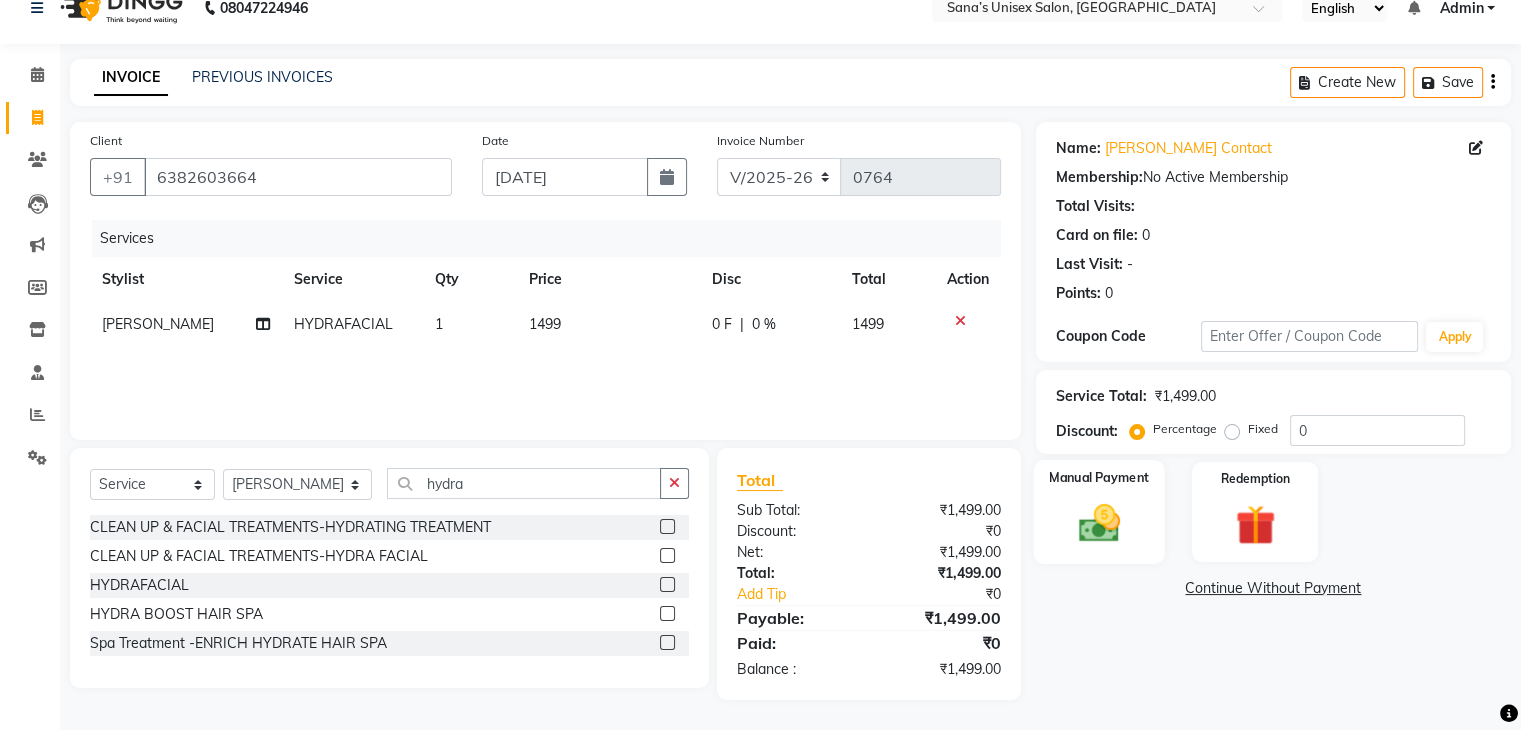 click 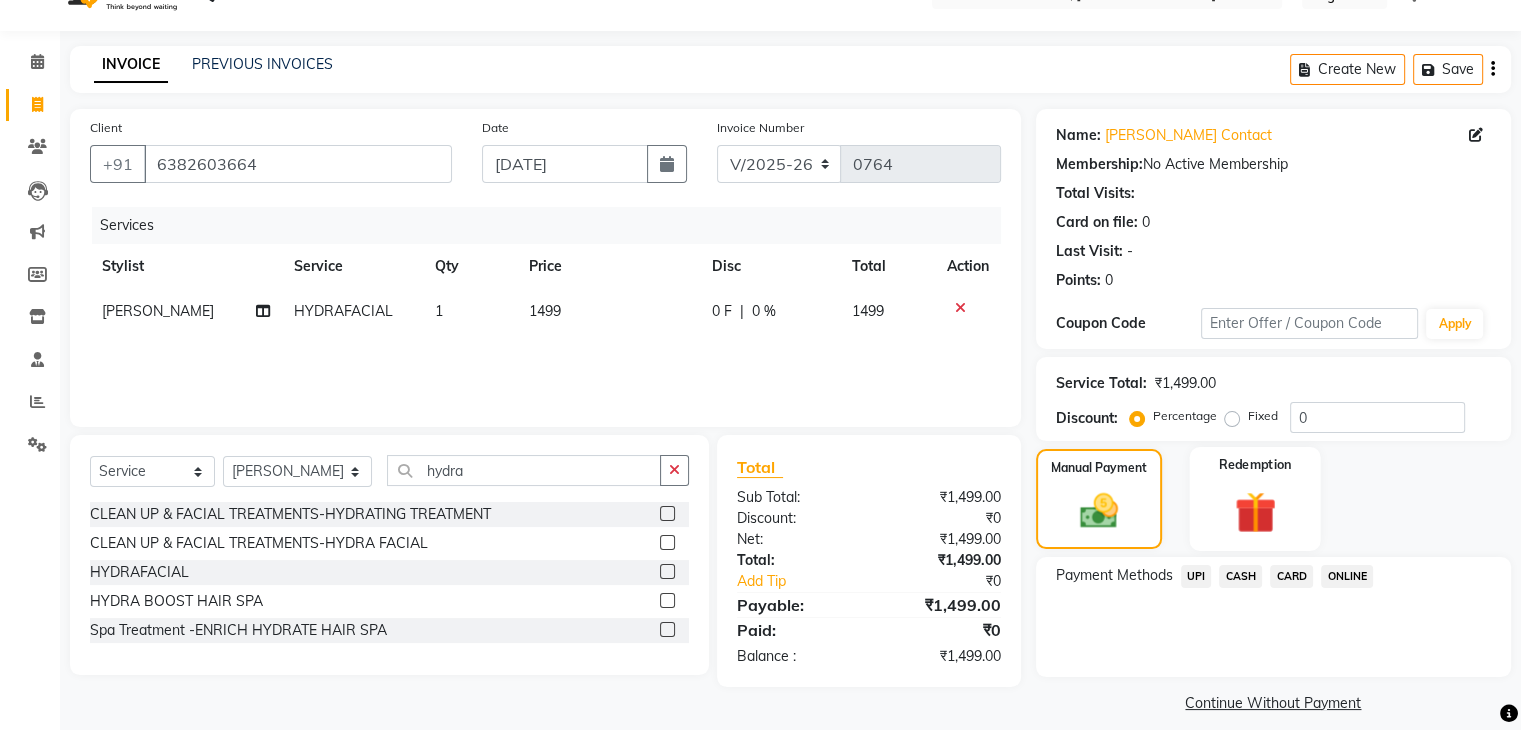 scroll, scrollTop: 58, scrollLeft: 0, axis: vertical 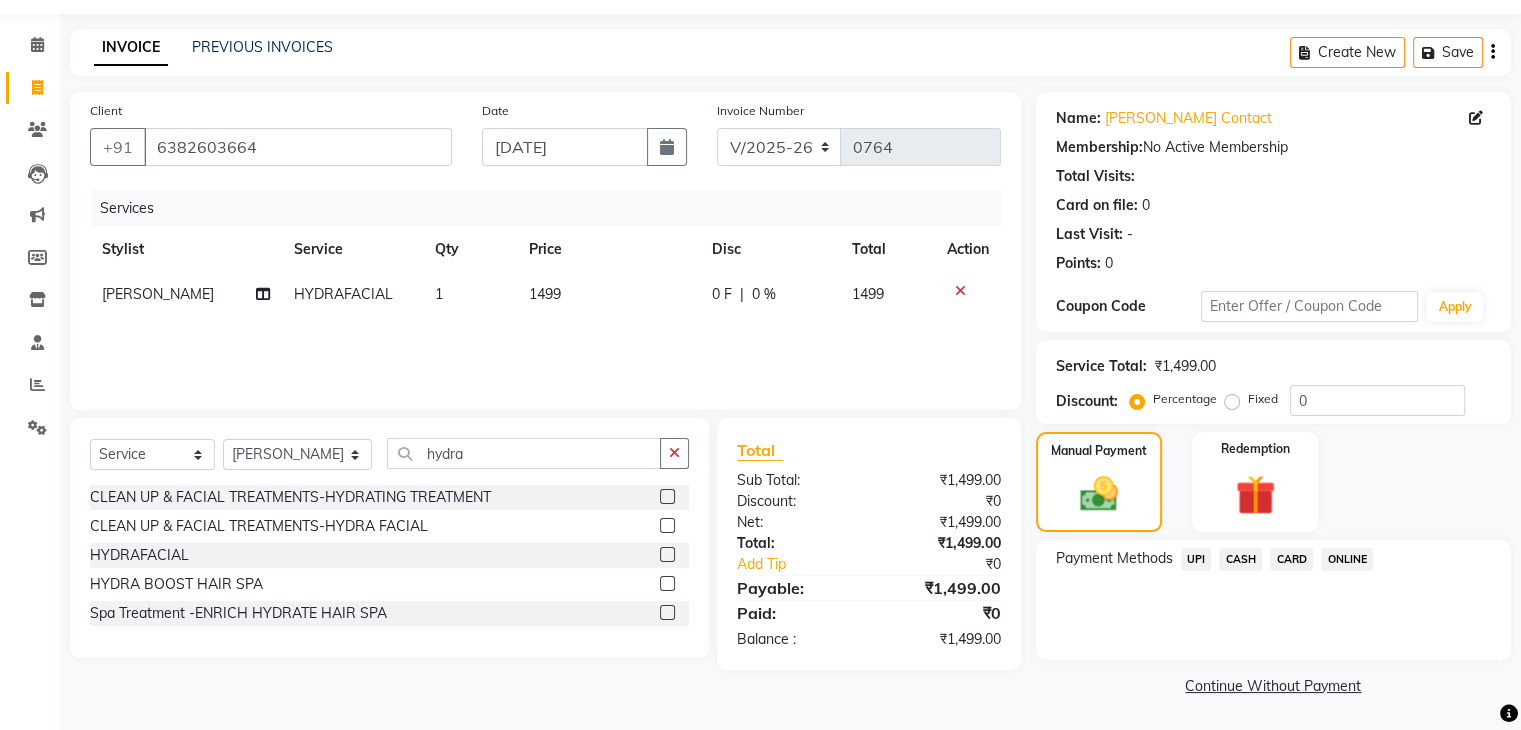 click on "ONLINE" 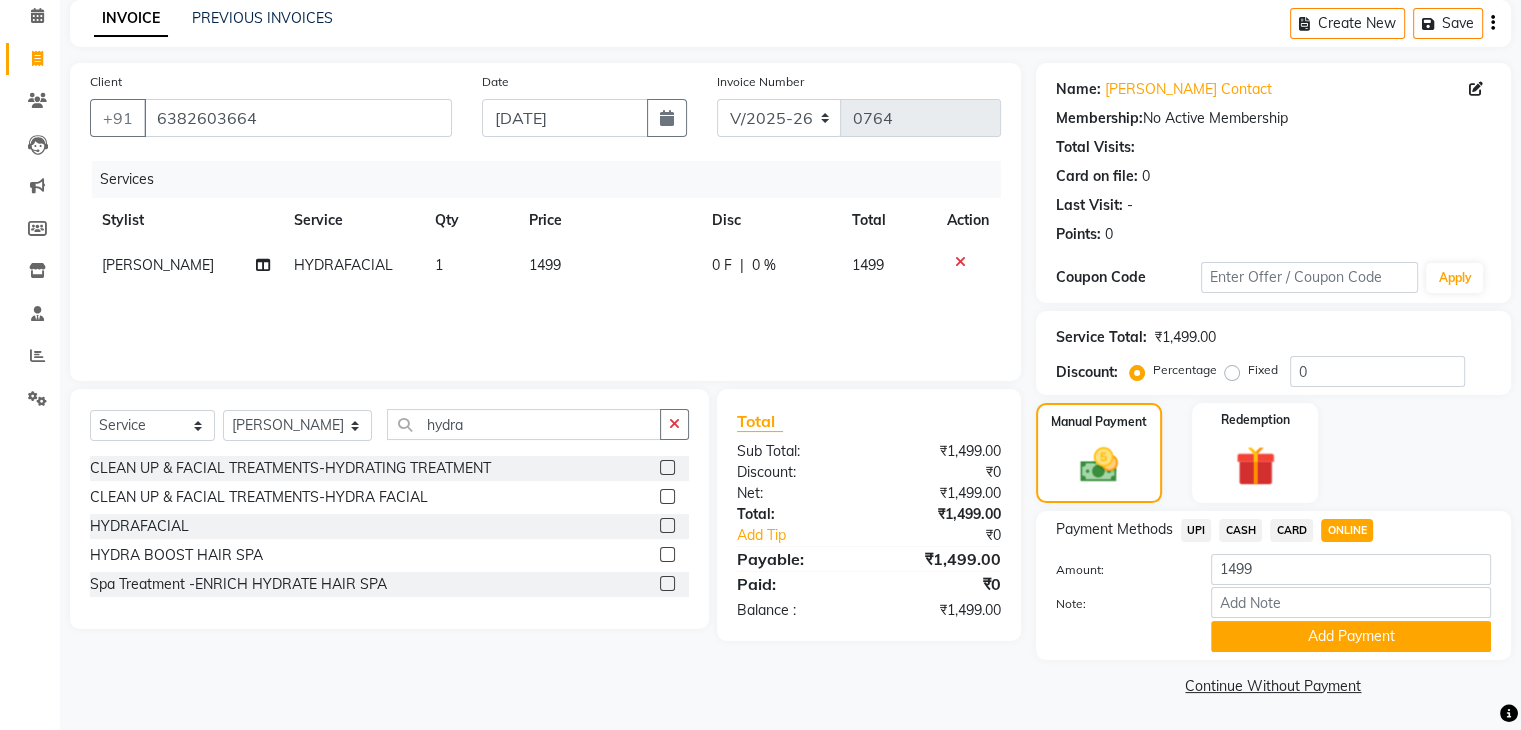 scroll, scrollTop: 89, scrollLeft: 0, axis: vertical 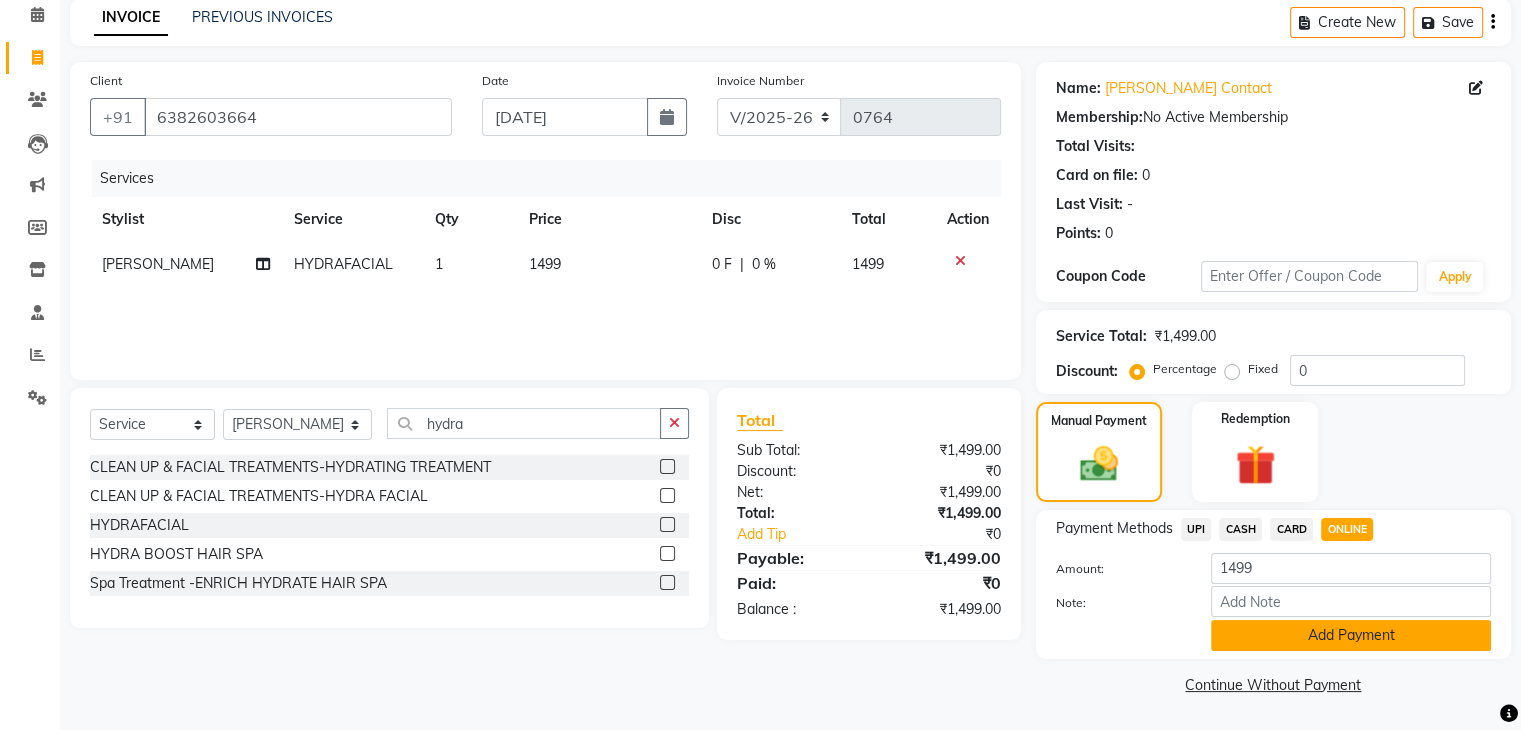 click on "Add Payment" 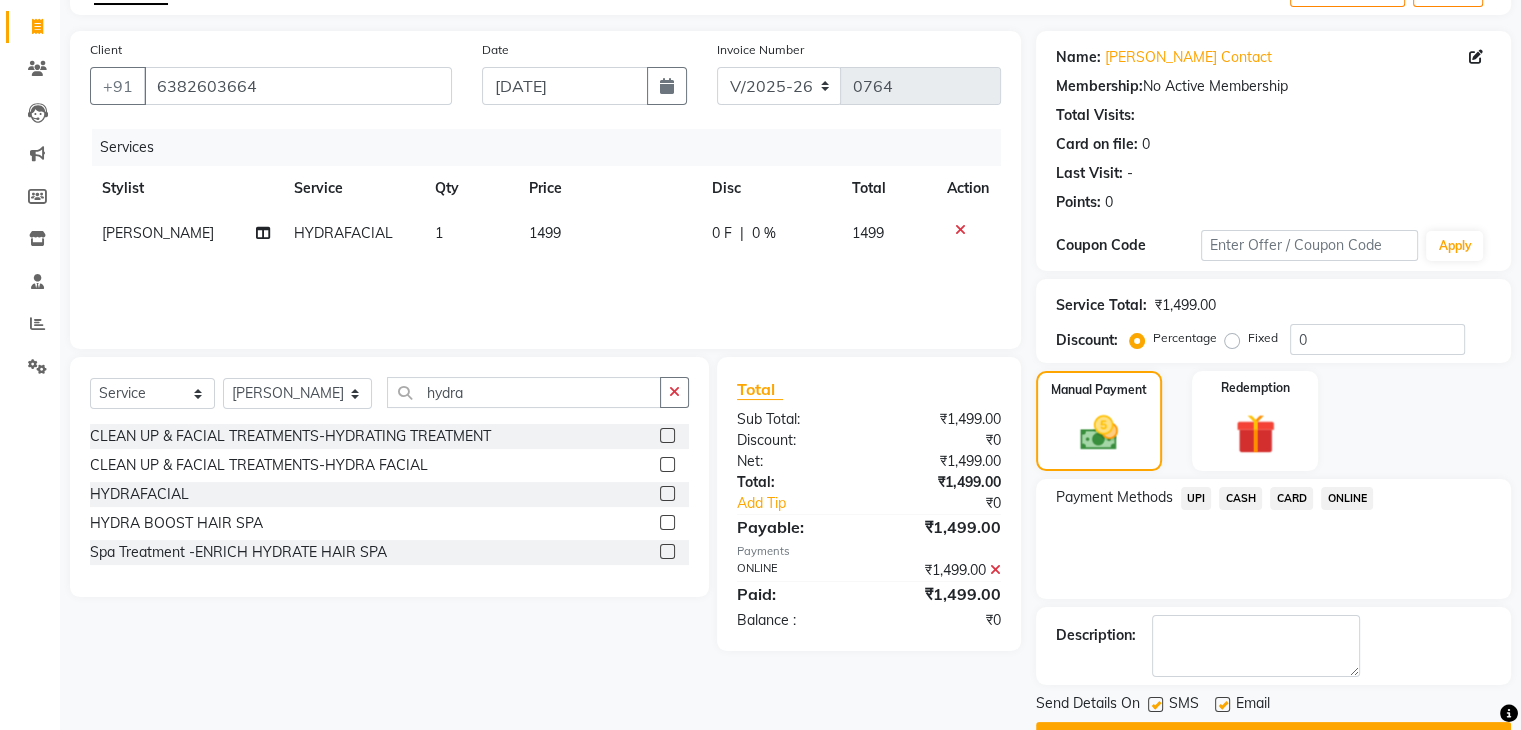 scroll, scrollTop: 171, scrollLeft: 0, axis: vertical 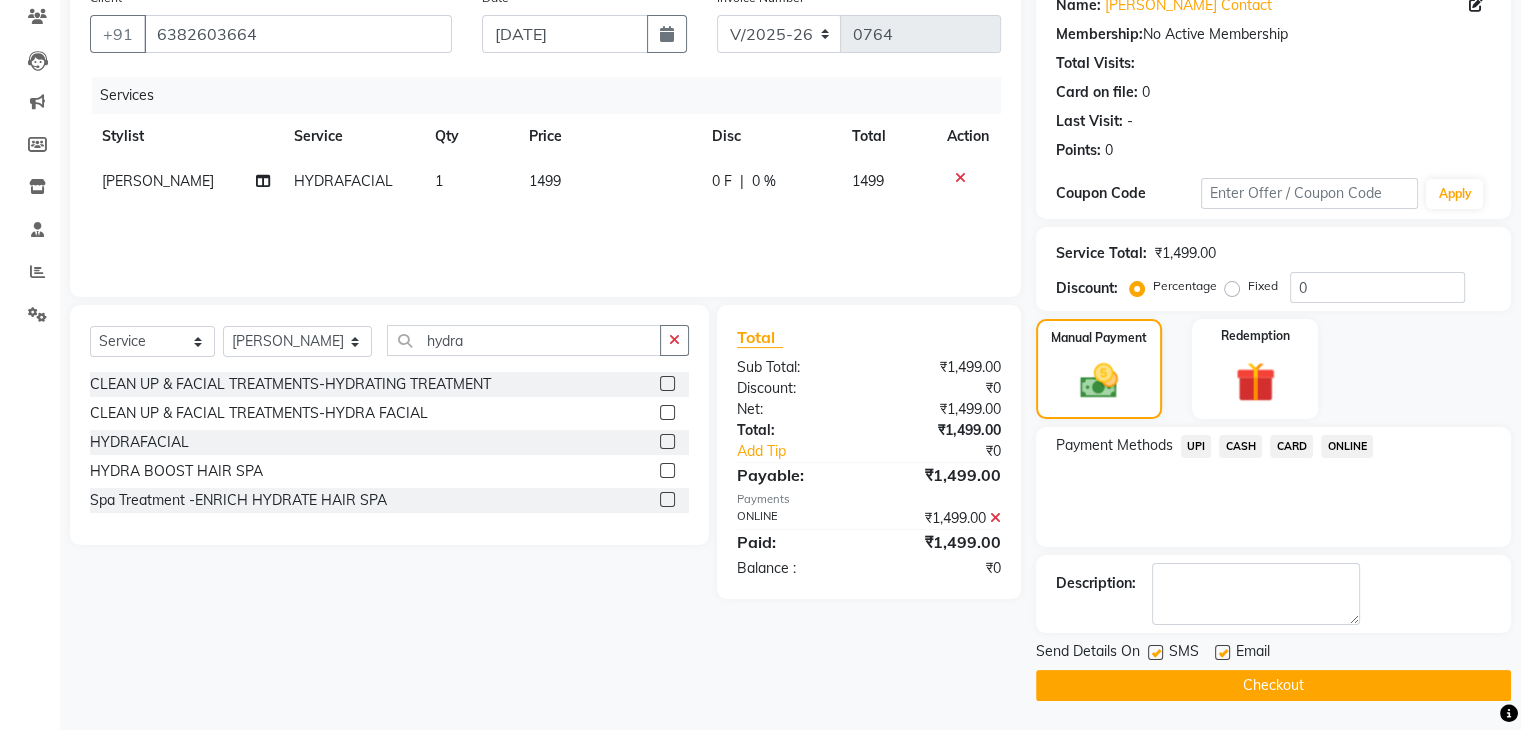 click on "Checkout" 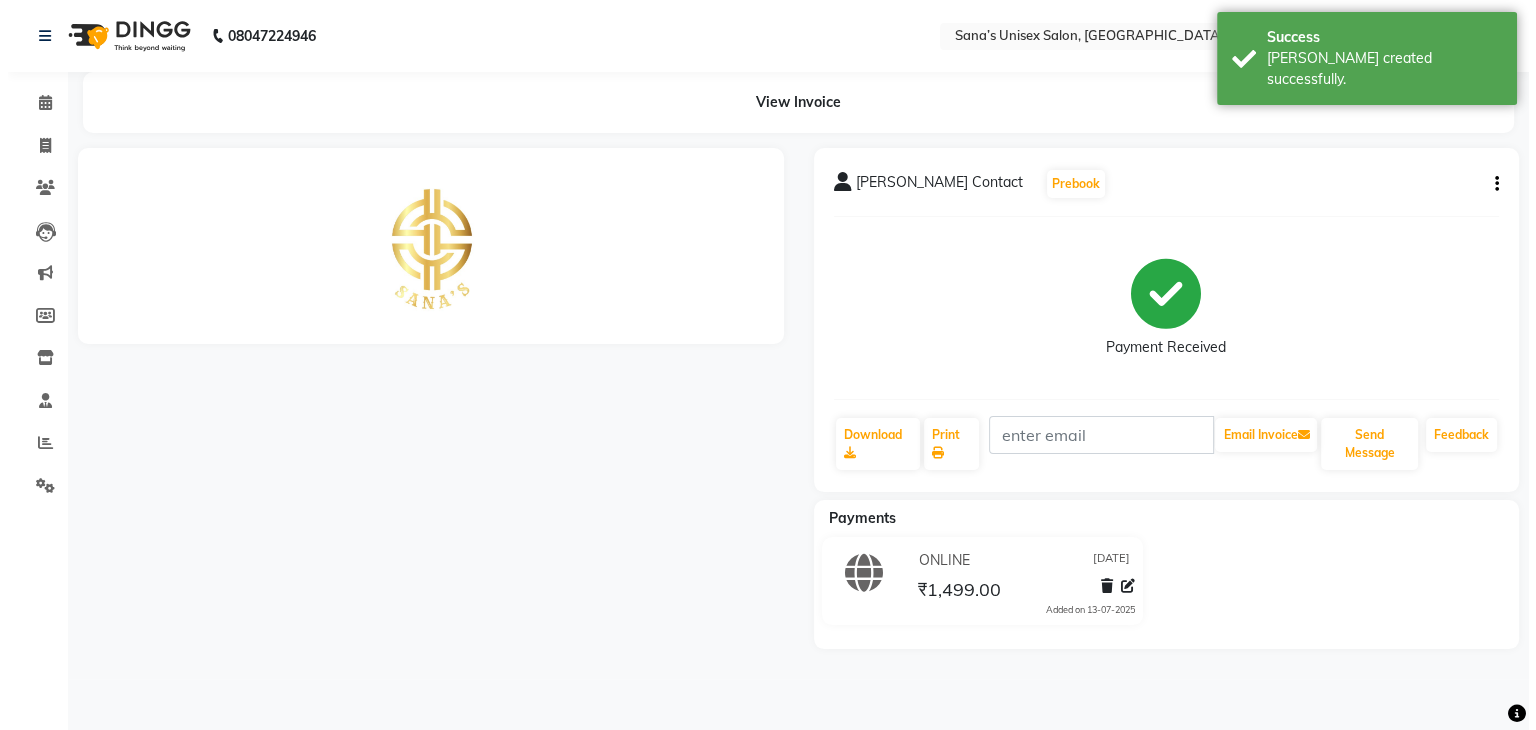 scroll, scrollTop: 0, scrollLeft: 0, axis: both 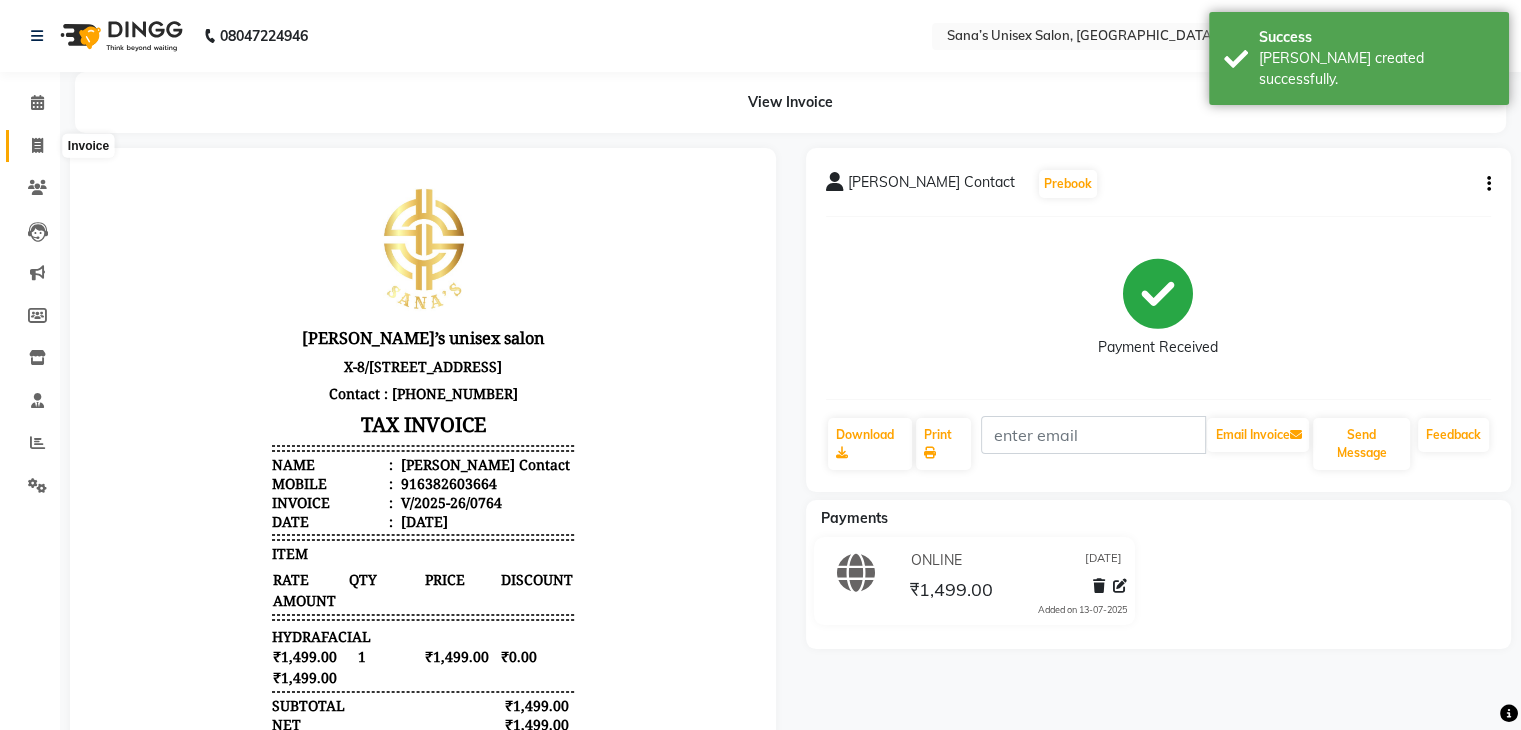 click 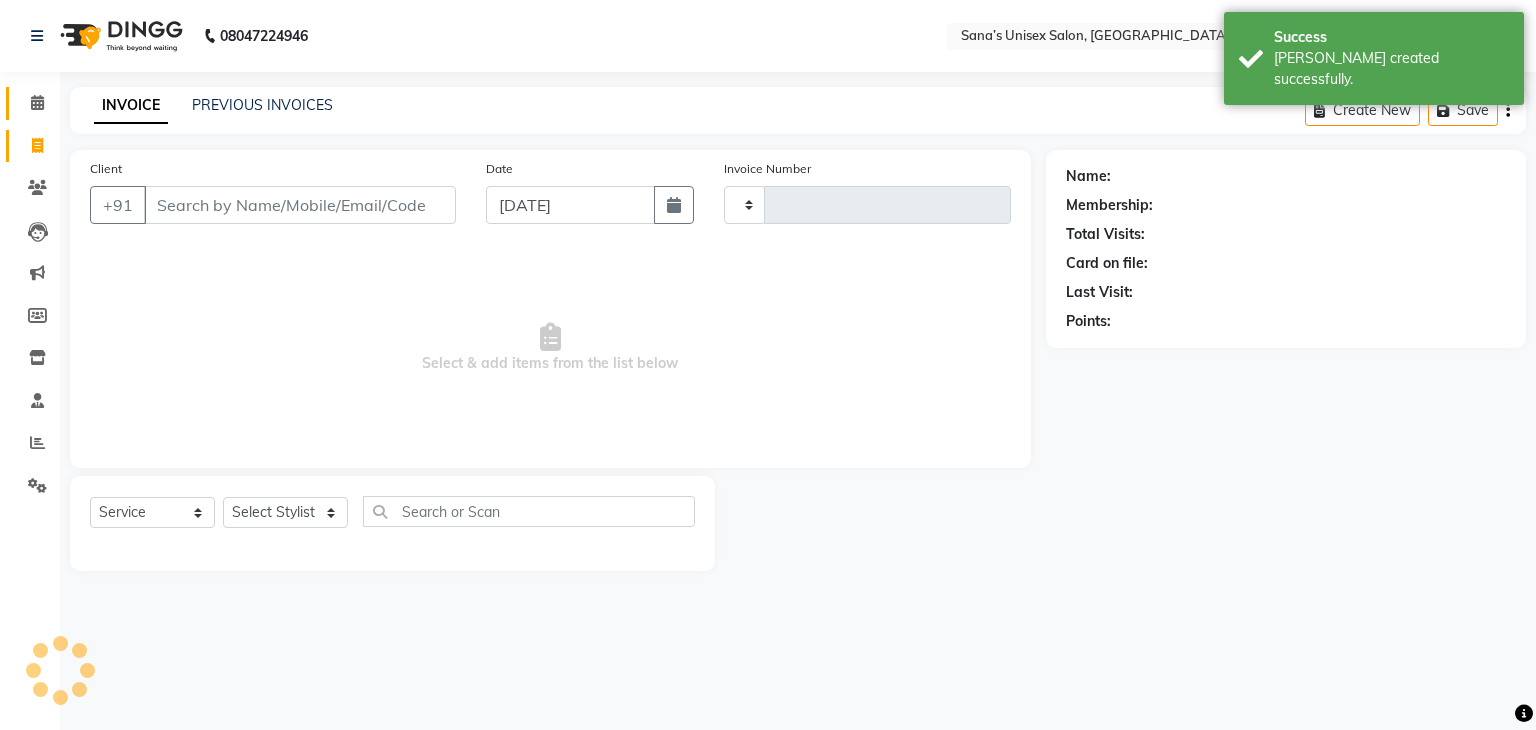 type on "0765" 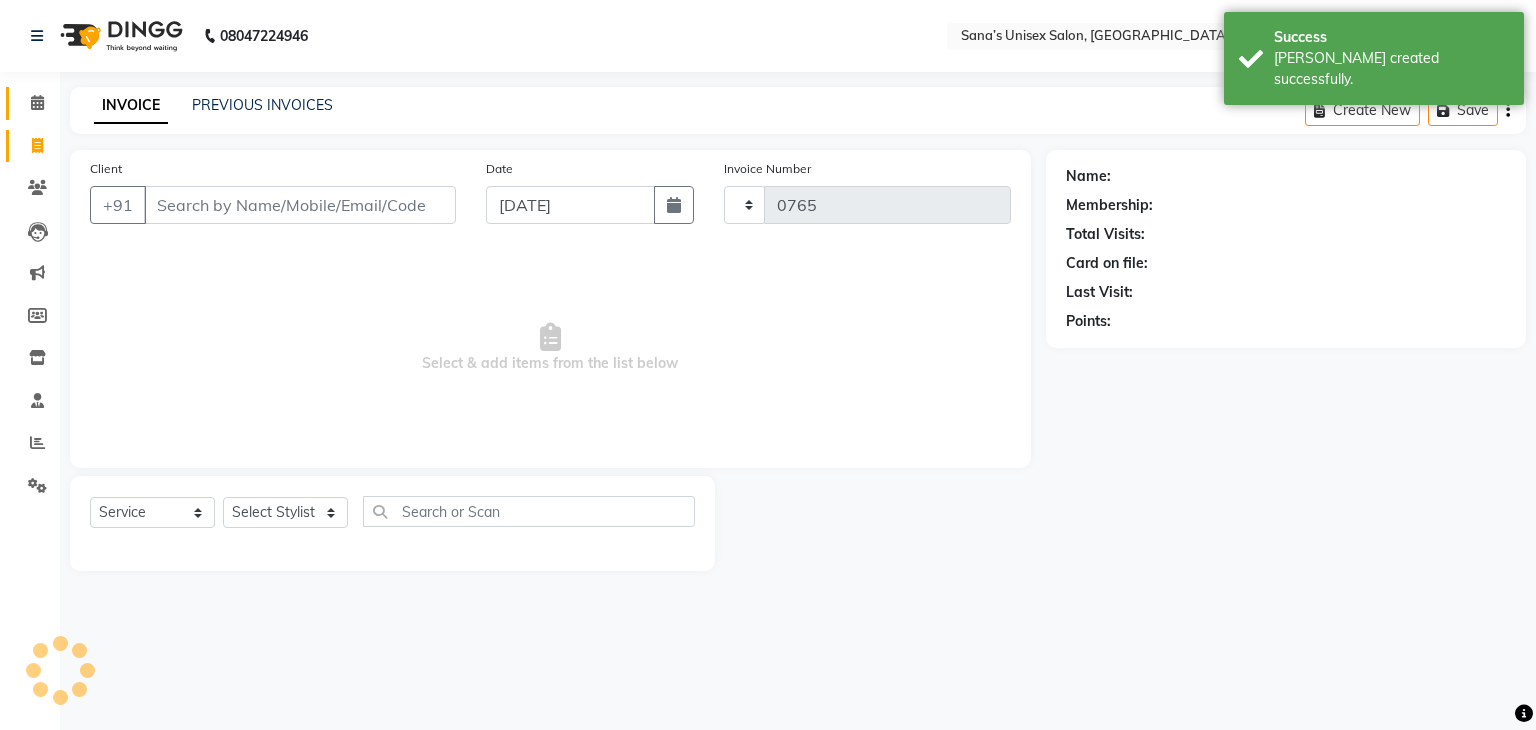 select on "6091" 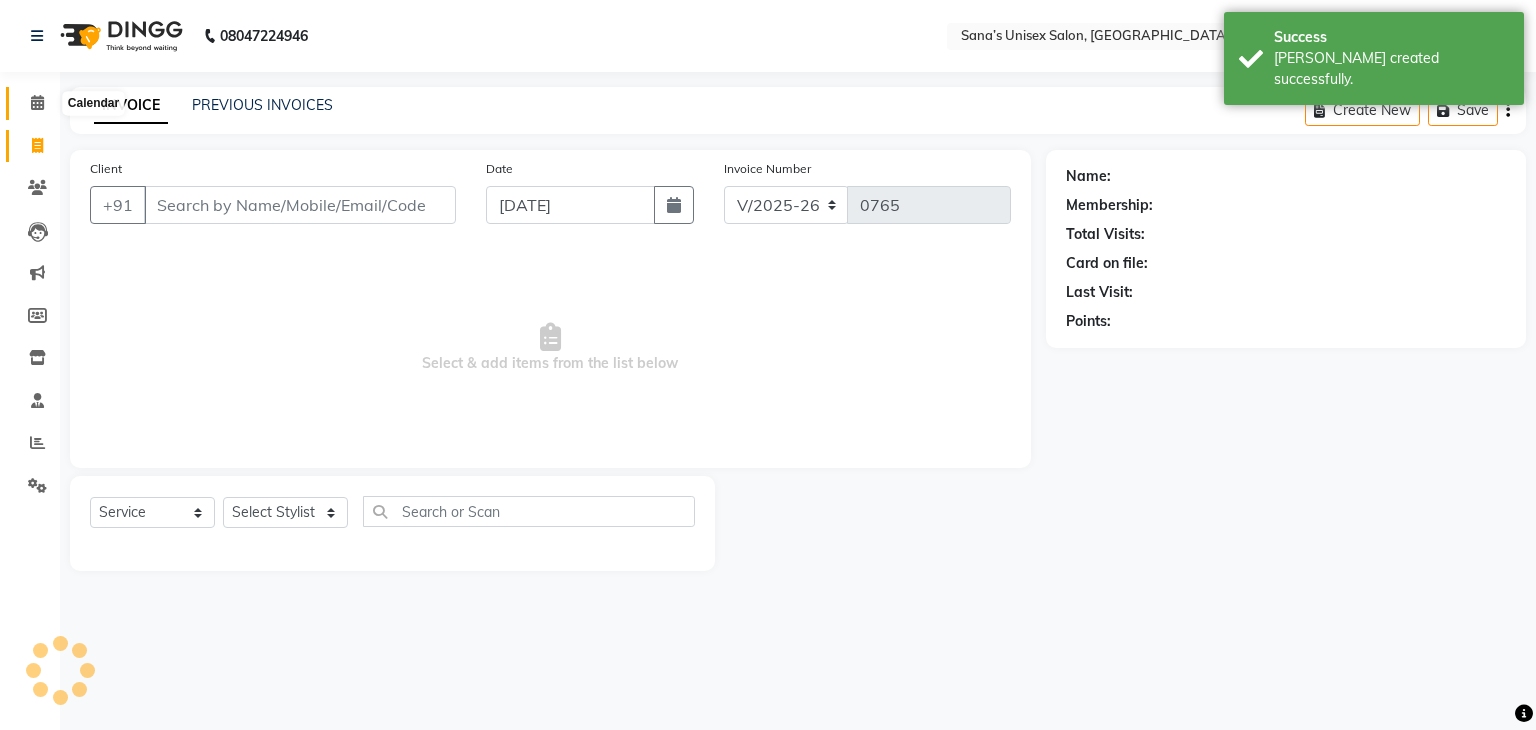 click 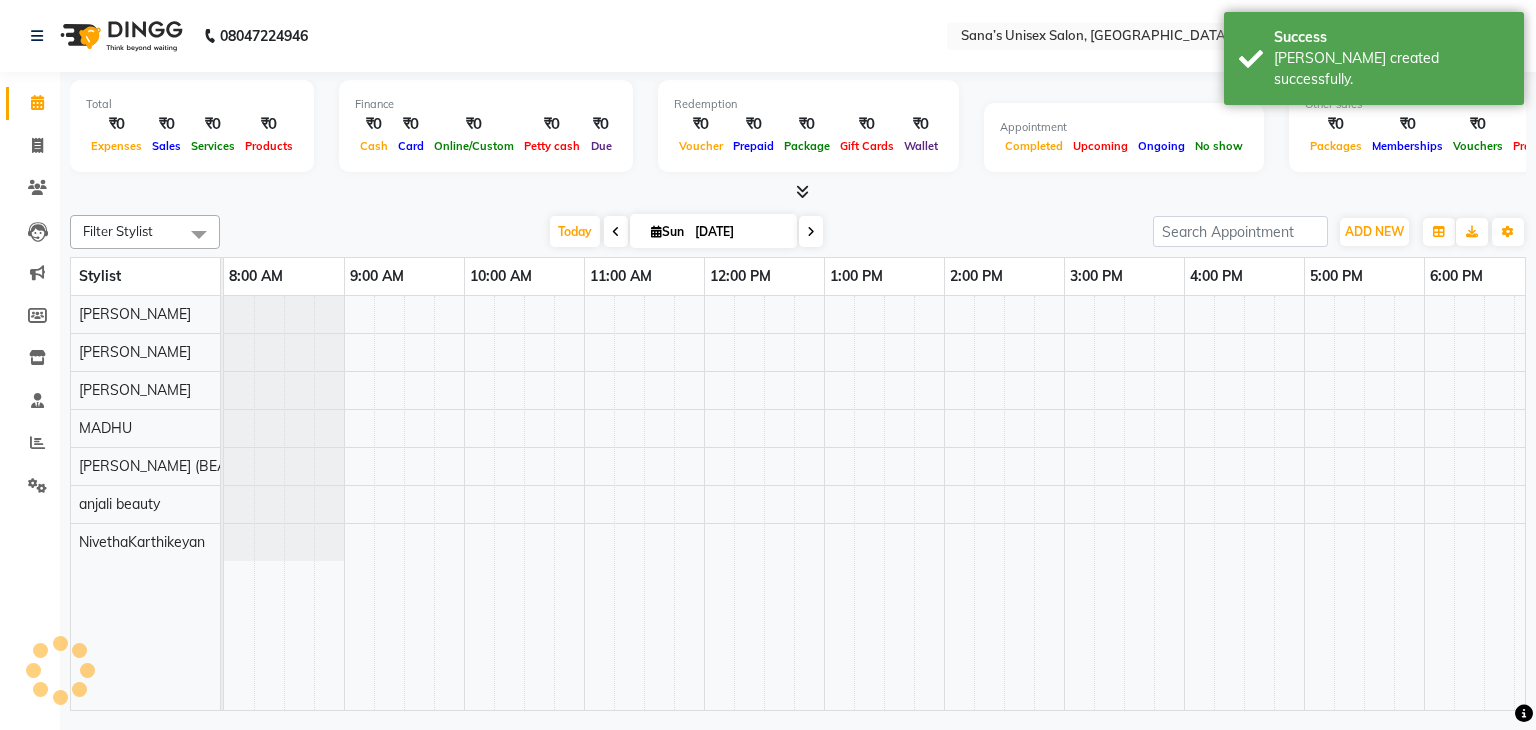 scroll, scrollTop: 0, scrollLeft: 0, axis: both 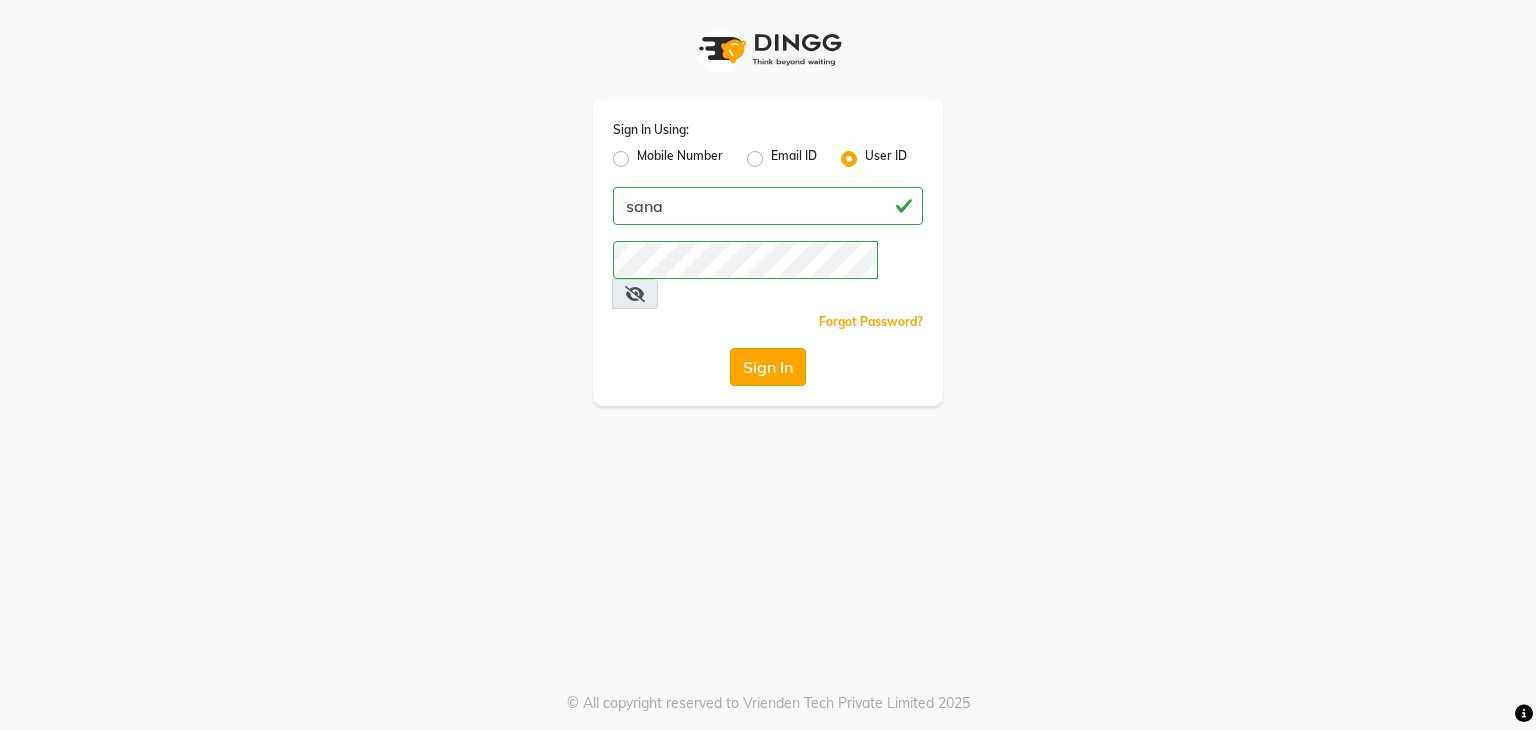 click on "Sign In" 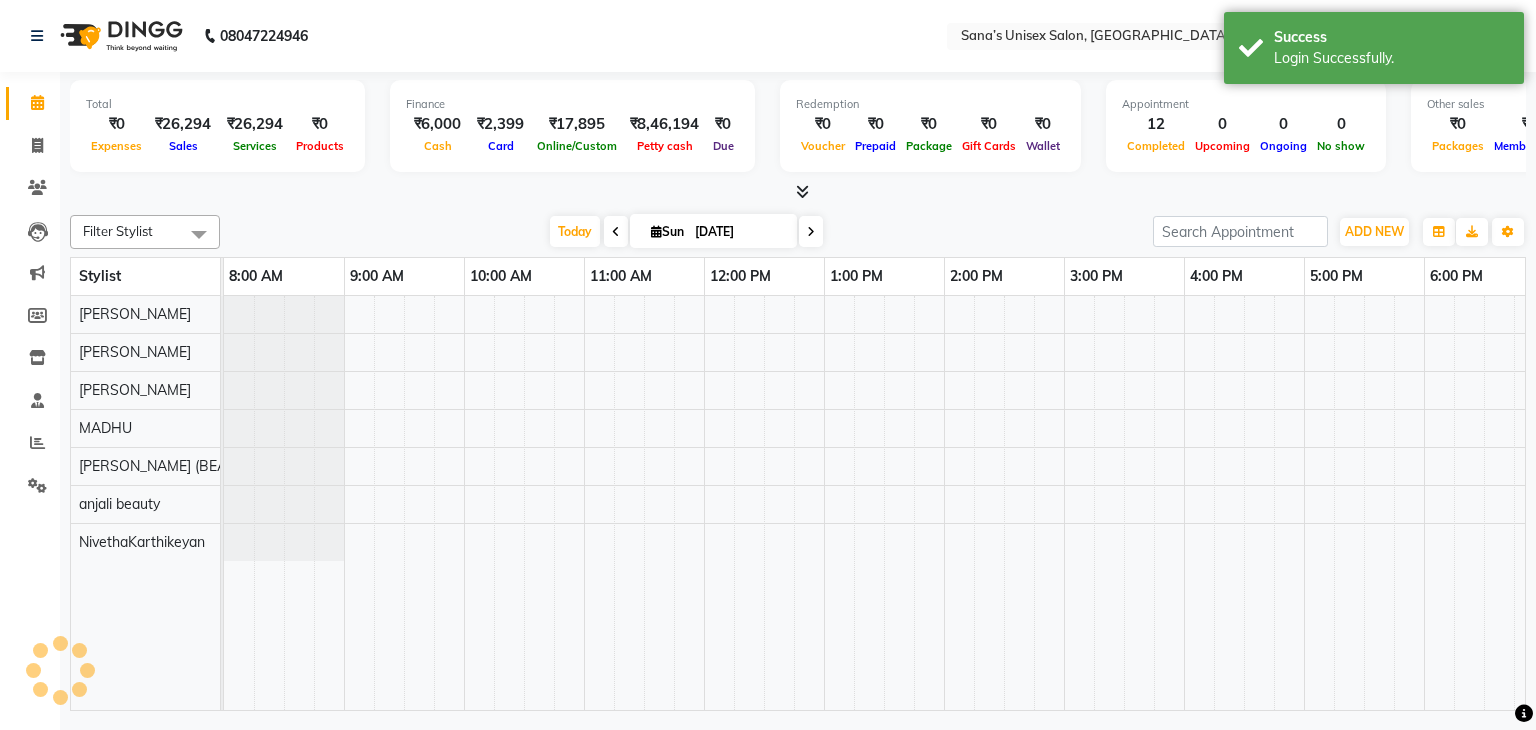 scroll, scrollTop: 0, scrollLeft: 0, axis: both 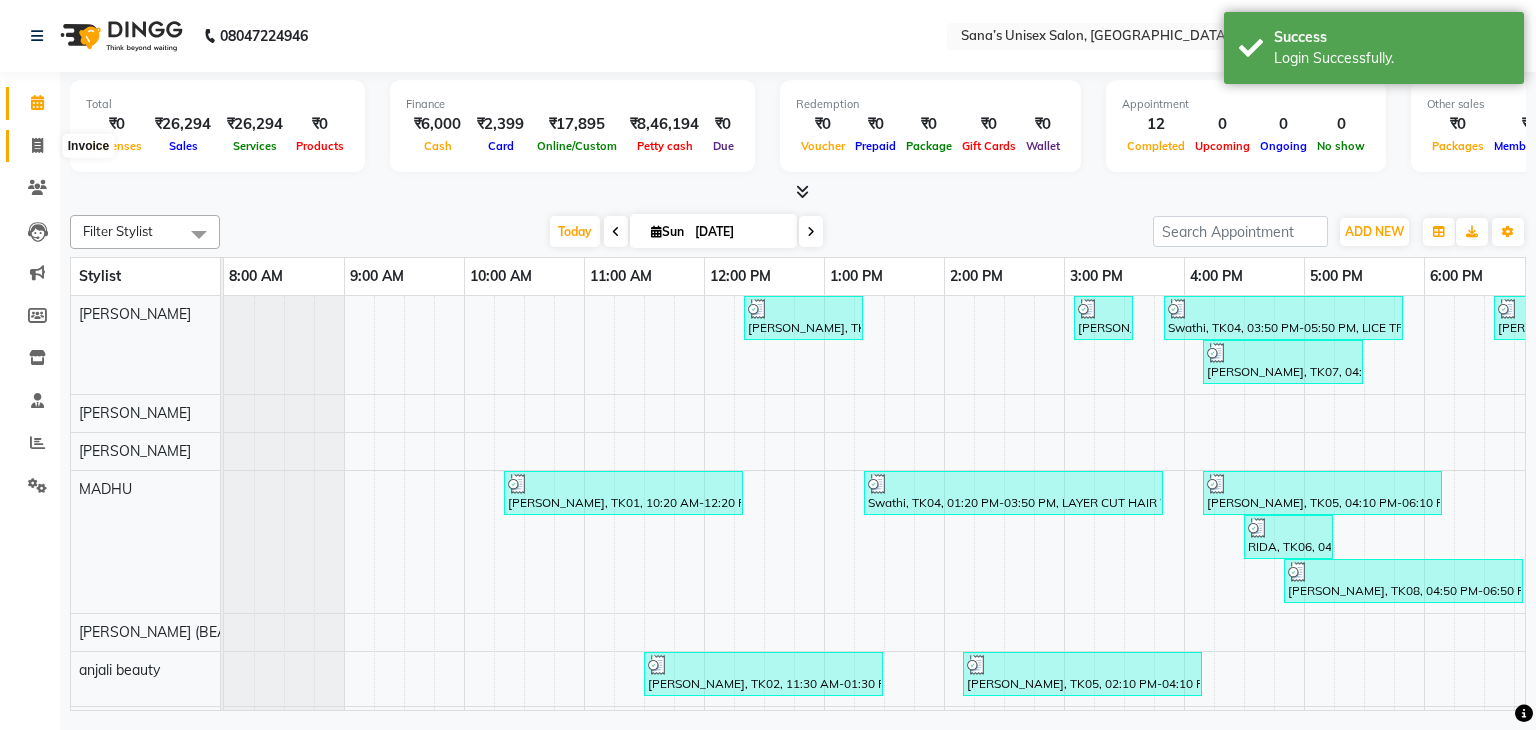 click 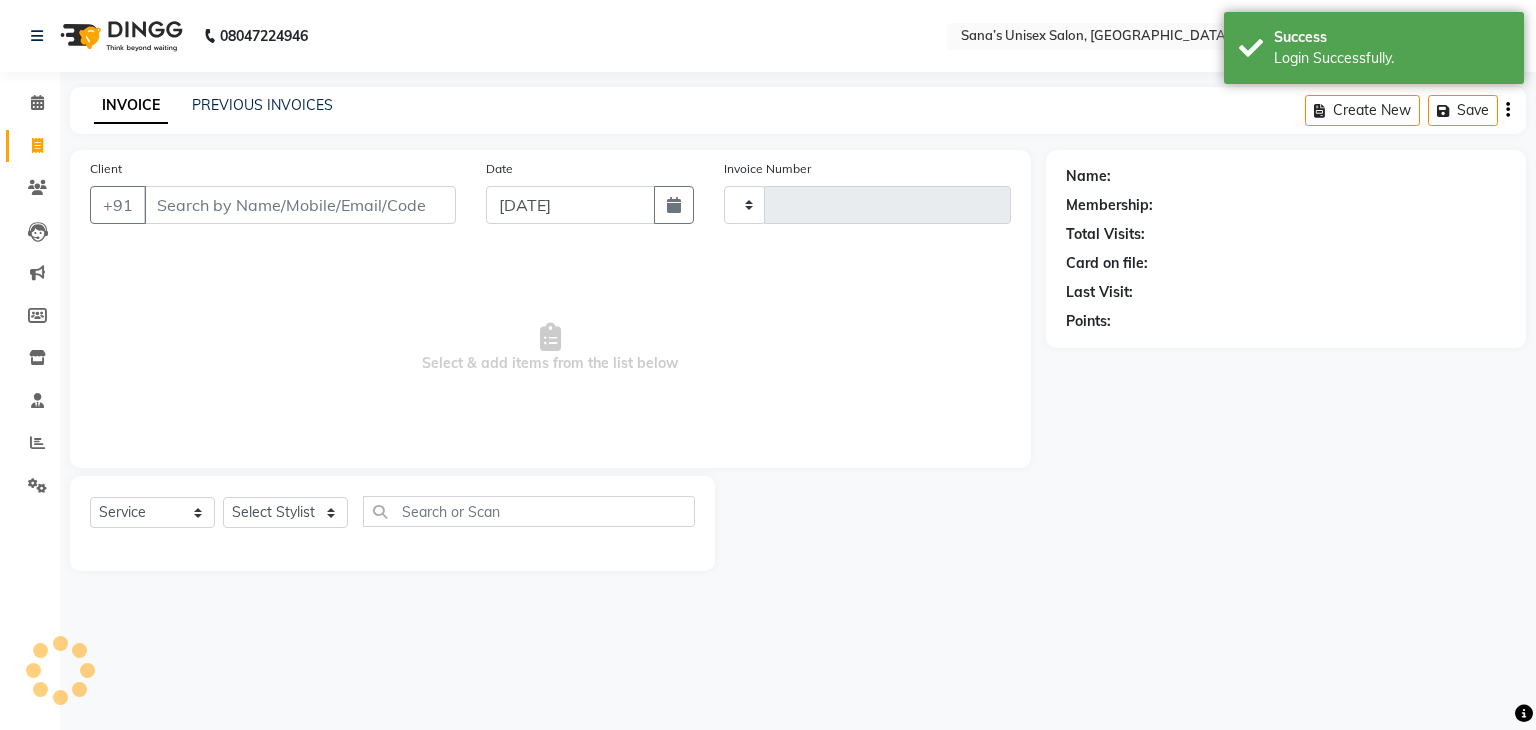type on "0765" 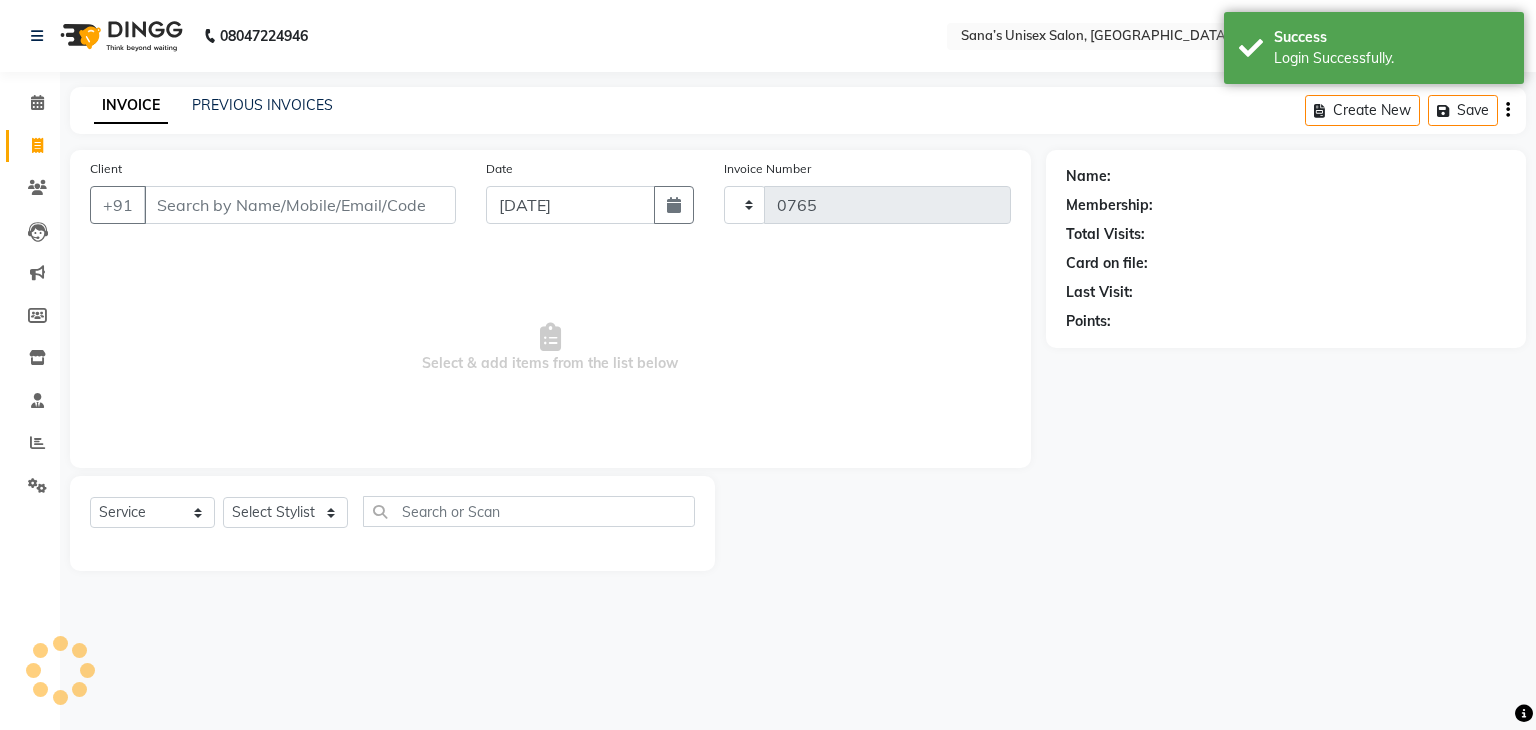 select on "6091" 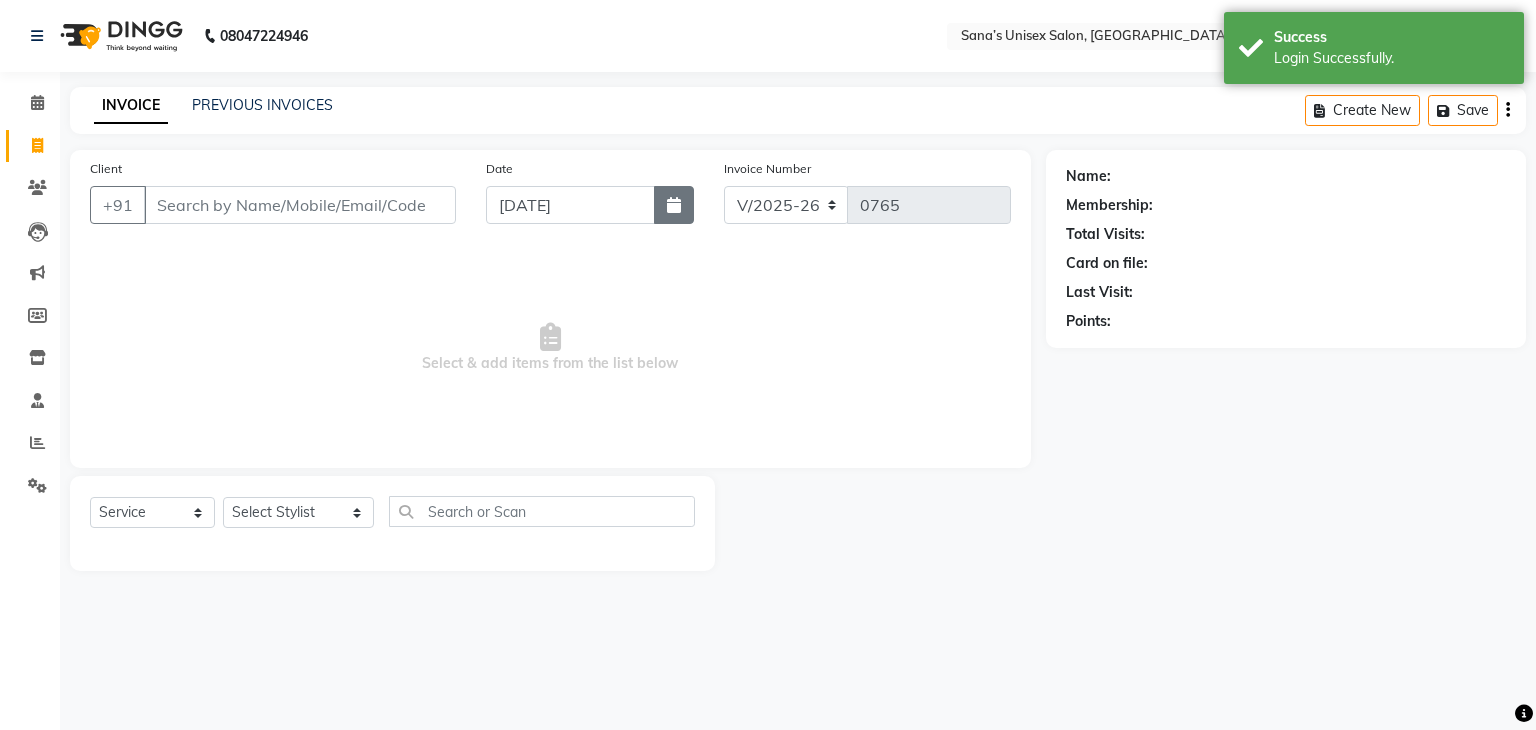 click 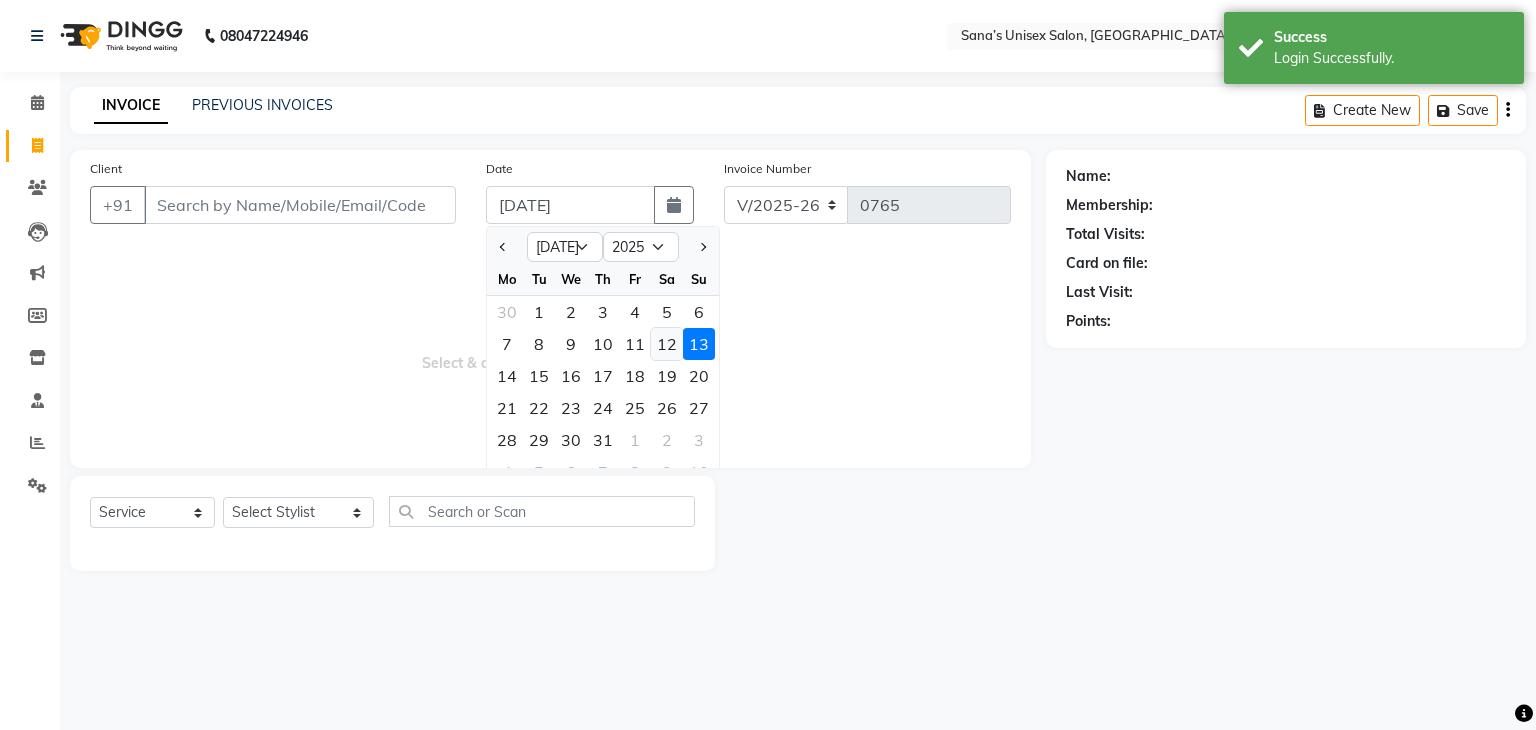 click on "12" 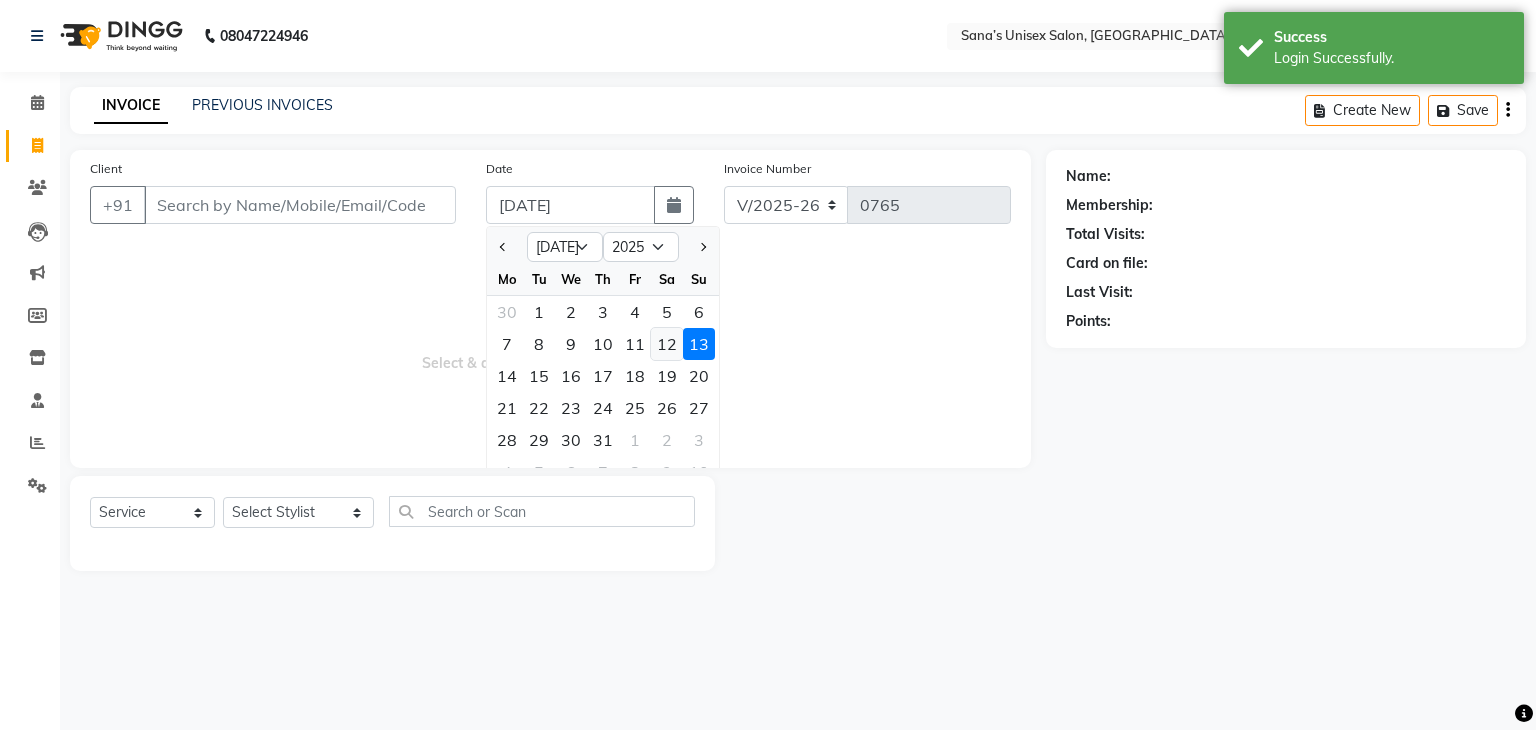 type on "12-07-2025" 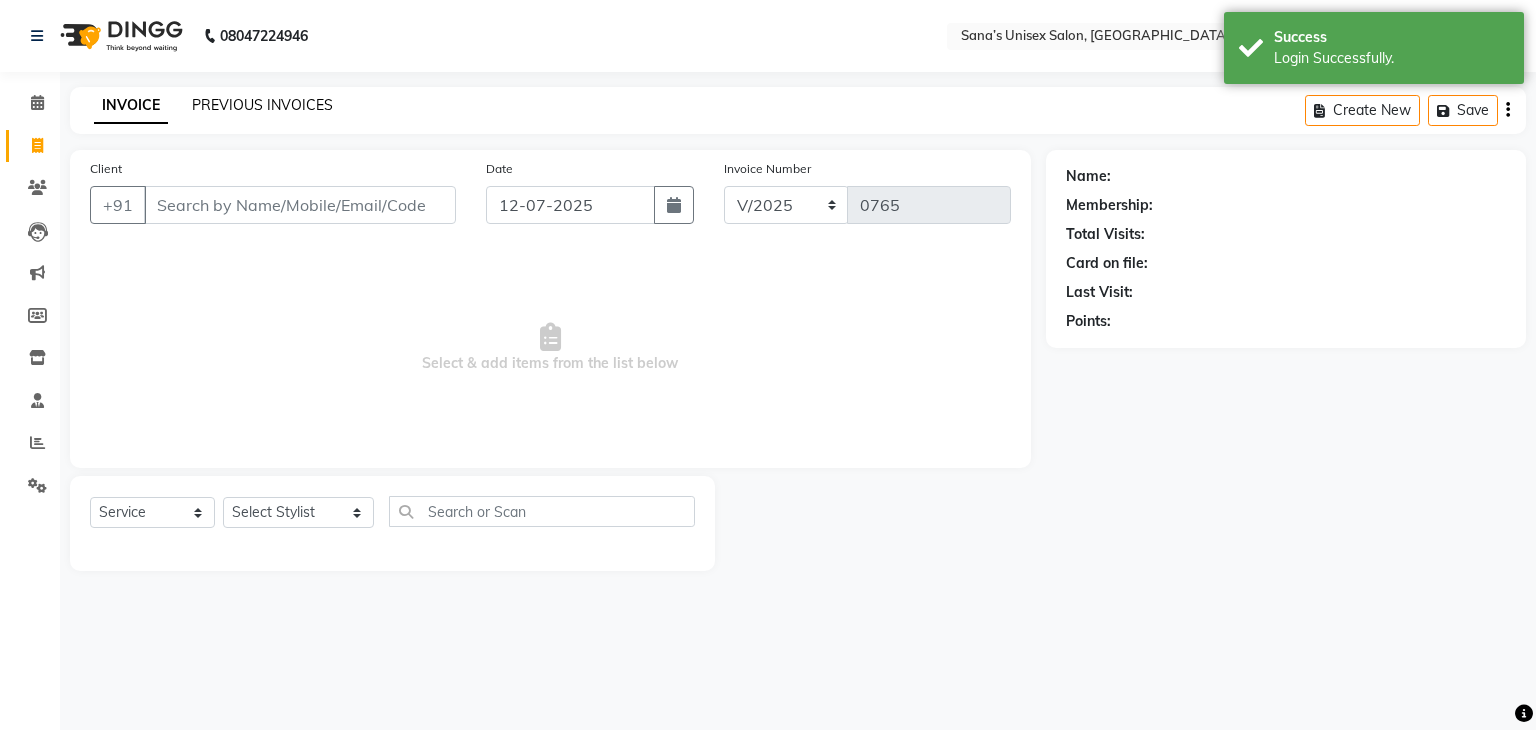 click on "PREVIOUS INVOICES" 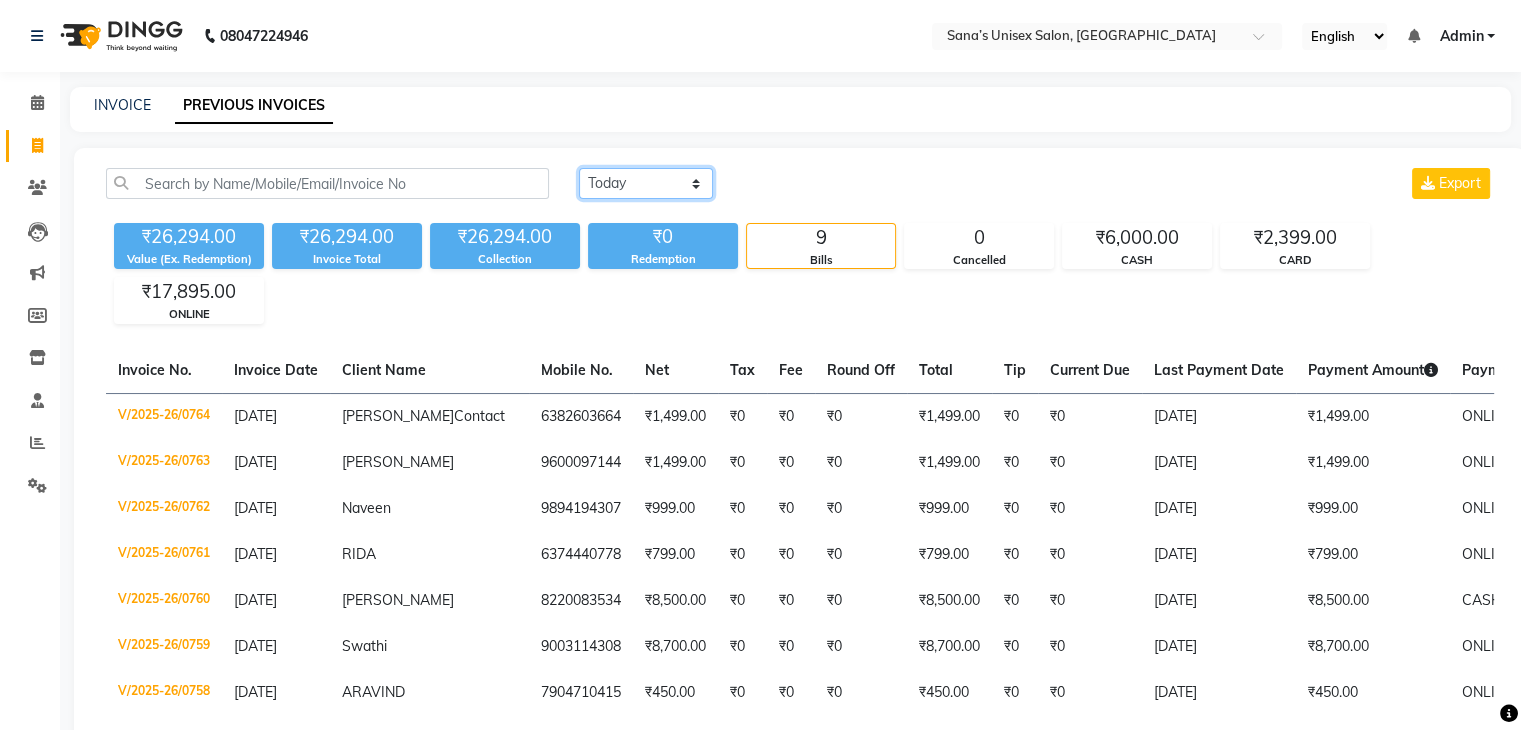 click on "Today Yesterday Custom Range" 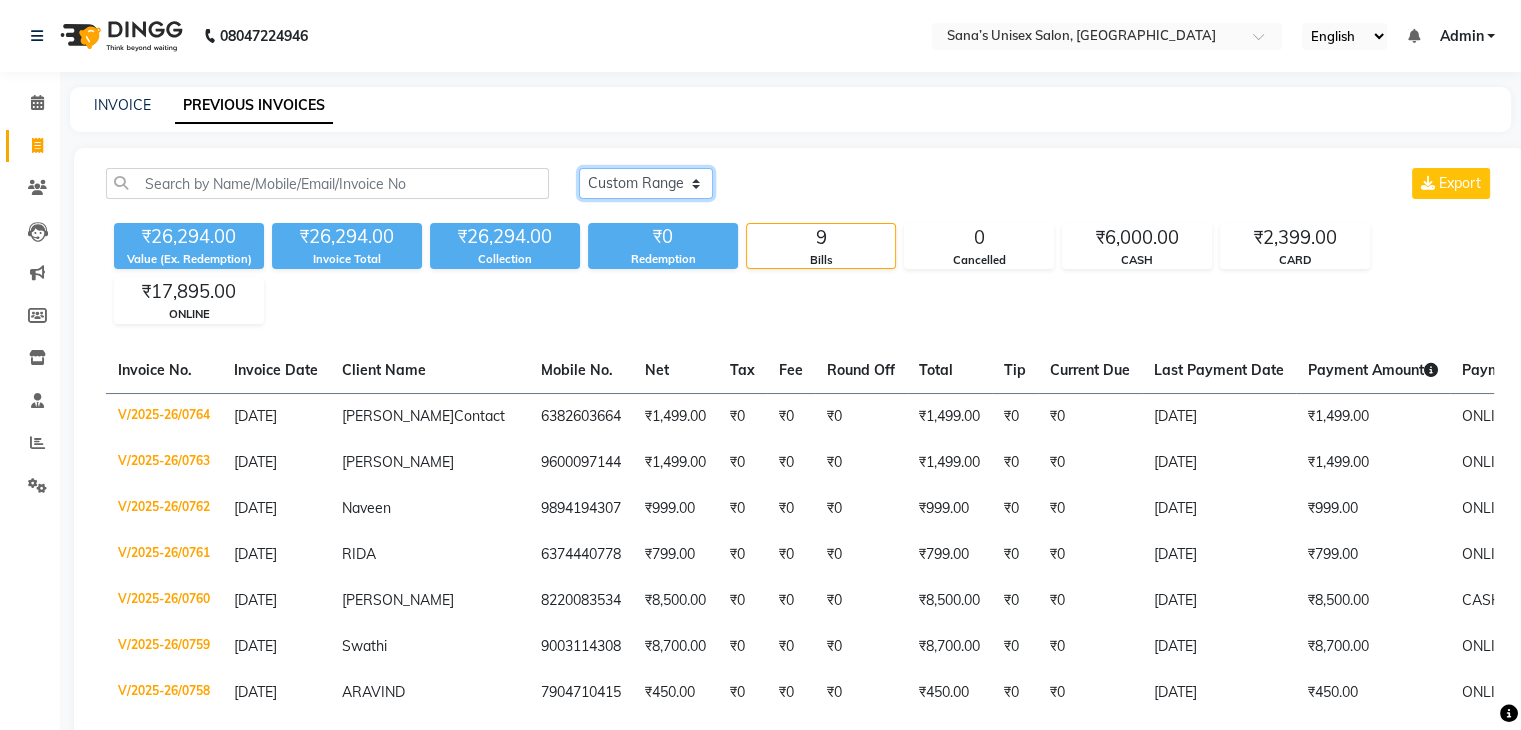 click on "Today Yesterday Custom Range" 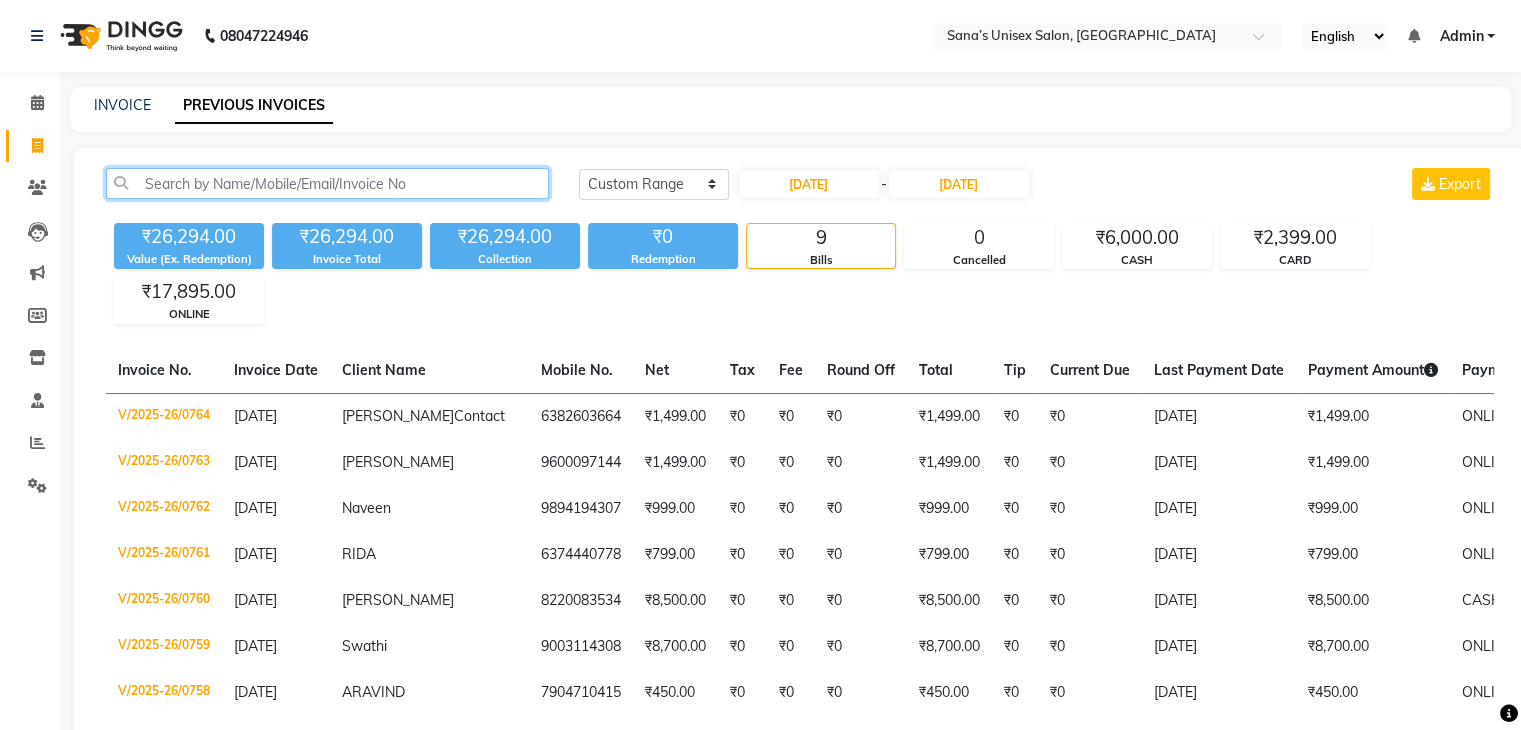 click 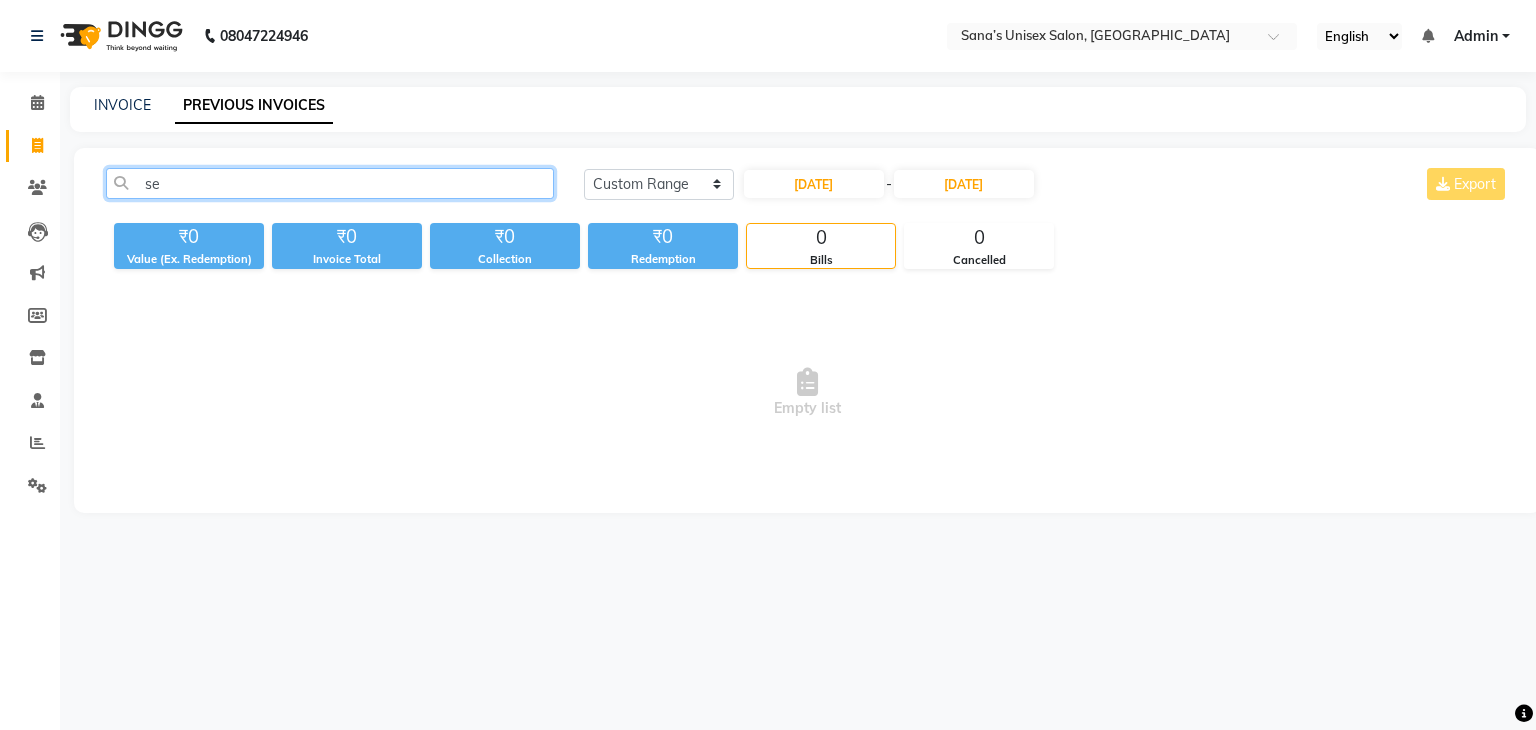type on "s" 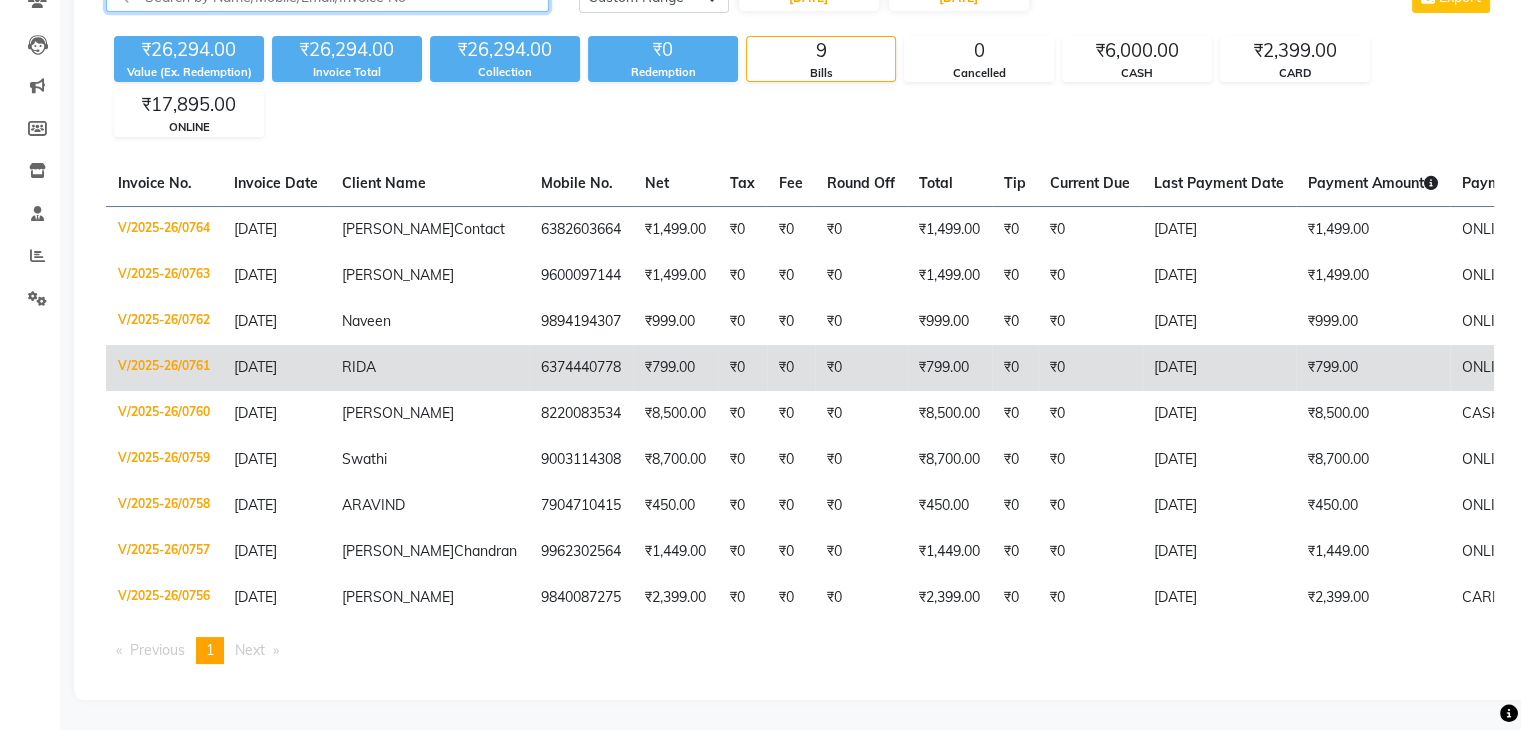 scroll, scrollTop: 203, scrollLeft: 0, axis: vertical 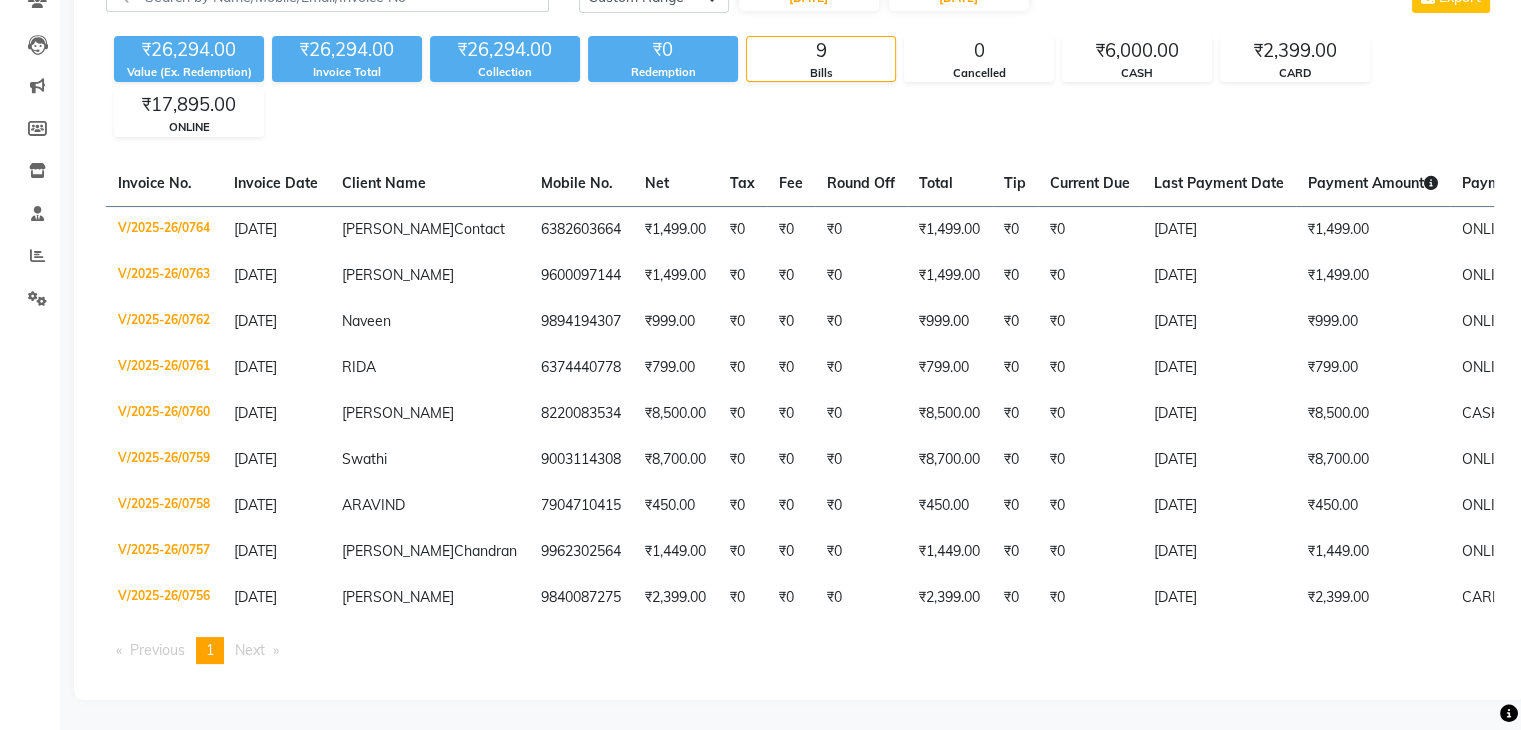 click on "Previous  page" at bounding box center [157, 650] 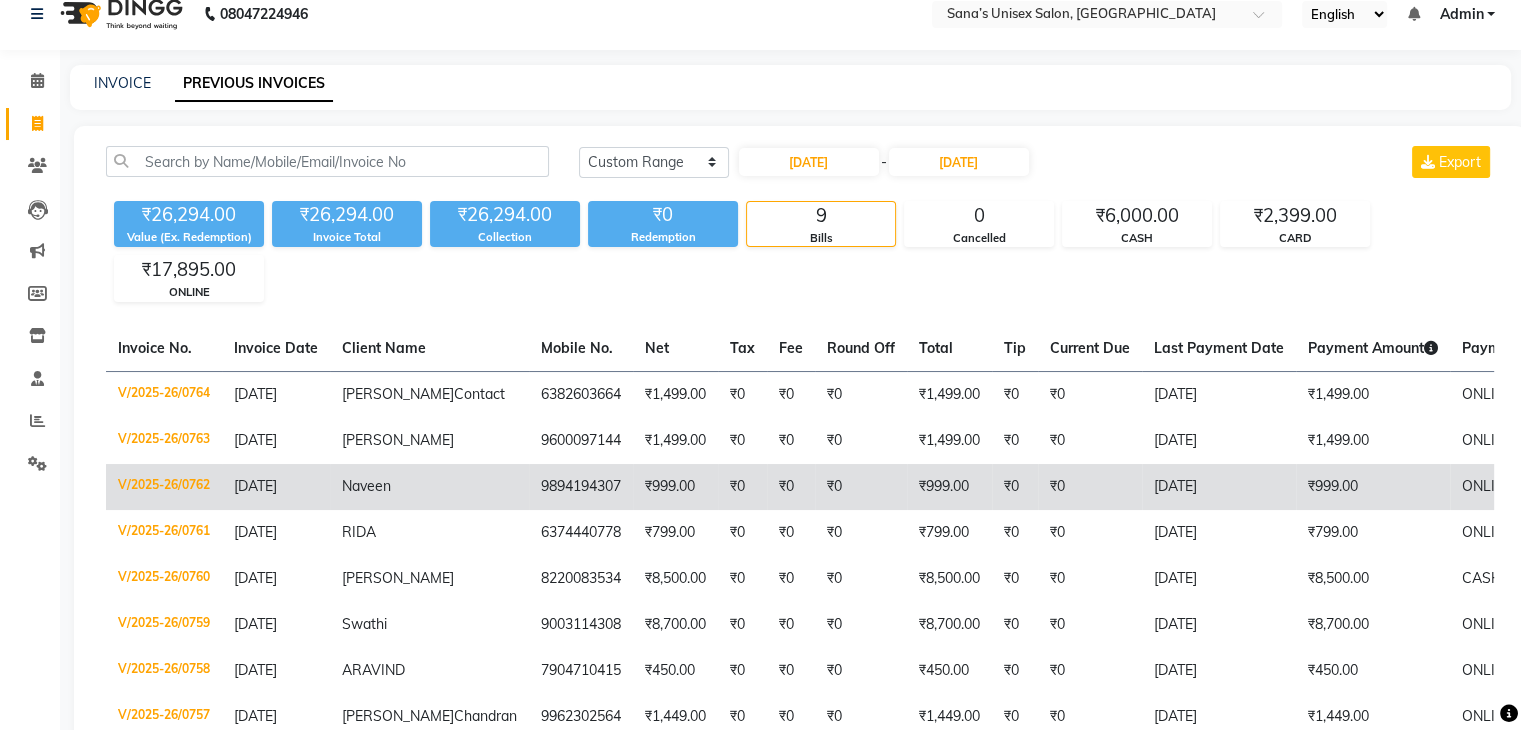 scroll, scrollTop: 0, scrollLeft: 0, axis: both 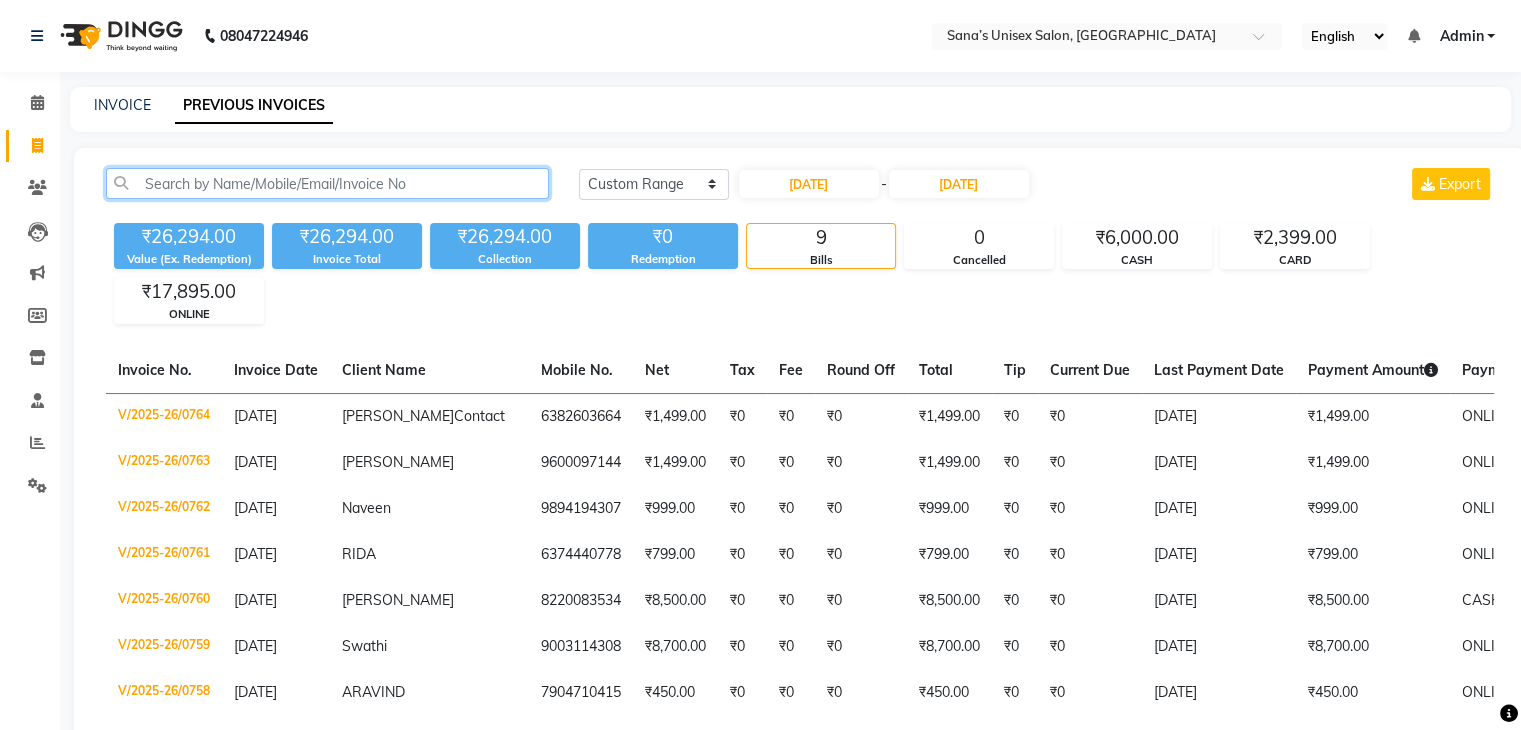 click 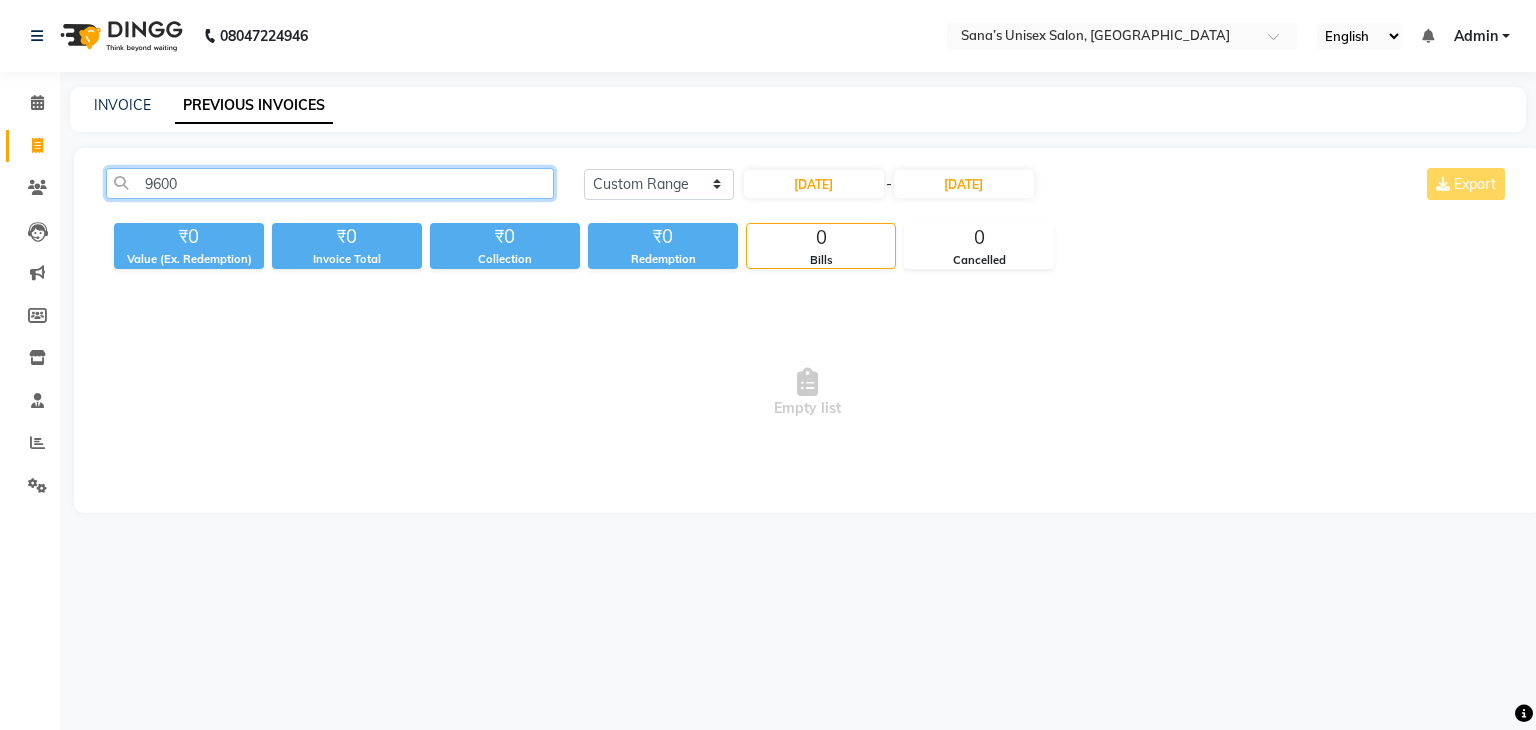 type on "96009" 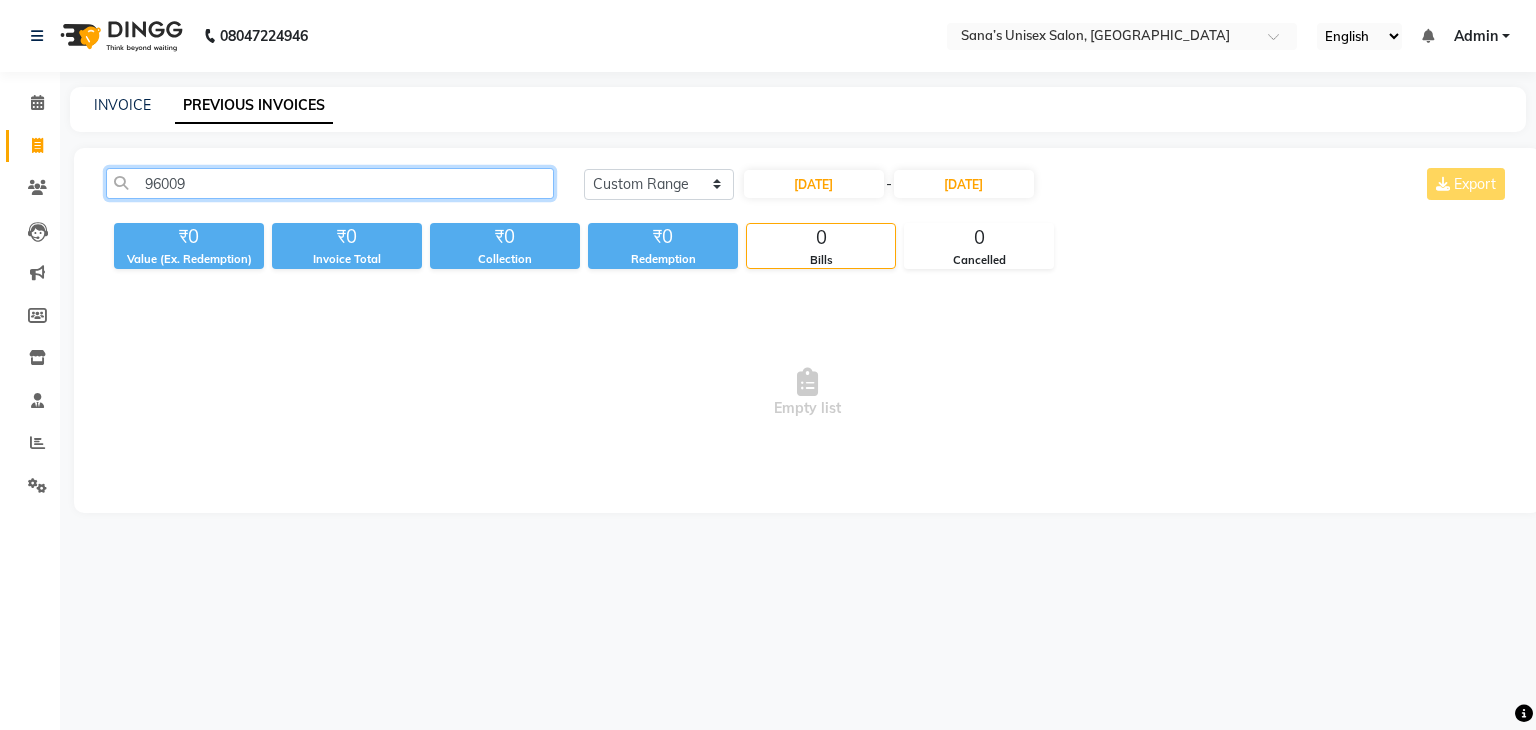drag, startPoint x: 196, startPoint y: 180, endPoint x: 116, endPoint y: 193, distance: 81.04937 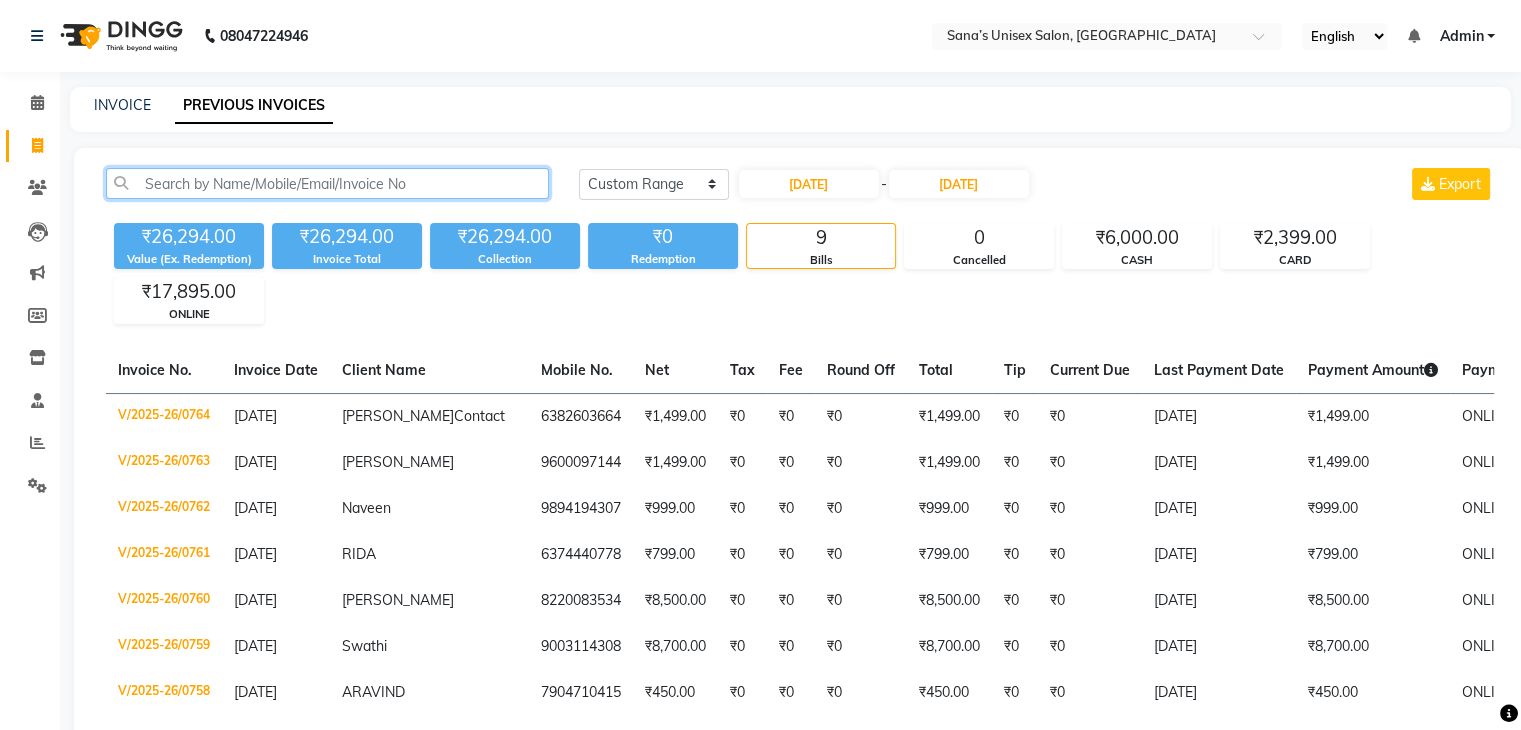 click 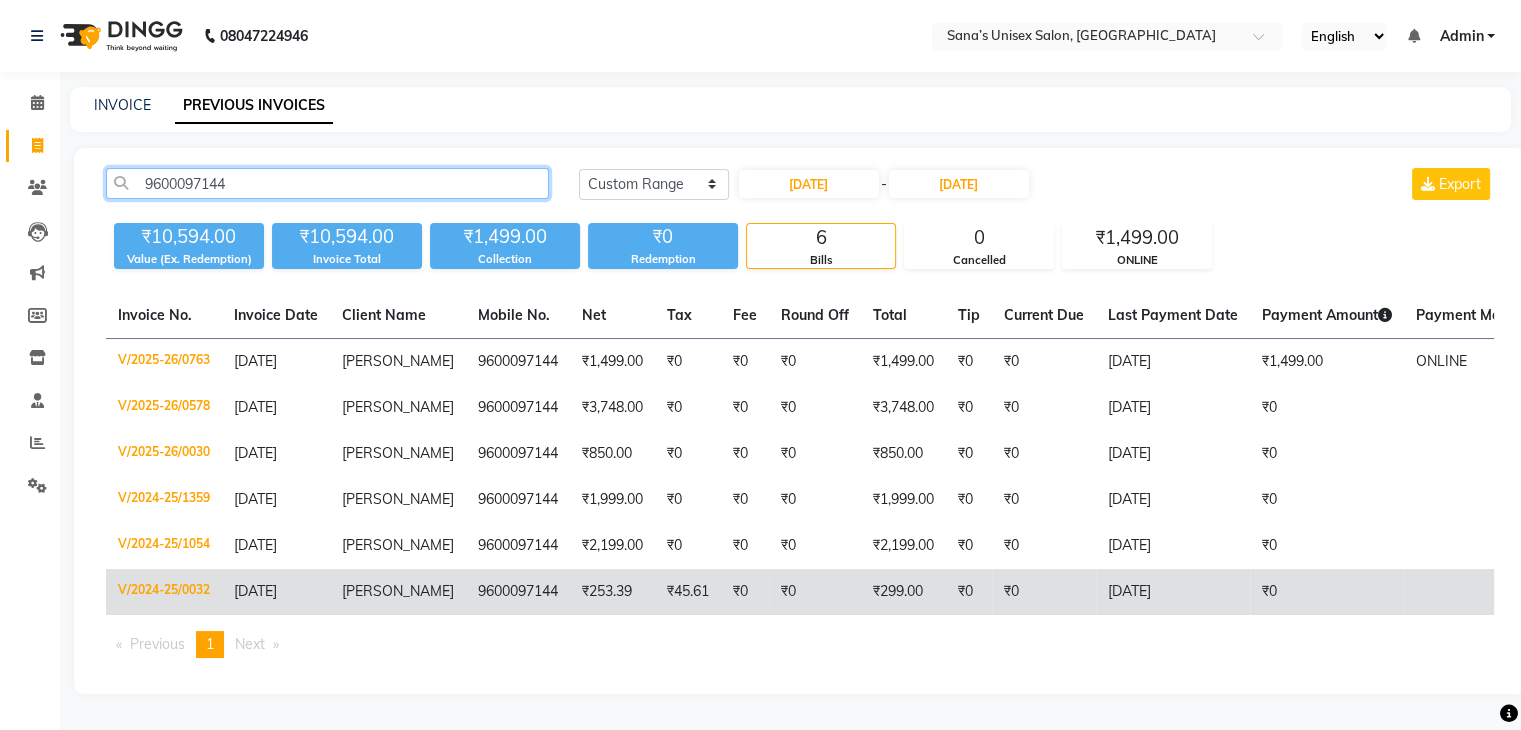 type on "9600097144" 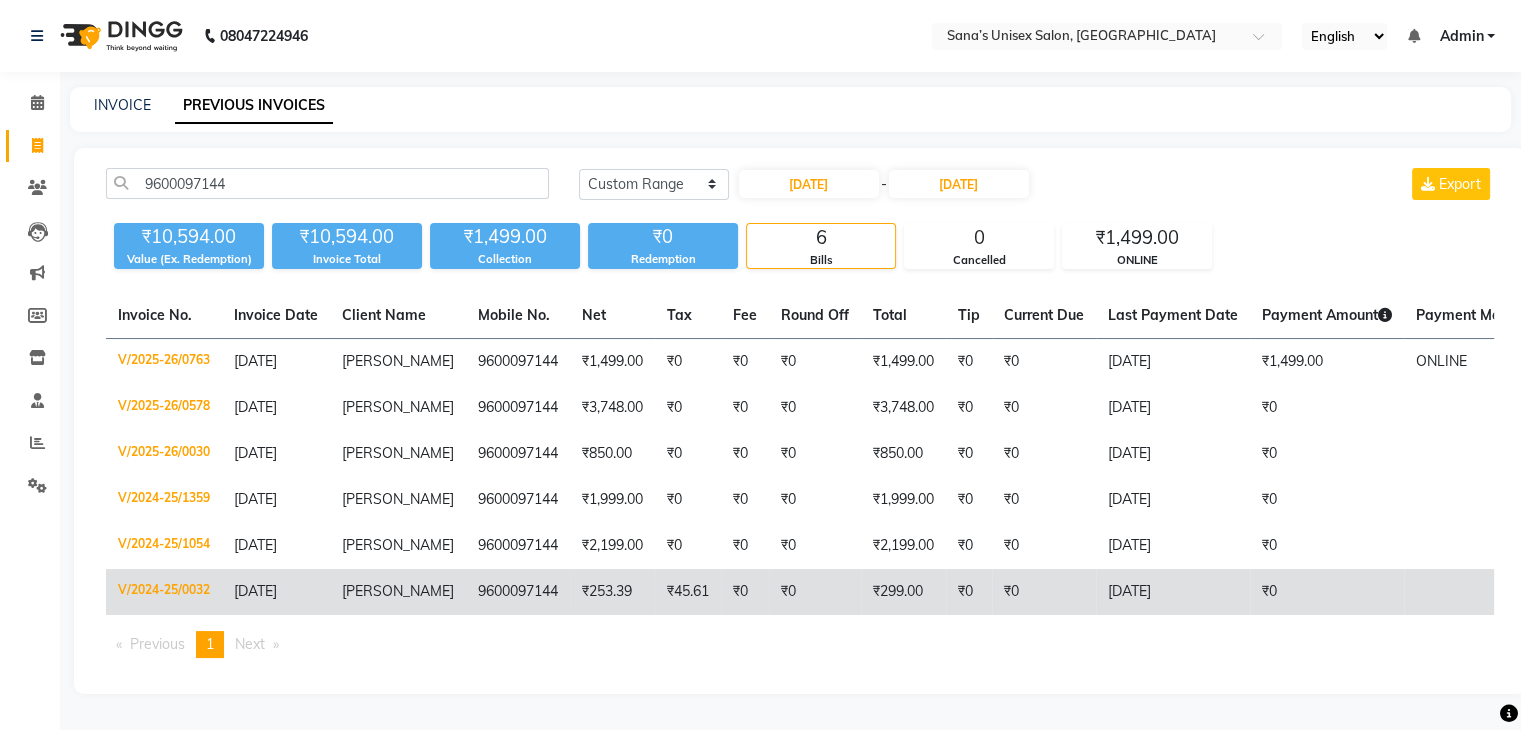 click on "₹253.39" 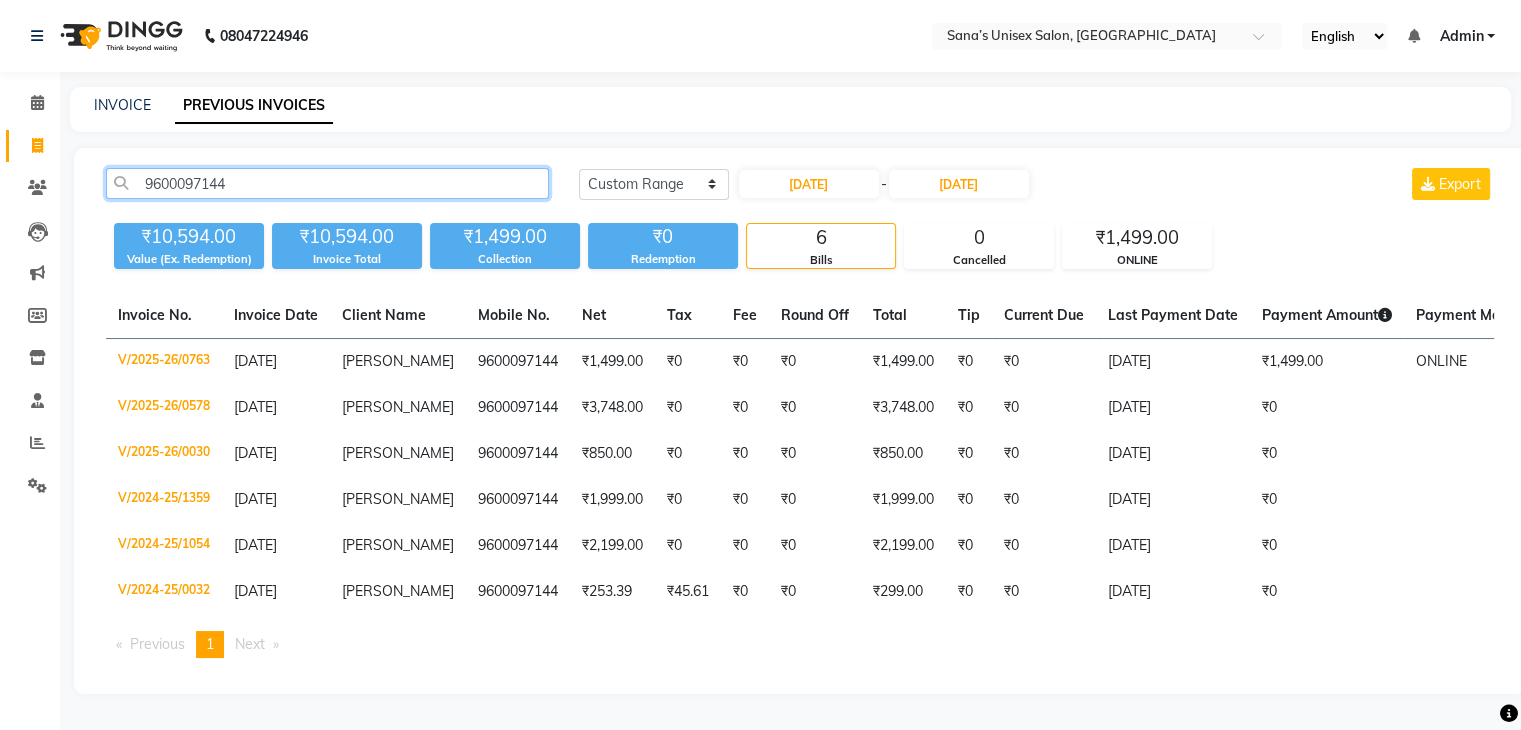 drag, startPoint x: 246, startPoint y: 185, endPoint x: 68, endPoint y: 203, distance: 178.90779 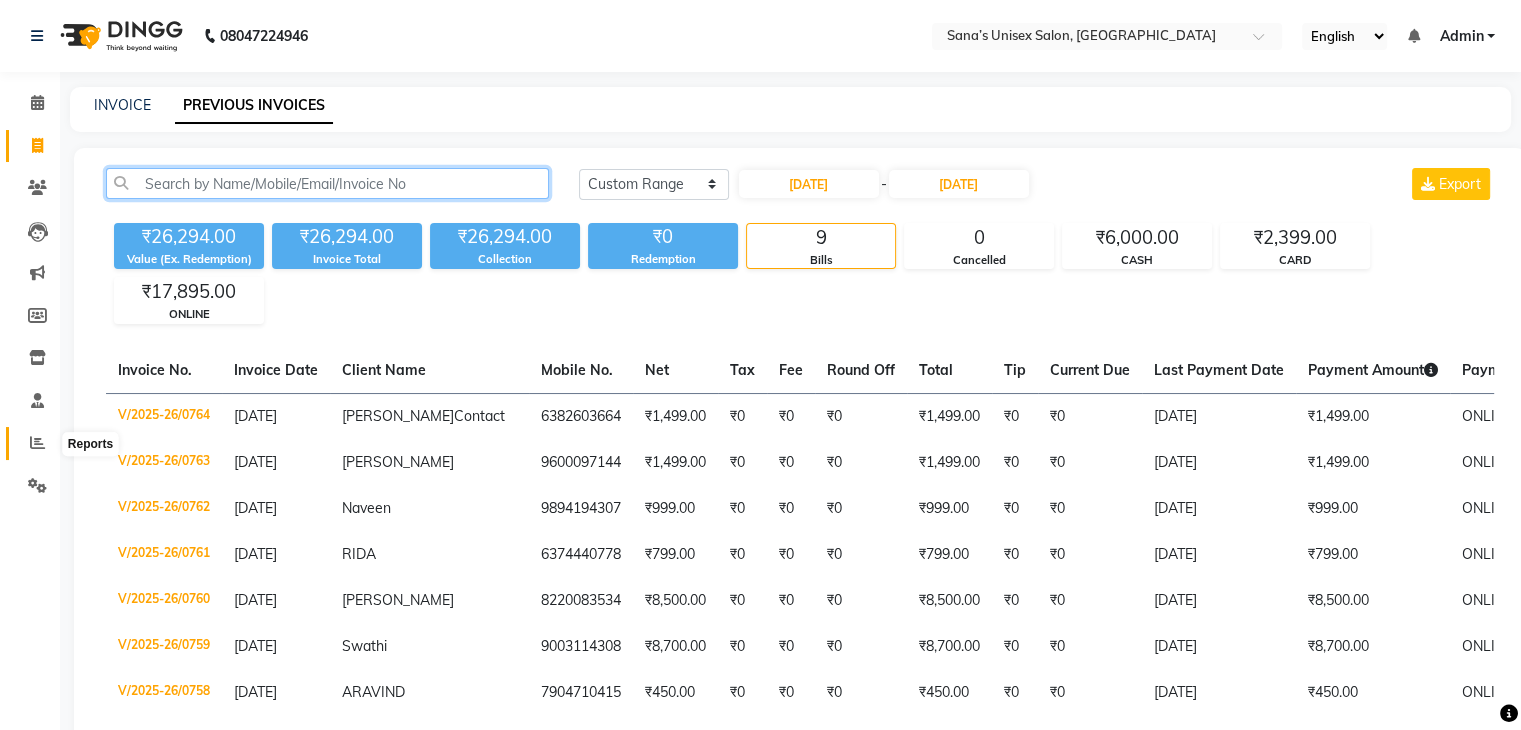 type 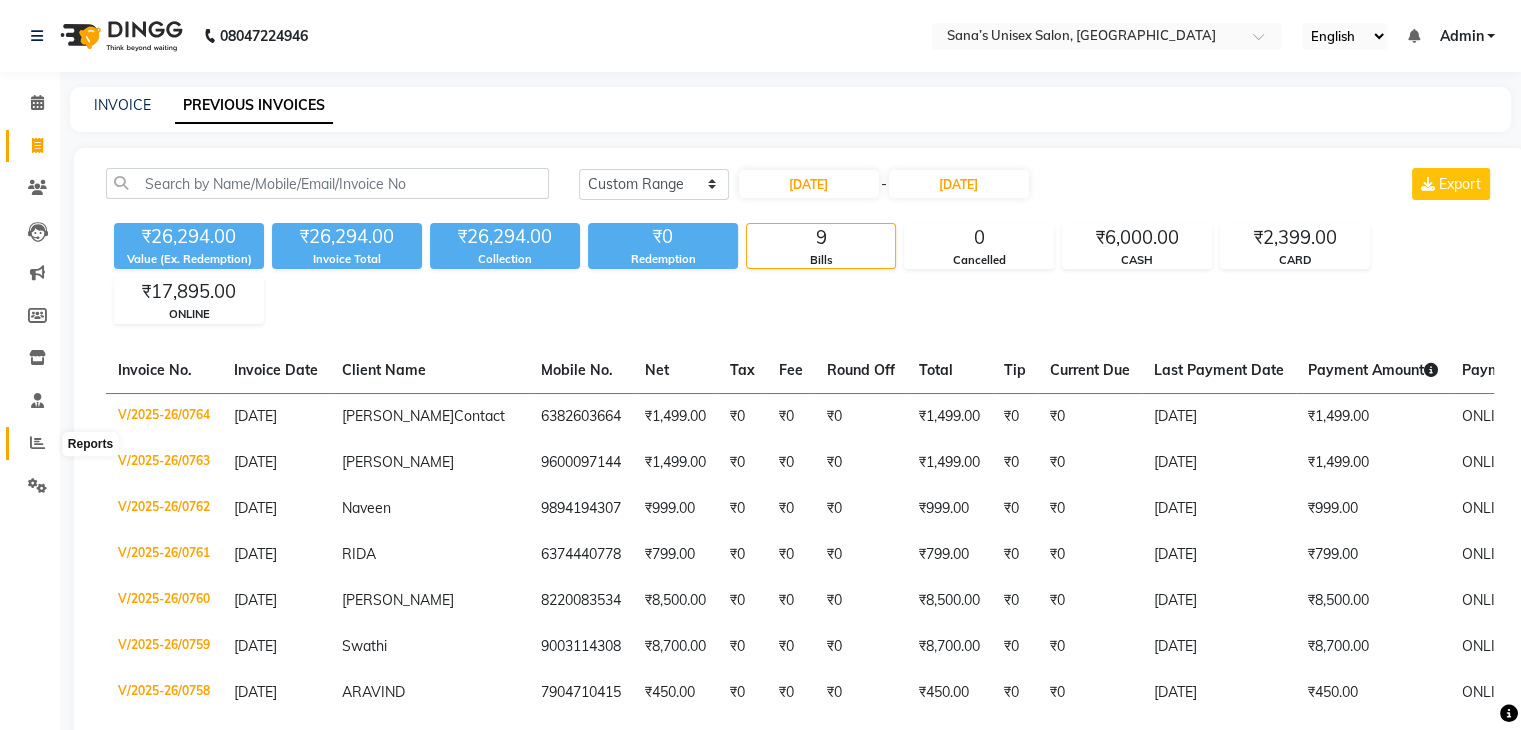 click 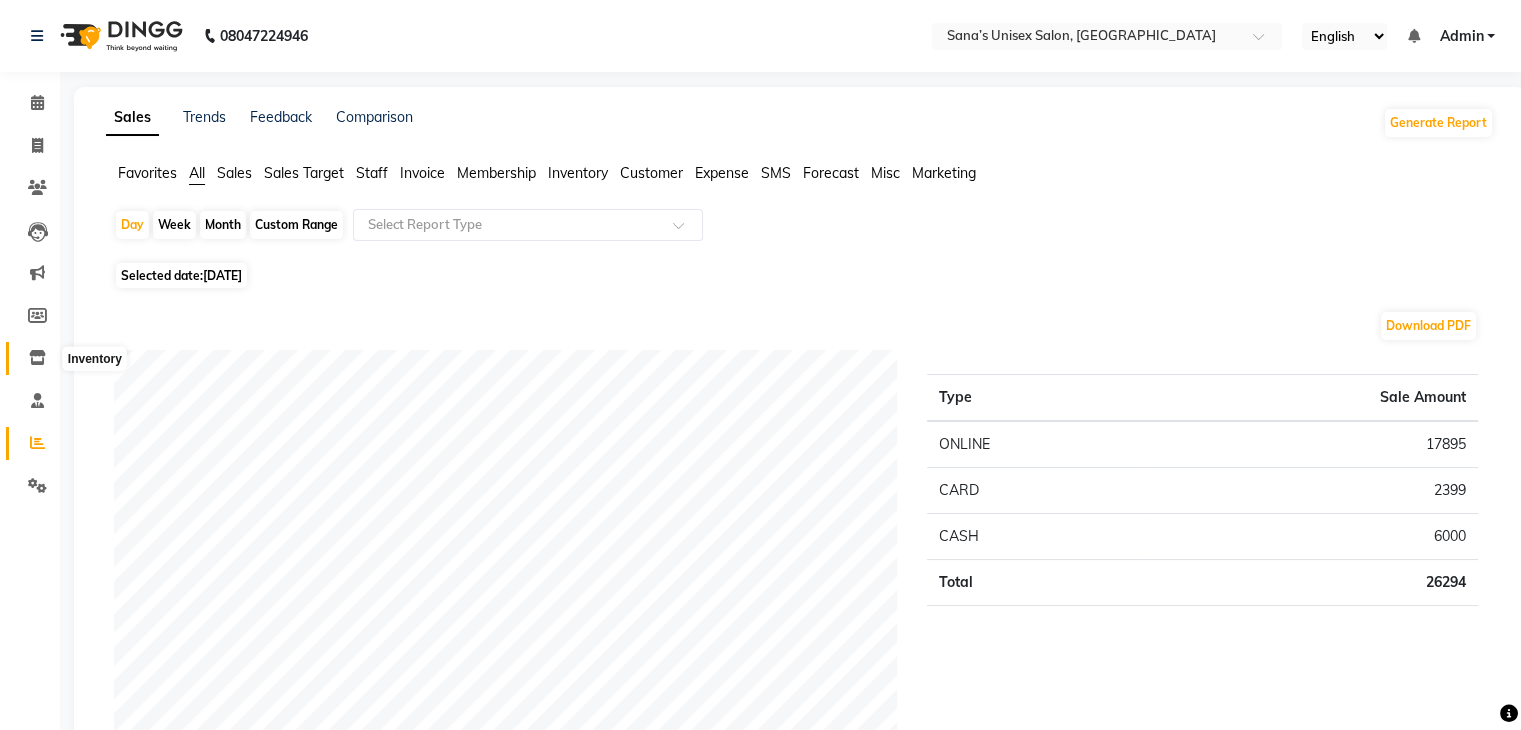 click 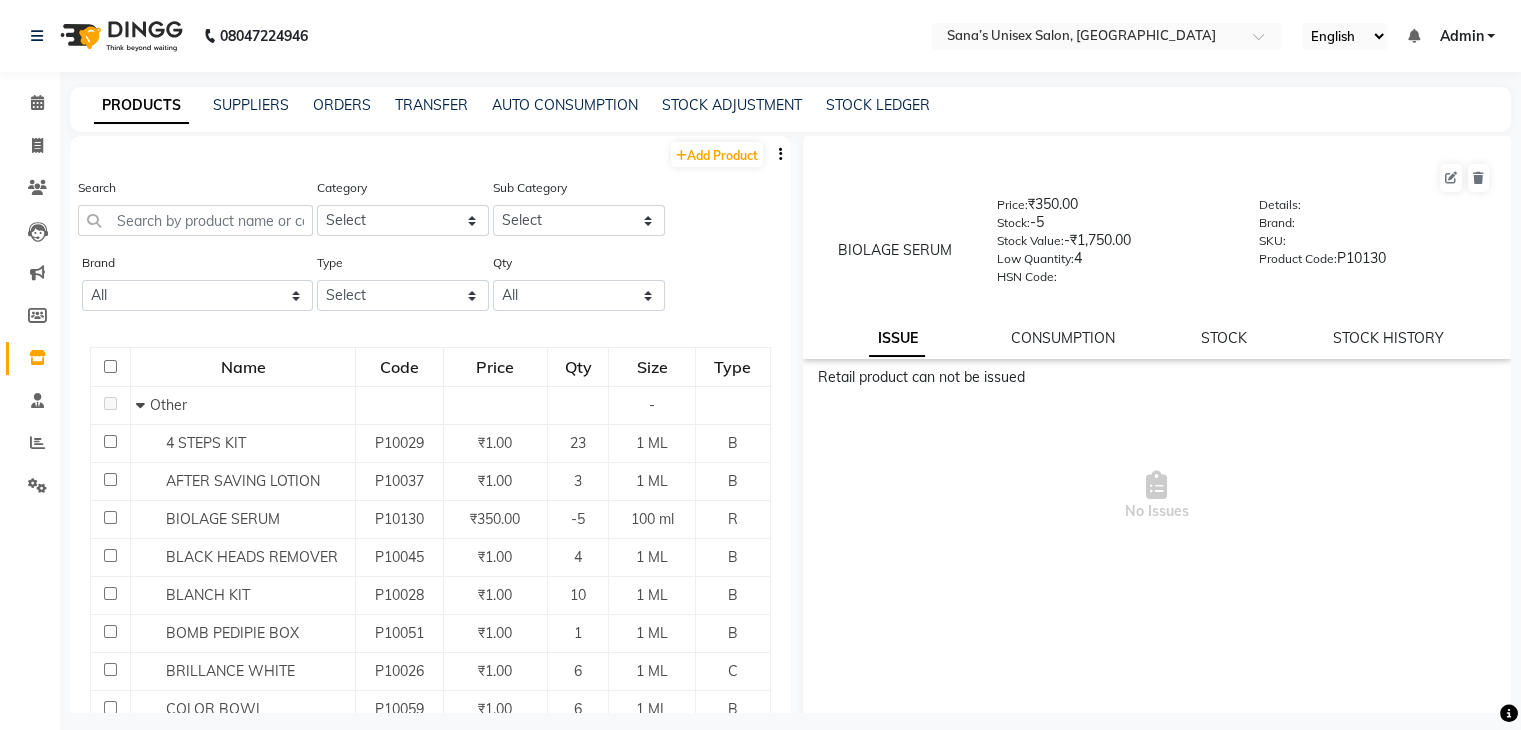 scroll, scrollTop: 0, scrollLeft: 0, axis: both 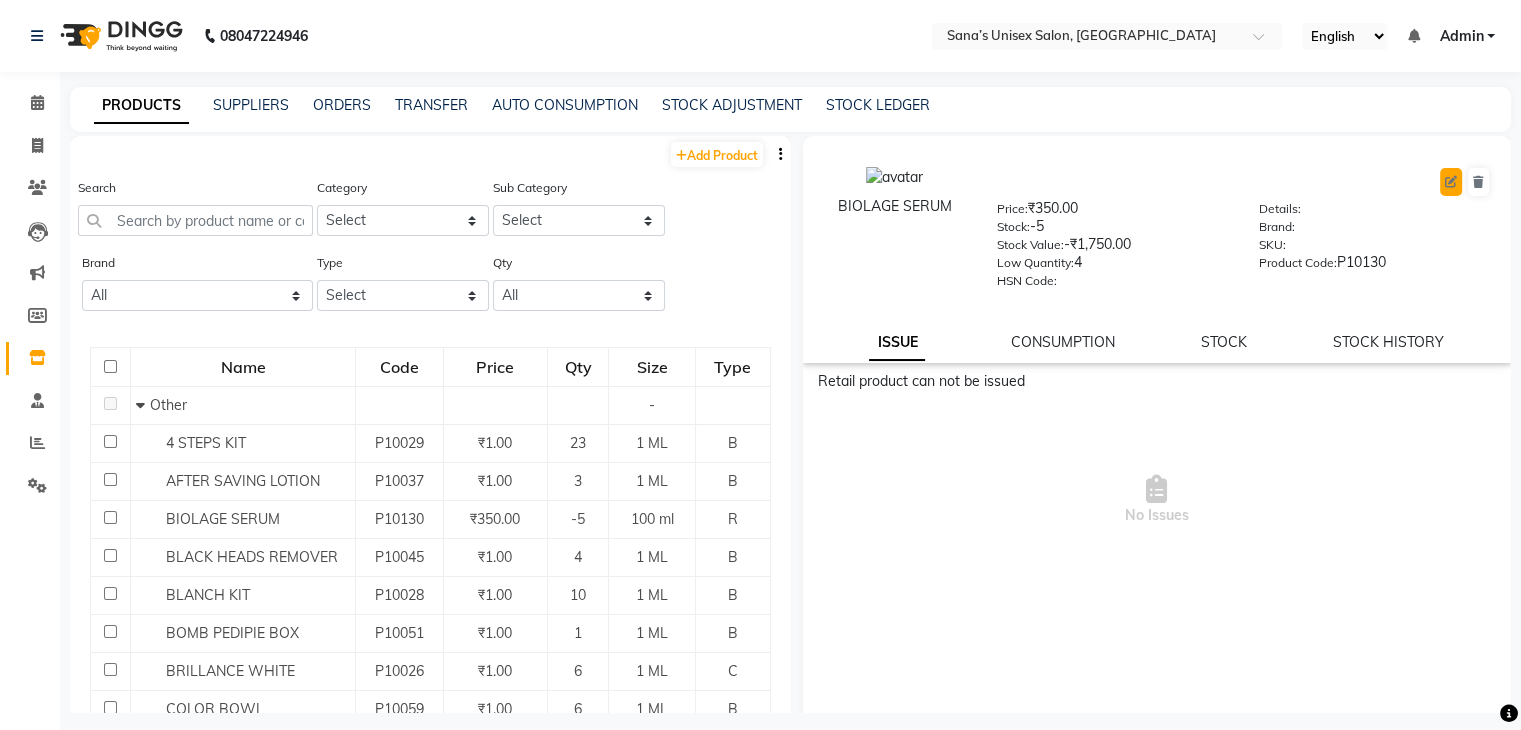 click 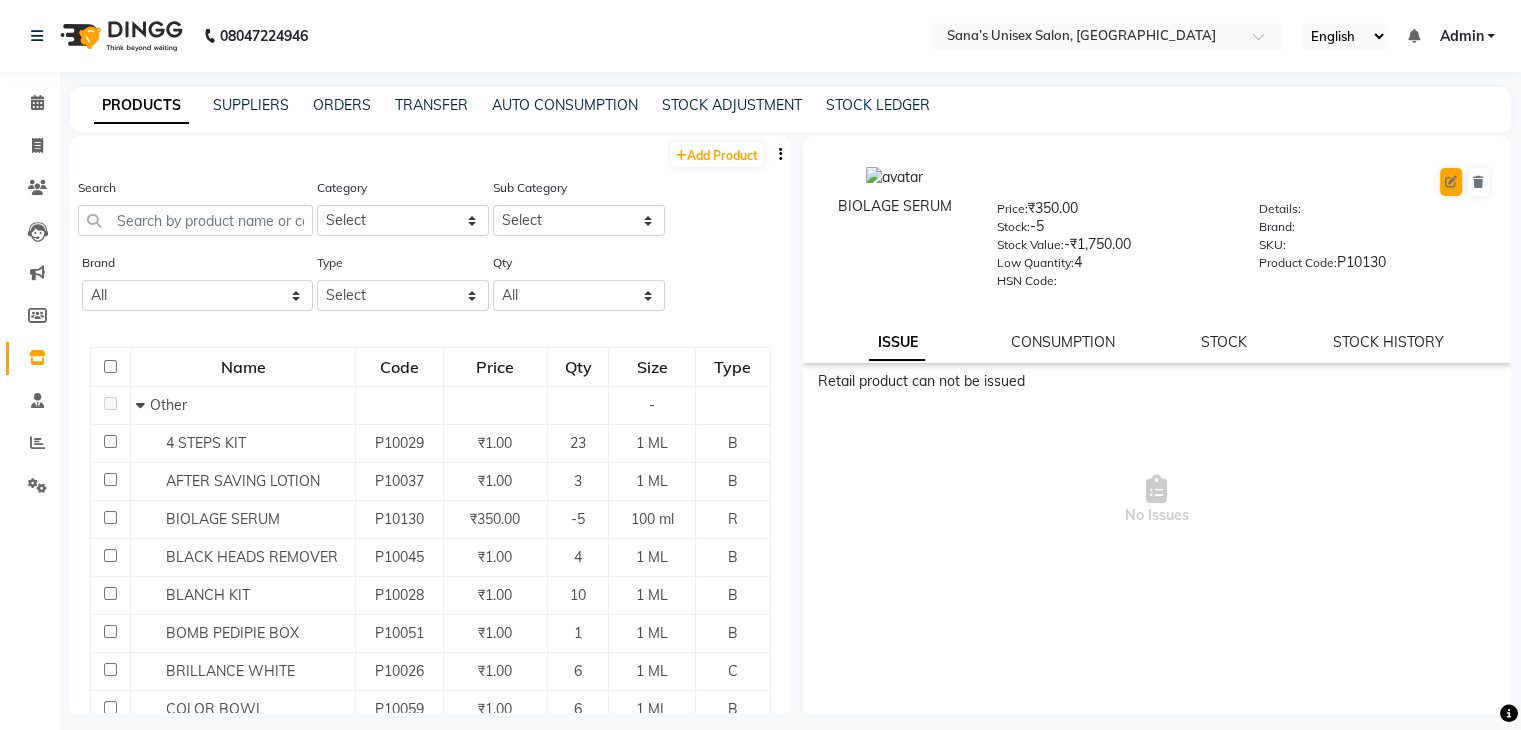 select on "true" 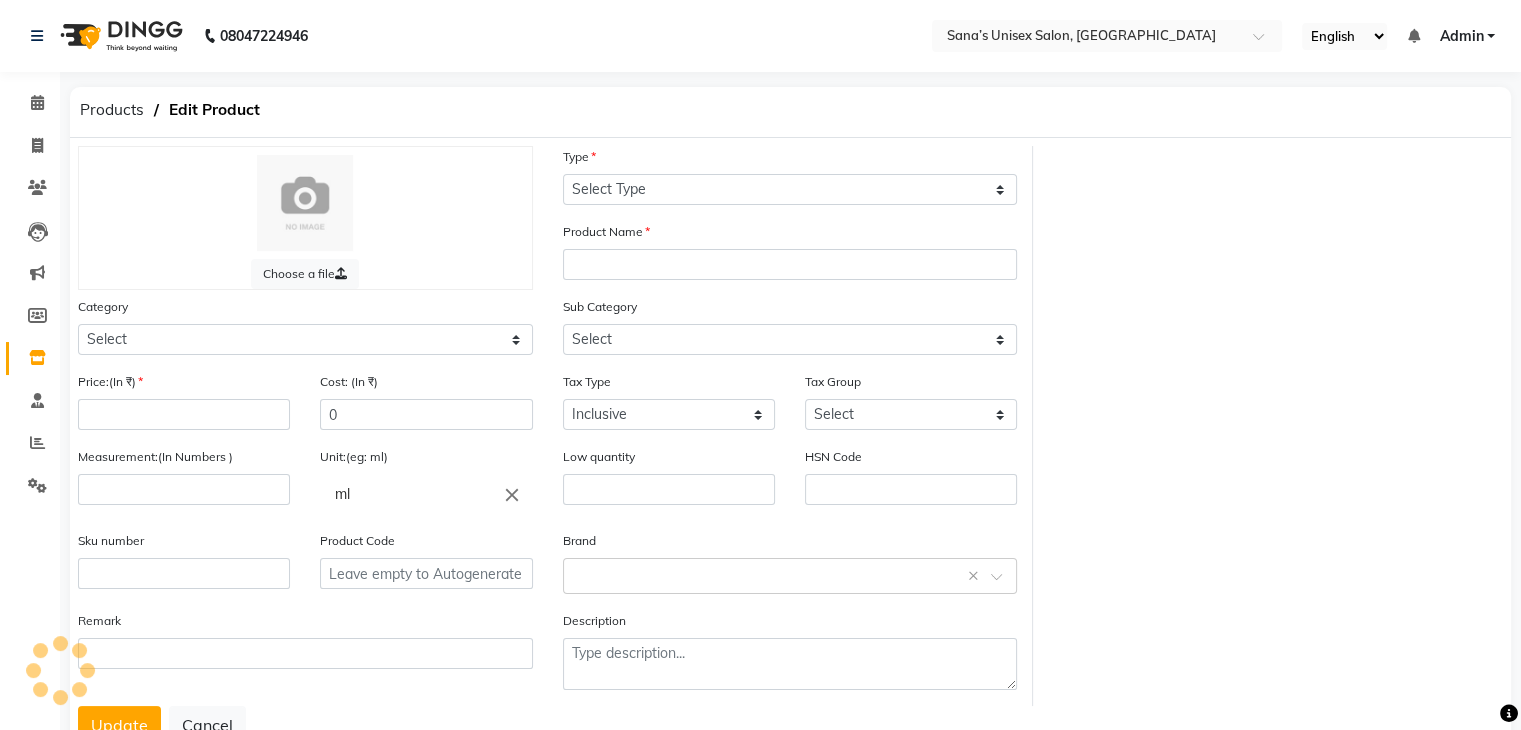 select on "R" 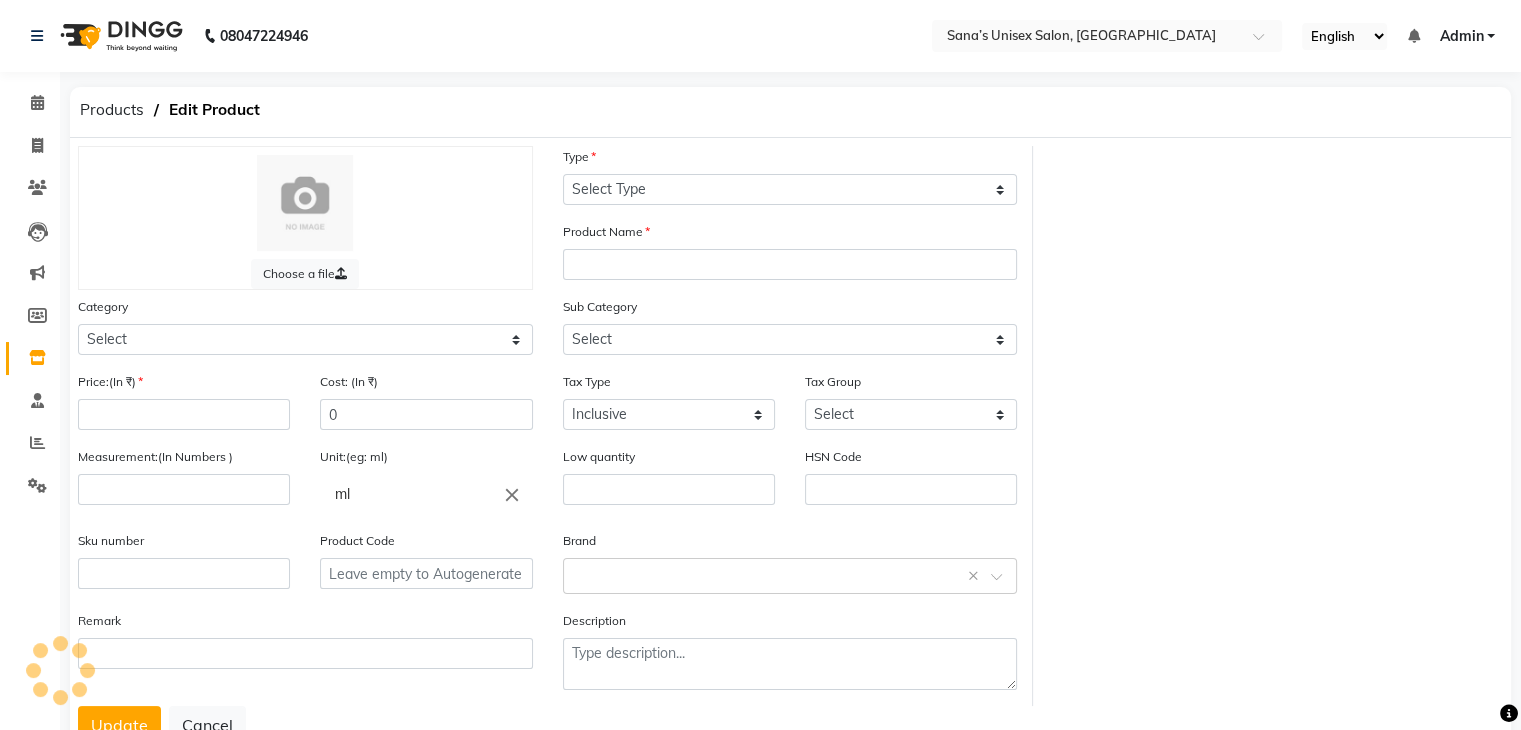 type on "BIOLAGE SERUM" 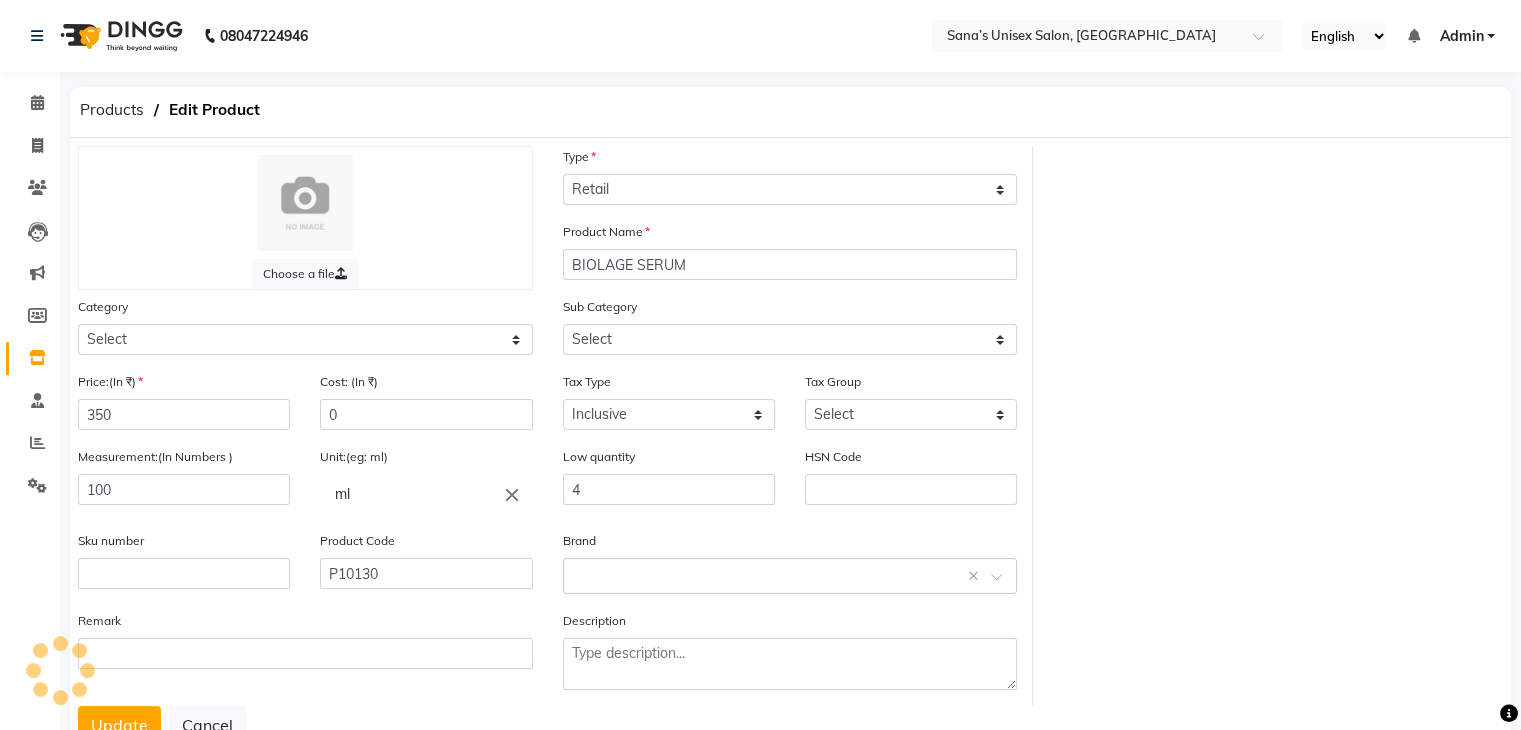 select on "973301000" 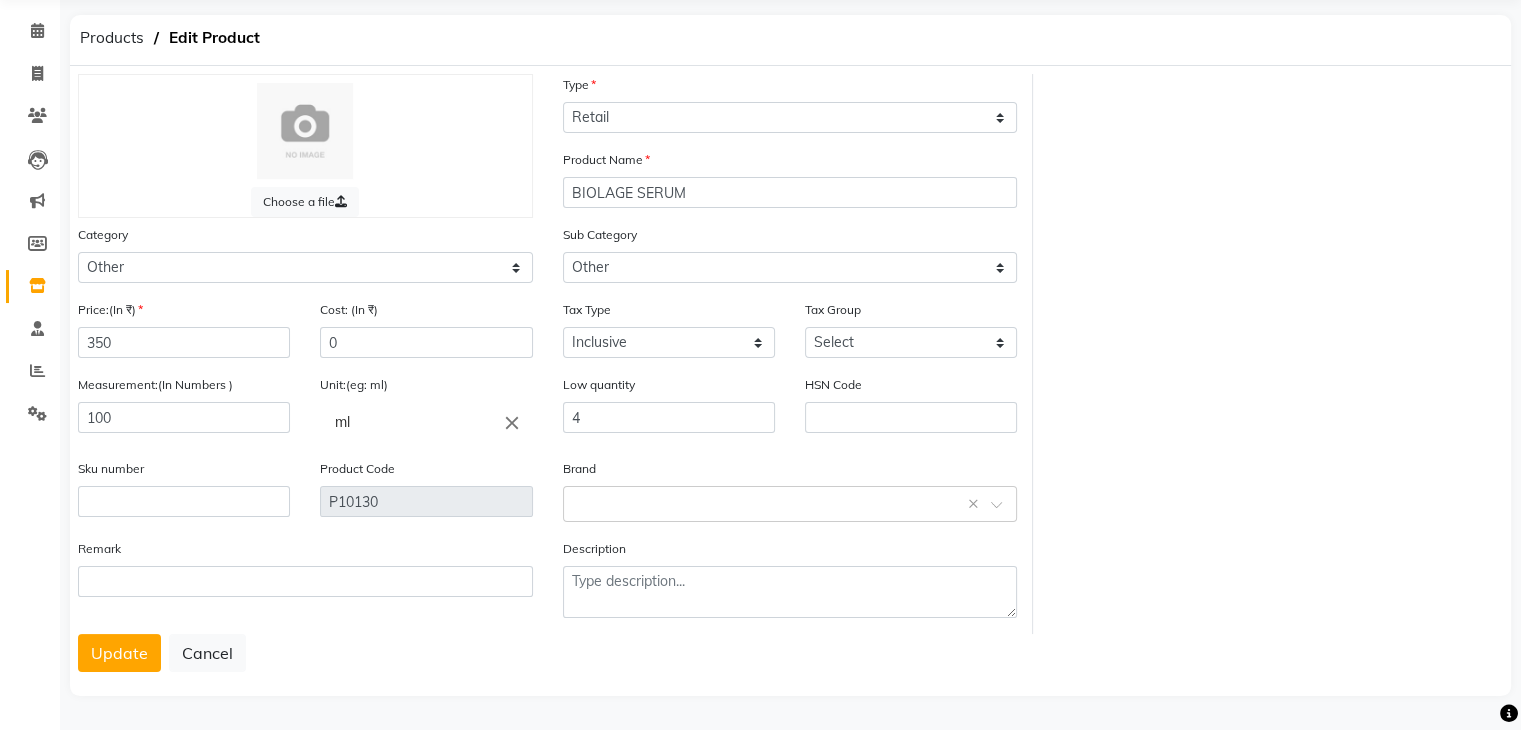 scroll, scrollTop: 80, scrollLeft: 0, axis: vertical 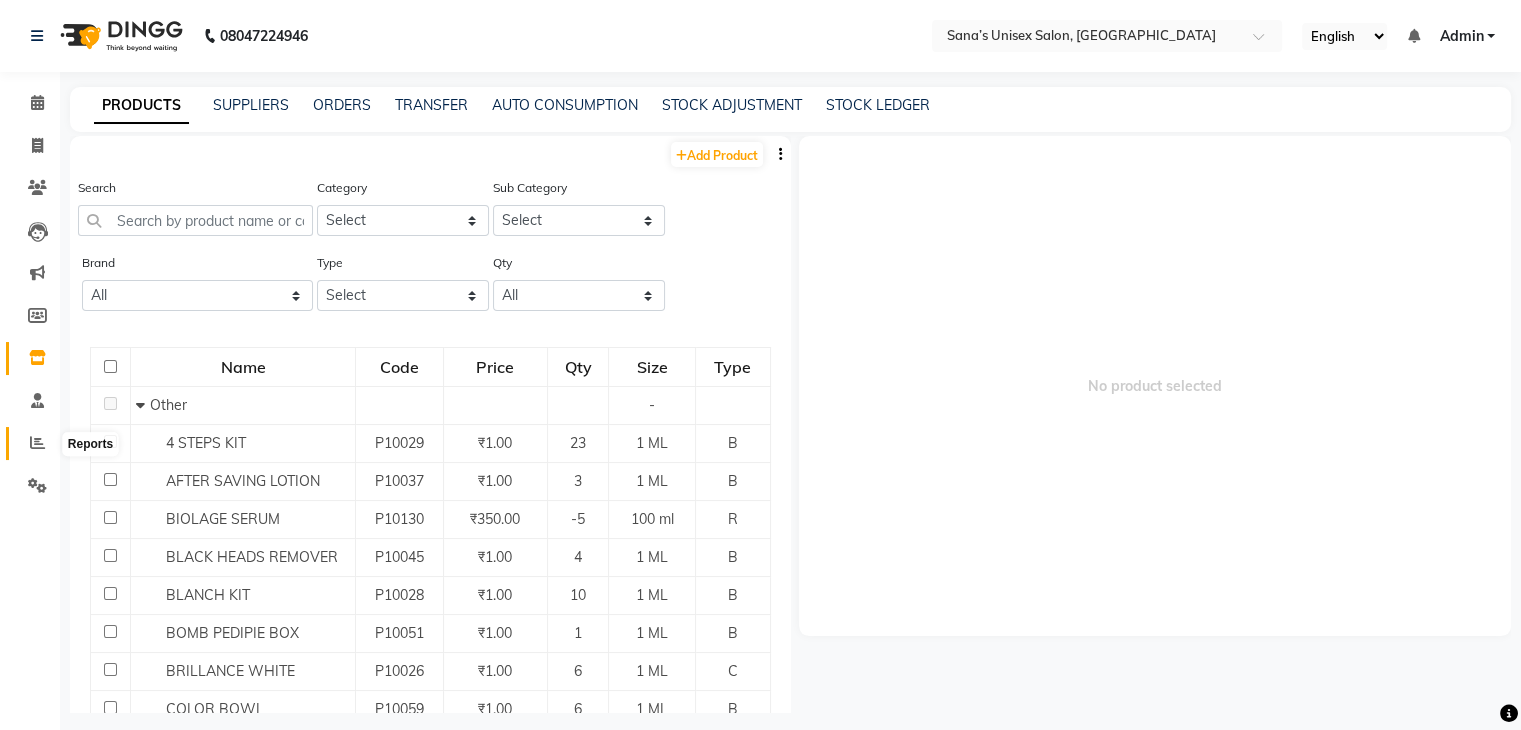 click 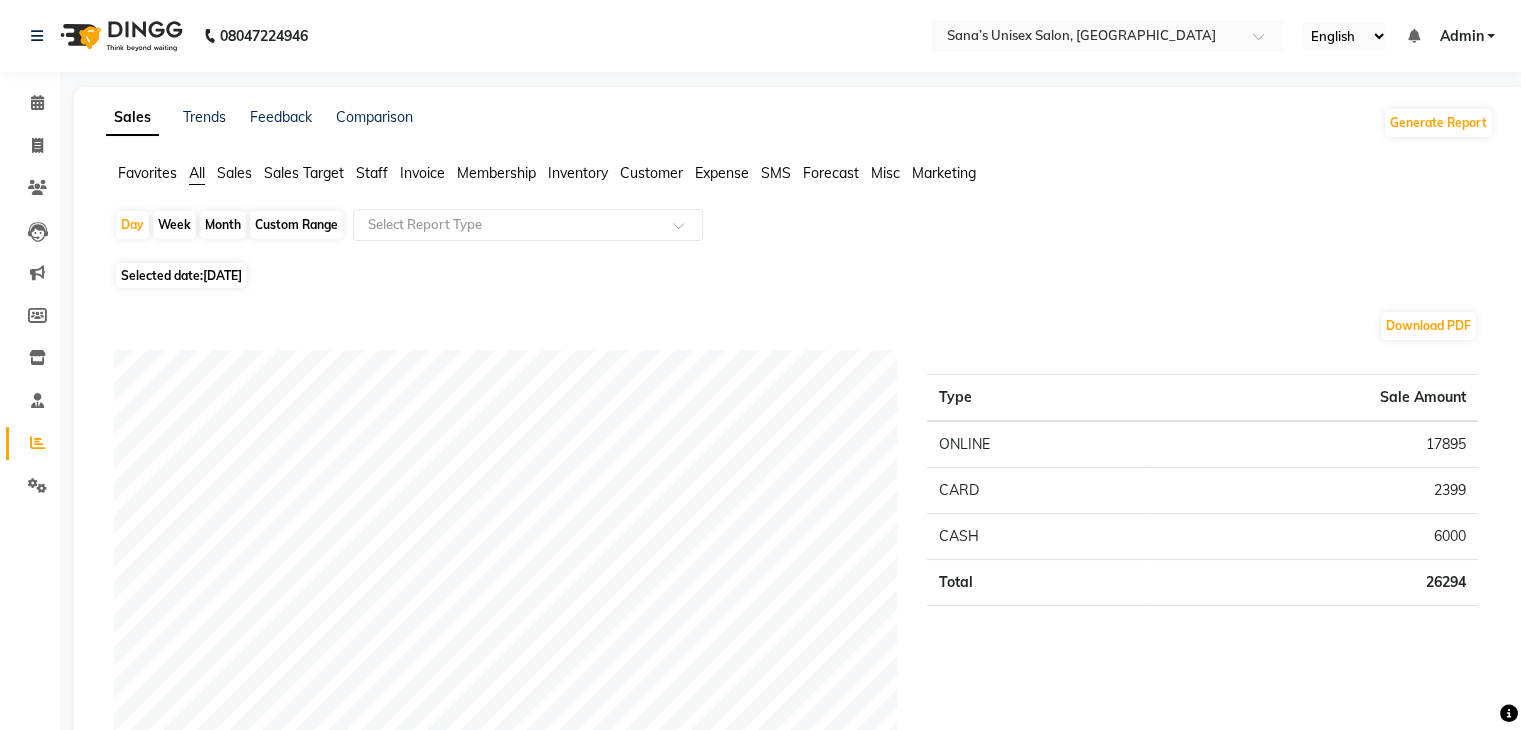 click on "Sales" 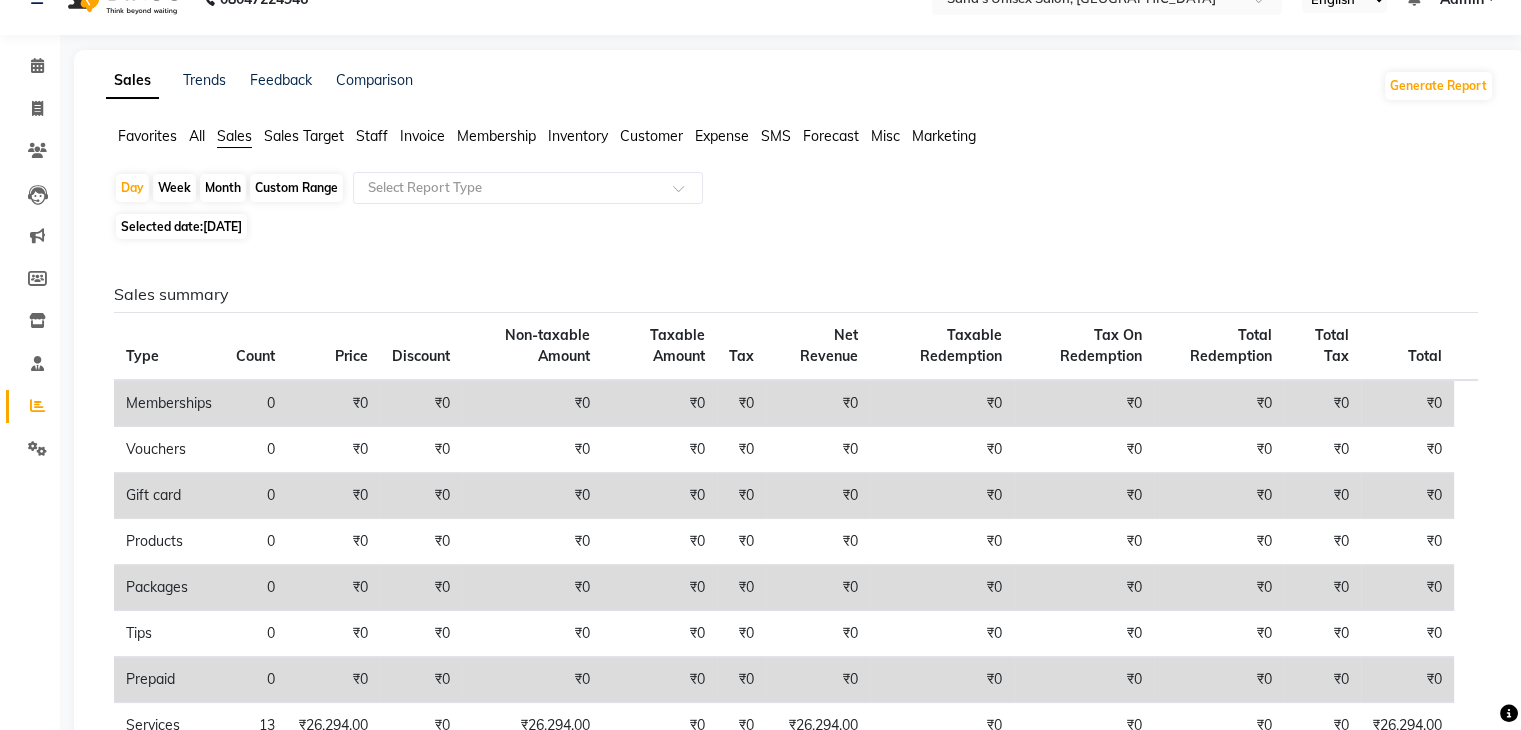 scroll, scrollTop: 0, scrollLeft: 0, axis: both 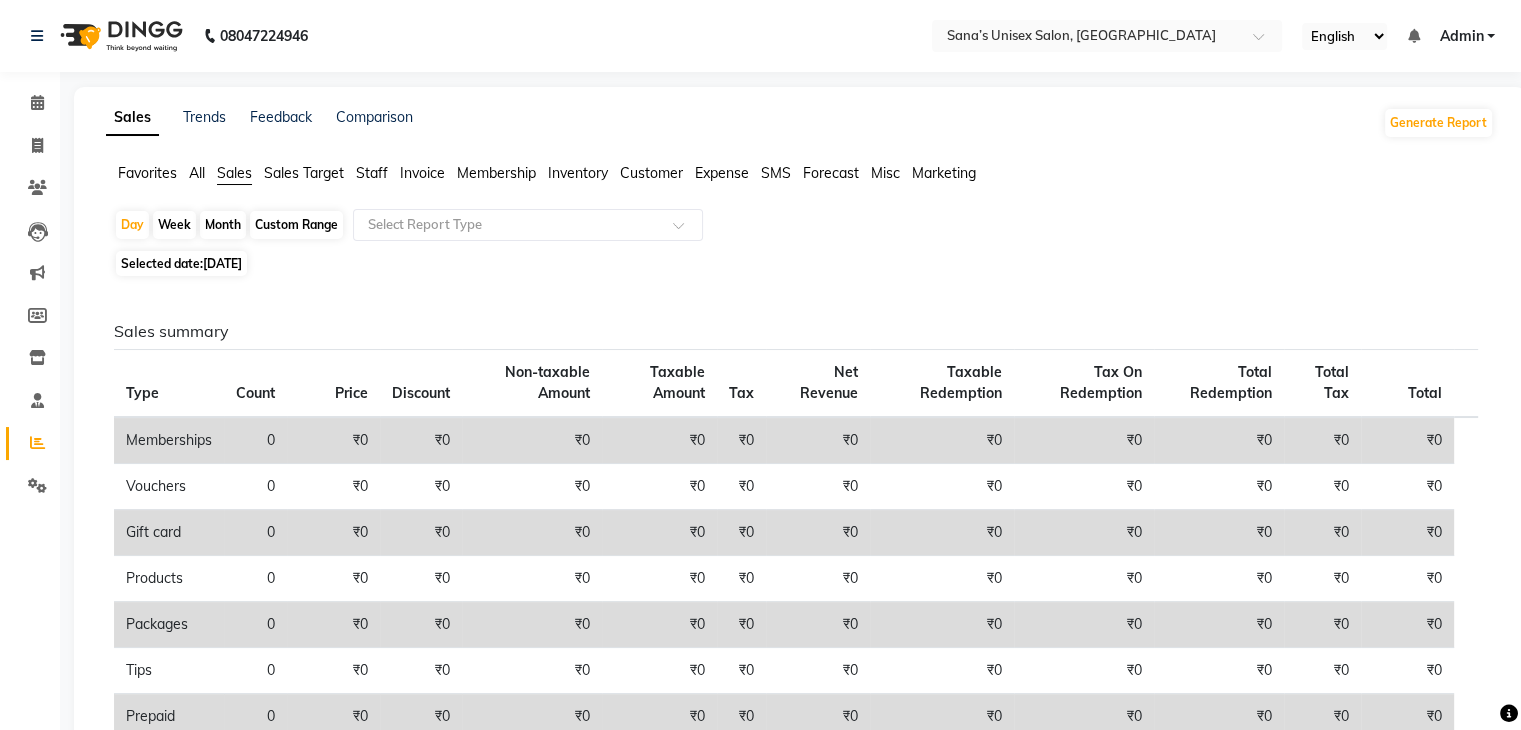 click on "13-07-2025" 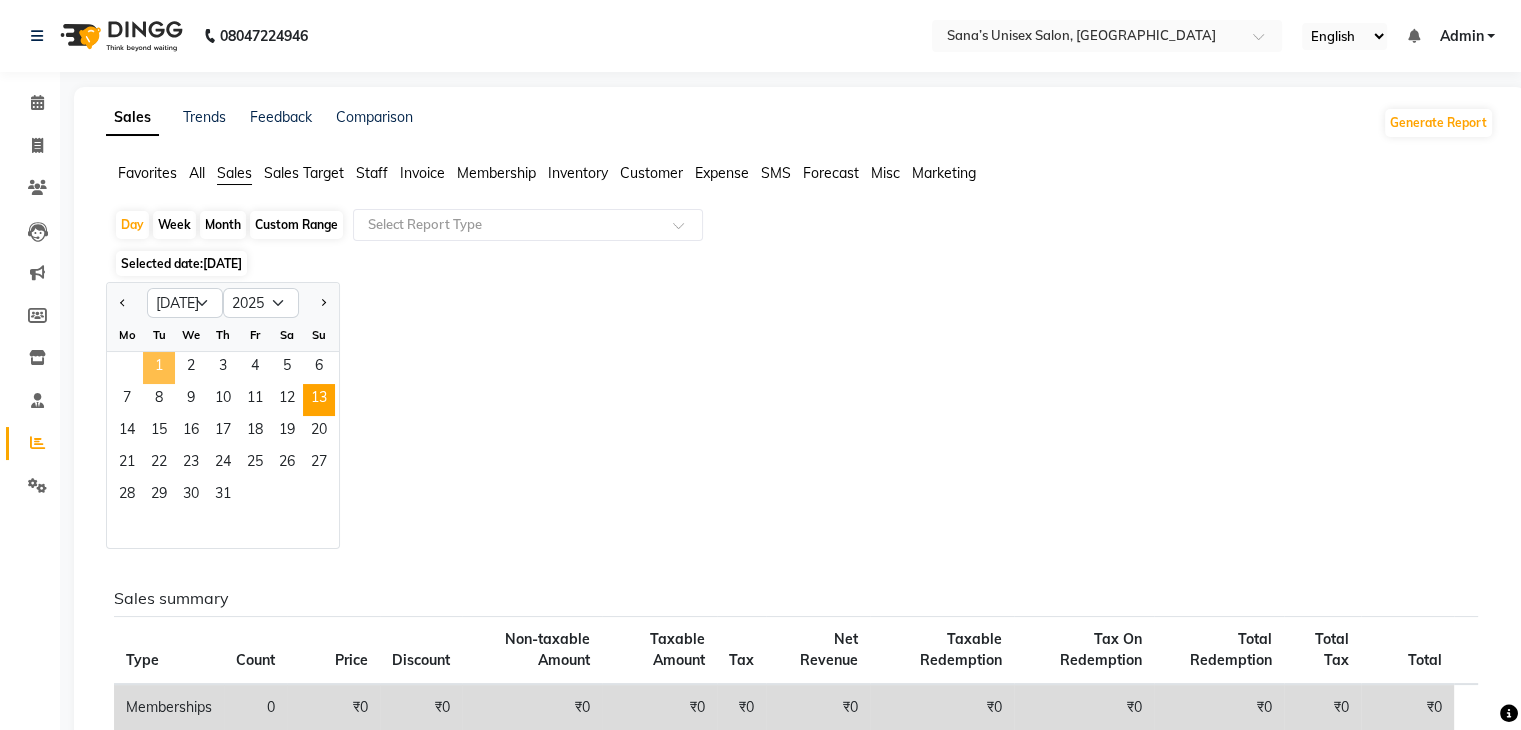 click on "1" 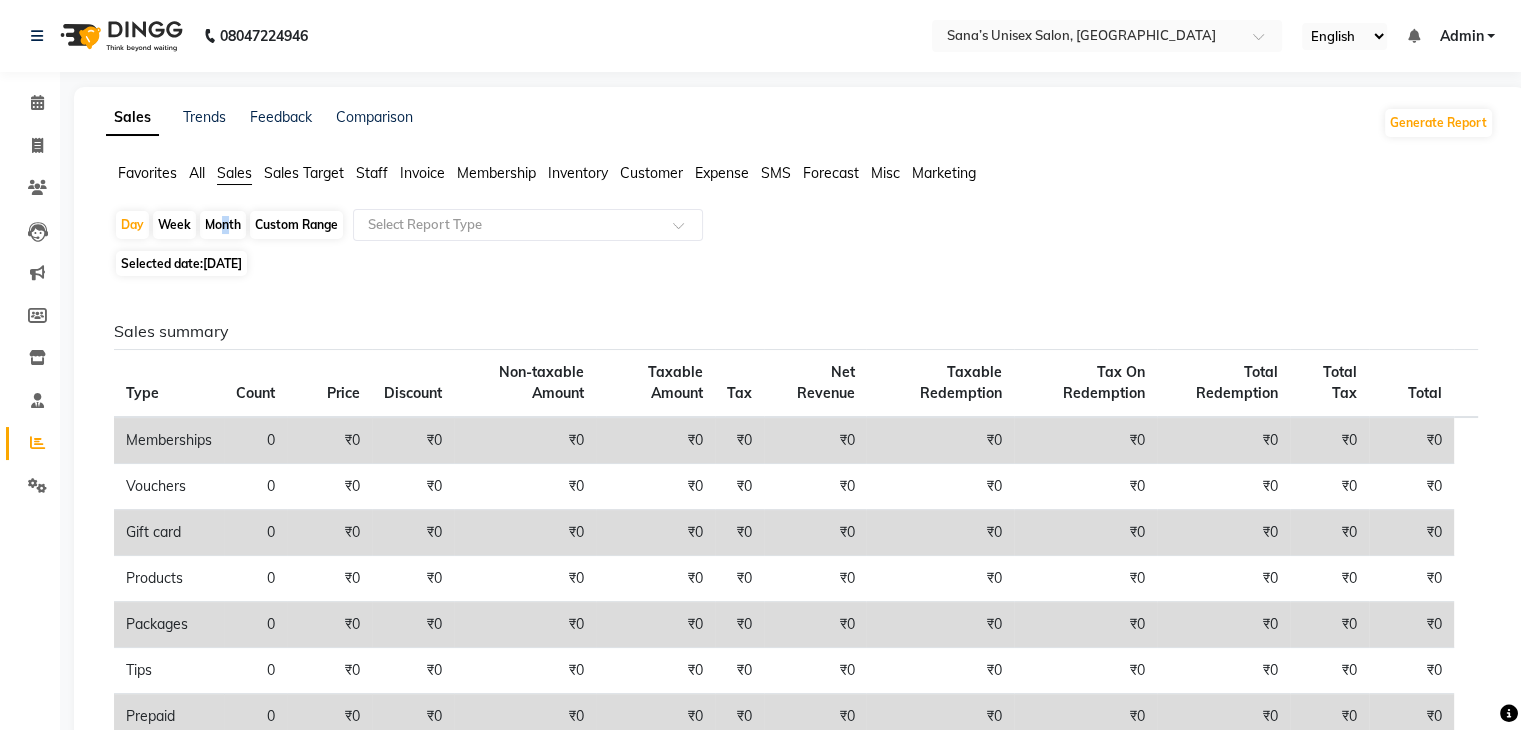 click on "Month" 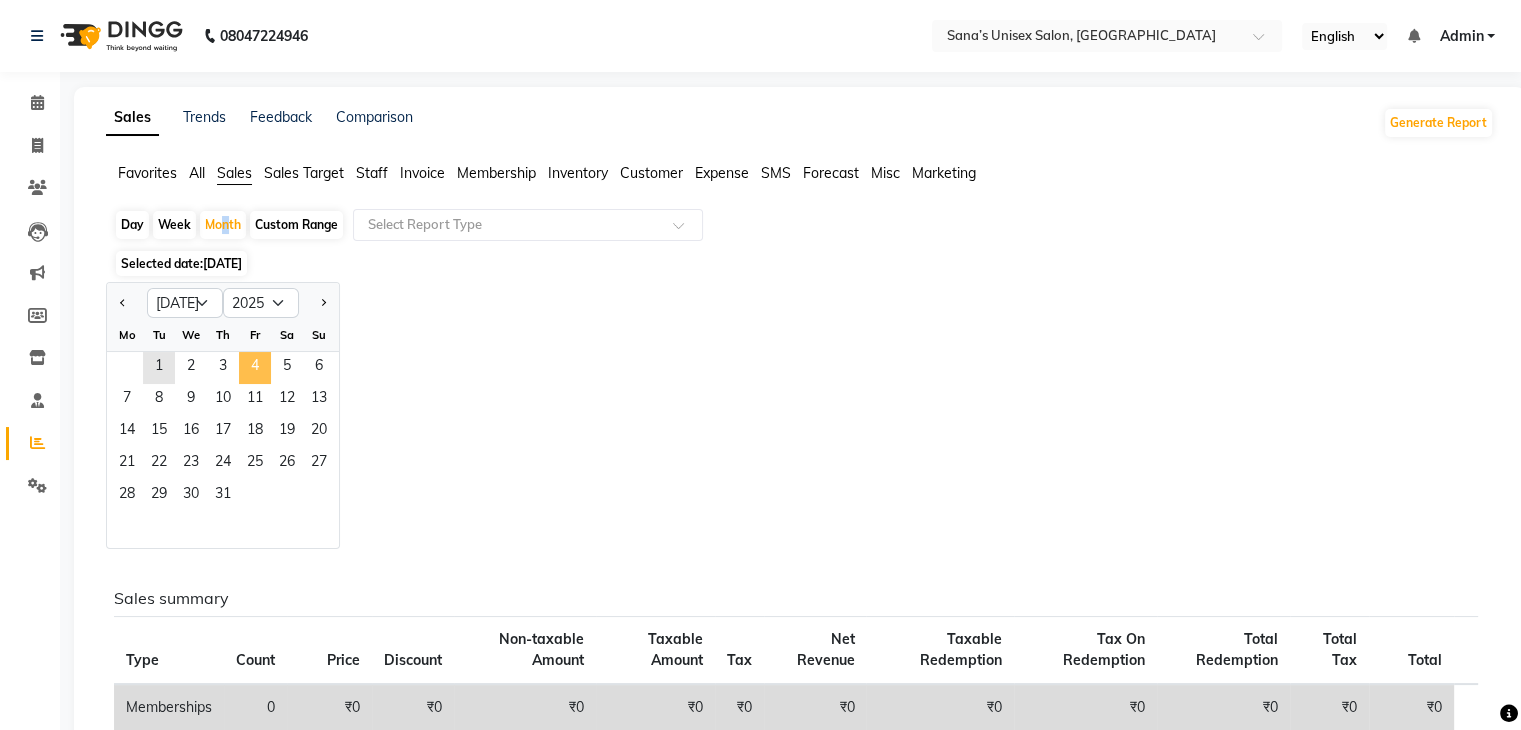 drag, startPoint x: 164, startPoint y: 360, endPoint x: 249, endPoint y: 377, distance: 86.683334 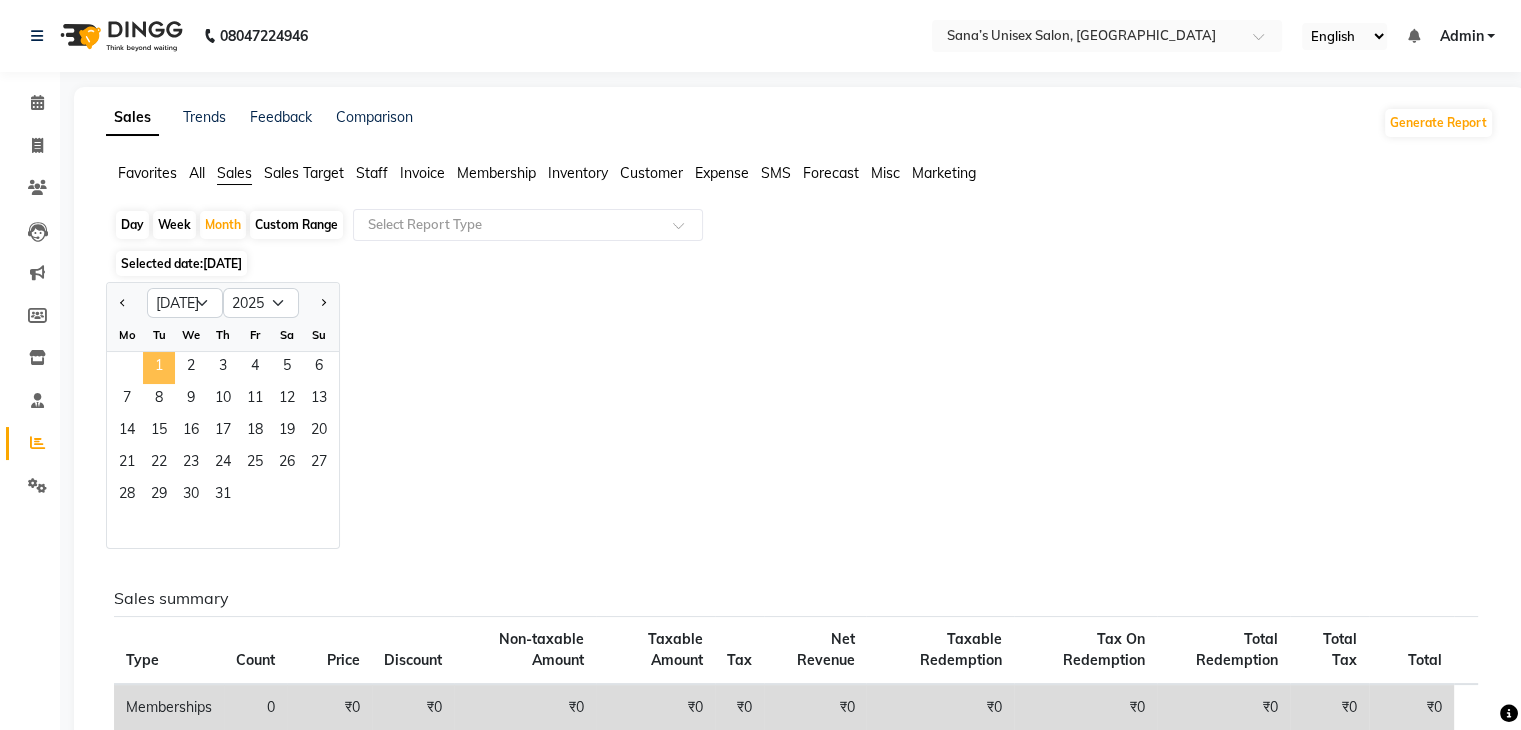 click on "1" 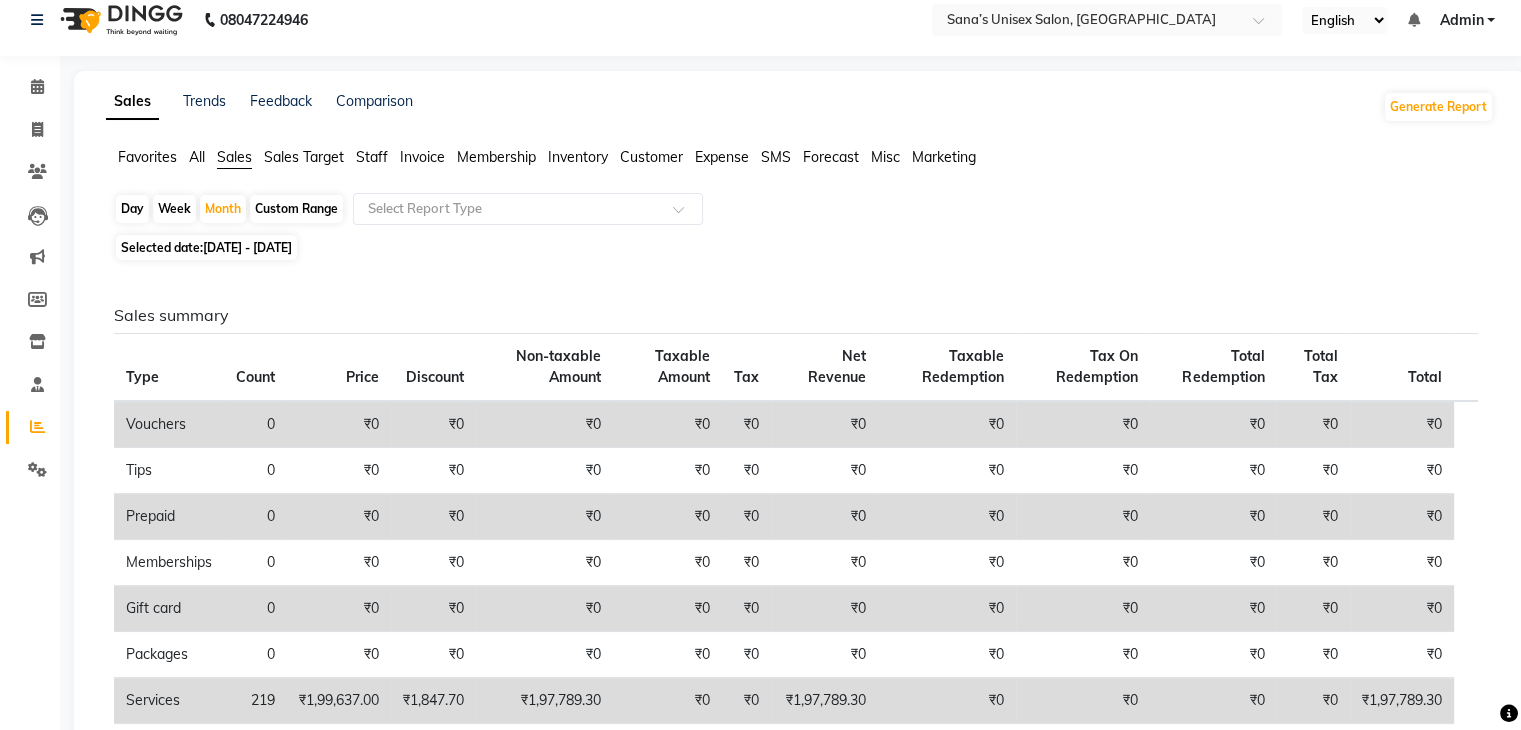 scroll, scrollTop: 0, scrollLeft: 0, axis: both 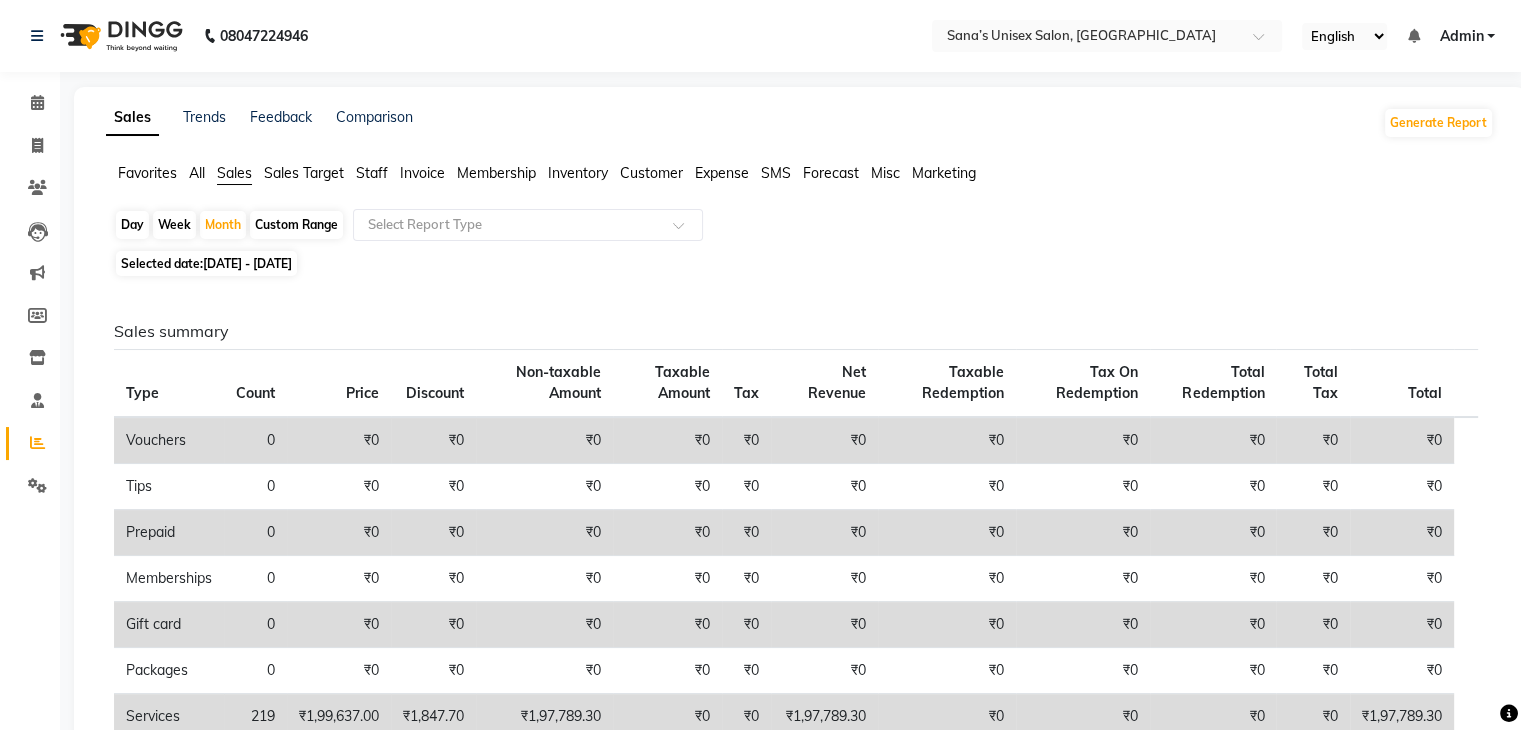 click on "Staff" 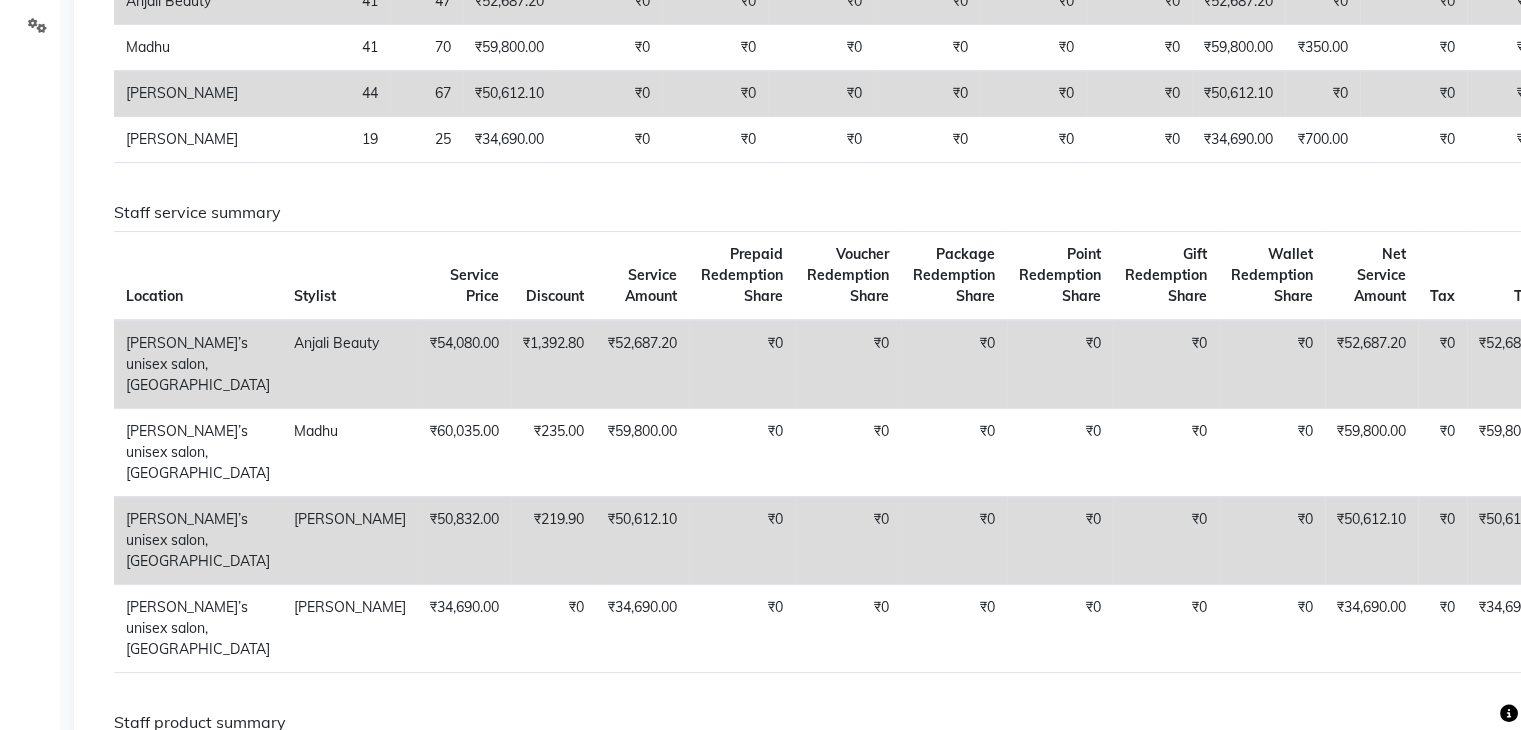 scroll, scrollTop: 0, scrollLeft: 0, axis: both 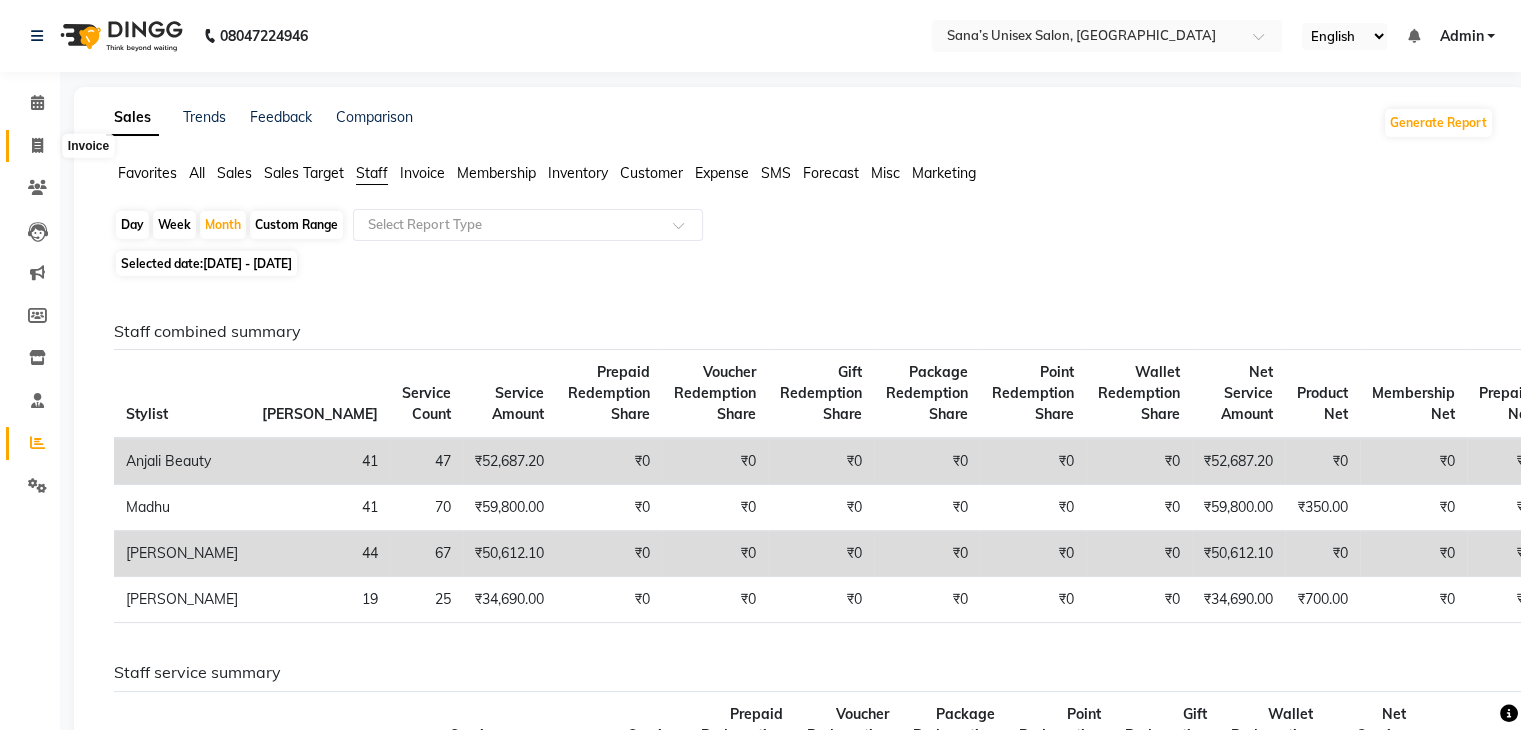 click 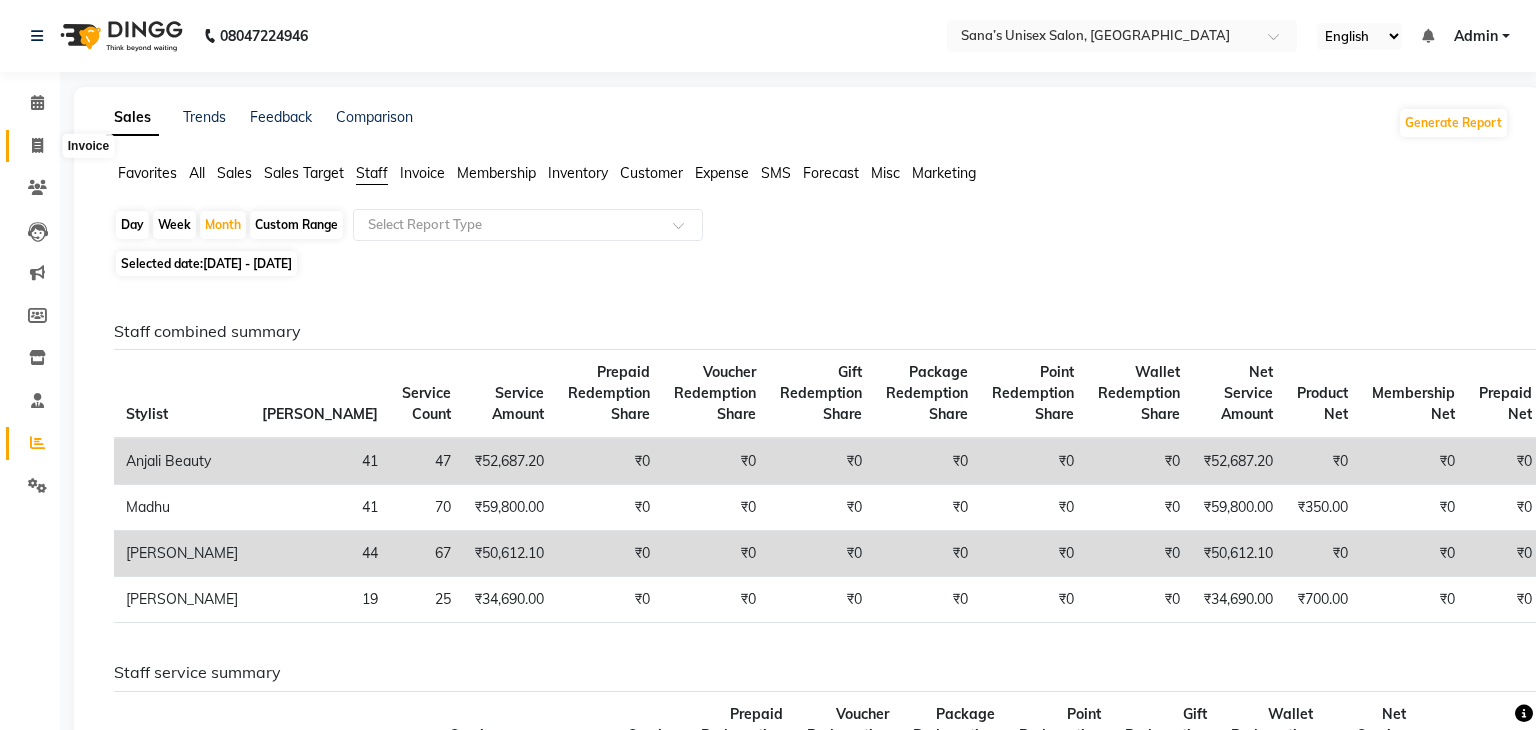 select on "service" 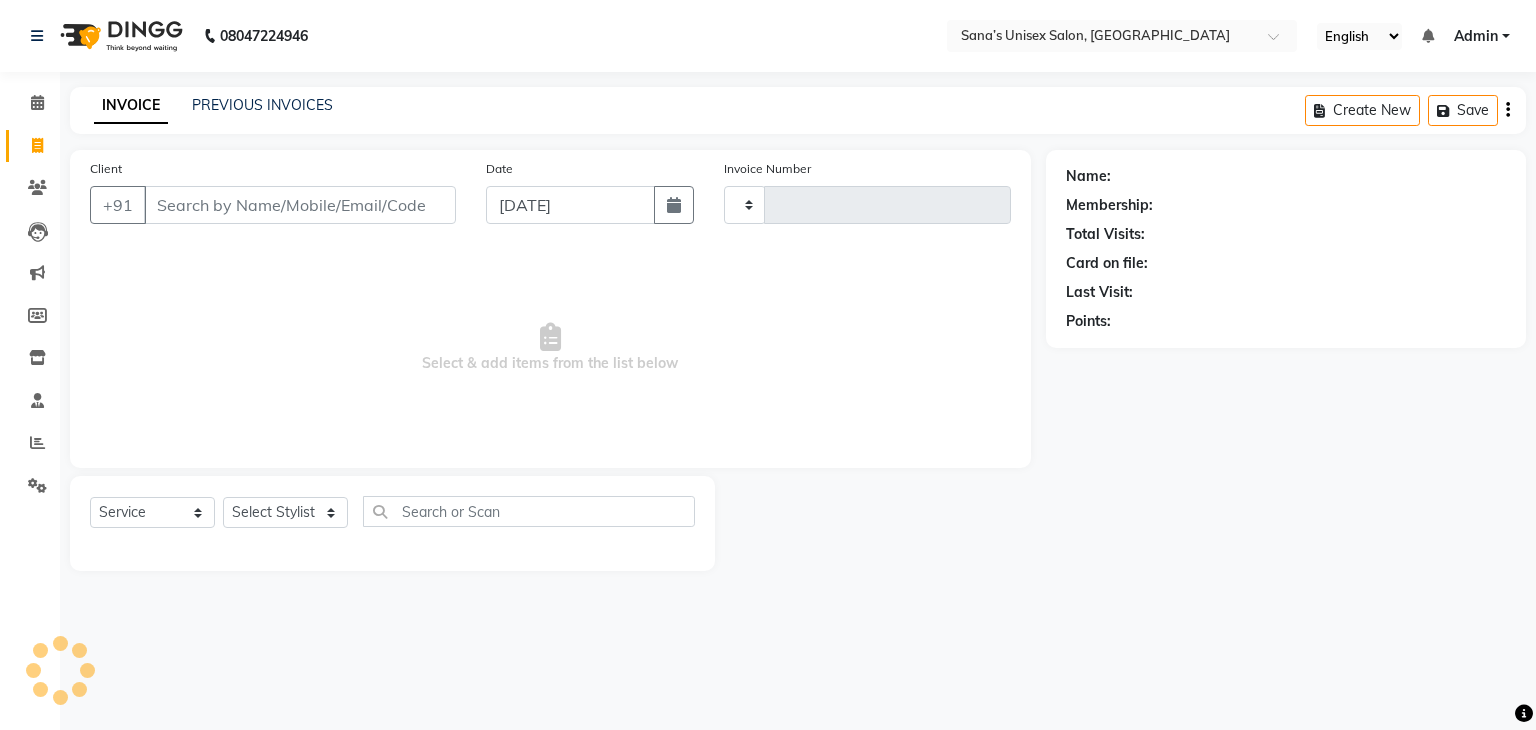 type on "0765" 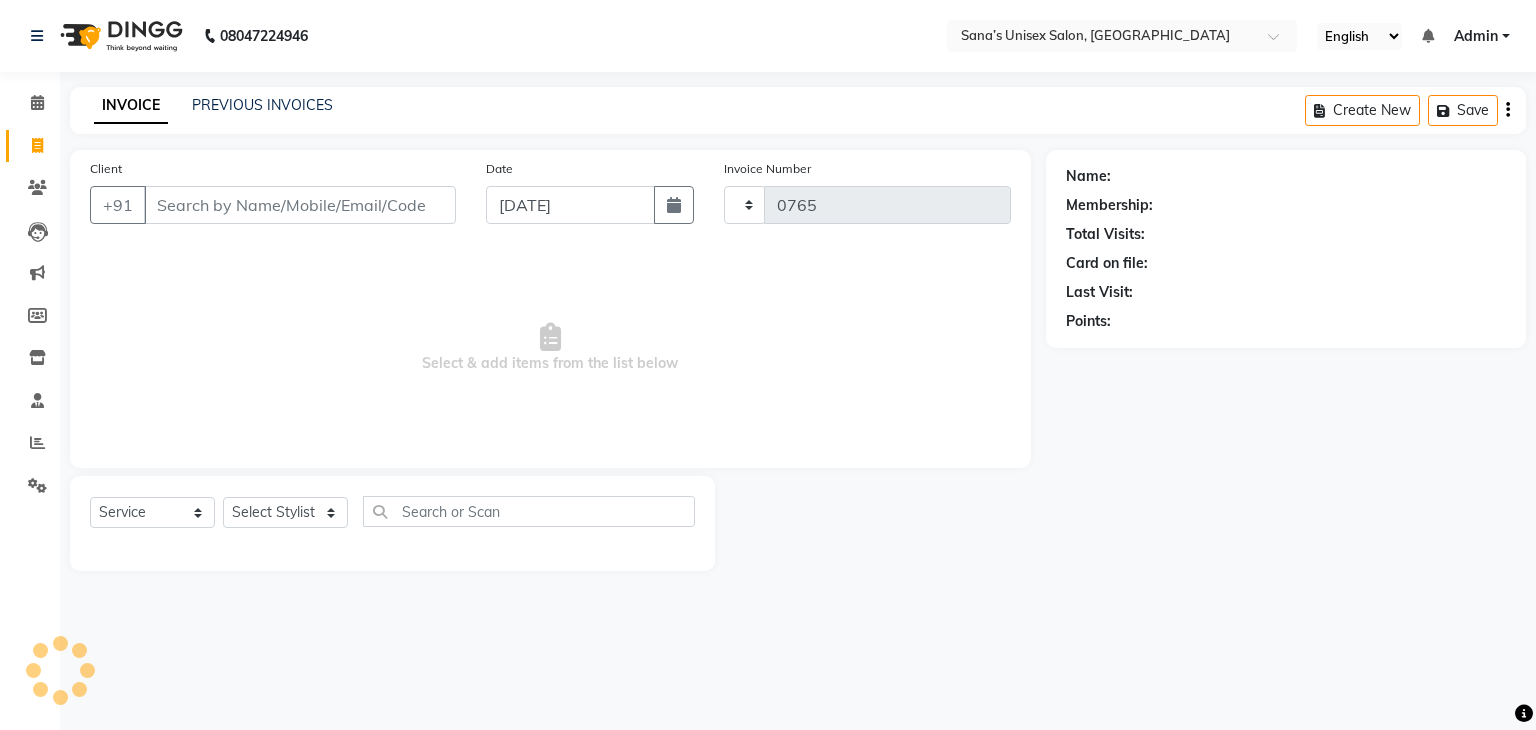 select on "6091" 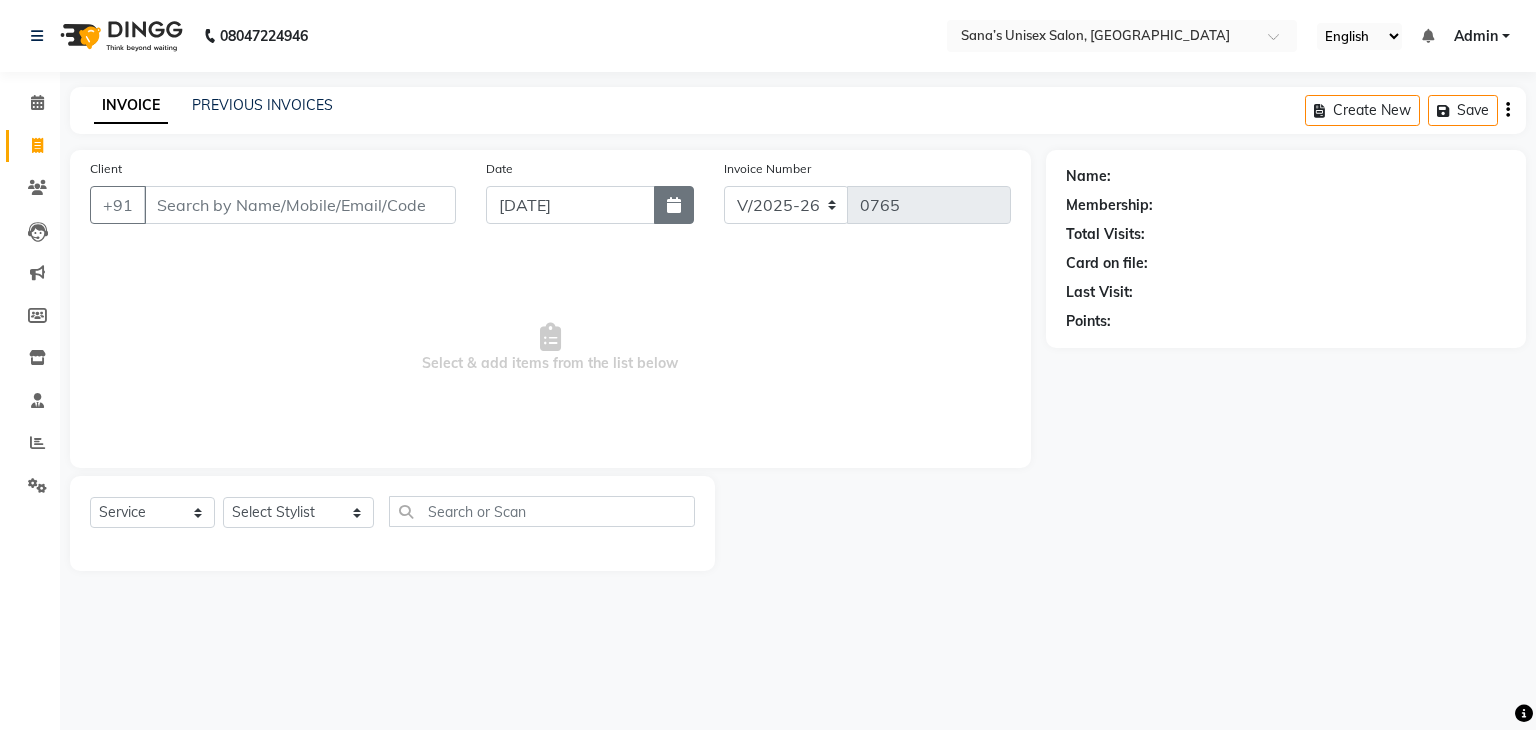 click 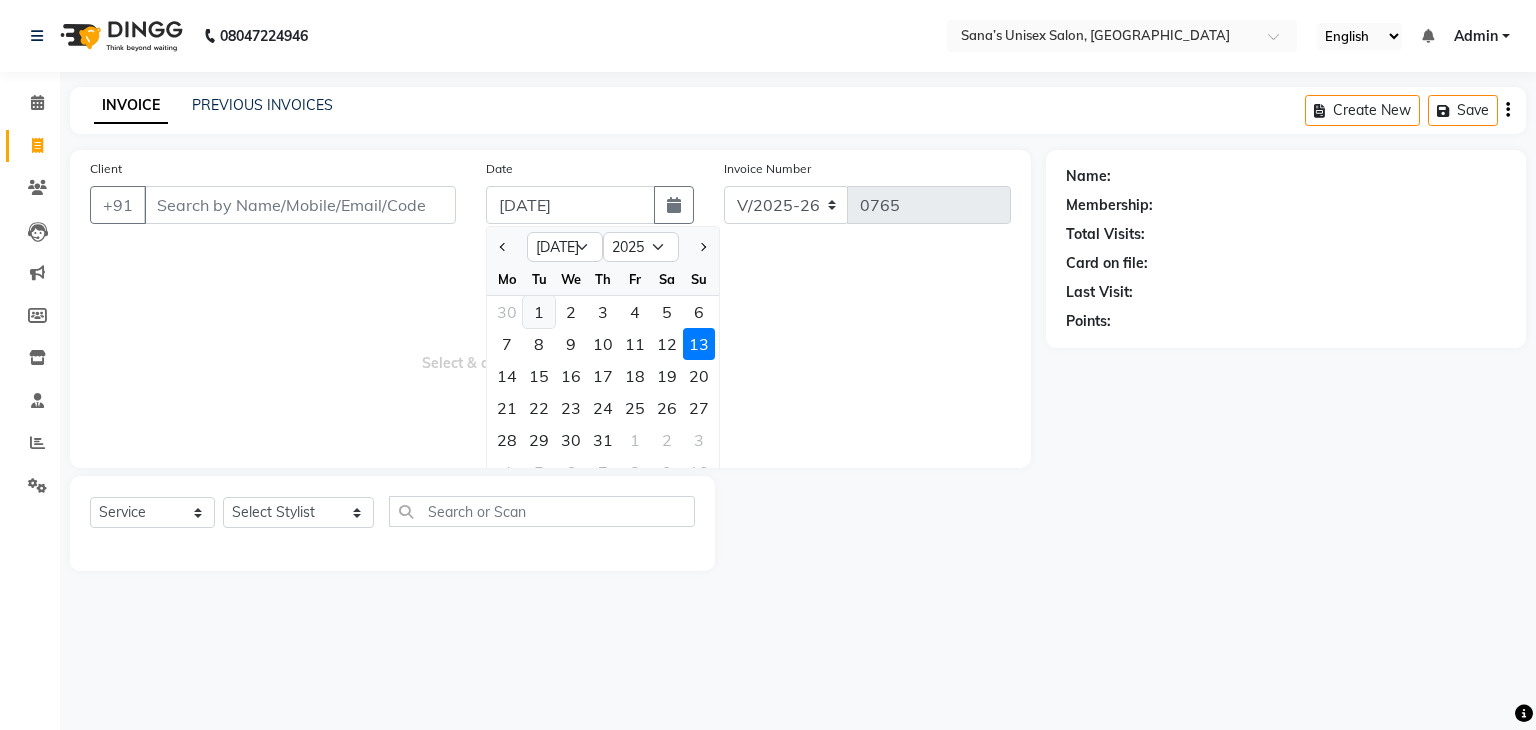 click on "1" 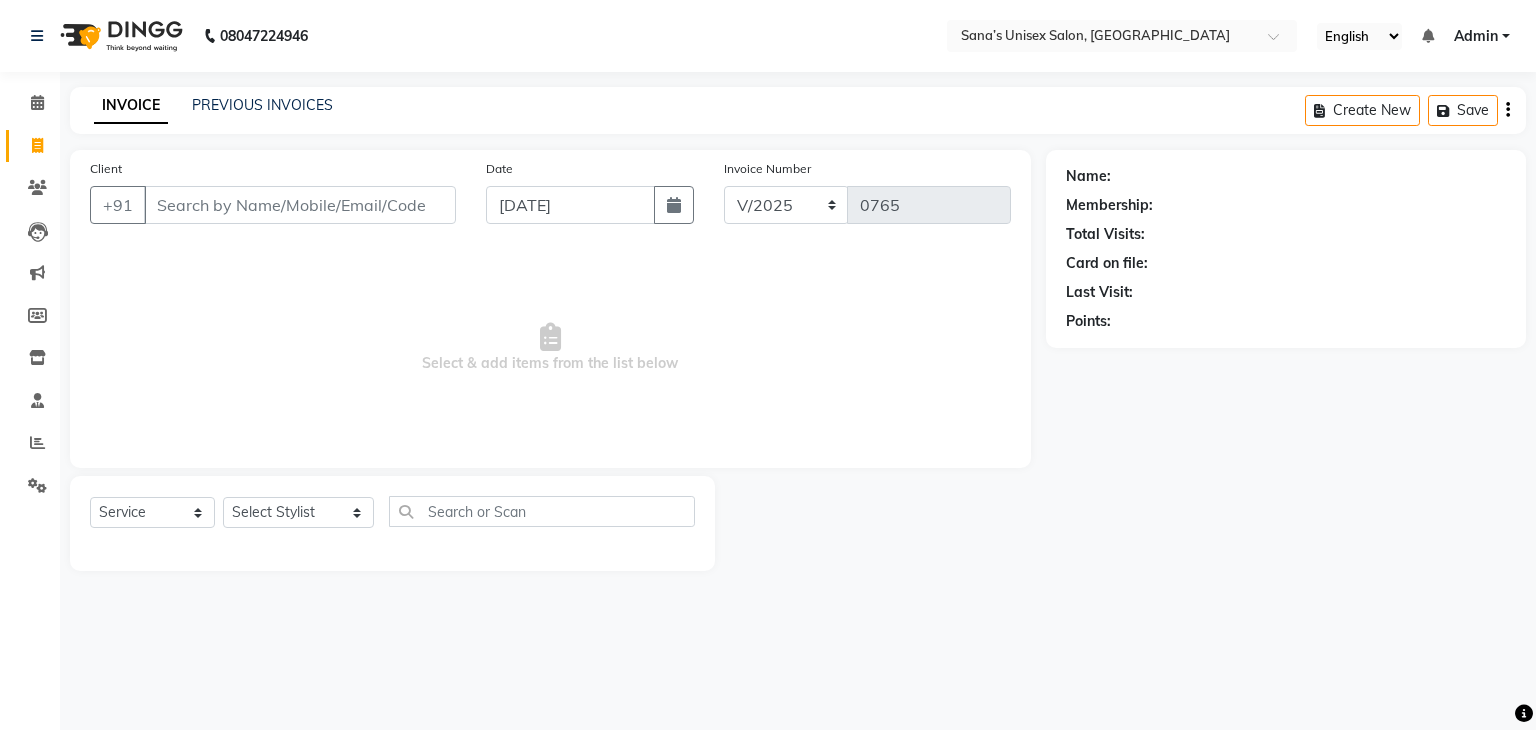click on "INVOICE PREVIOUS INVOICES Create New   Save" 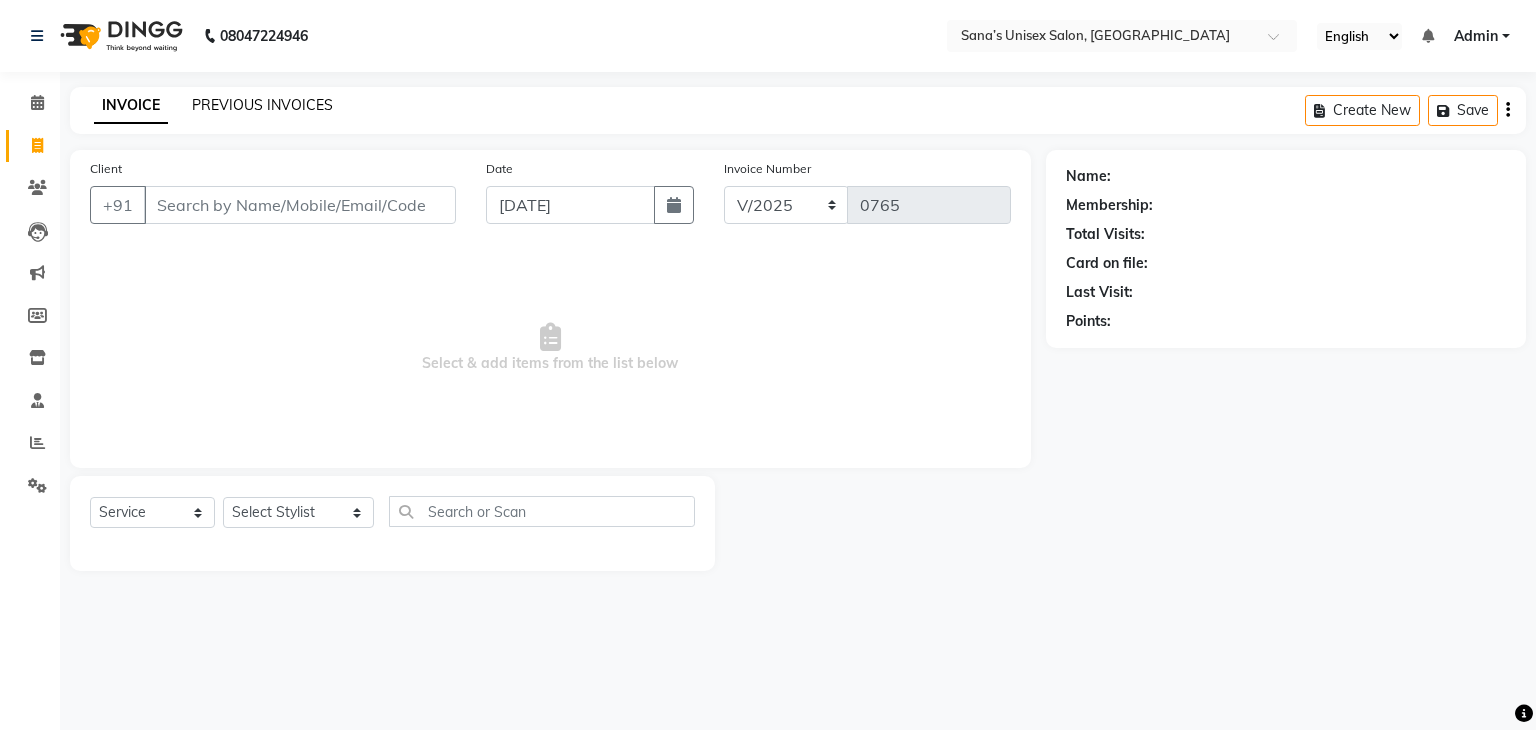 click on "PREVIOUS INVOICES" 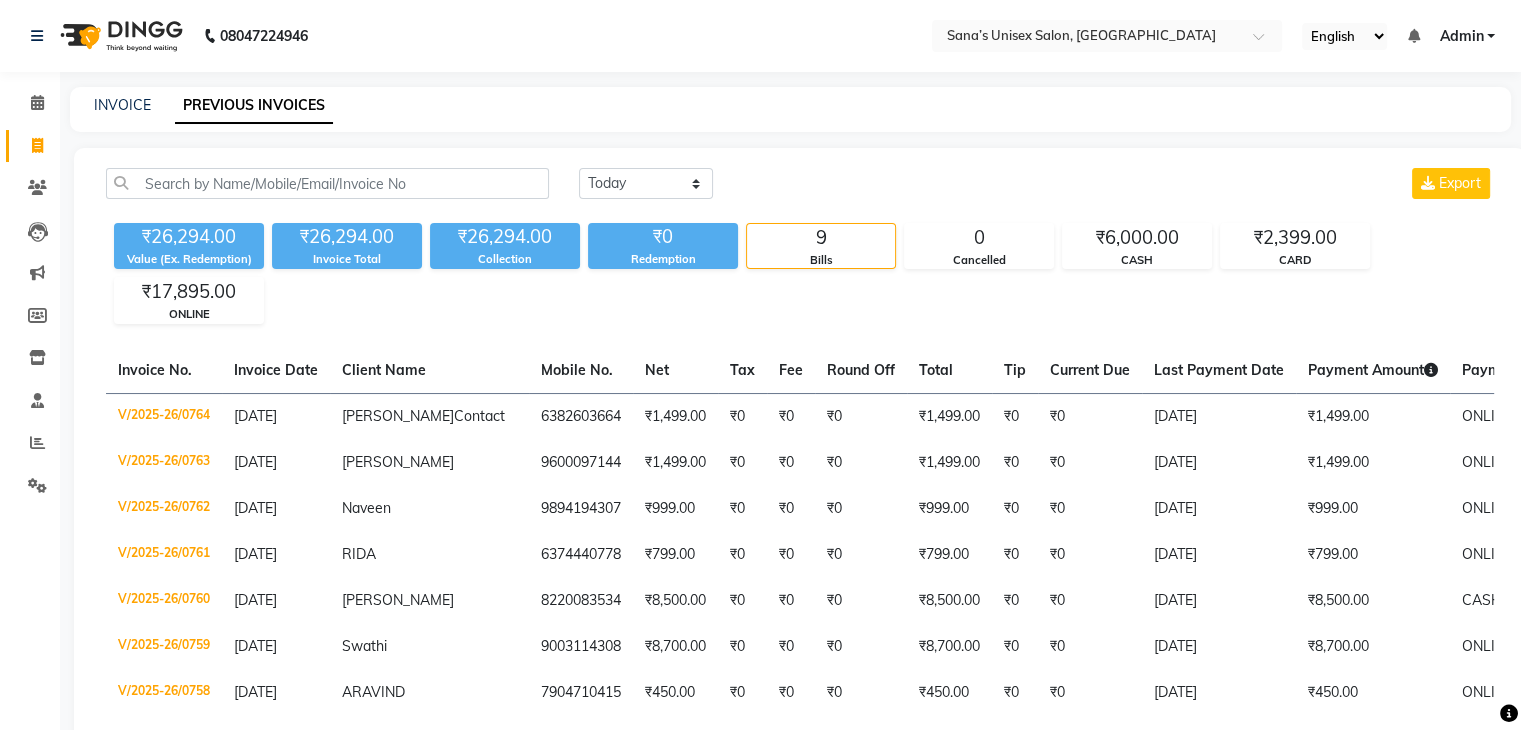 click on "Today Yesterday Custom Range Export" 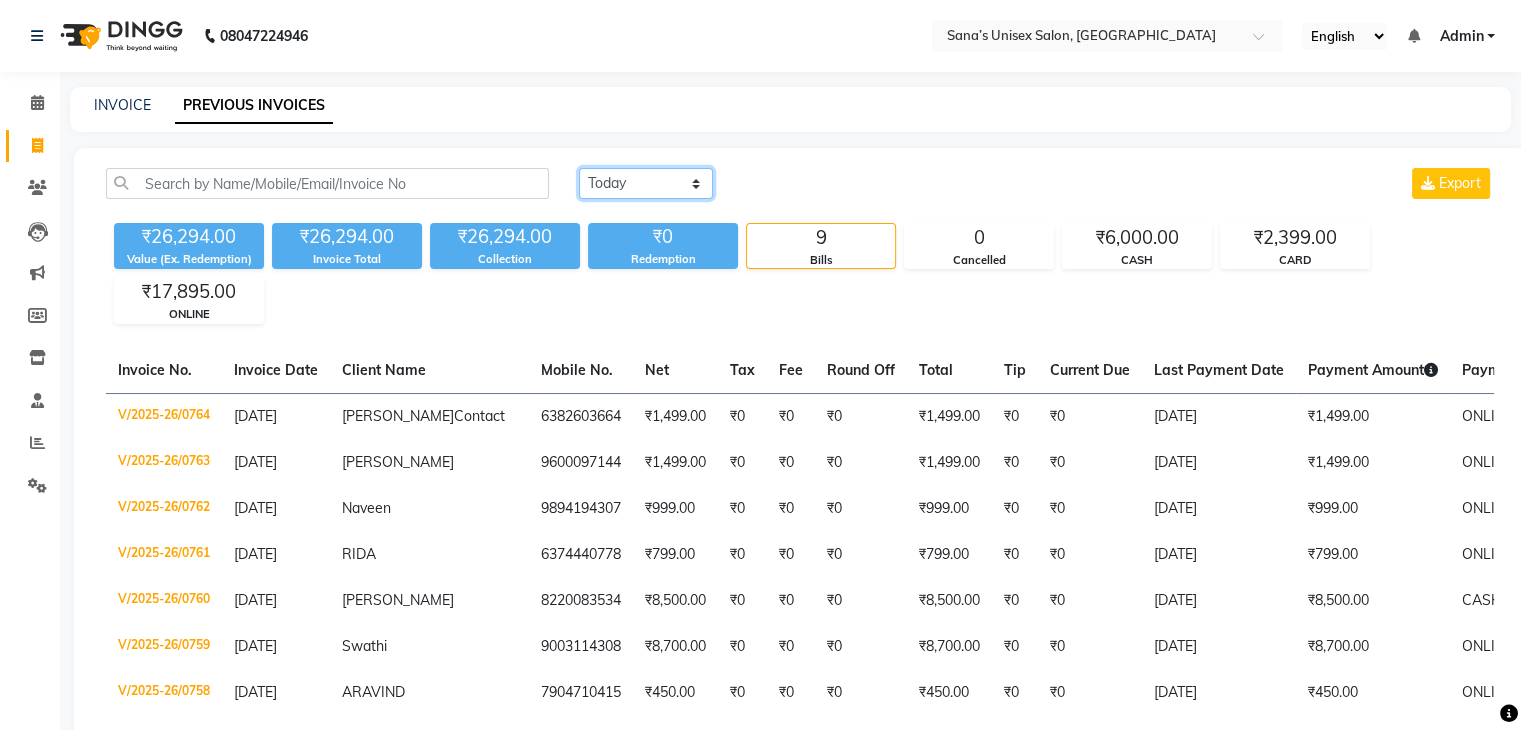 click on "Today Yesterday Custom Range" 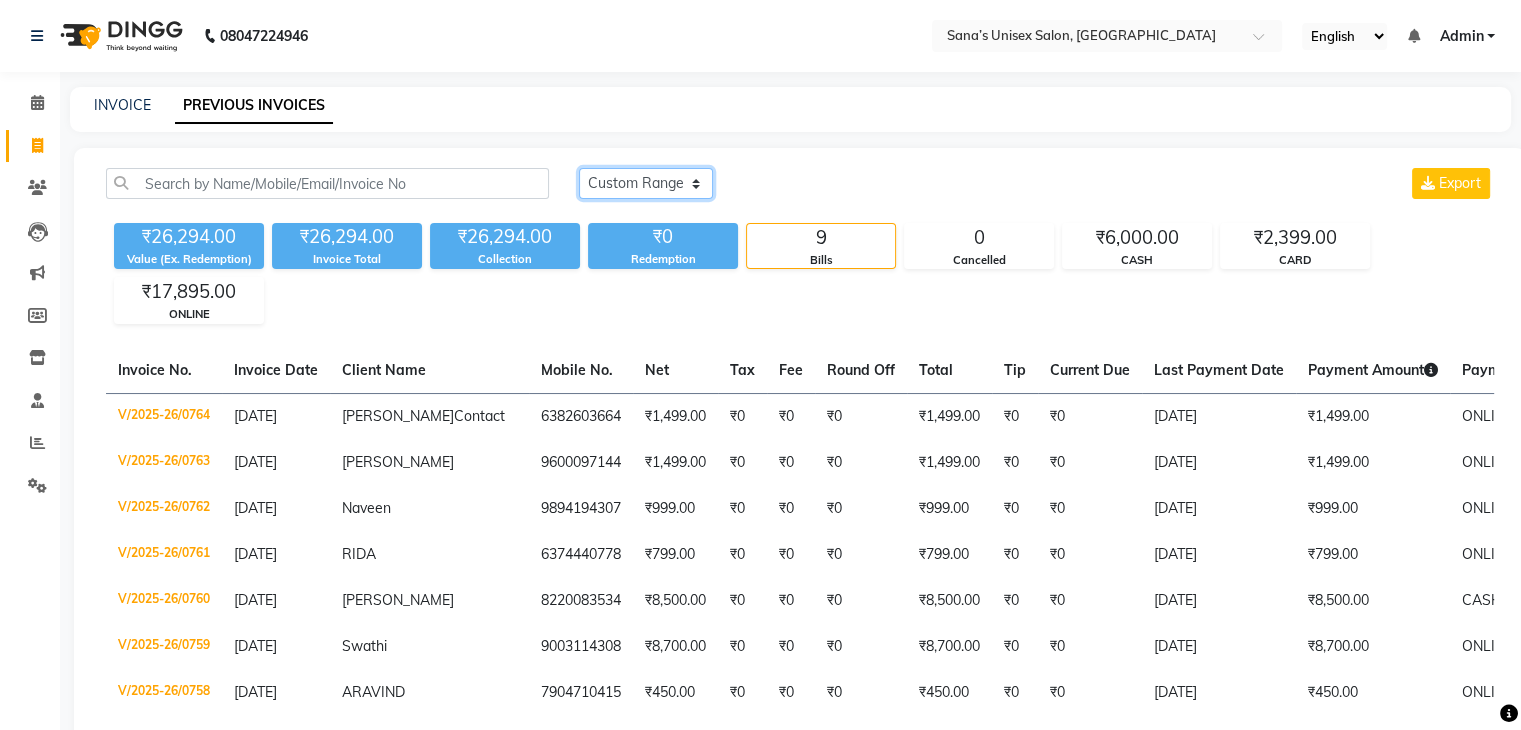 click on "Today Yesterday Custom Range" 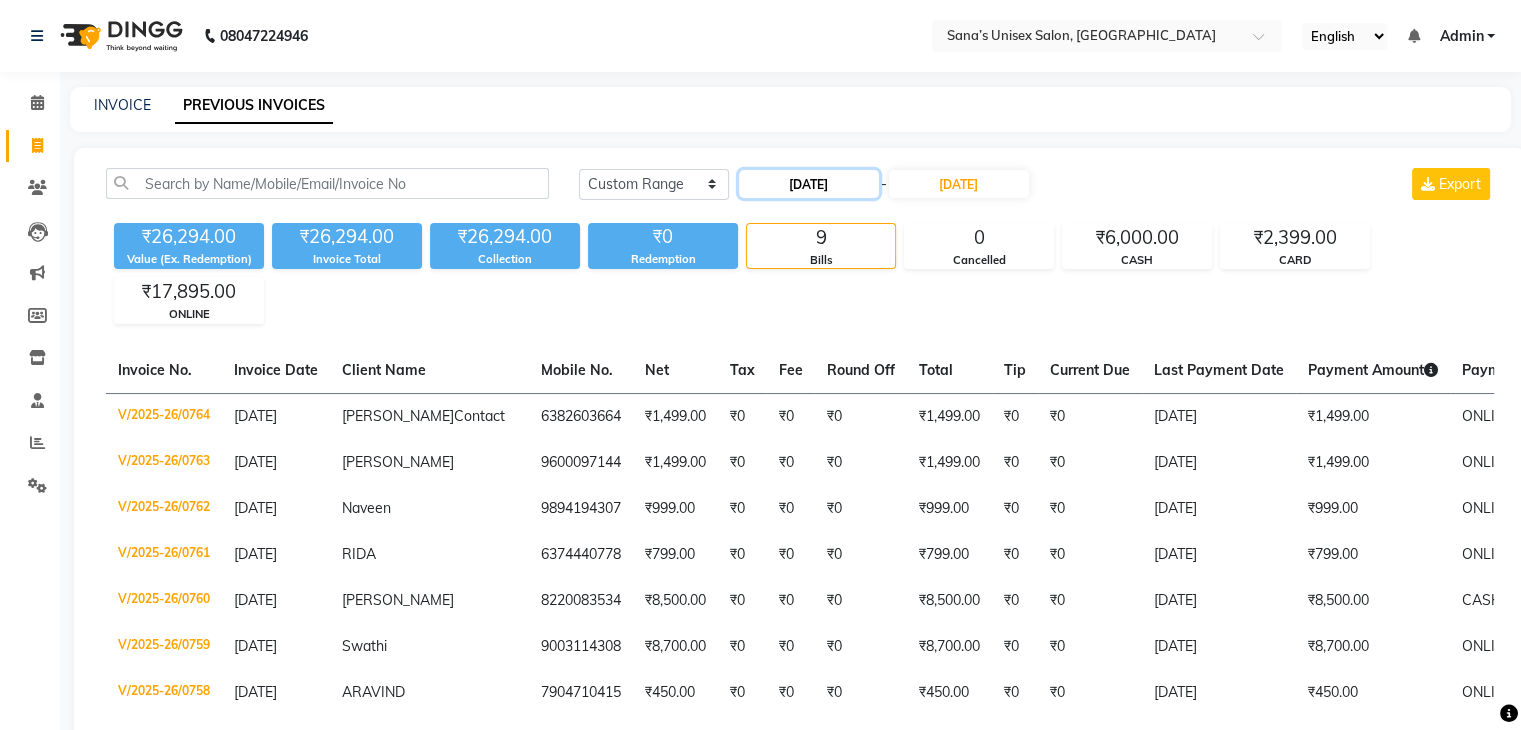 drag, startPoint x: 817, startPoint y: 189, endPoint x: 802, endPoint y: 189, distance: 15 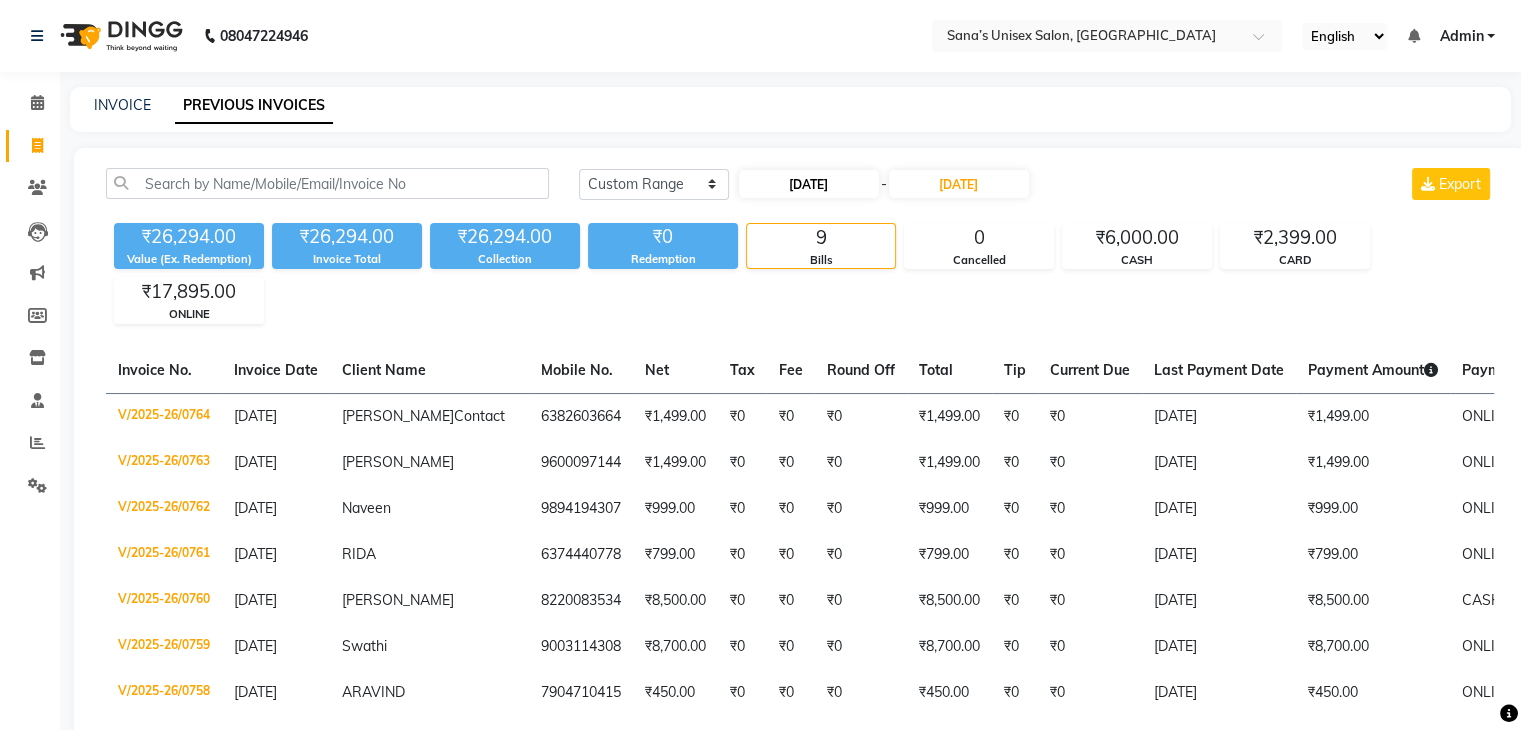 select on "7" 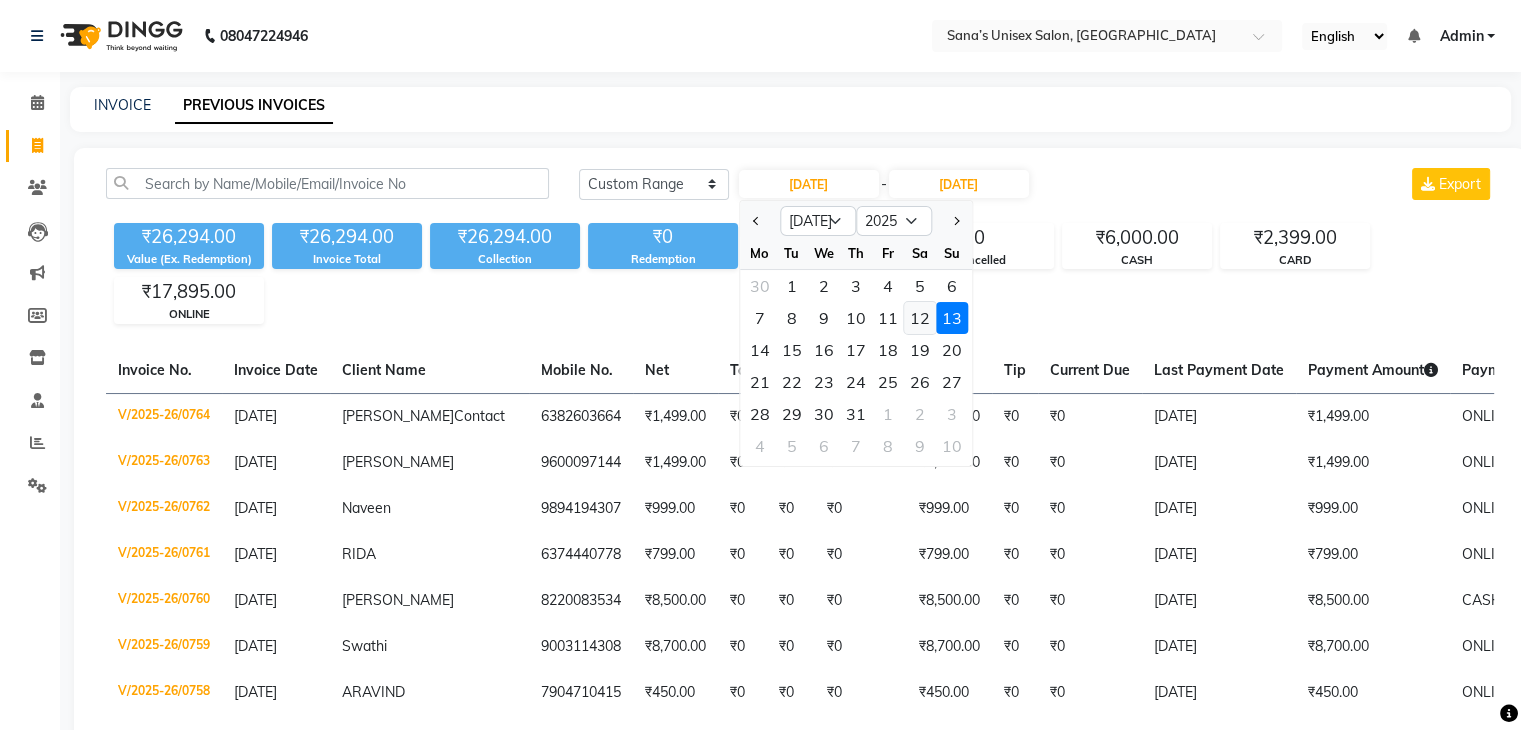 click on "12" 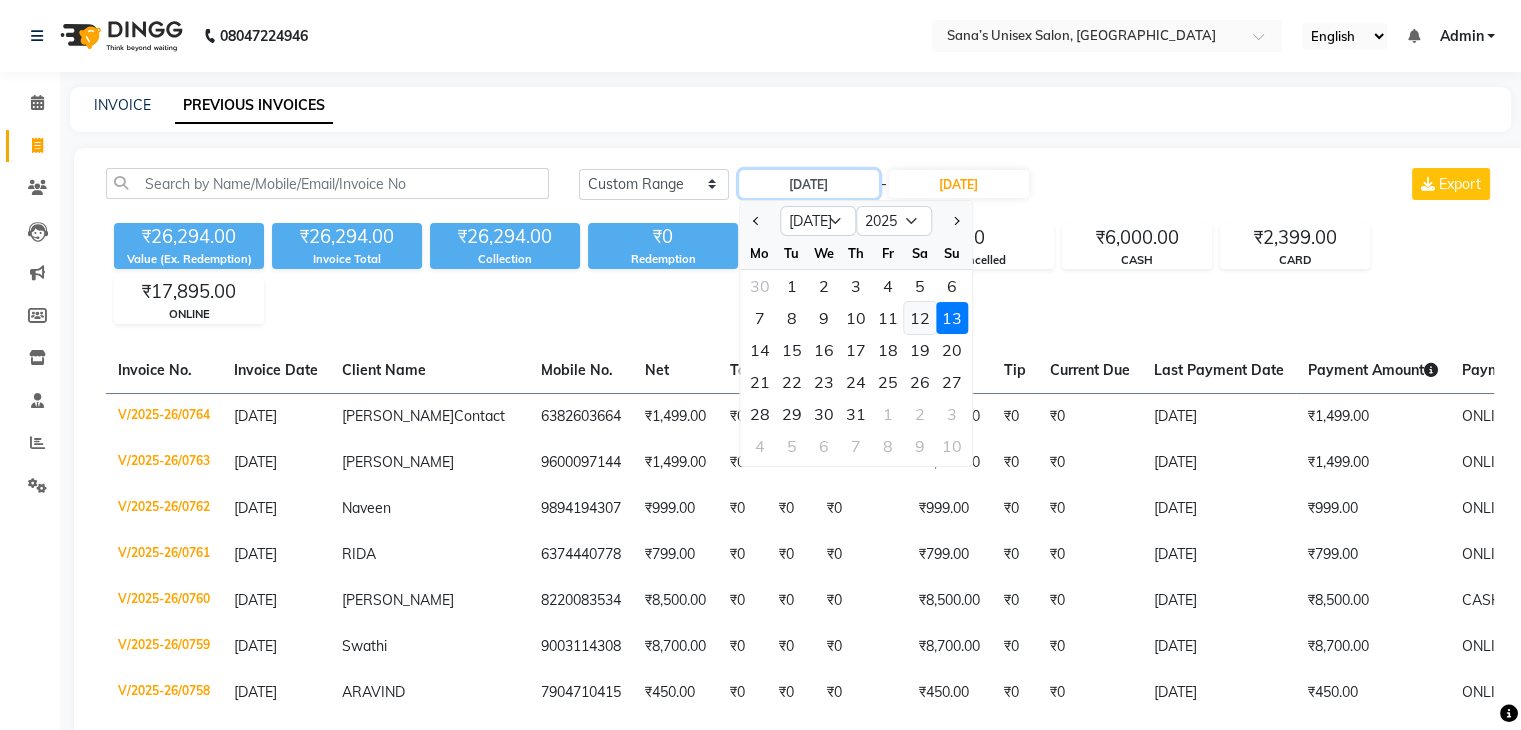 type on "12-07-2025" 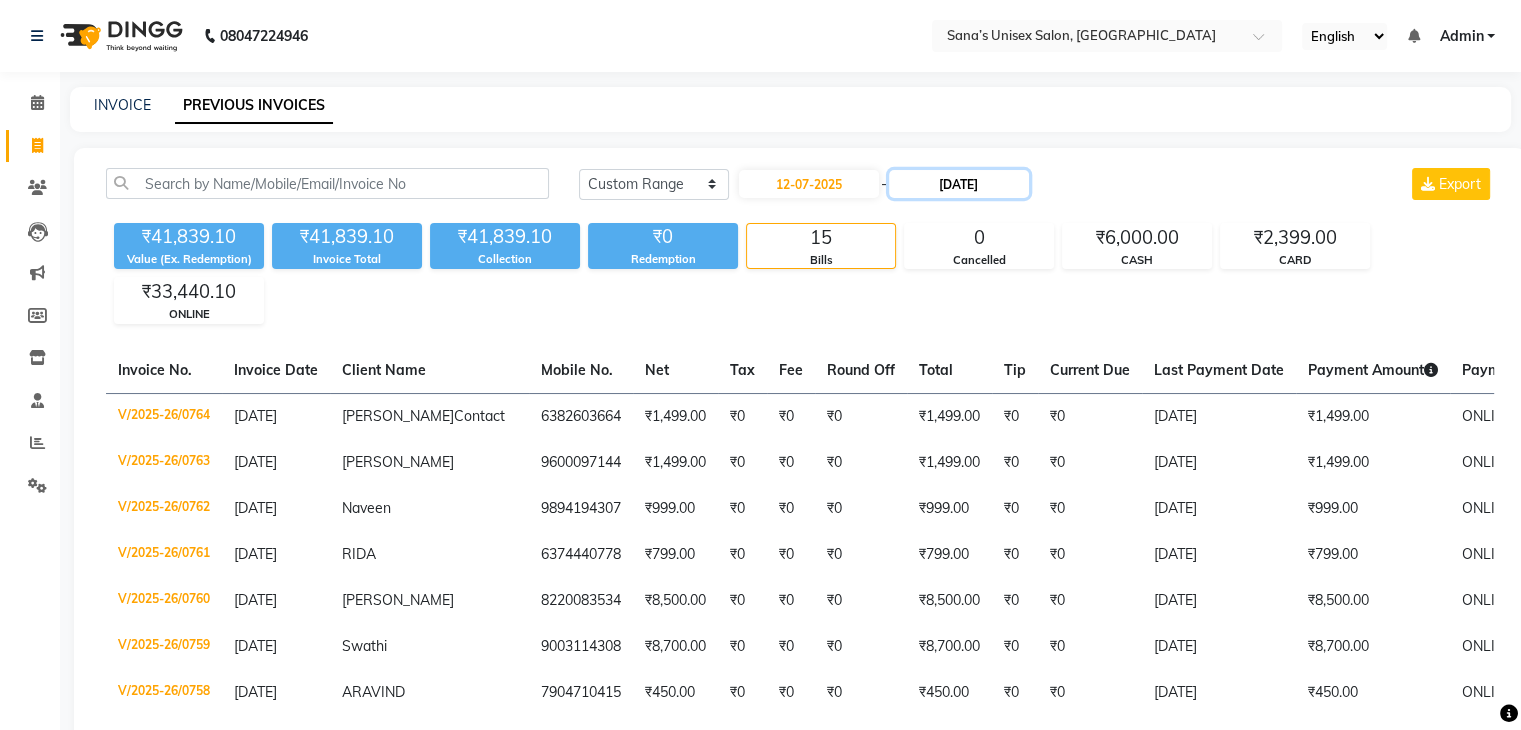 click on "13-07-2025" 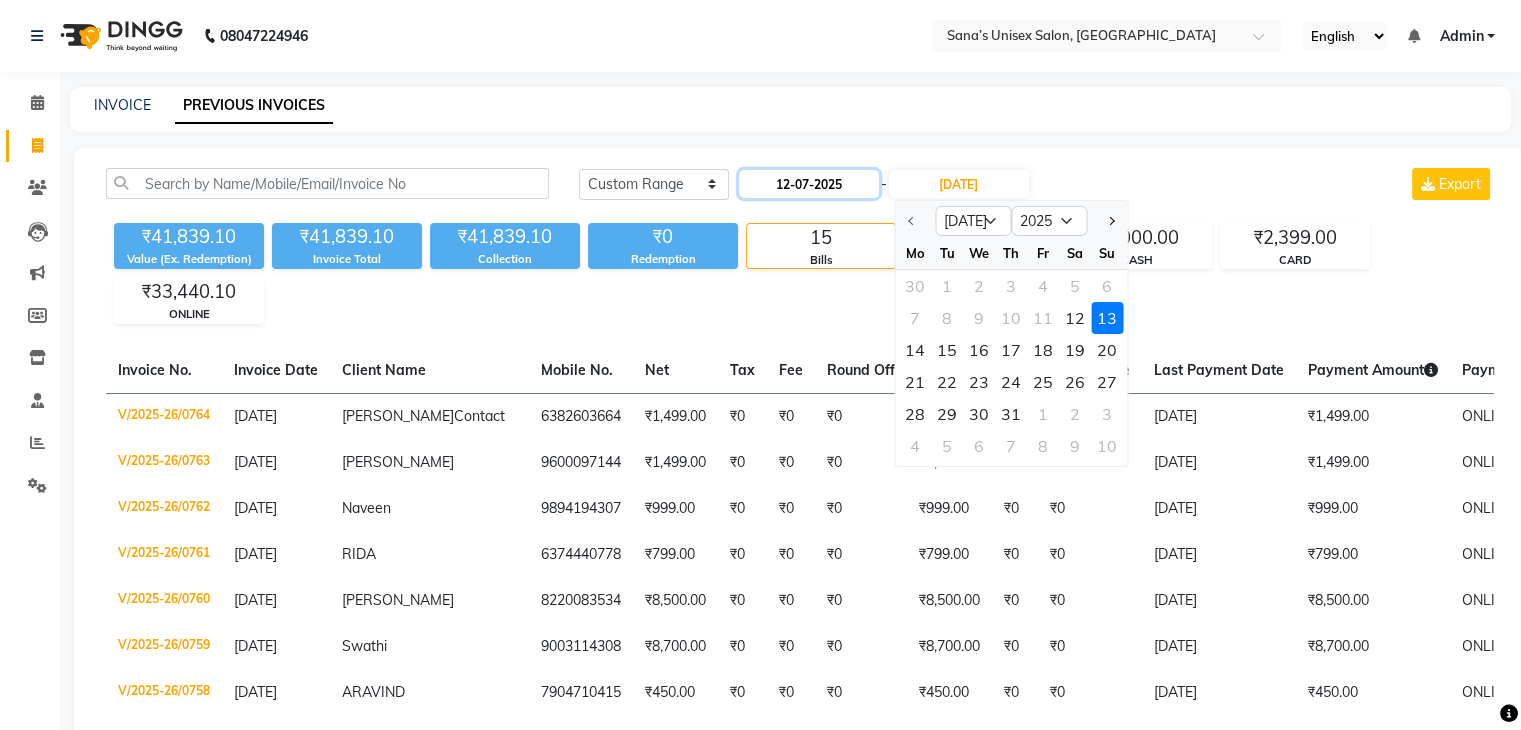 click on "12-07-2025" 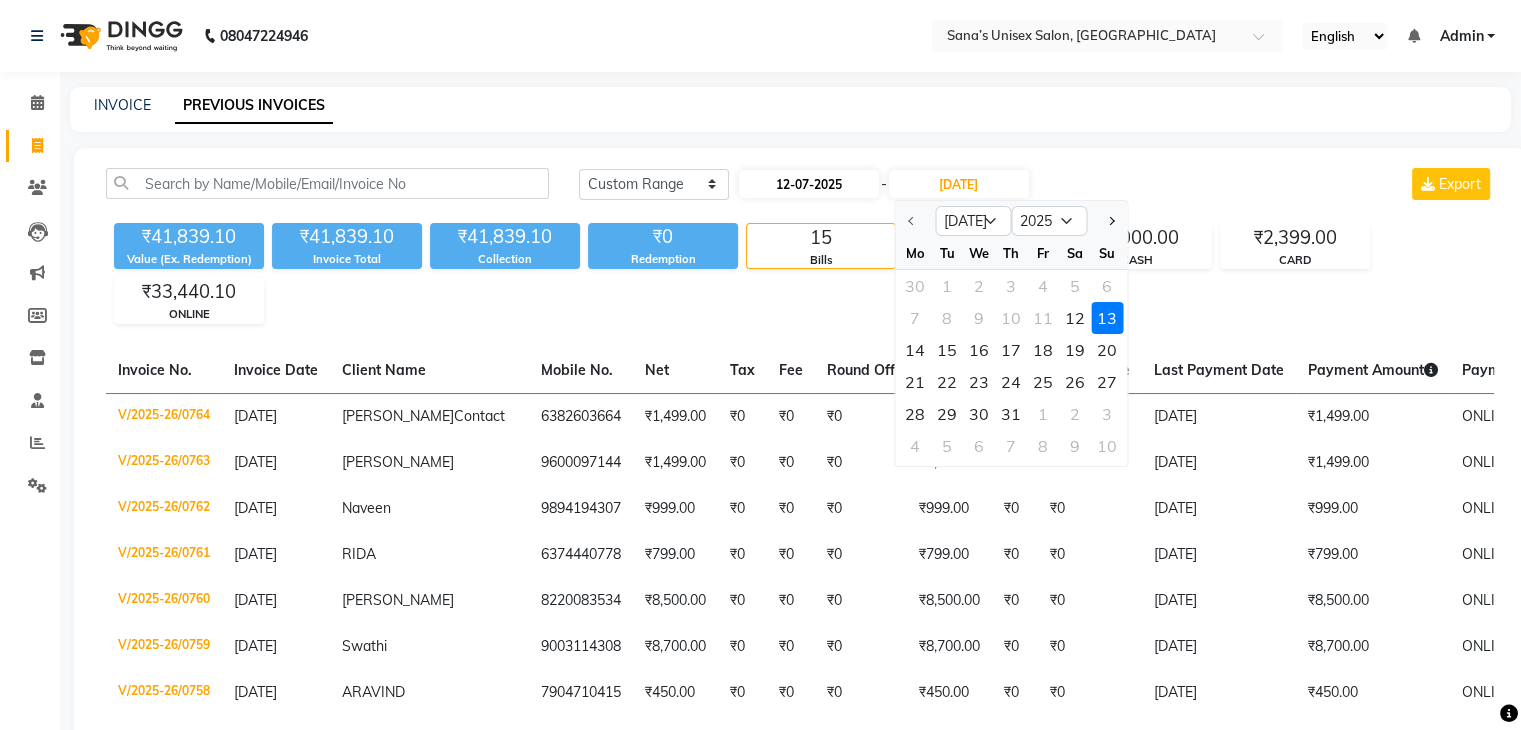 select on "7" 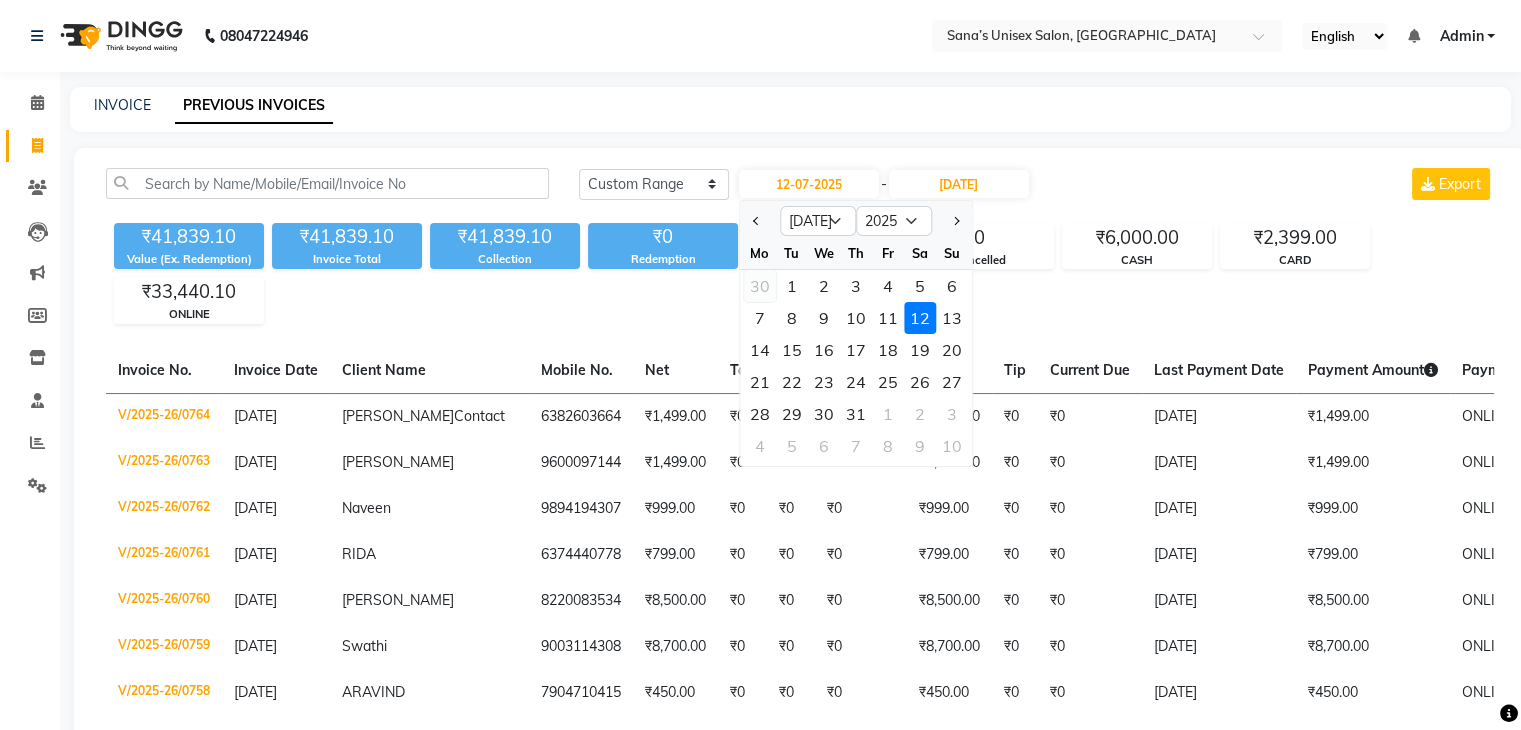 click on "30 1 2 3 4 5 6" 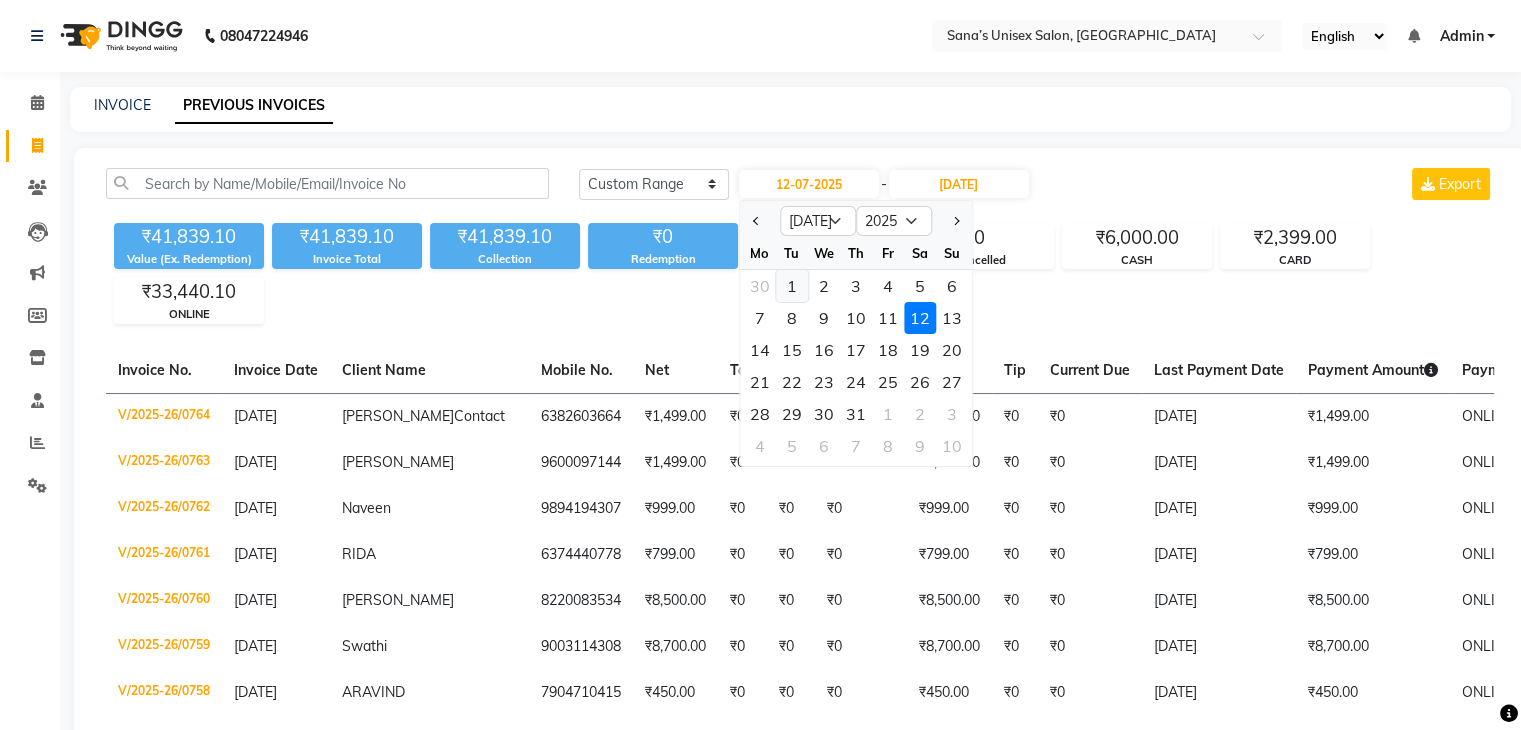 click on "1" 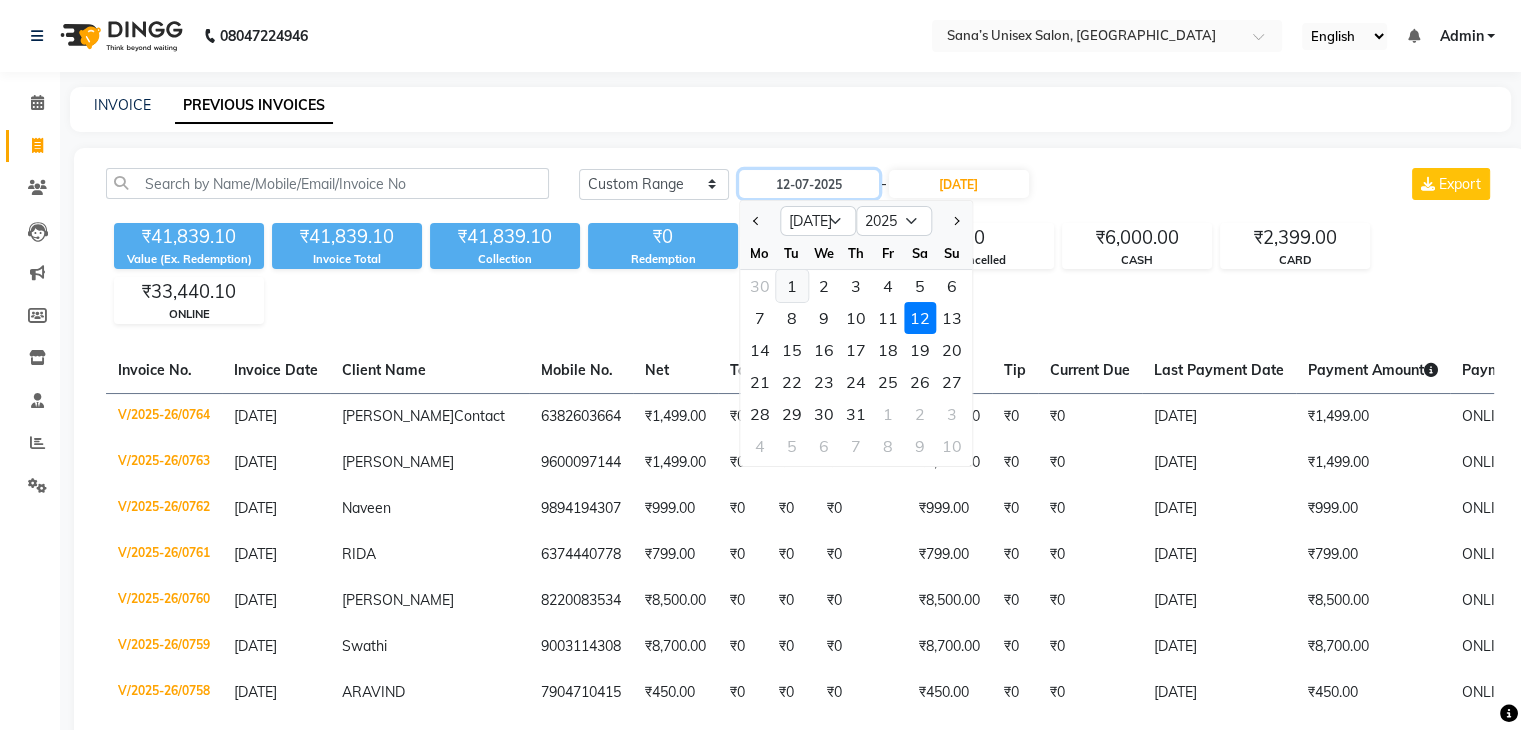type on "01-07-2025" 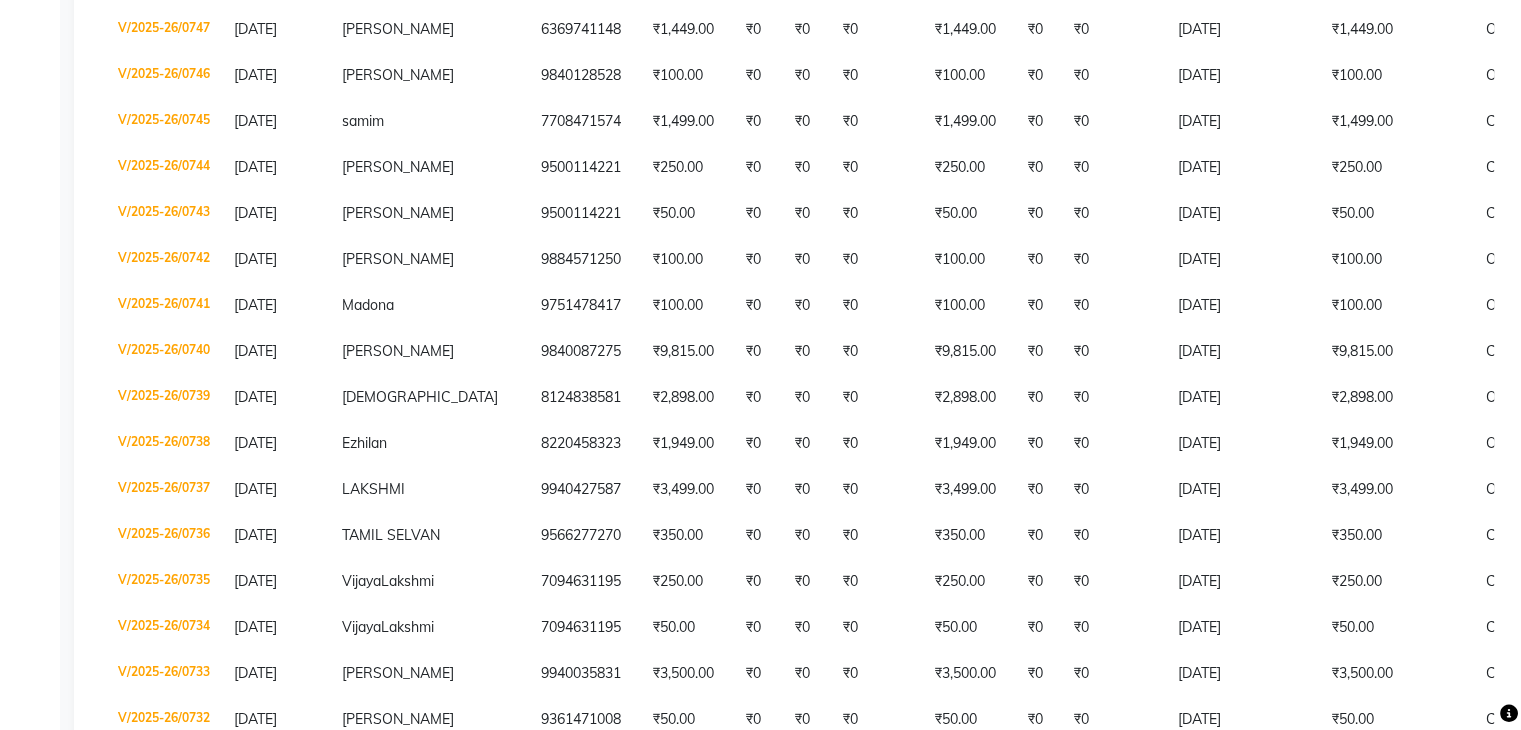 scroll, scrollTop: 1200, scrollLeft: 0, axis: vertical 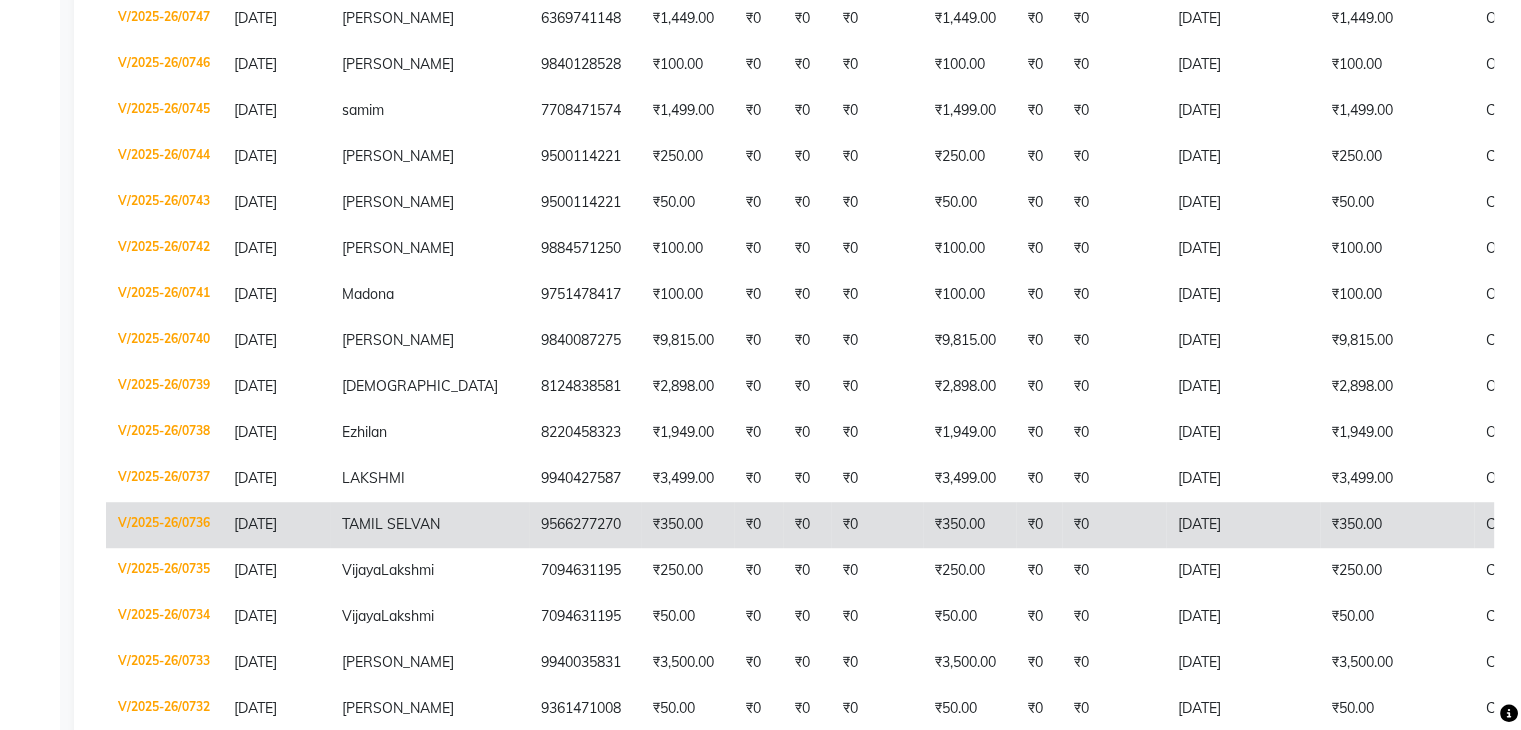 click on "9566277270" 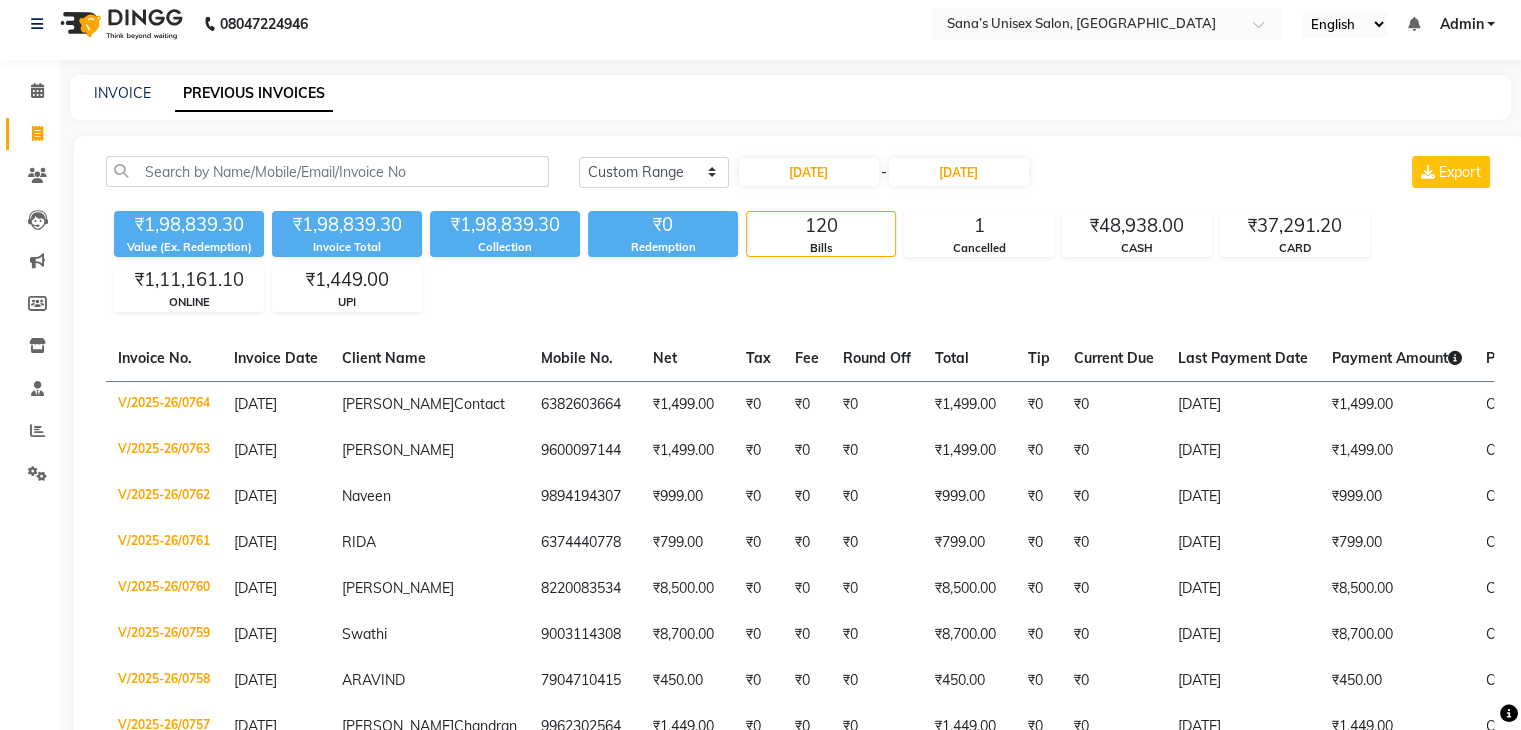 scroll, scrollTop: 0, scrollLeft: 0, axis: both 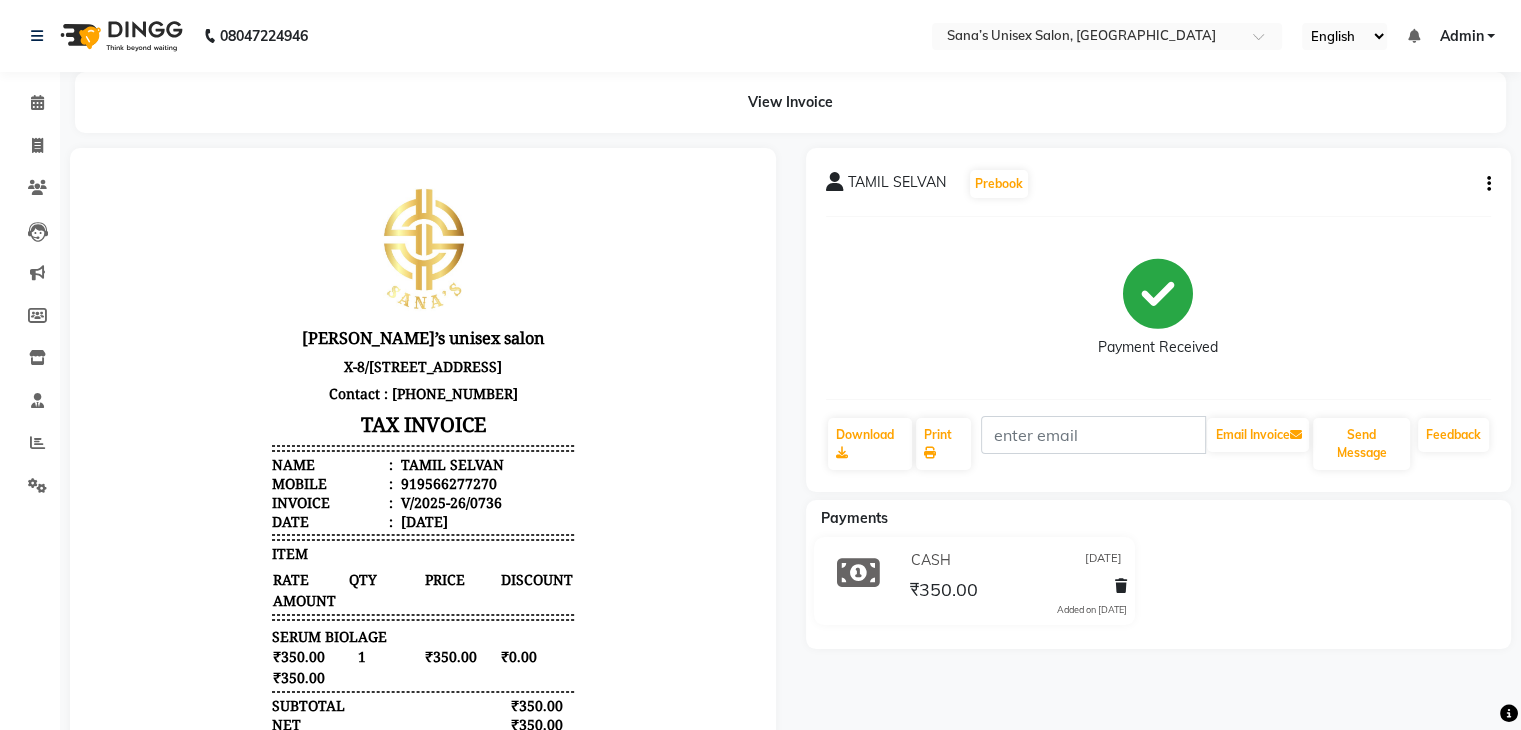 click on "TAMIL SELVAN   Prebook   Payment Received  Download  Print   Email Invoice   Send Message Feedback" 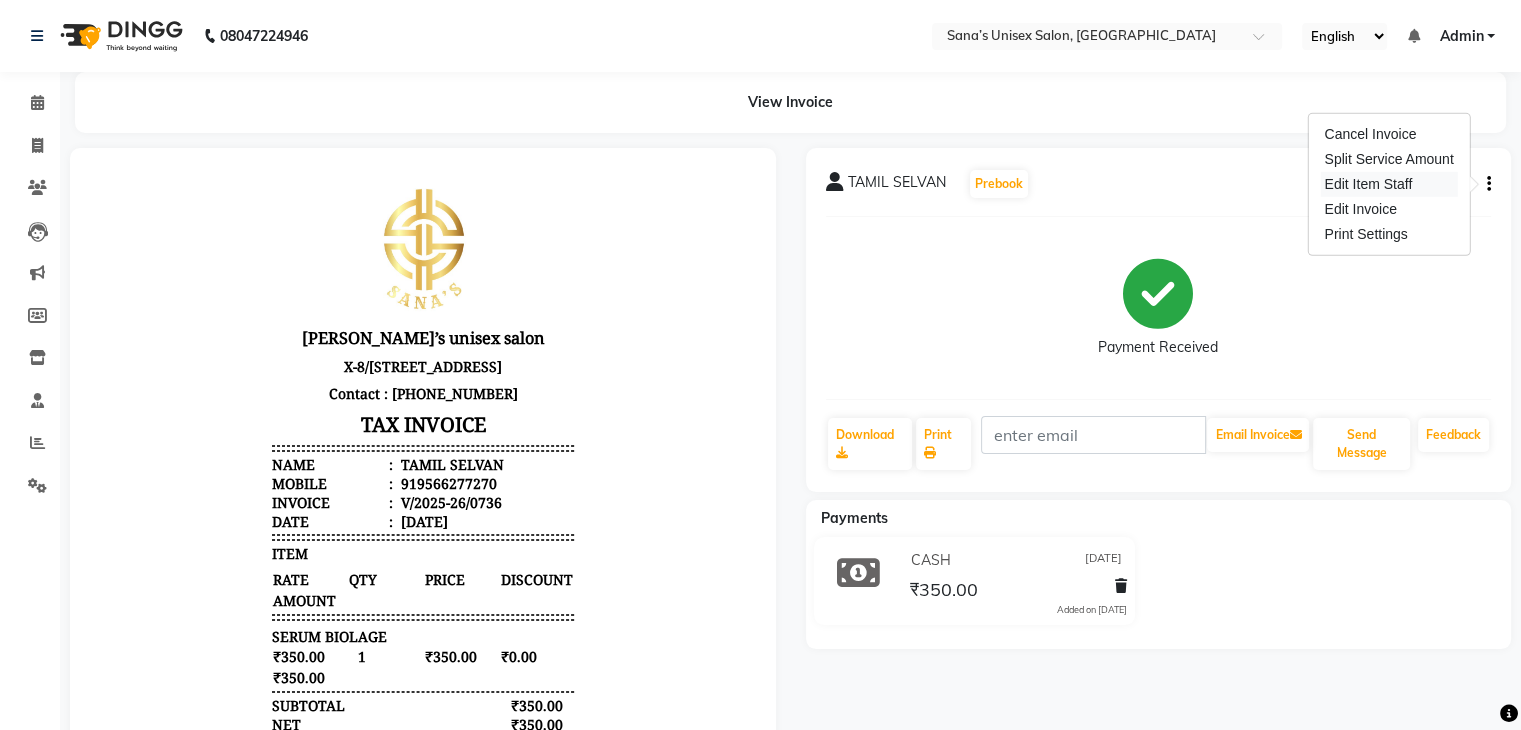 click on "Edit Item Staff" at bounding box center (1388, 184) 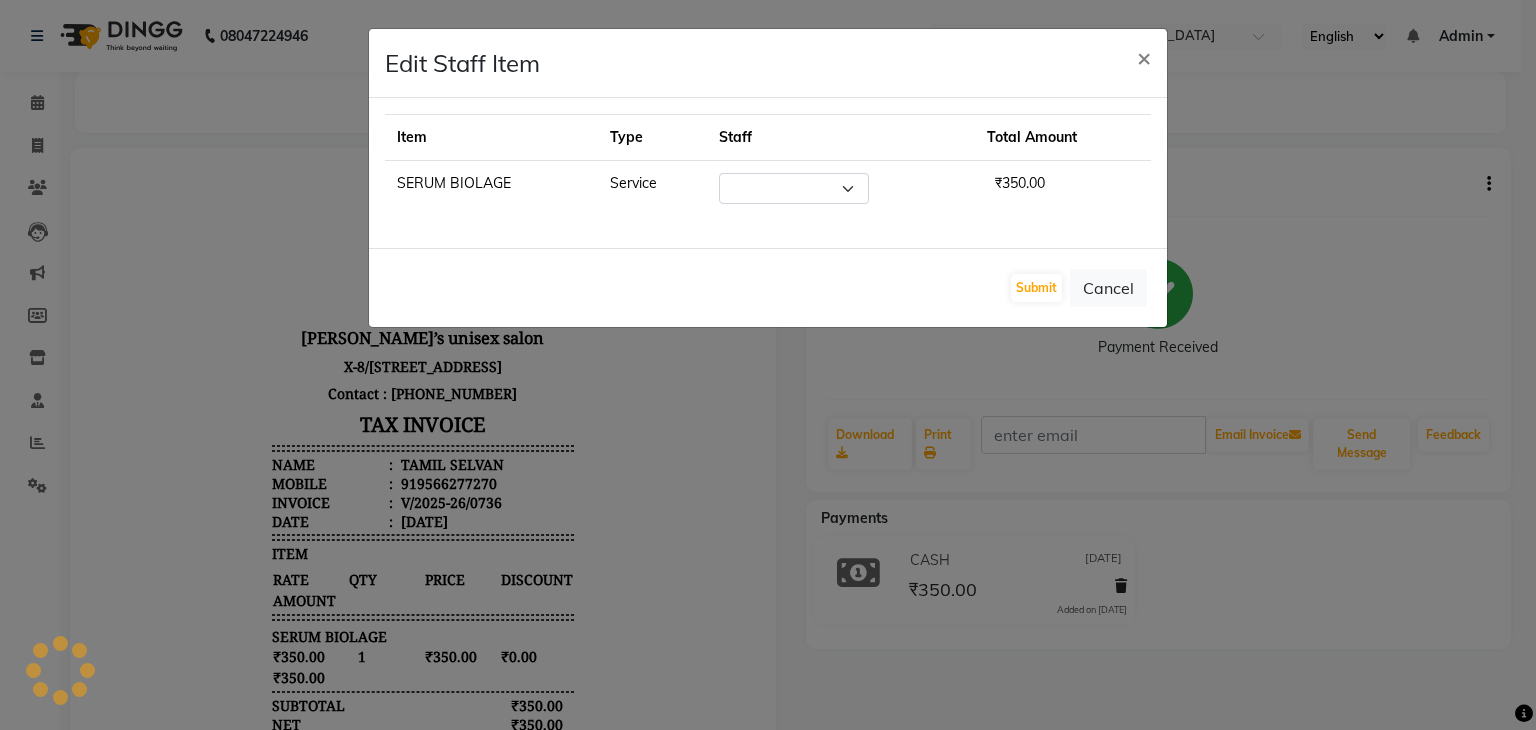 select on "45605" 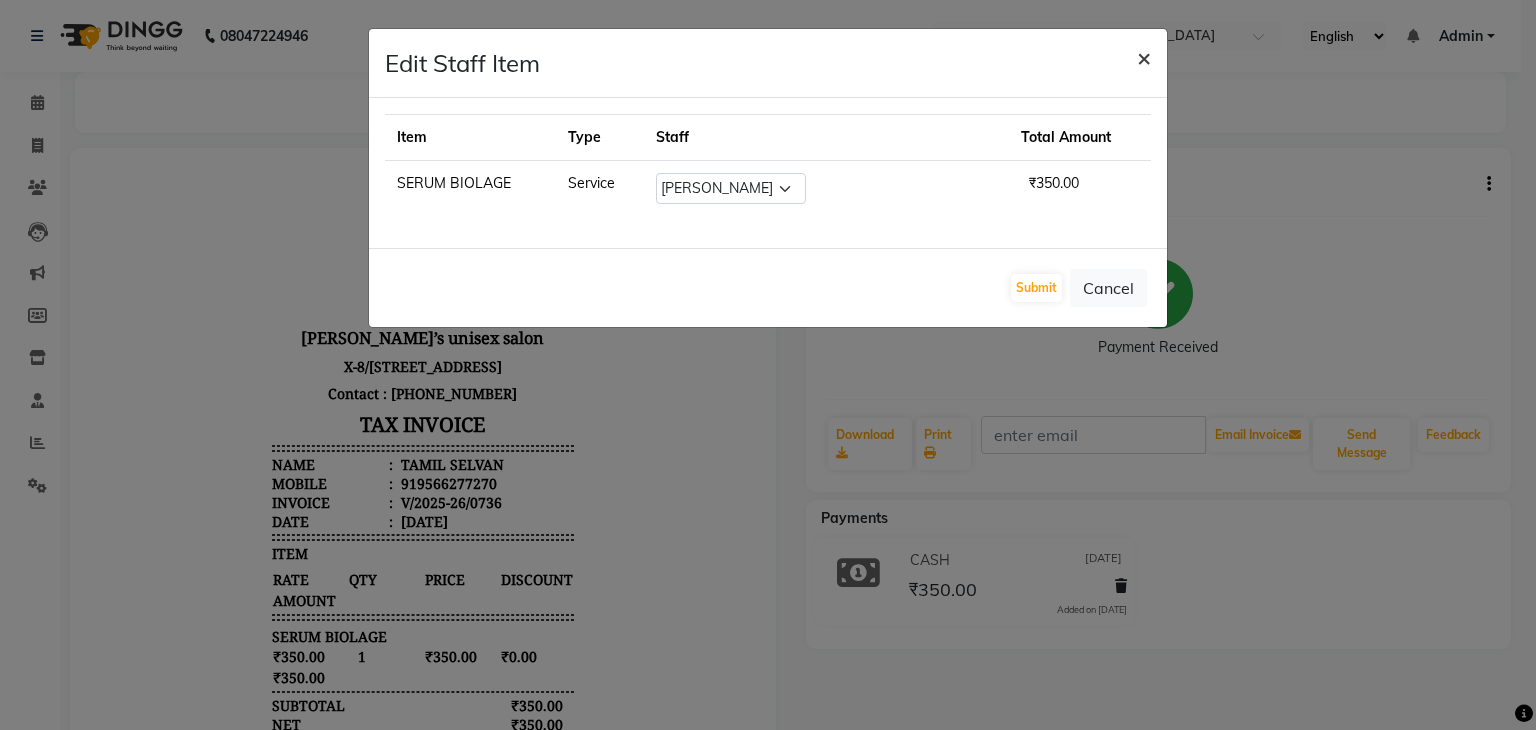 click on "×" 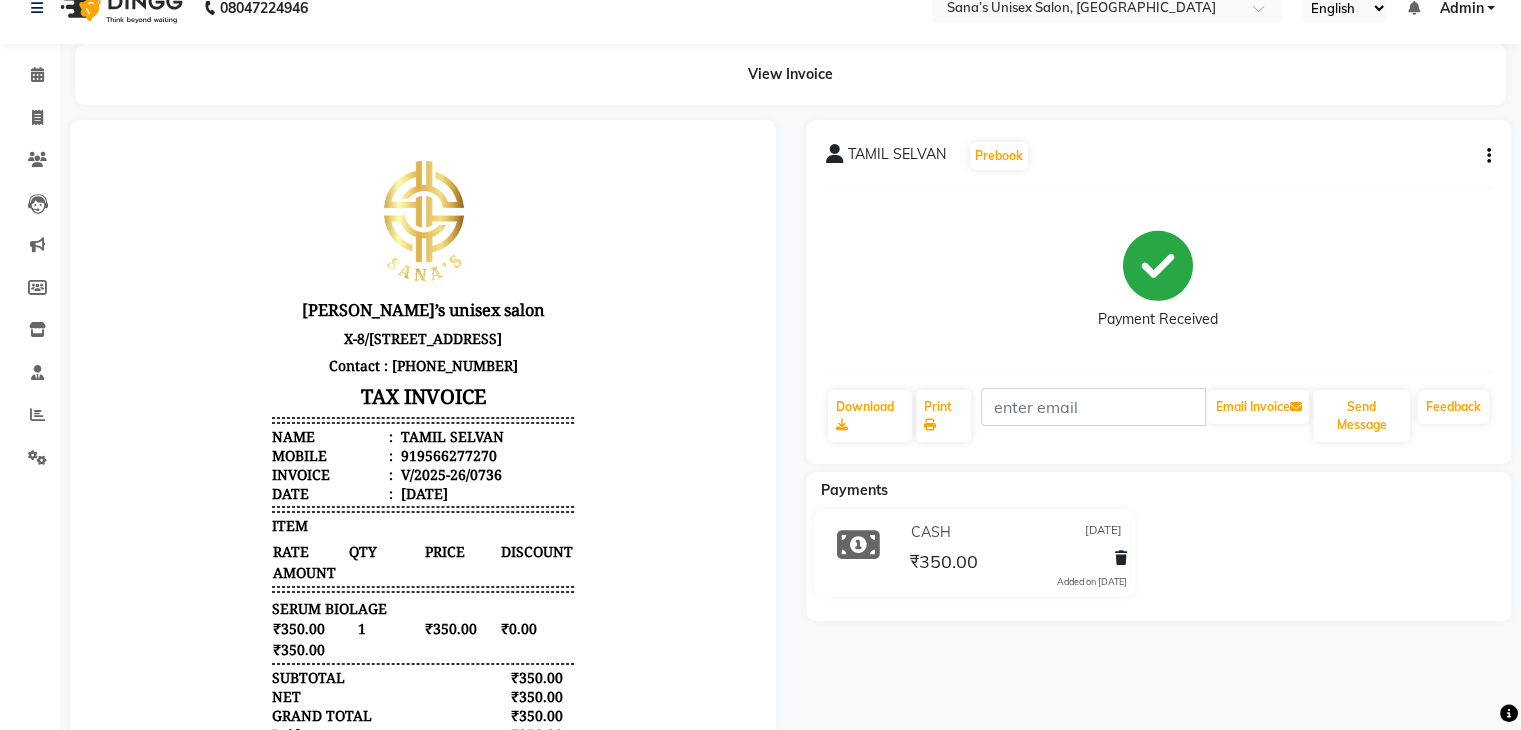 scroll, scrollTop: 0, scrollLeft: 0, axis: both 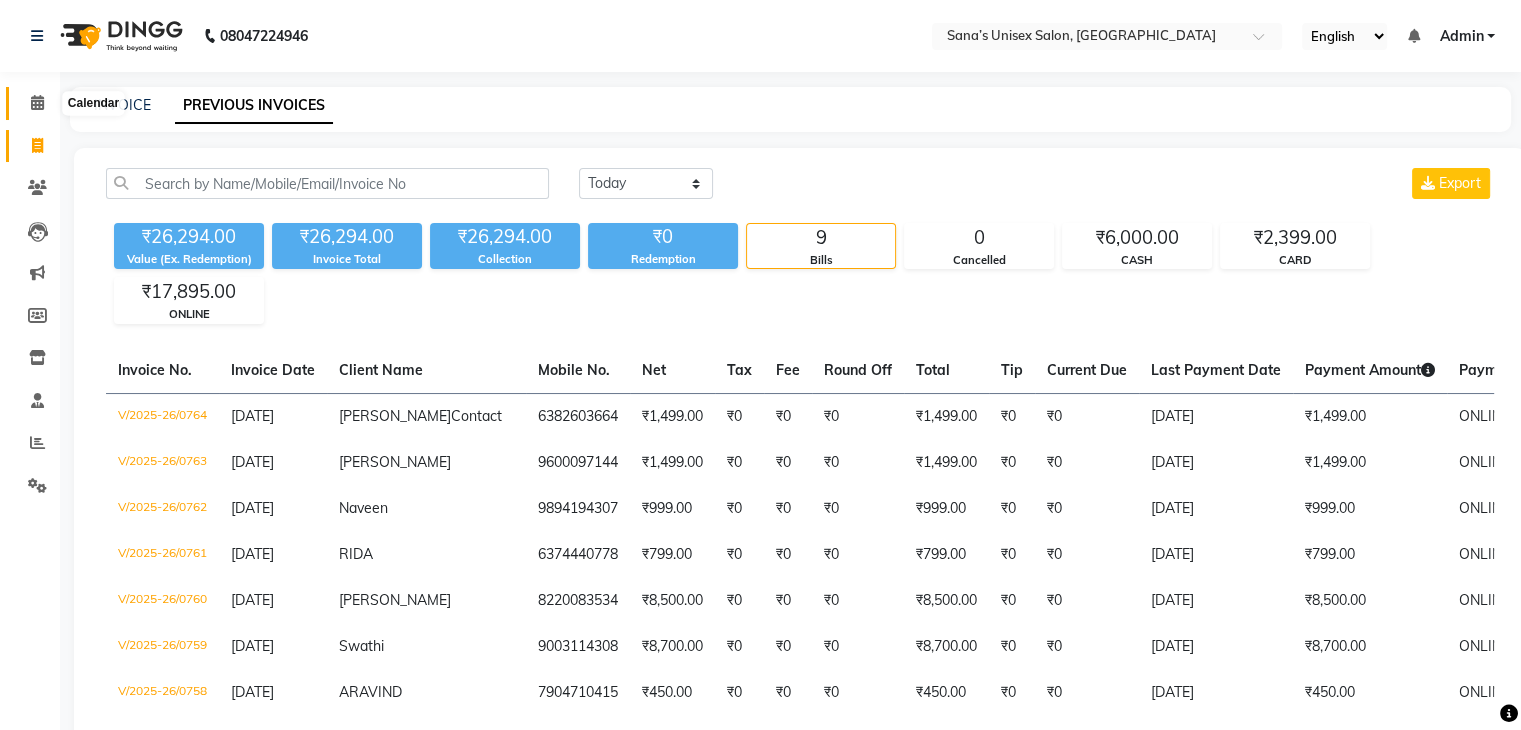 click 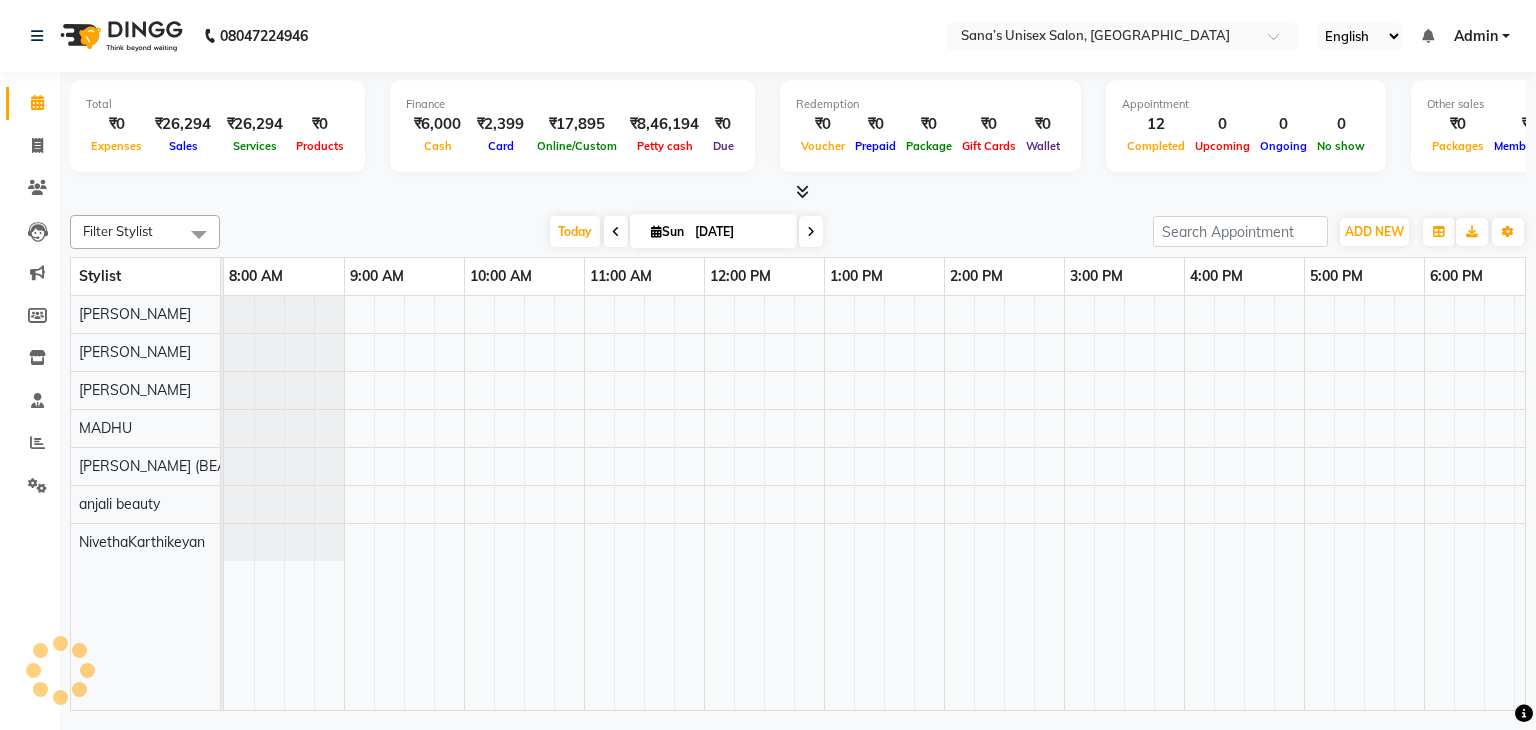 scroll, scrollTop: 0, scrollLeft: 0, axis: both 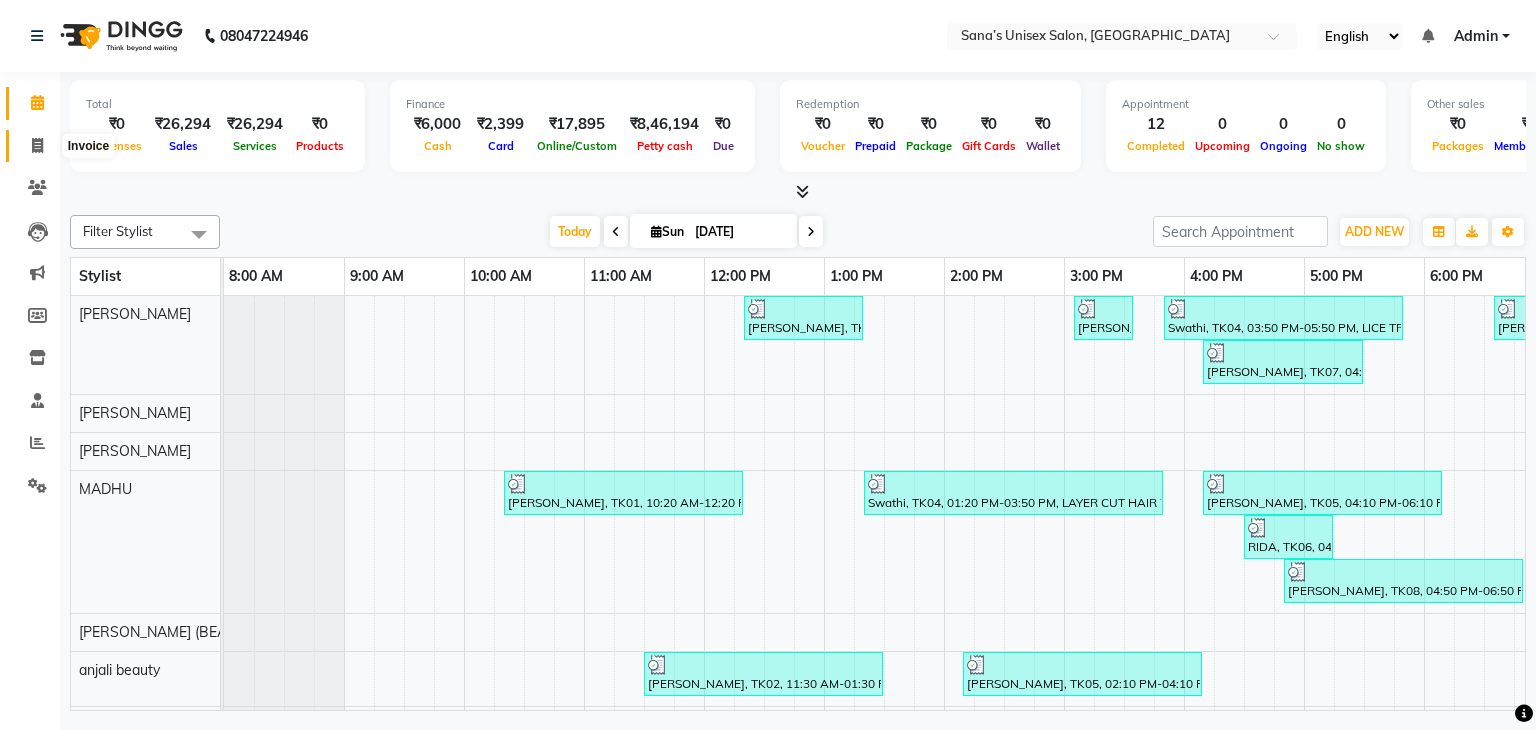 click 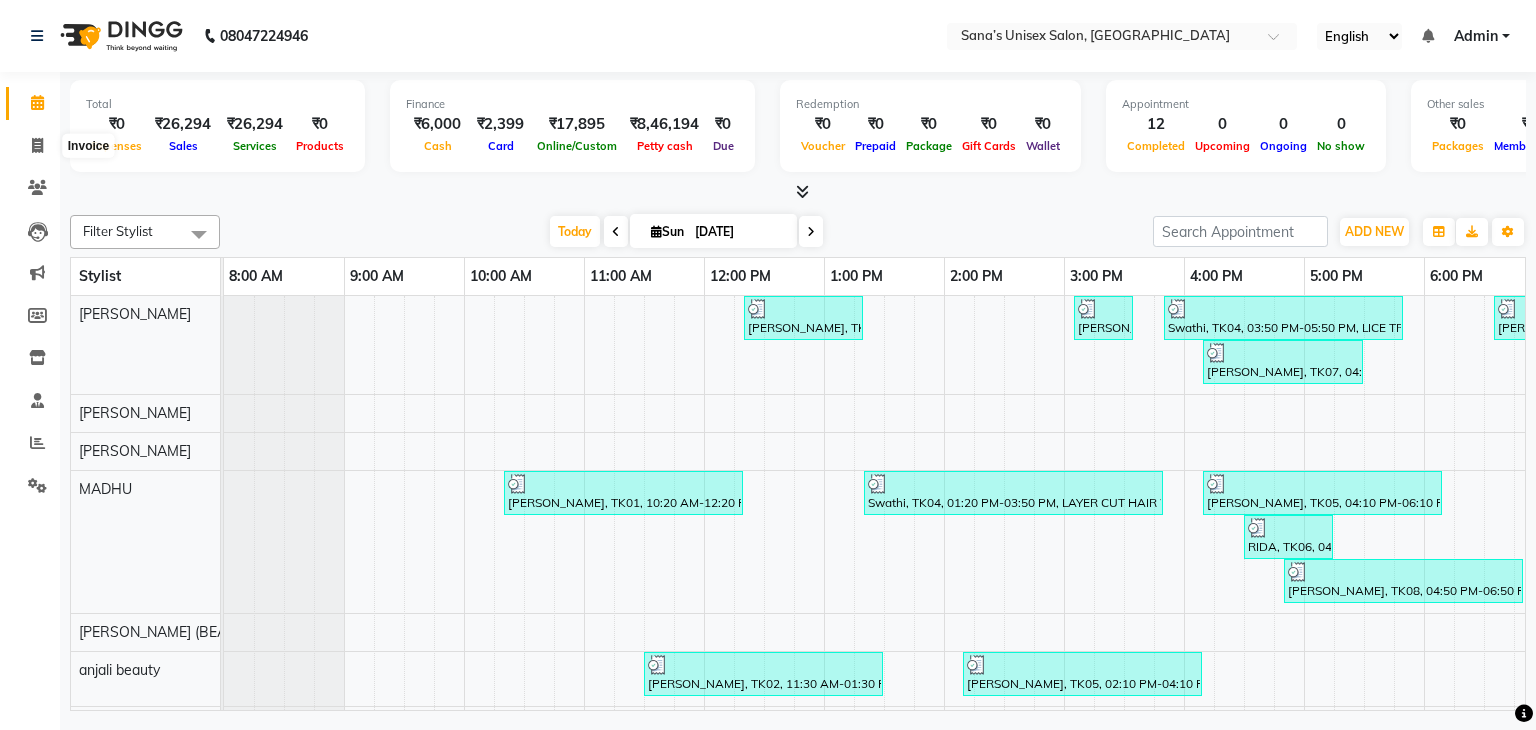 select on "service" 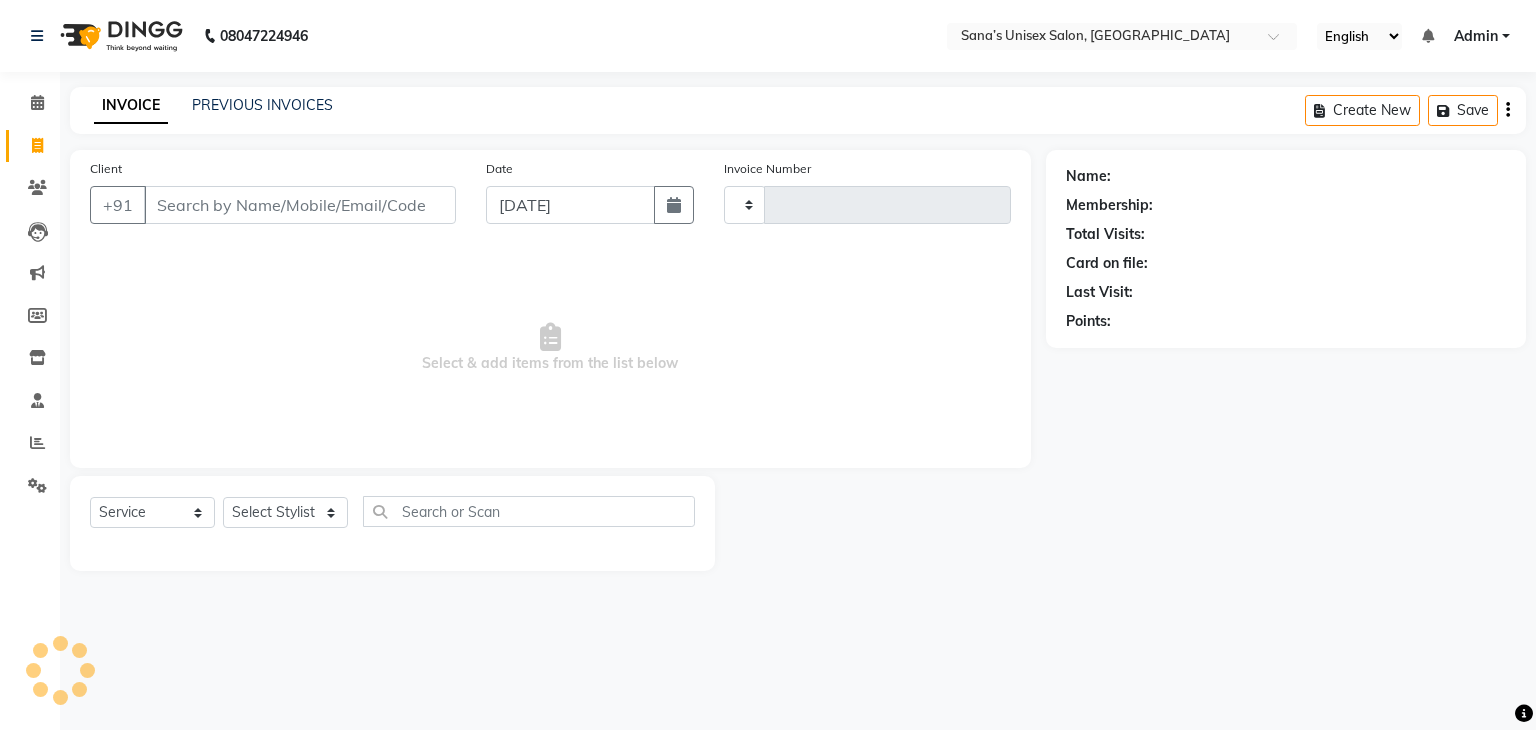 type on "0765" 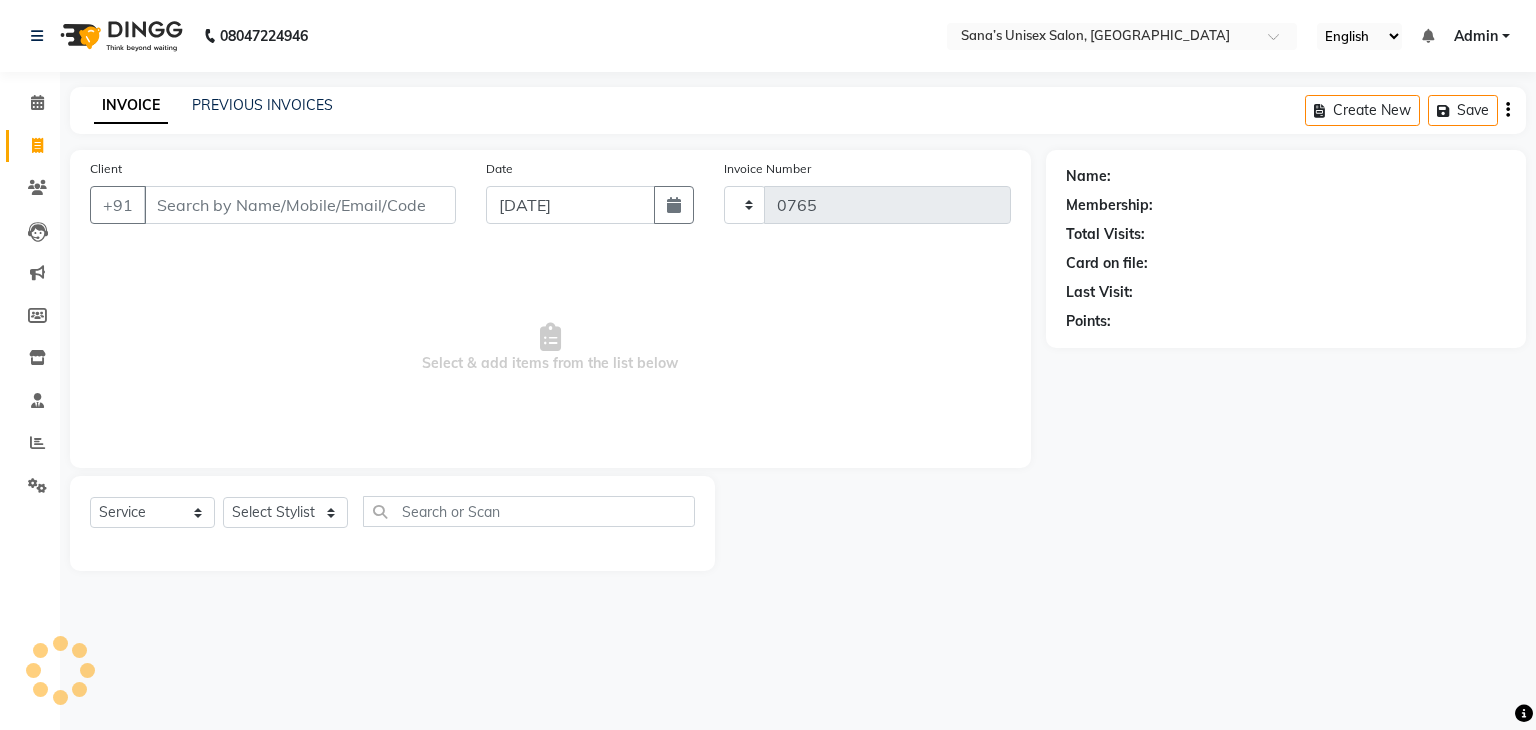 select on "6091" 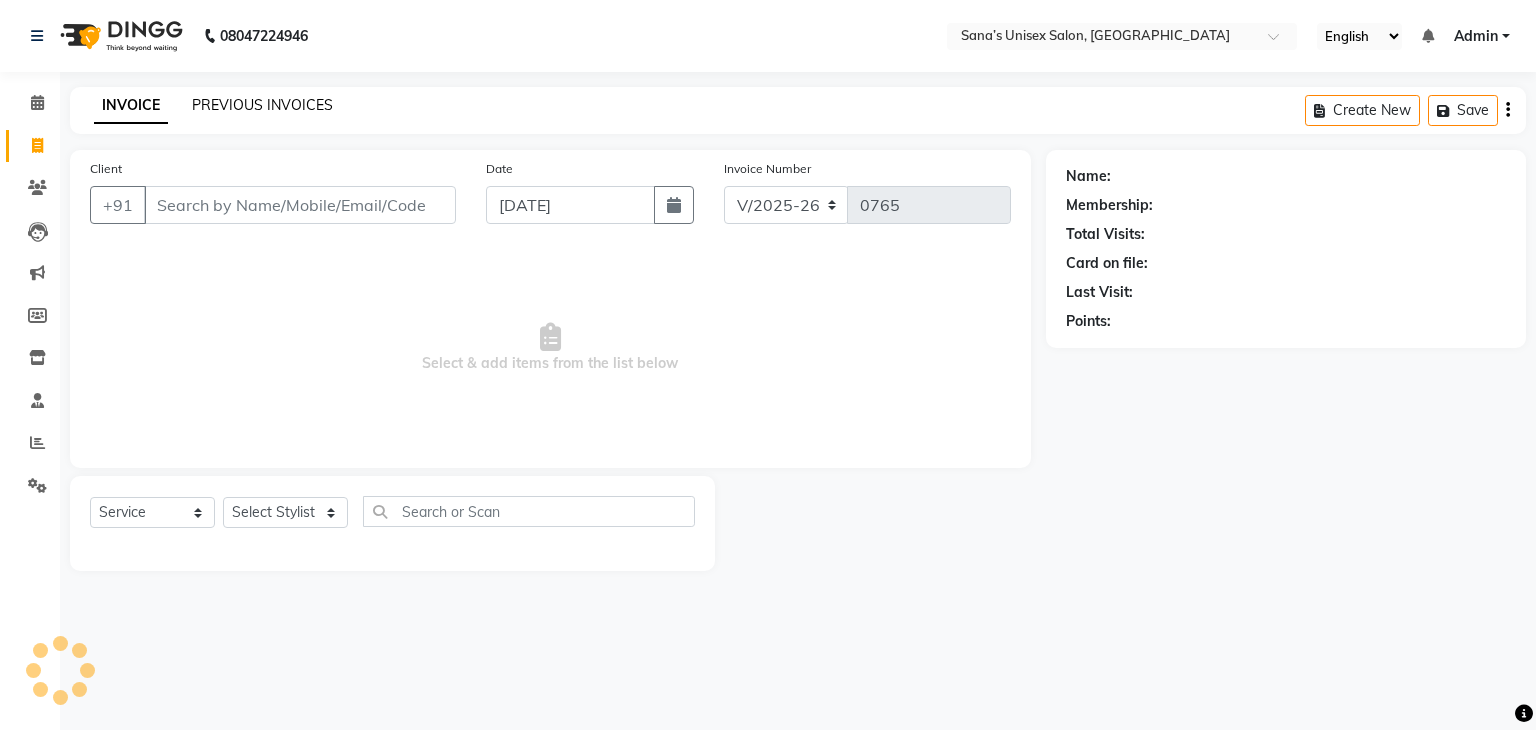 click on "PREVIOUS INVOICES" 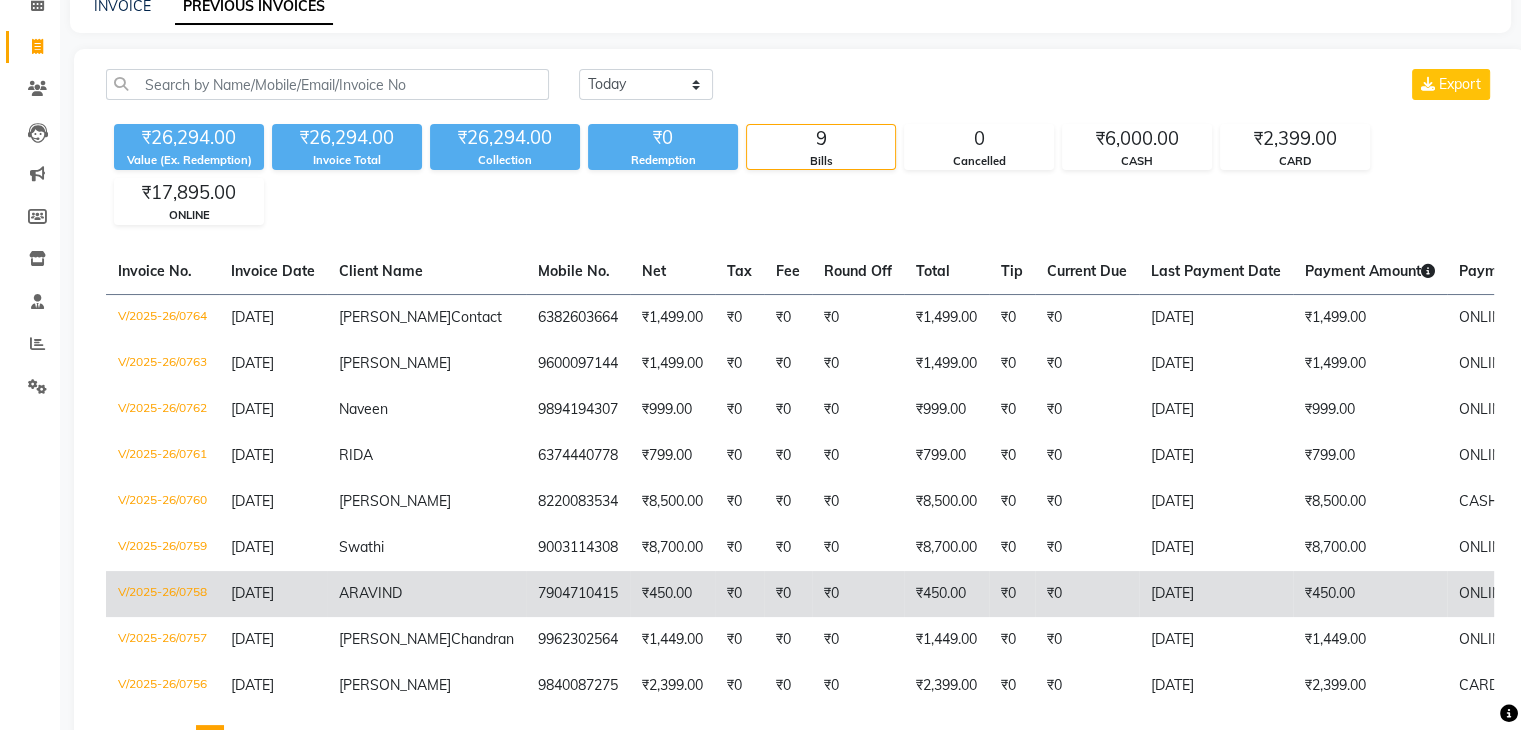 scroll, scrollTop: 103, scrollLeft: 0, axis: vertical 